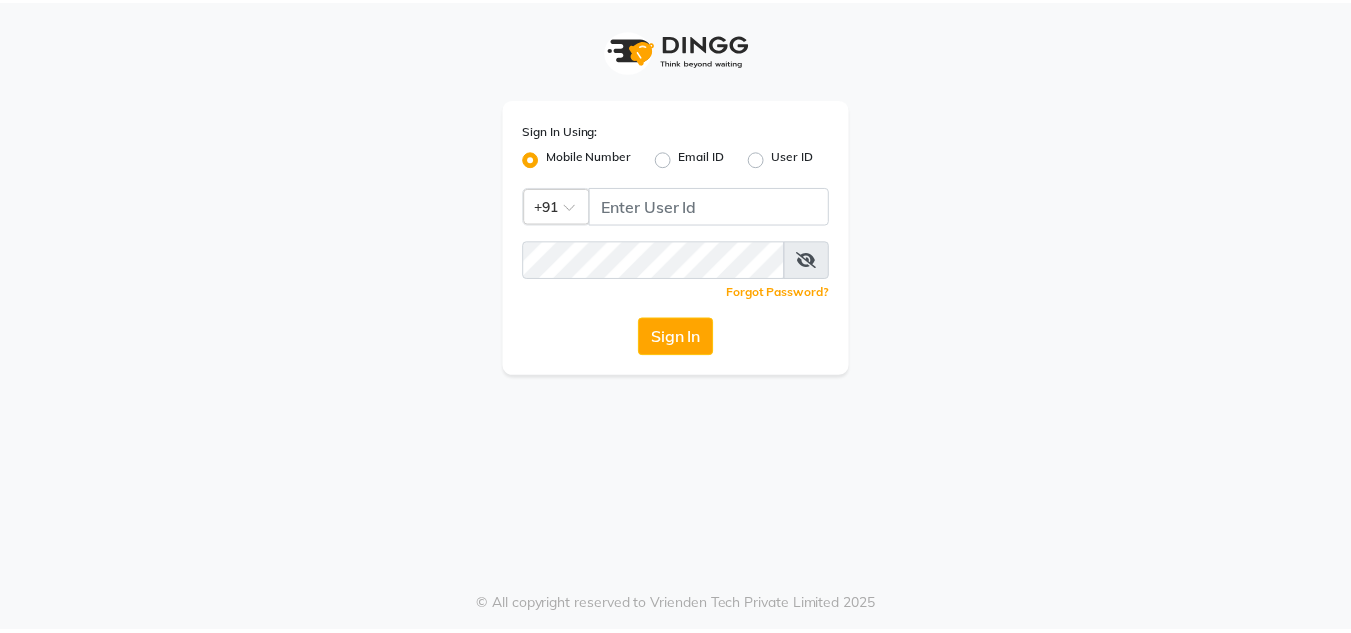 scroll, scrollTop: 0, scrollLeft: 0, axis: both 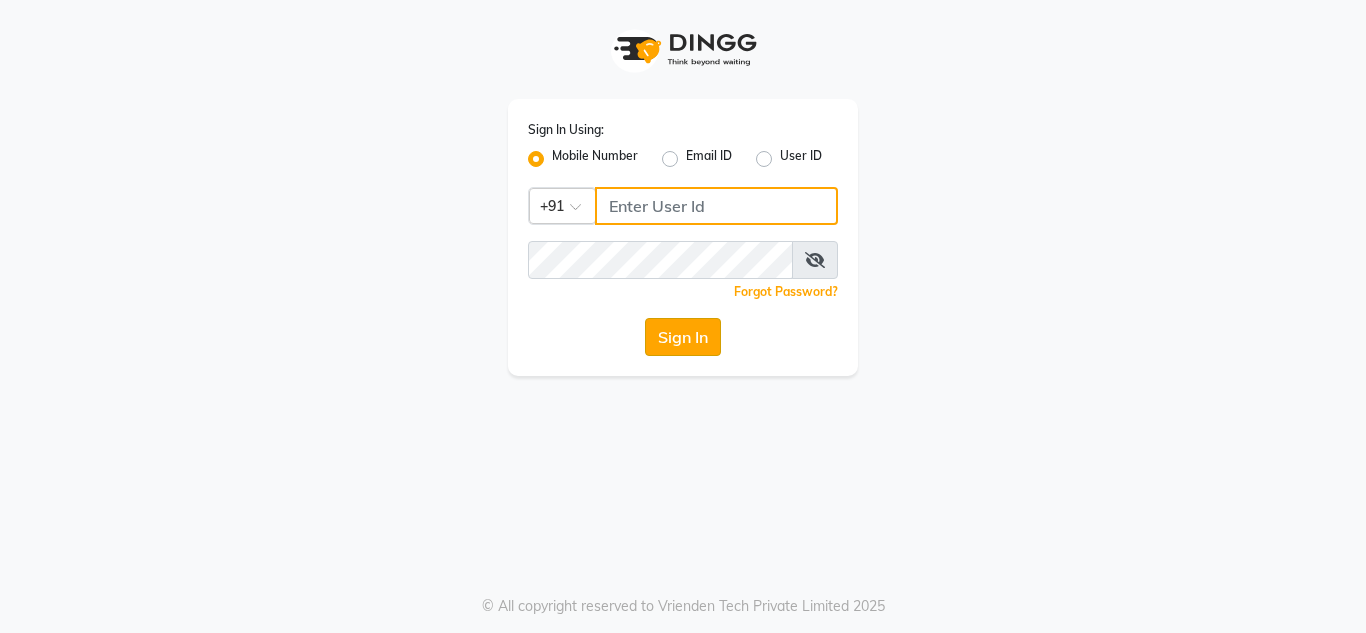 type on "9892499111" 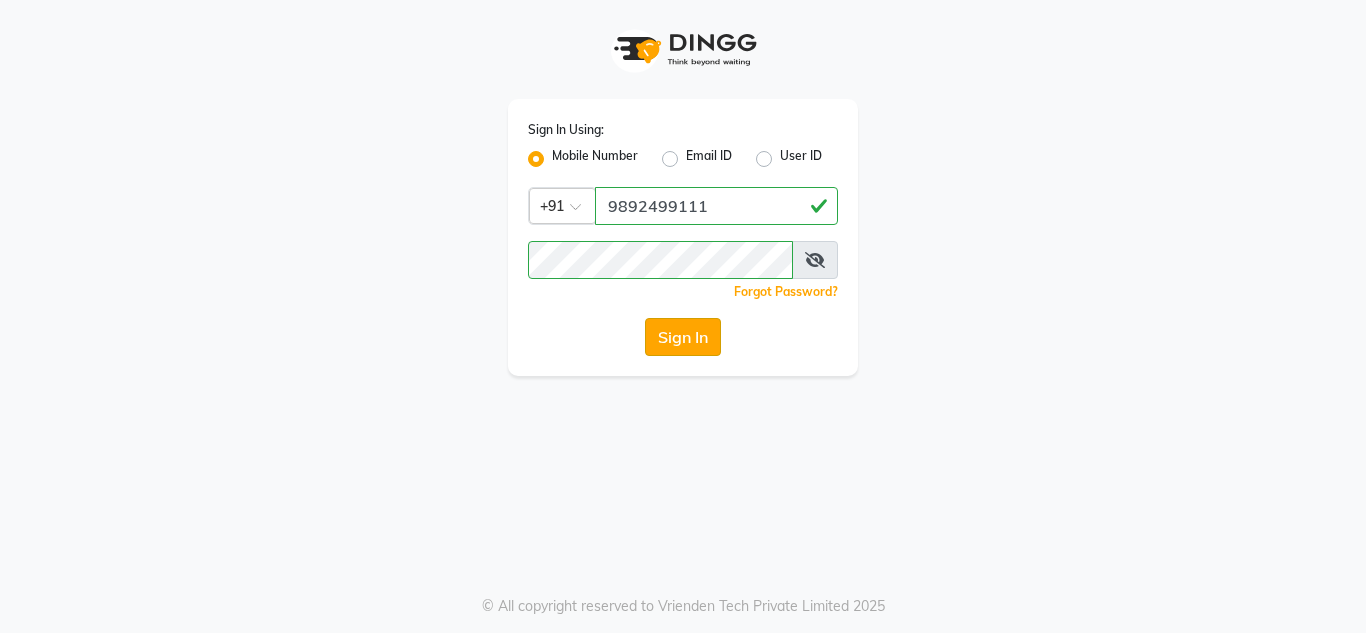 click on "Sign In" 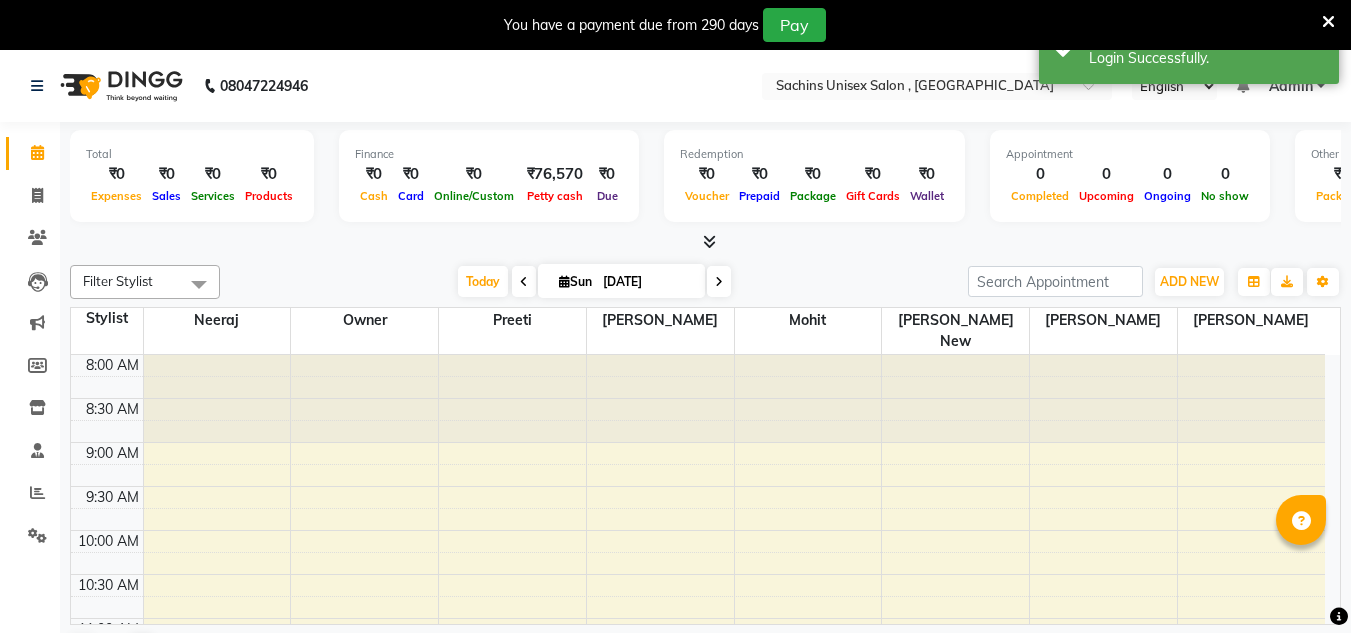 scroll, scrollTop: 0, scrollLeft: 0, axis: both 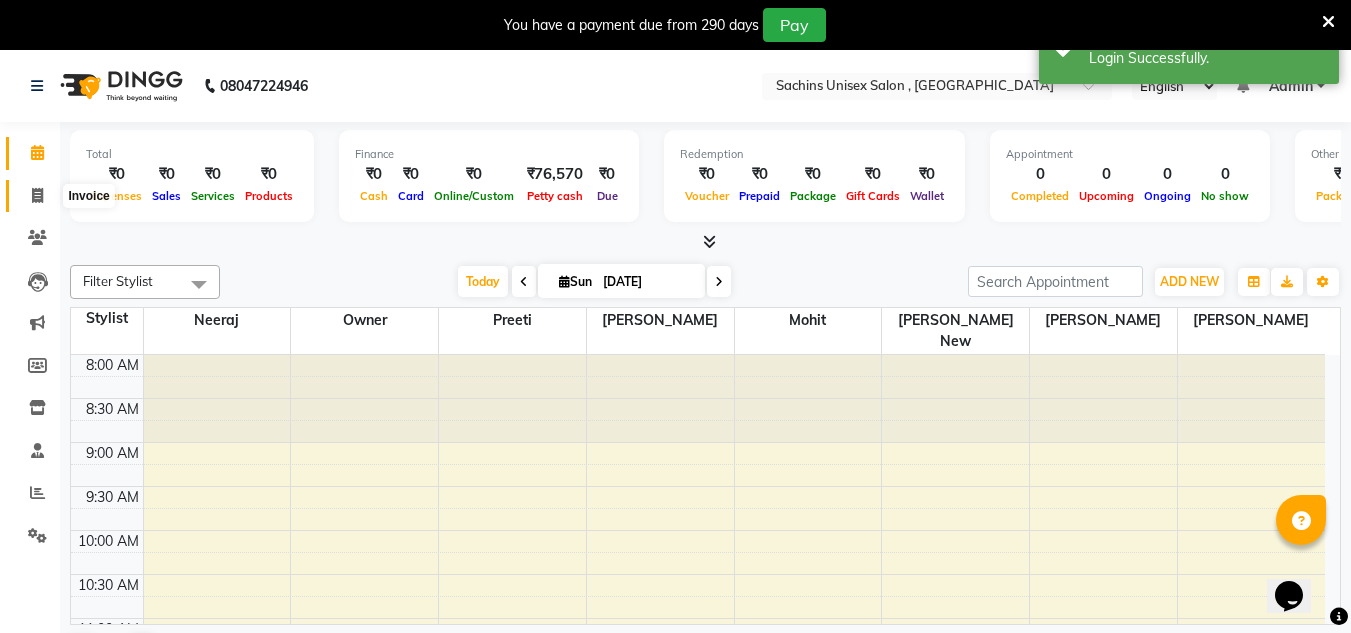 click 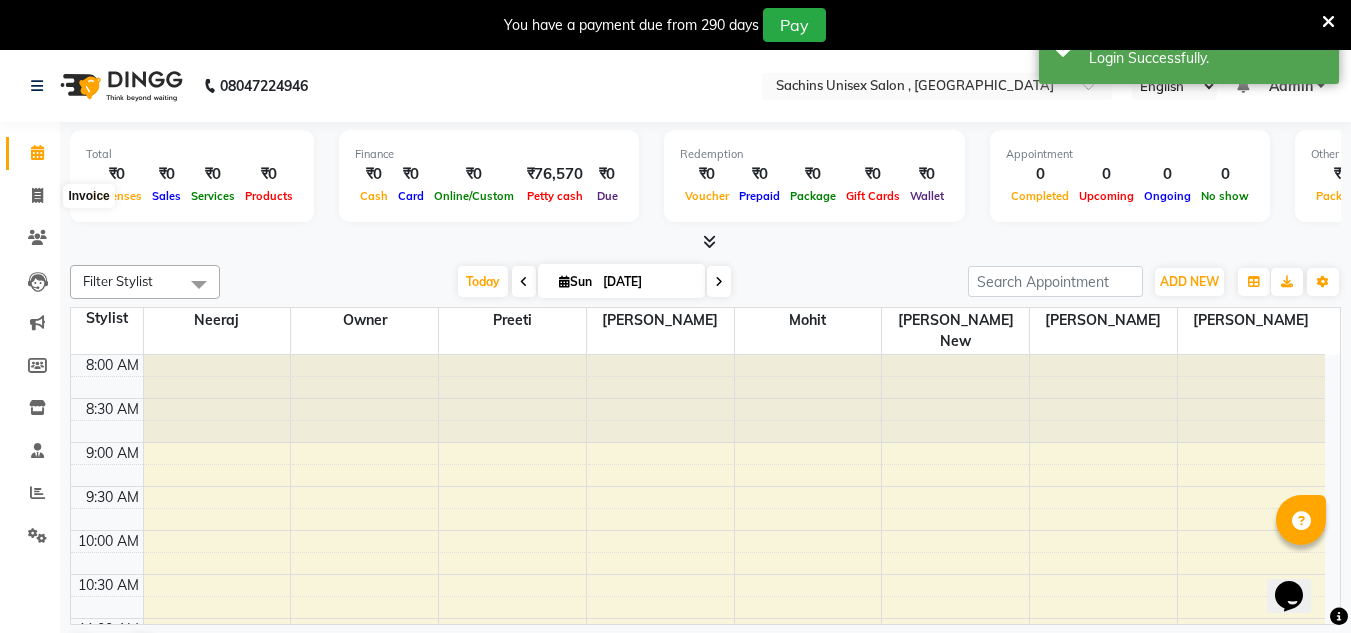 select on "6840" 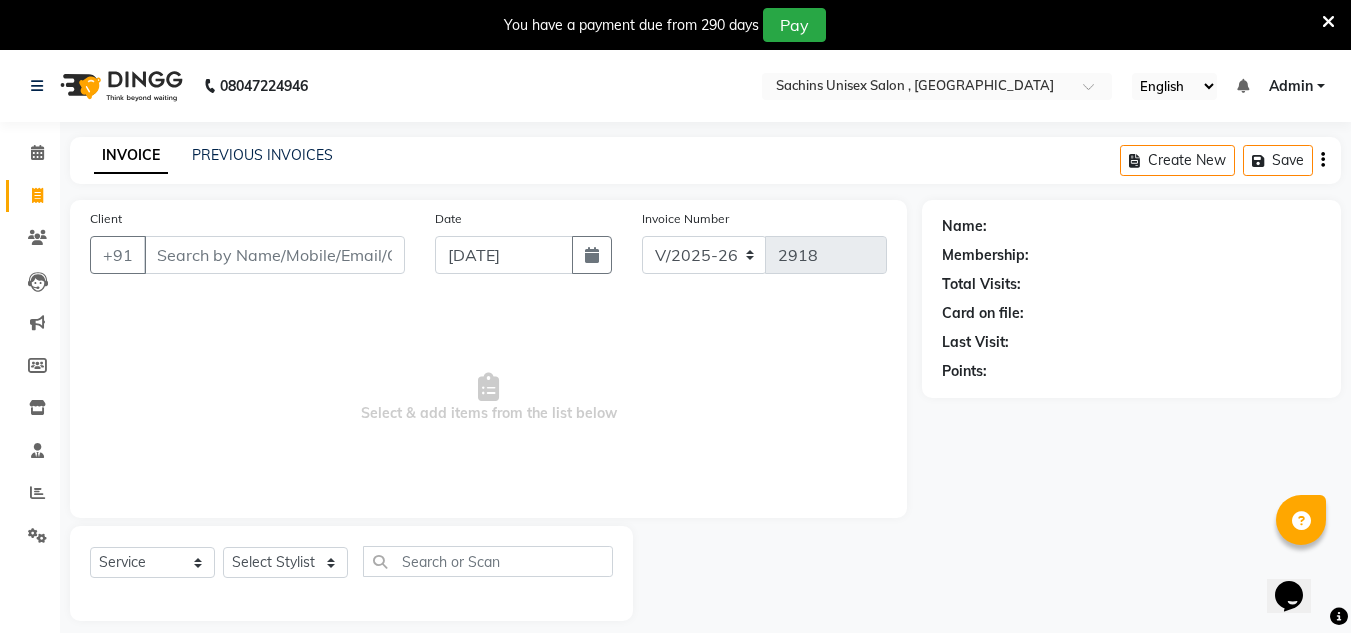 click on "Client" at bounding box center [274, 255] 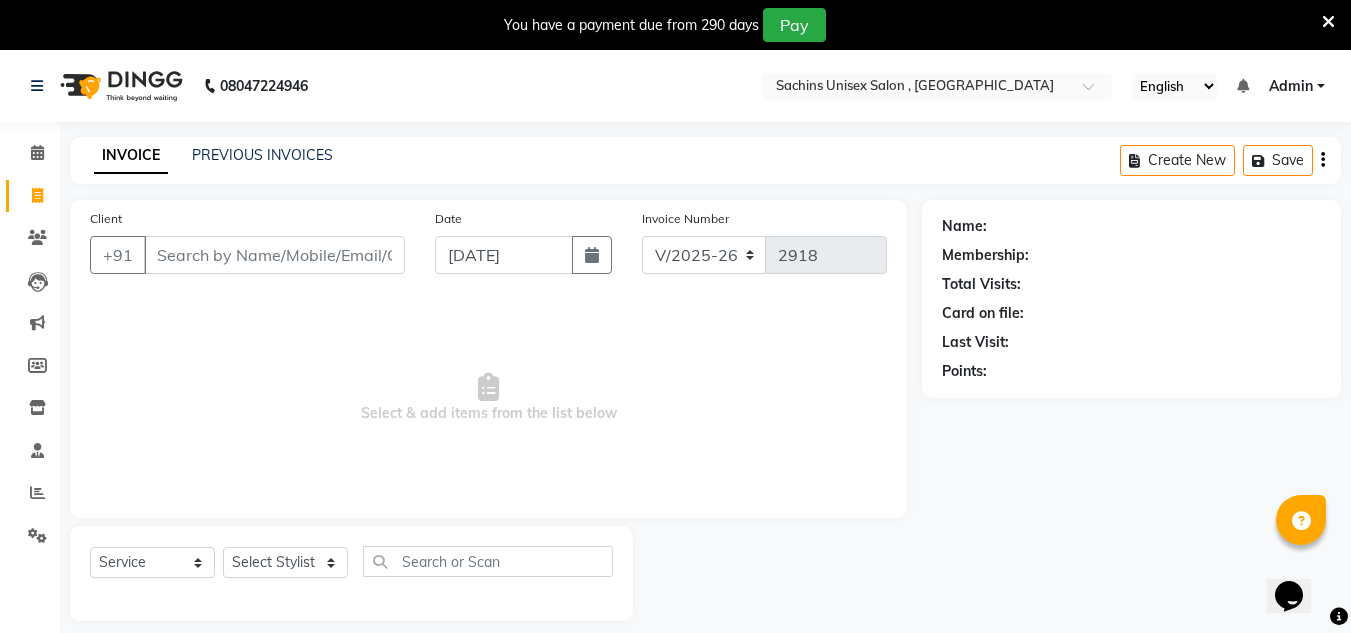 click on "Select & add items from the list below" at bounding box center [488, 398] 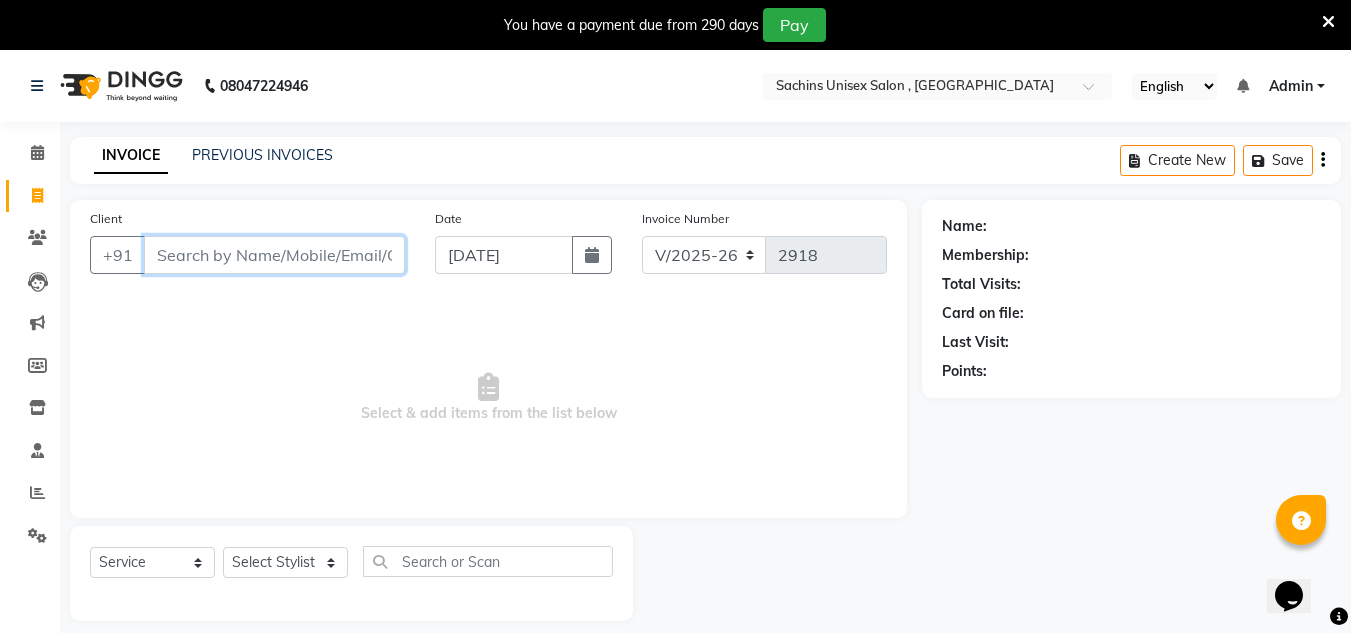 click on "Client" at bounding box center [274, 255] 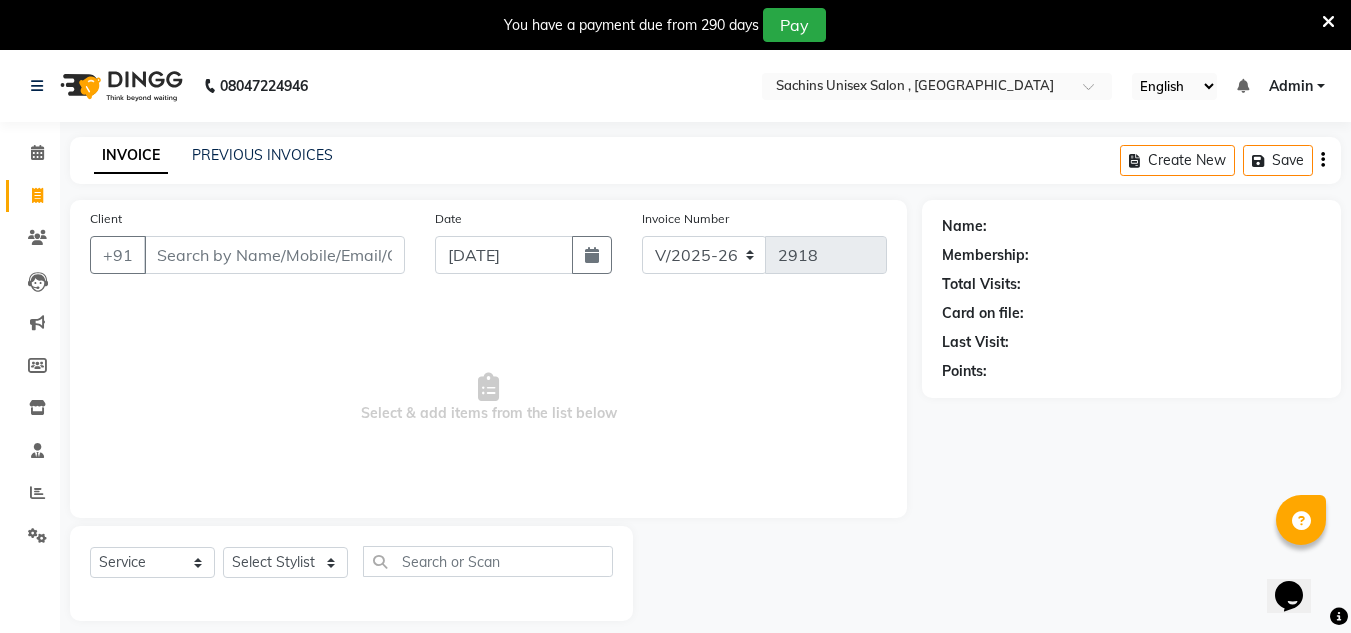 drag, startPoint x: 105, startPoint y: 67, endPoint x: 111, endPoint y: -87, distance: 154.11684 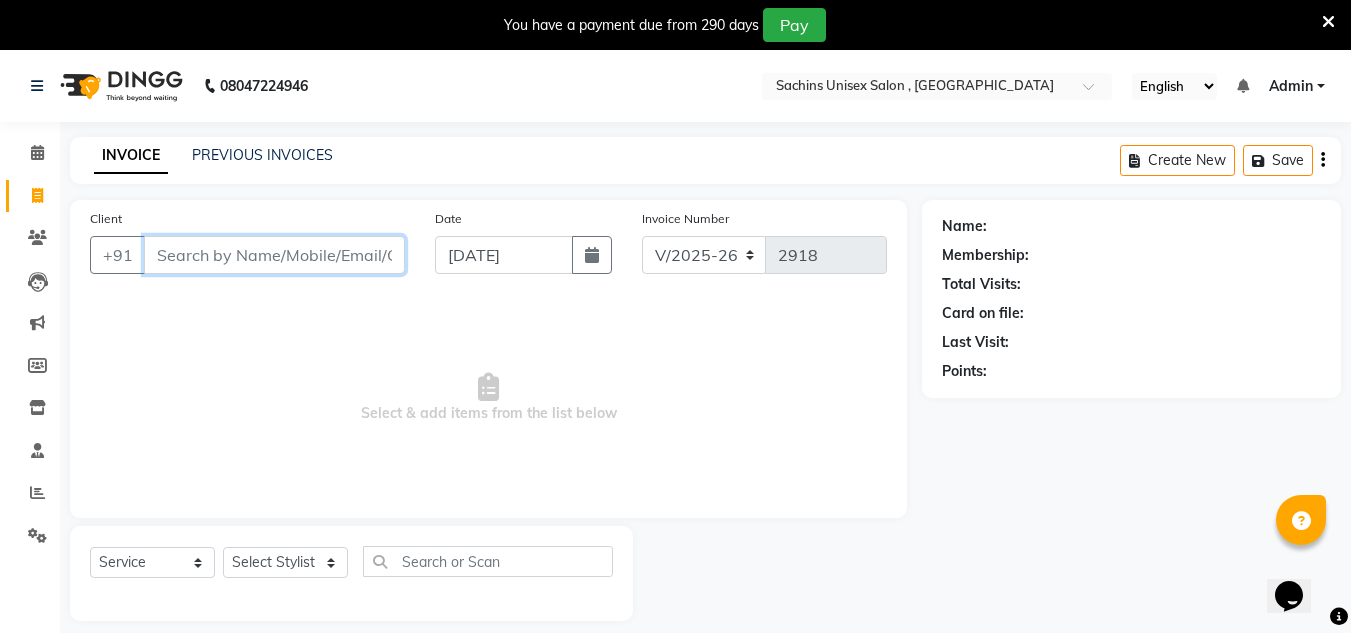 click on "Client" at bounding box center [274, 255] 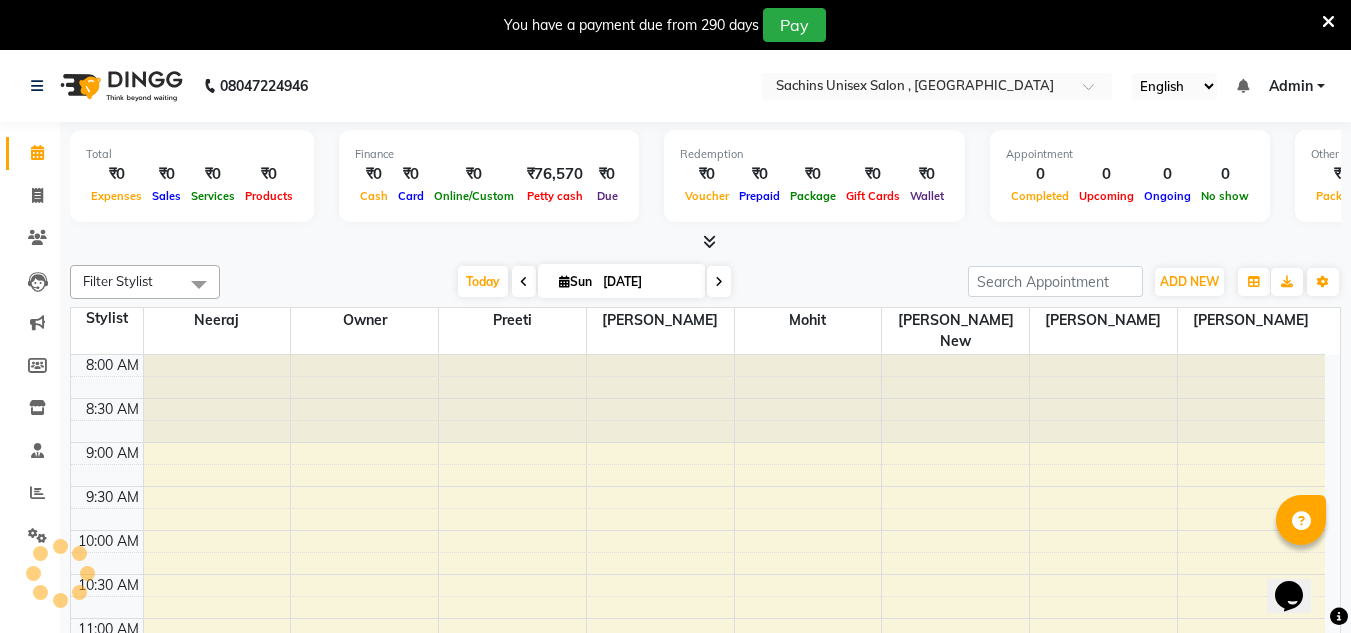 scroll, scrollTop: 0, scrollLeft: 0, axis: both 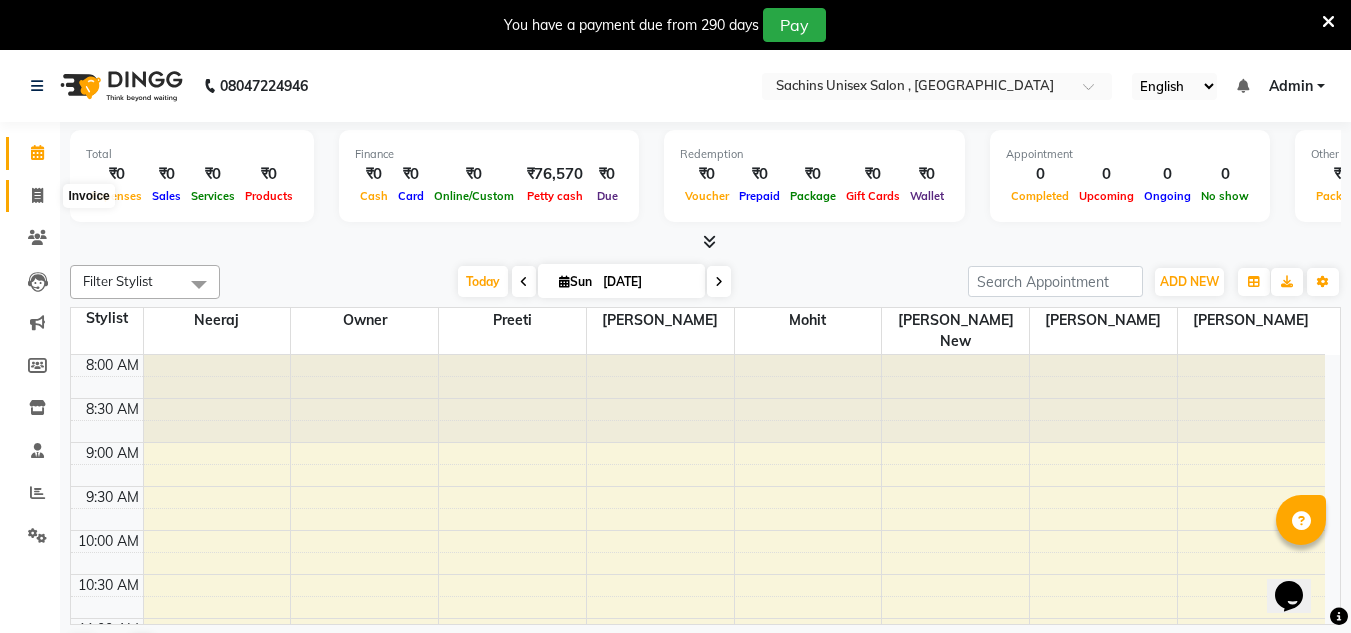 click 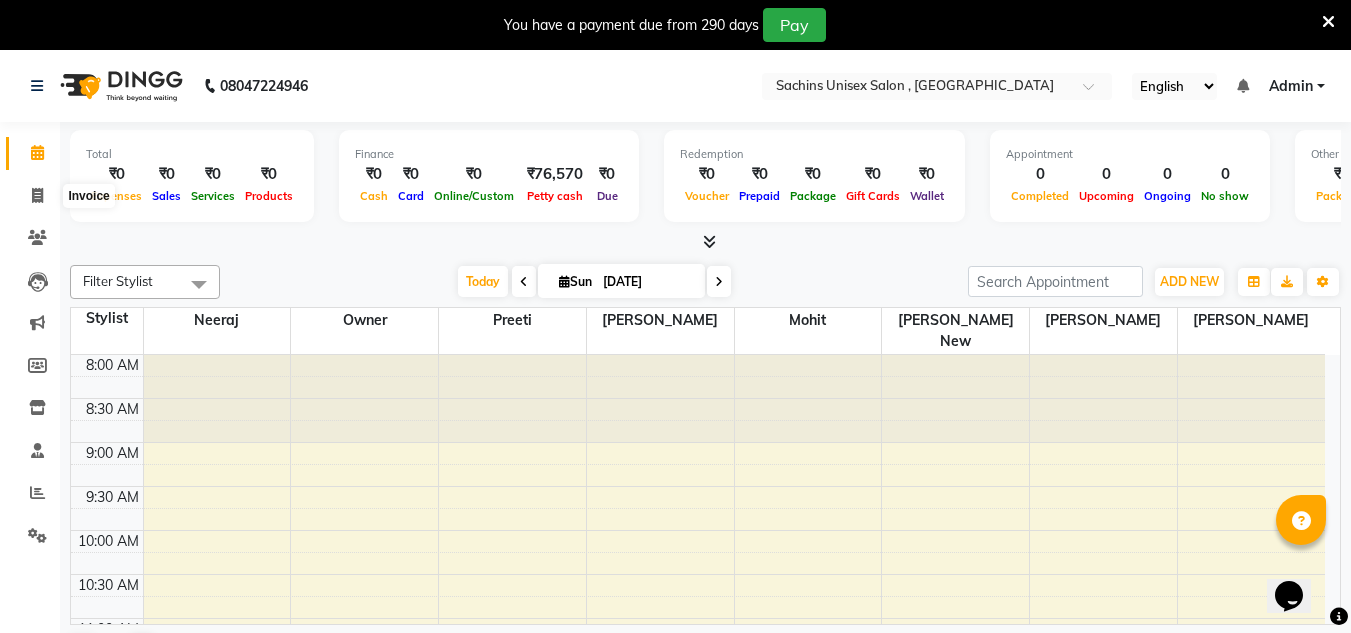 select on "6840" 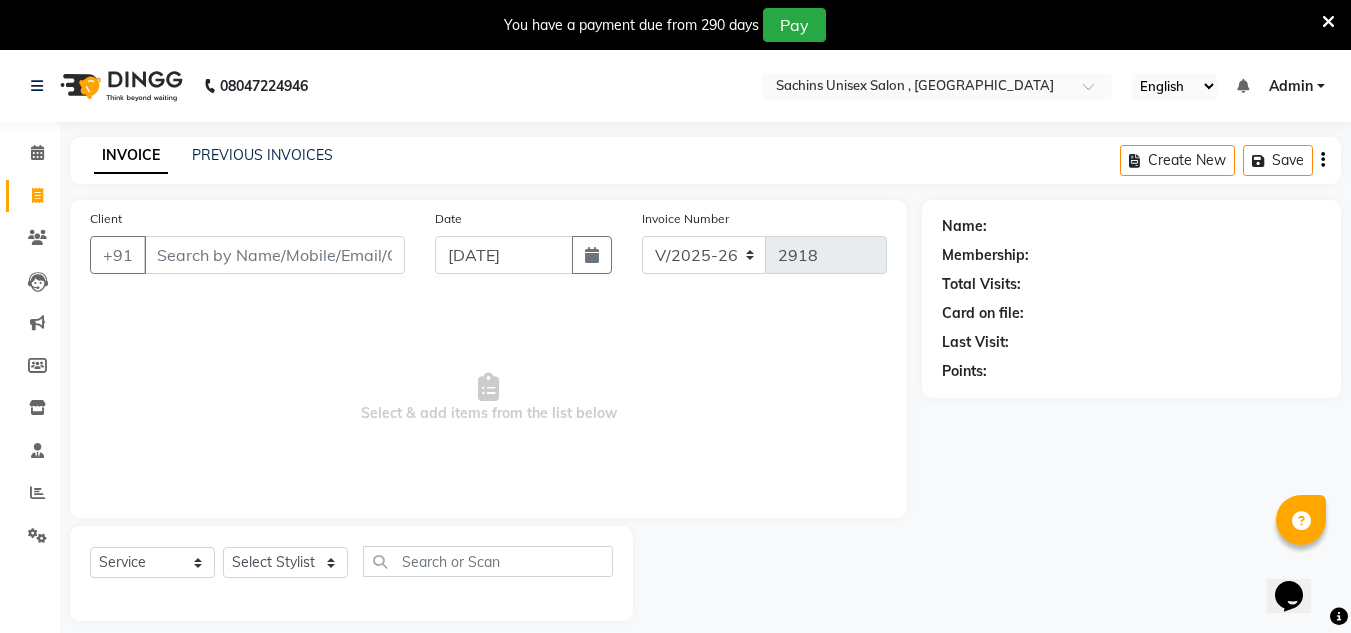 click on "Client" at bounding box center (274, 255) 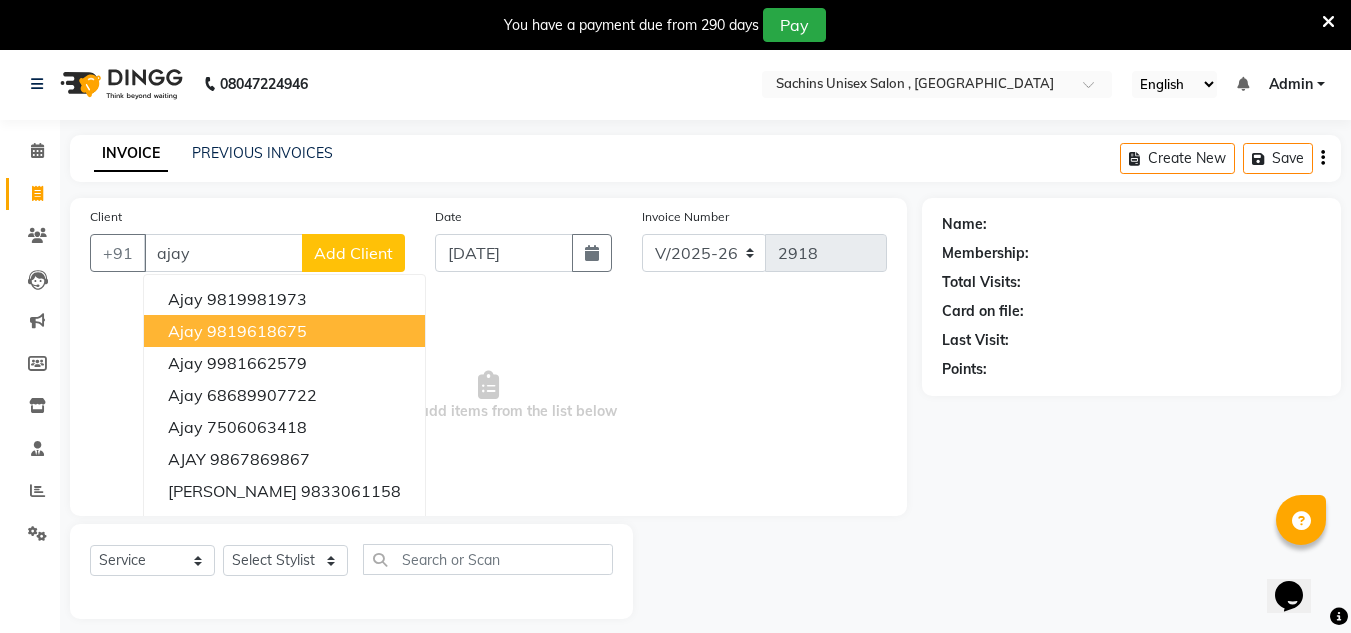 scroll, scrollTop: 0, scrollLeft: 0, axis: both 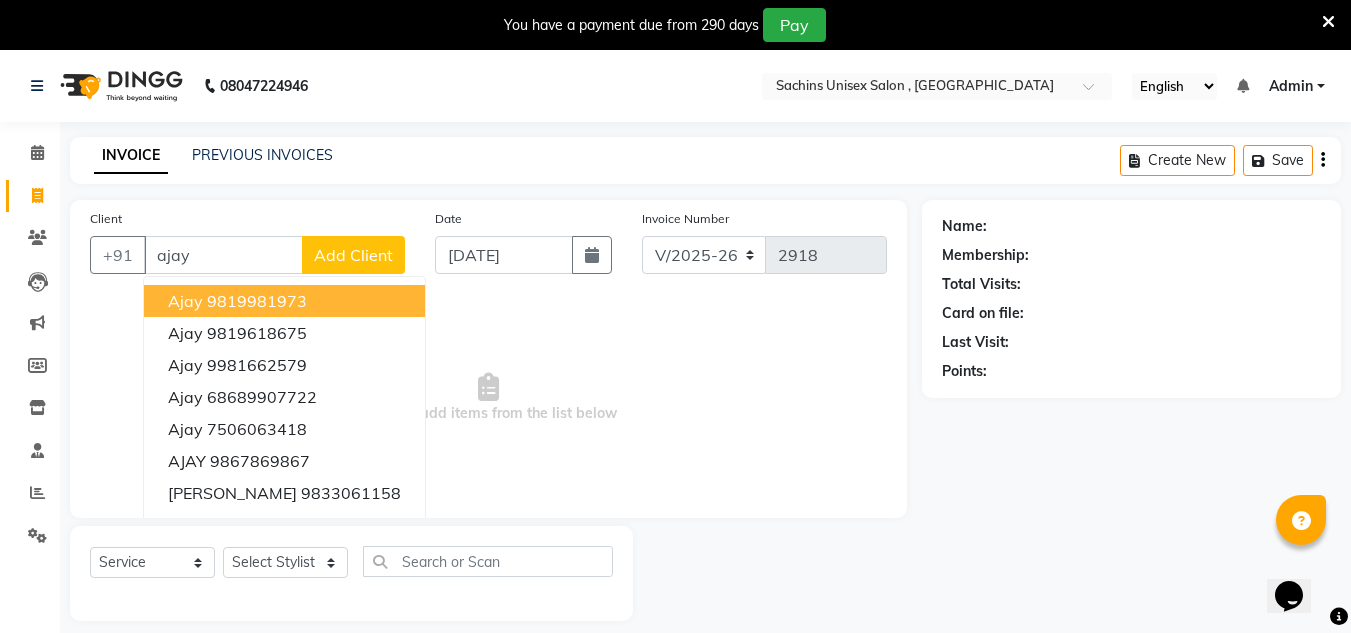 click on "ajay" at bounding box center (223, 255) 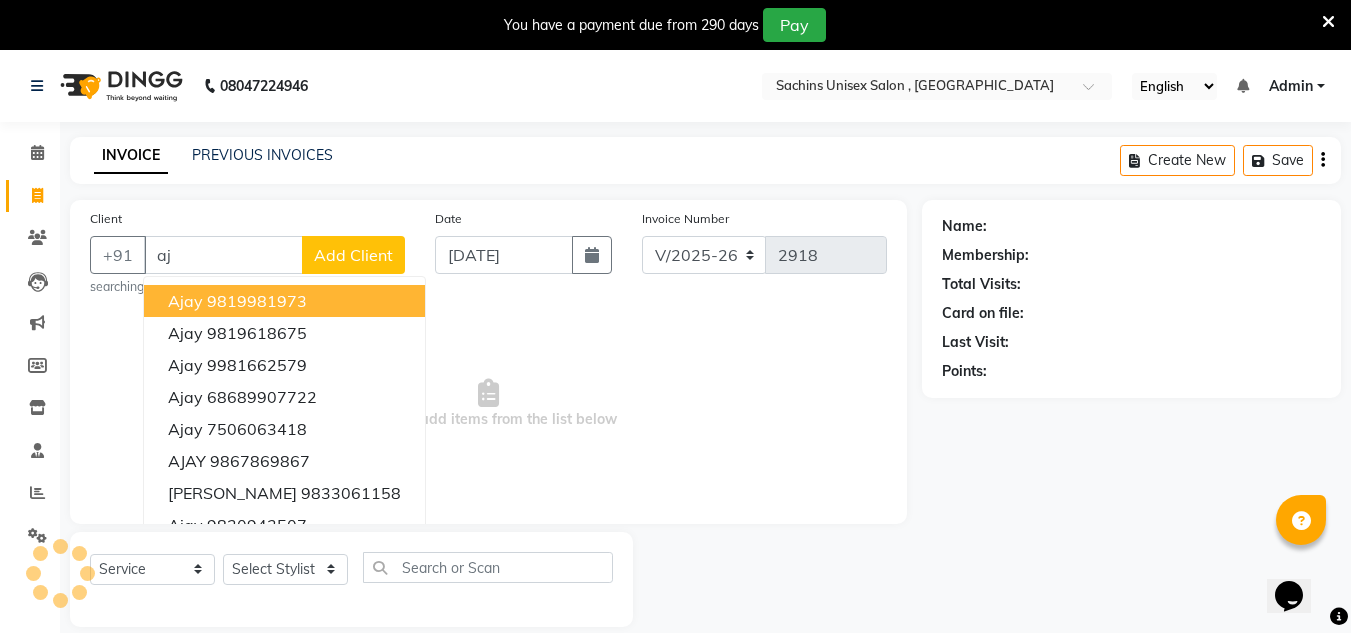 type on "a" 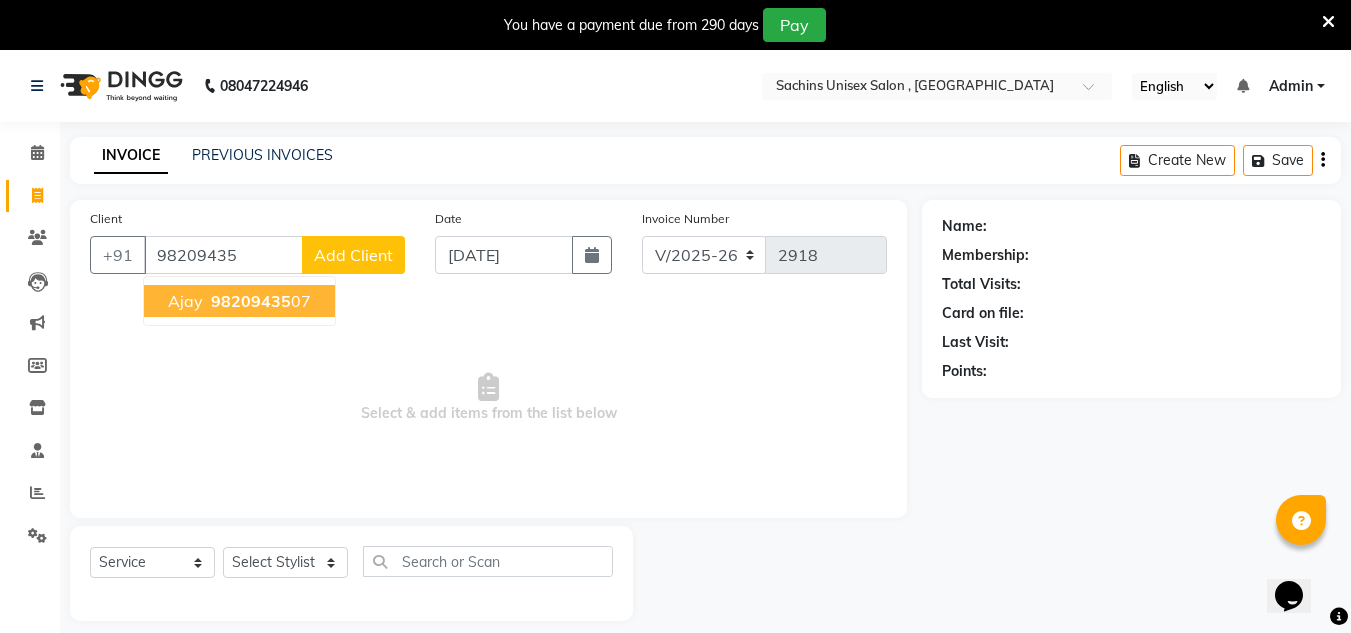 click on "98209435" at bounding box center (251, 301) 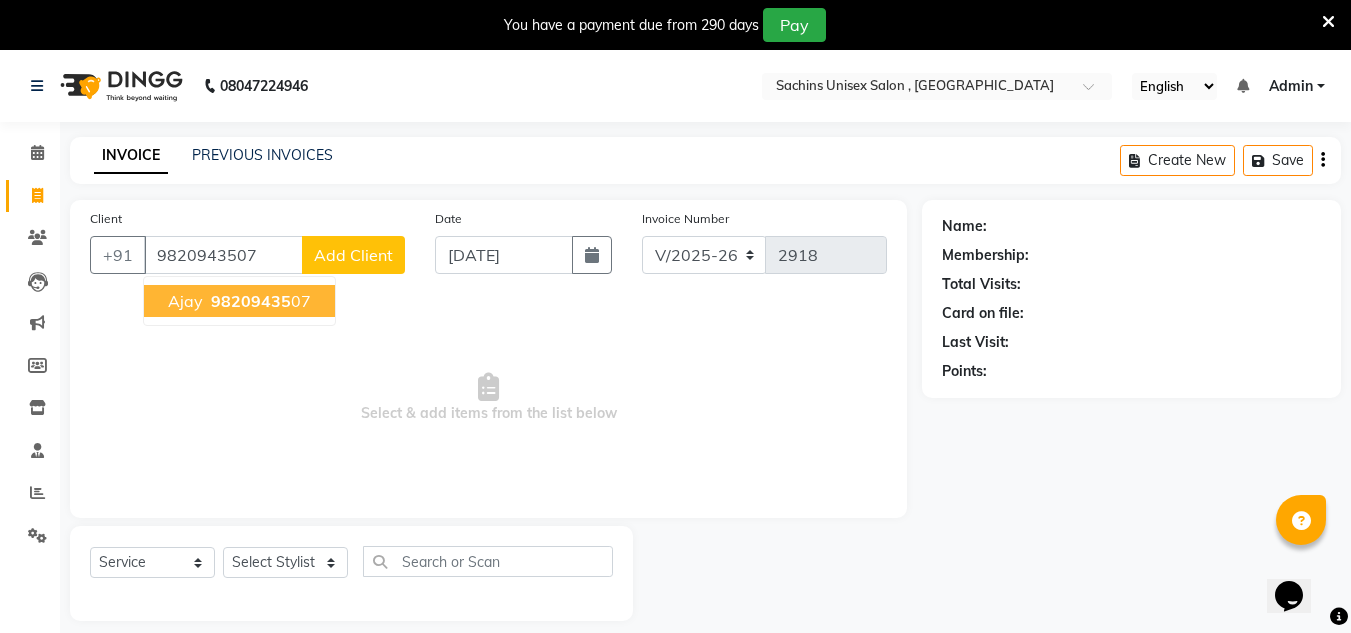 type on "9820943507" 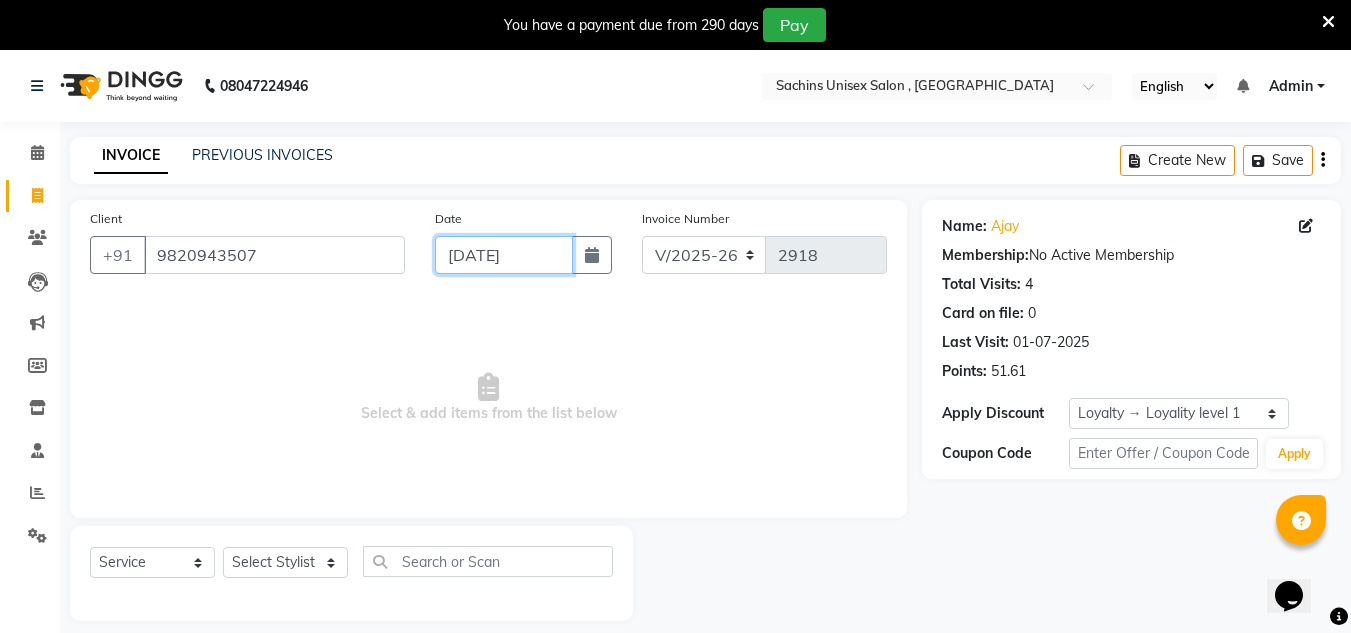click on "[DATE]" 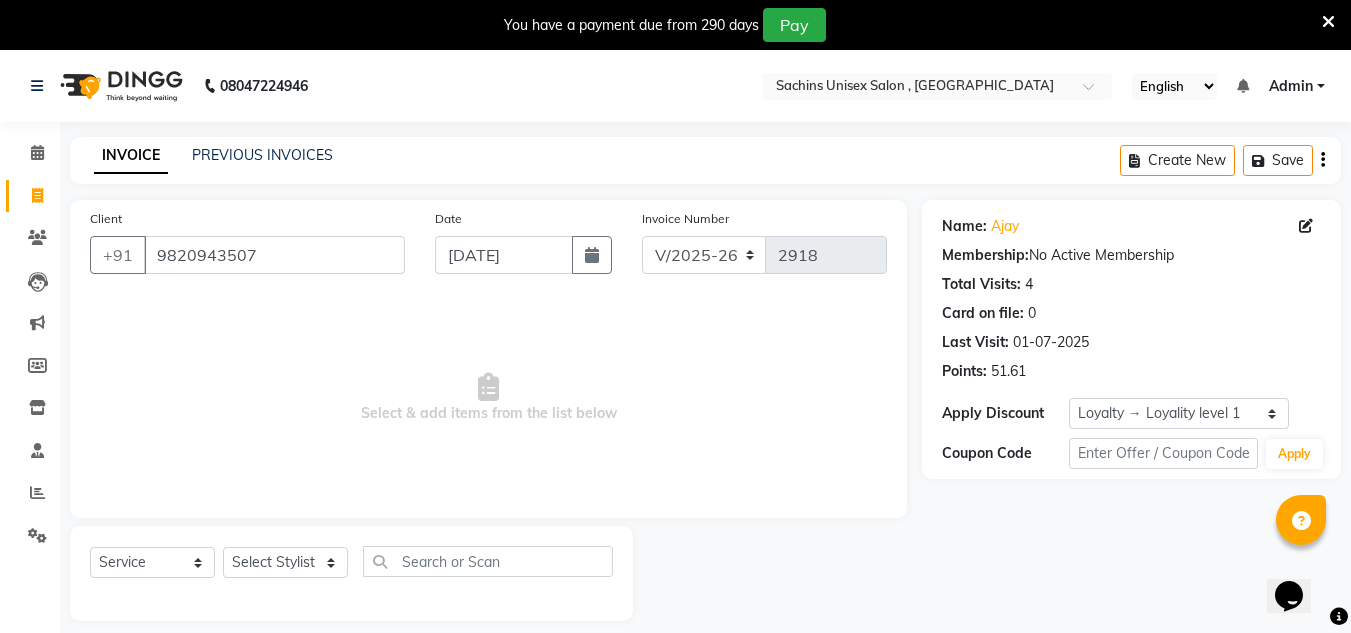 select on "7" 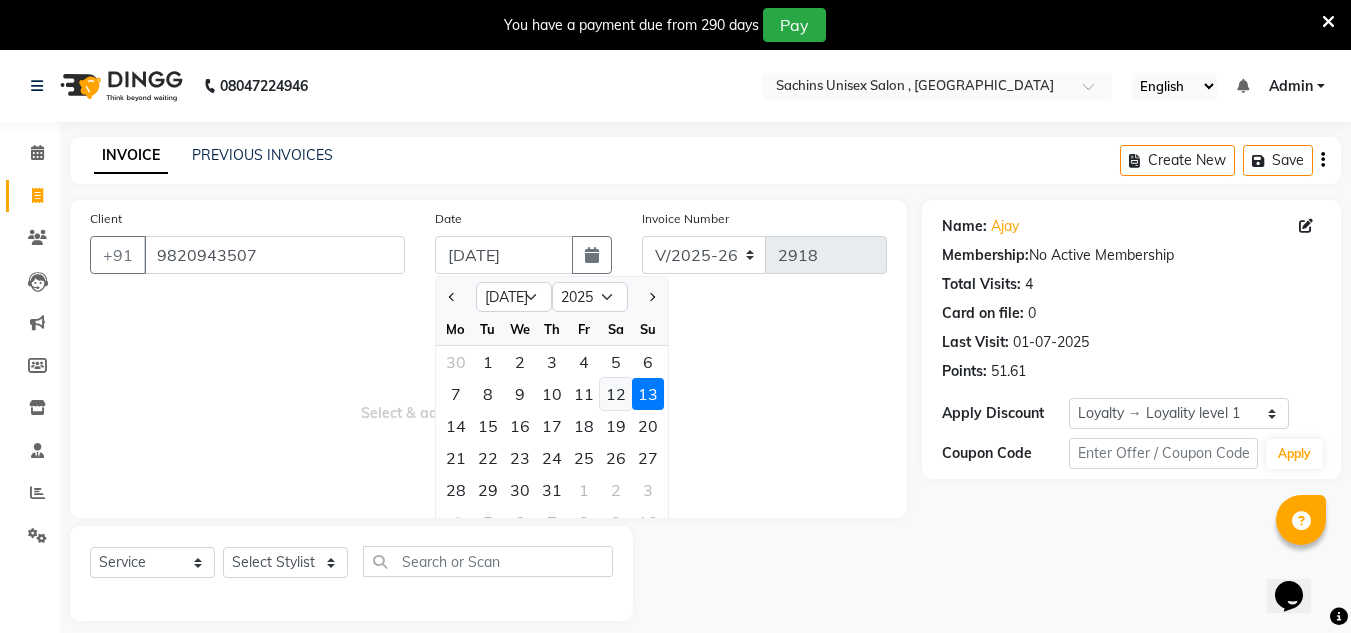 click on "12" 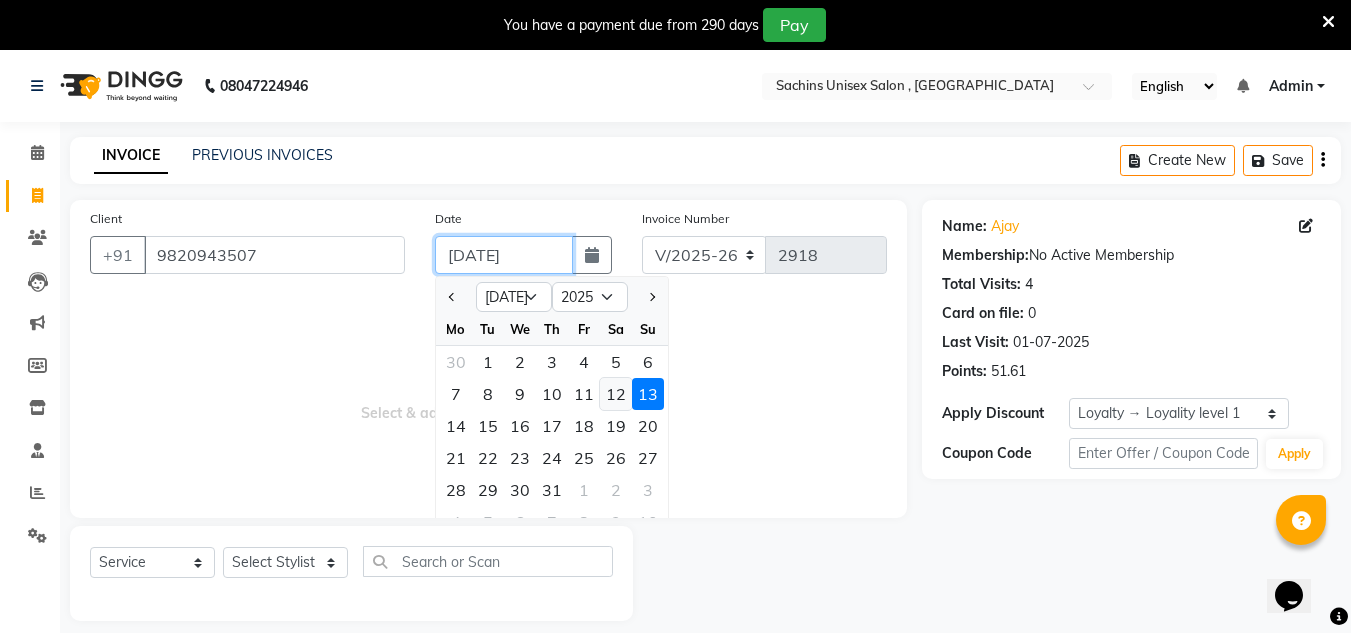 type on "12-07-2025" 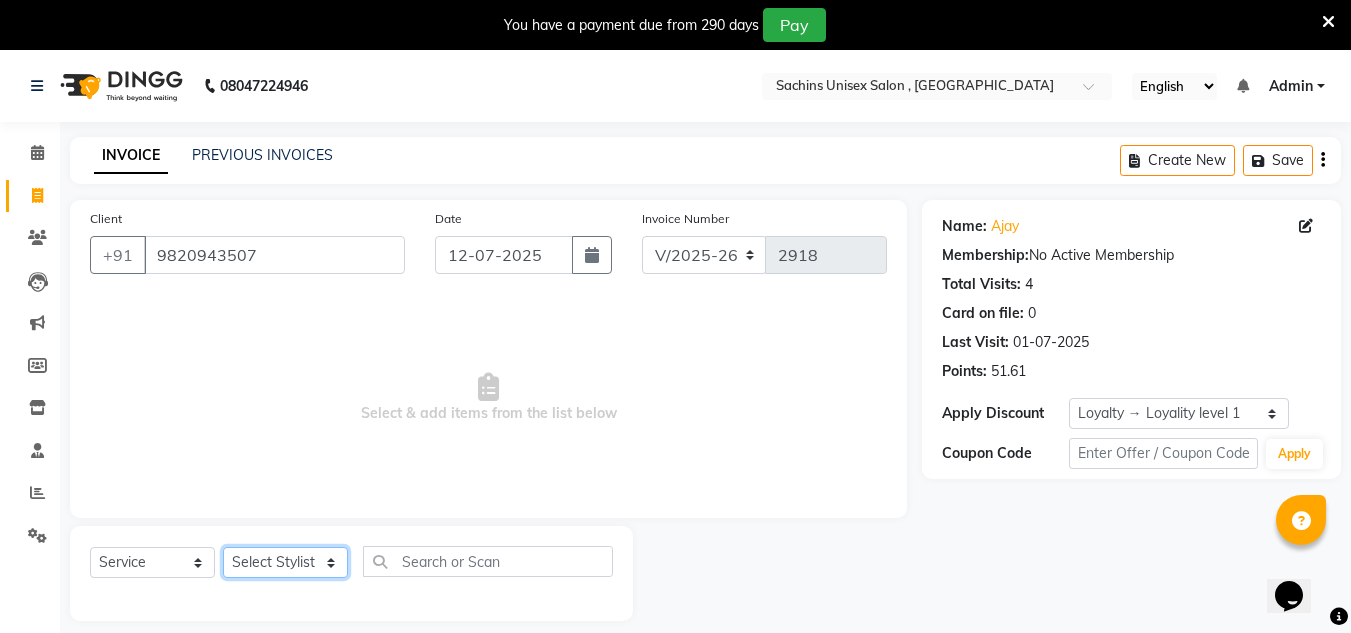 click on "Select Stylist [PERSON_NAME] new  [PERSON_NAME] [PERSON_NAME] Owner preeti [PERSON_NAME] [PERSON_NAME] RG" 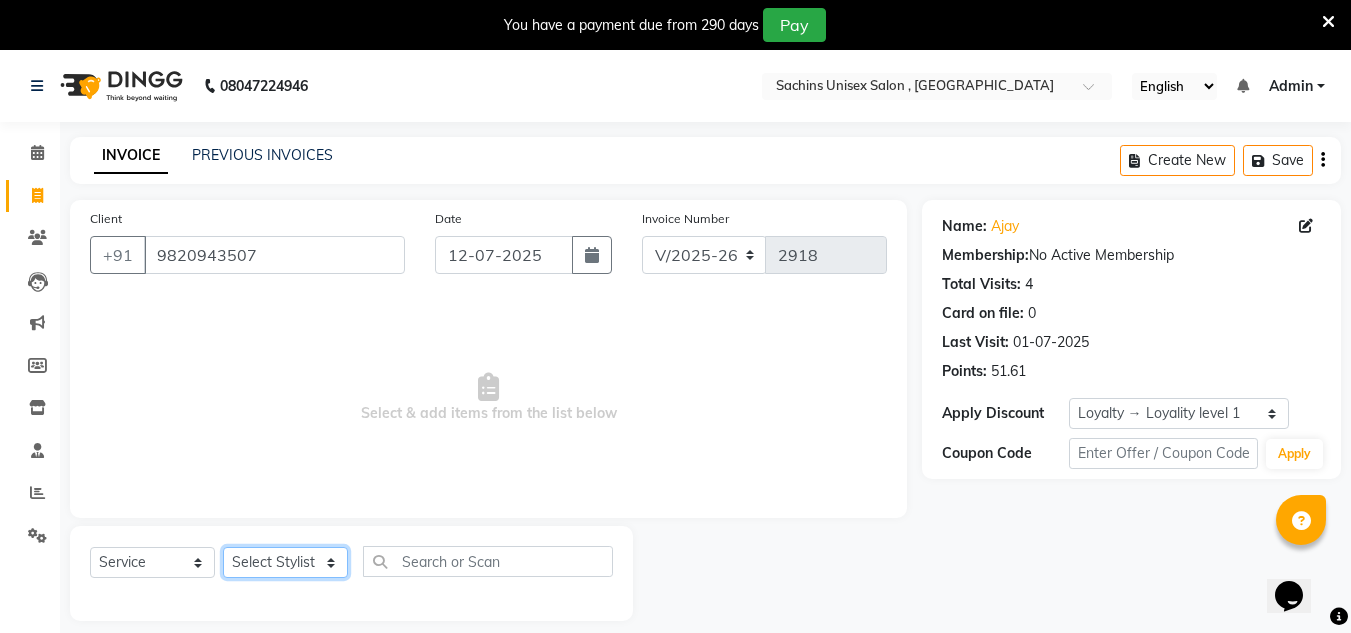 select on "81667" 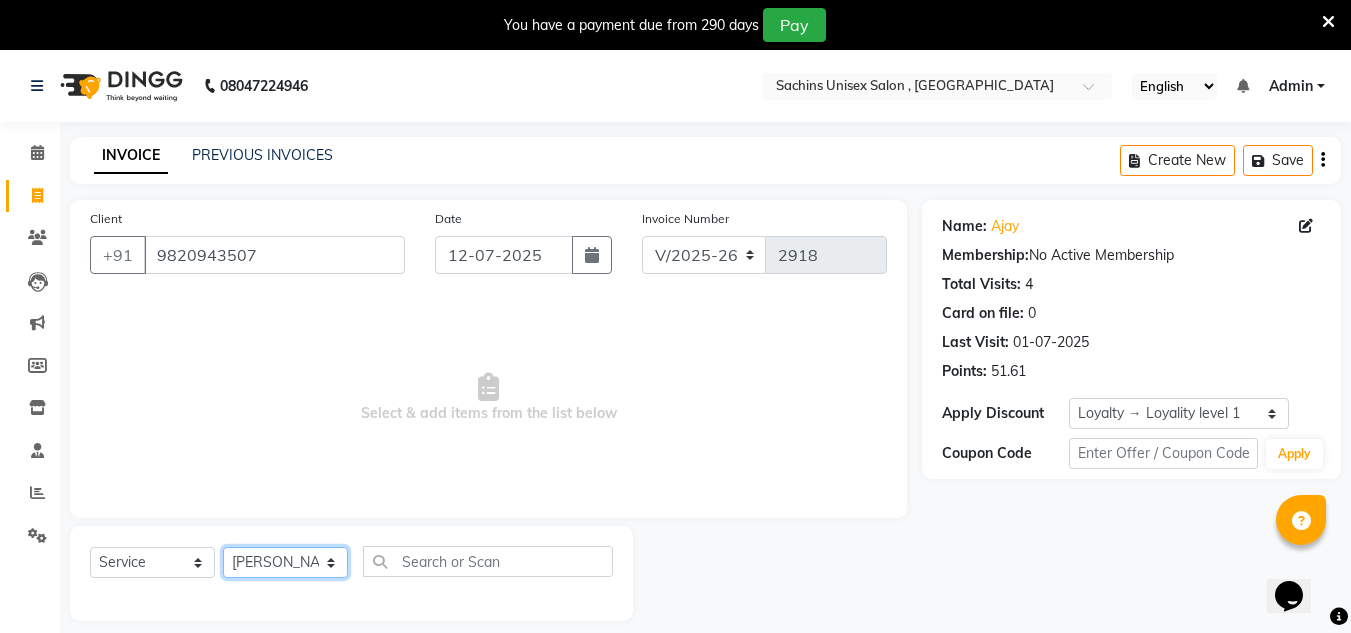 click on "Select Stylist [PERSON_NAME] new  [PERSON_NAME] [PERSON_NAME] Owner preeti [PERSON_NAME] [PERSON_NAME] RG" 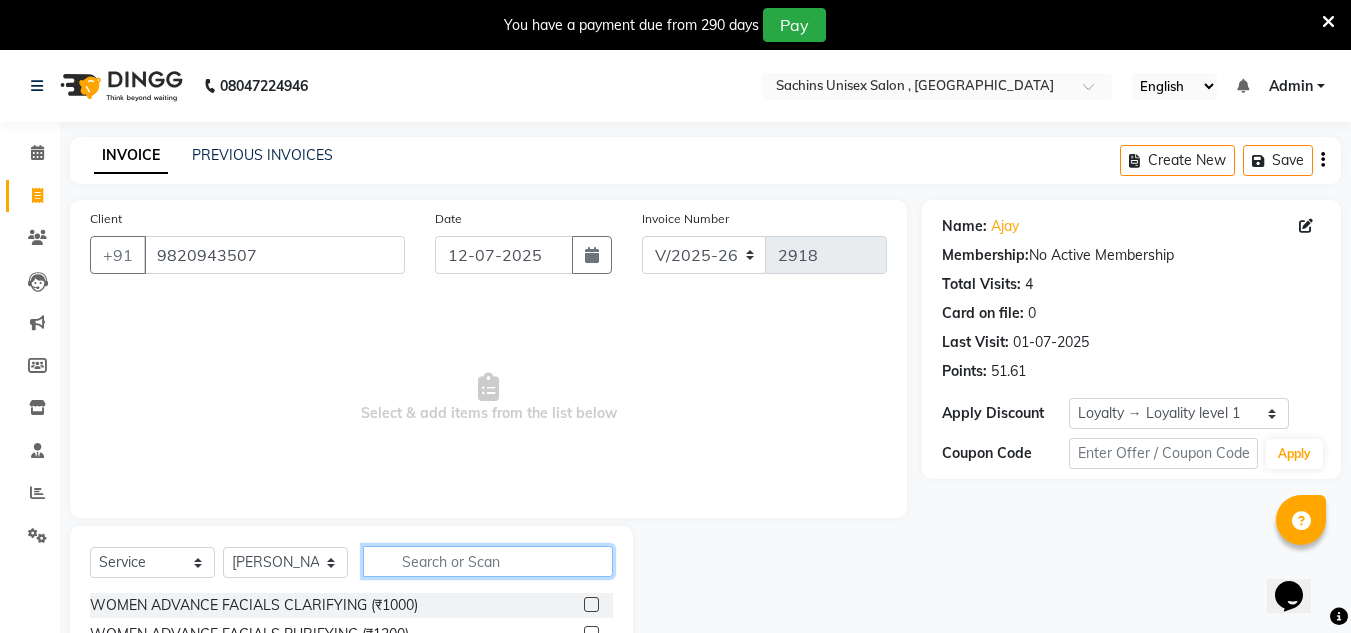 click 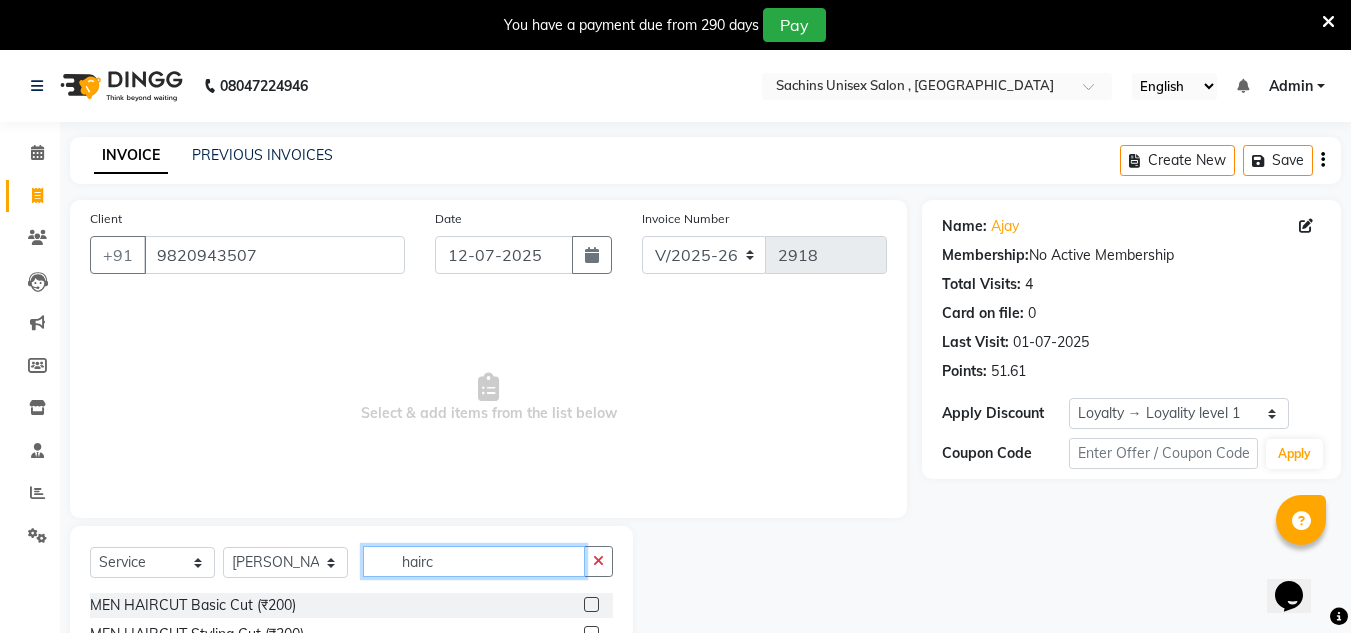 type on "hairc" 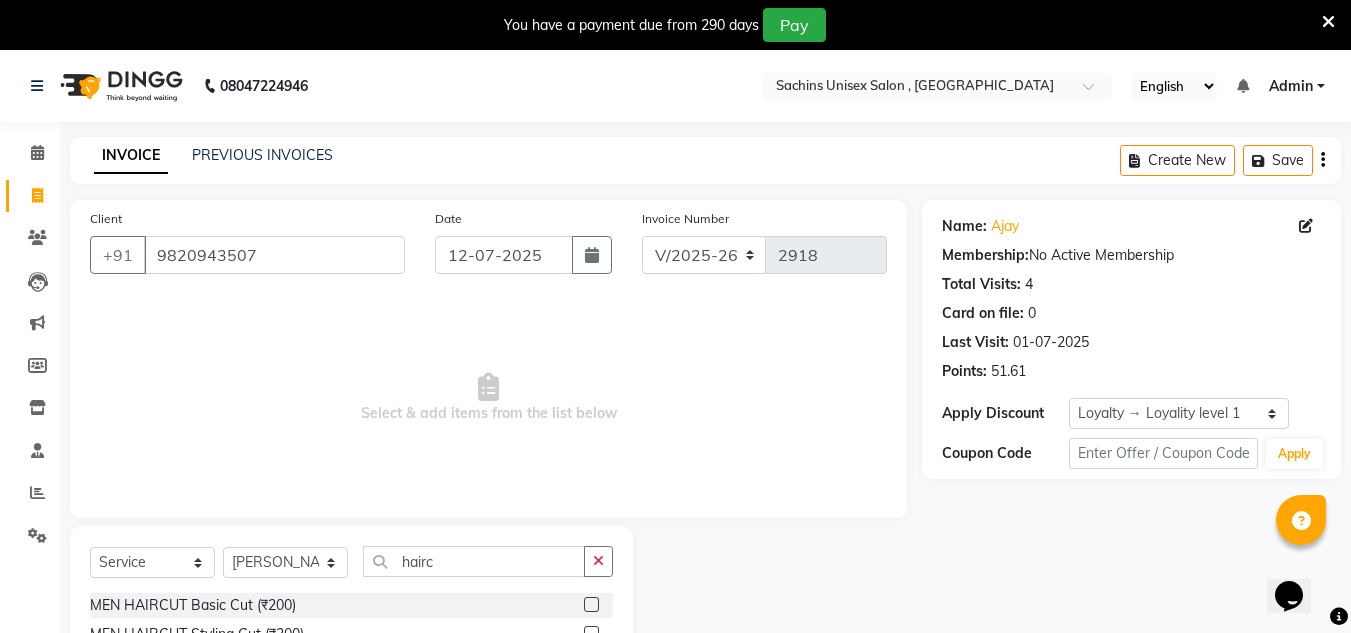 click 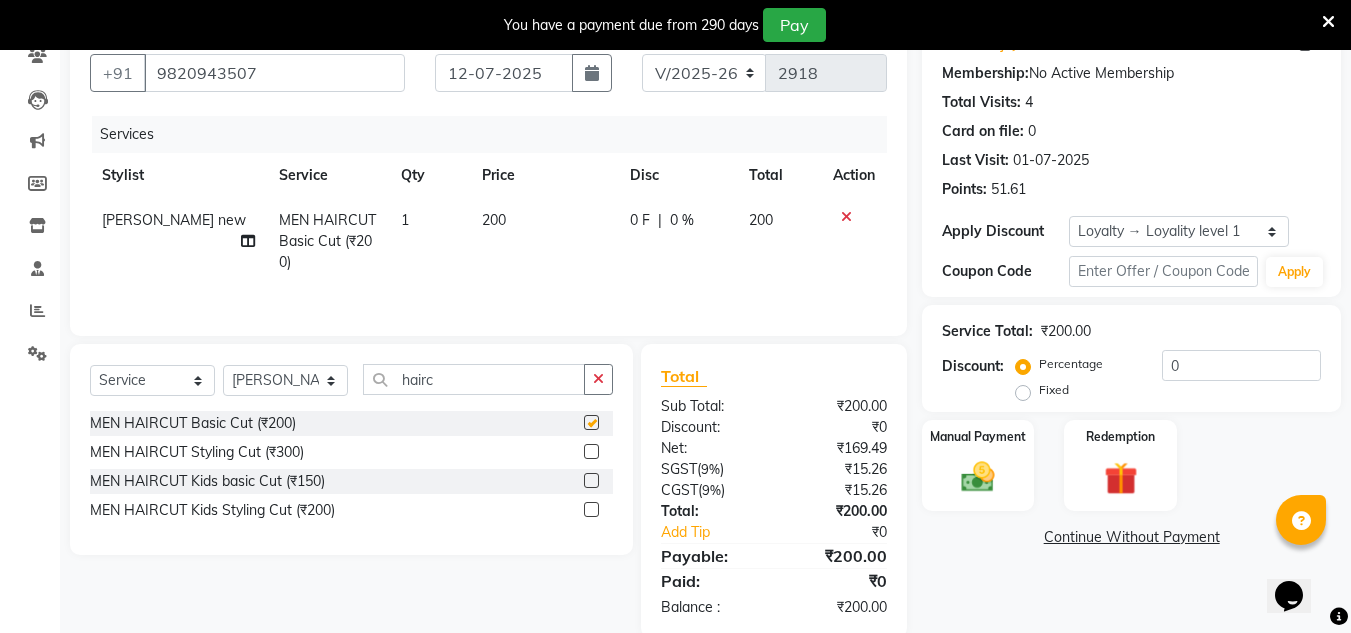 checkbox on "false" 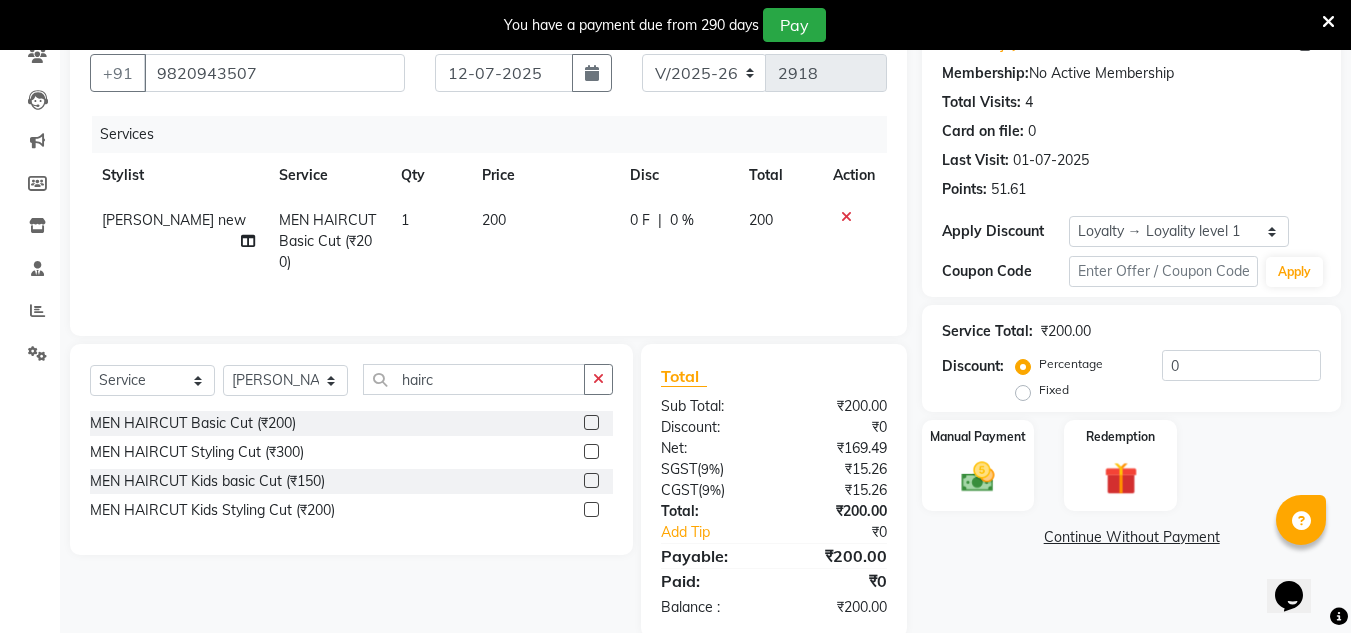 scroll, scrollTop: 200, scrollLeft: 0, axis: vertical 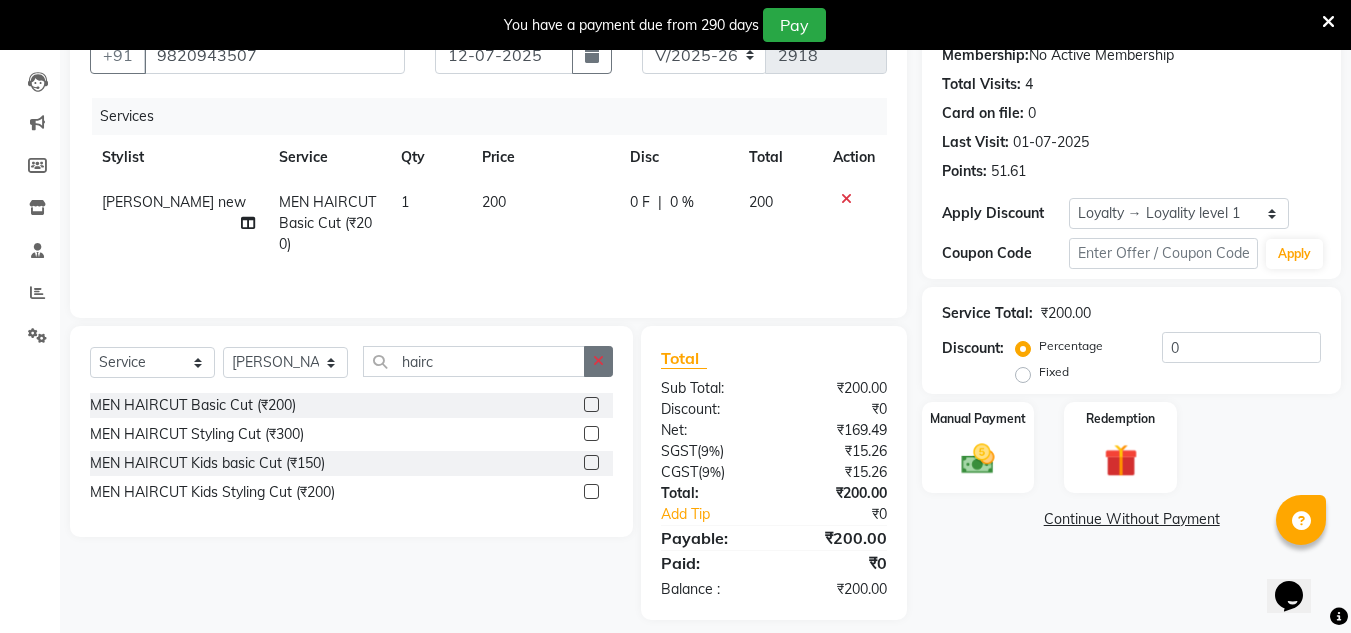 click 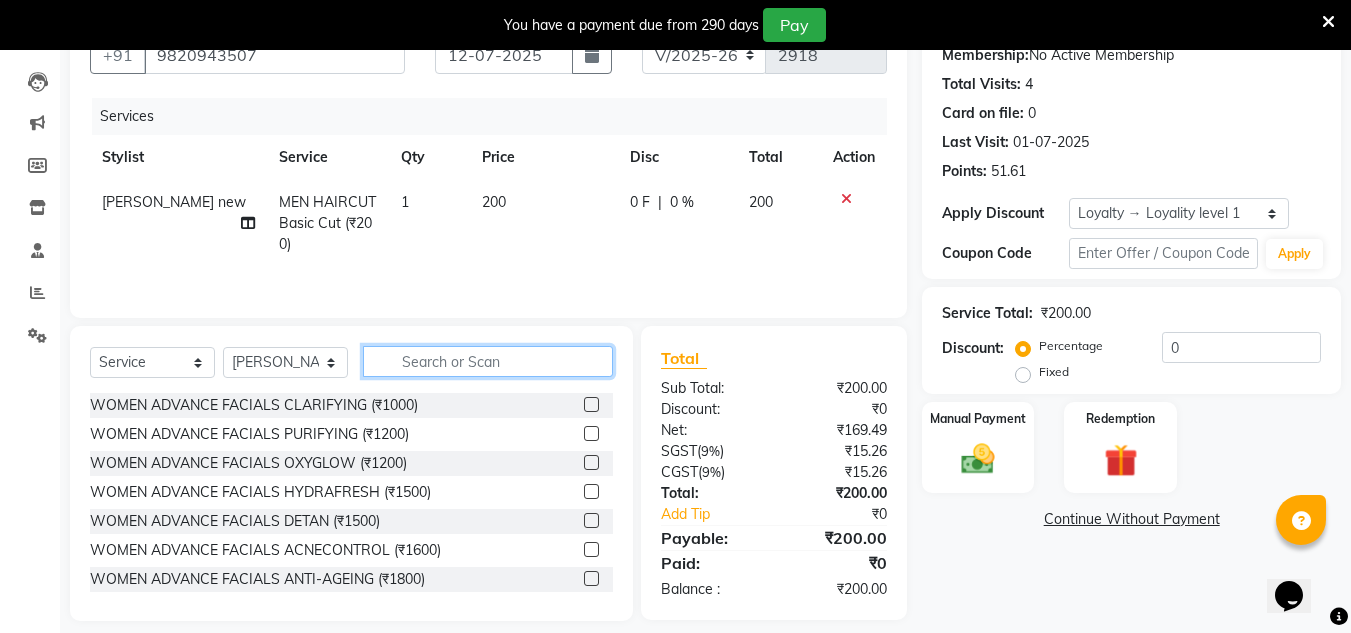 click 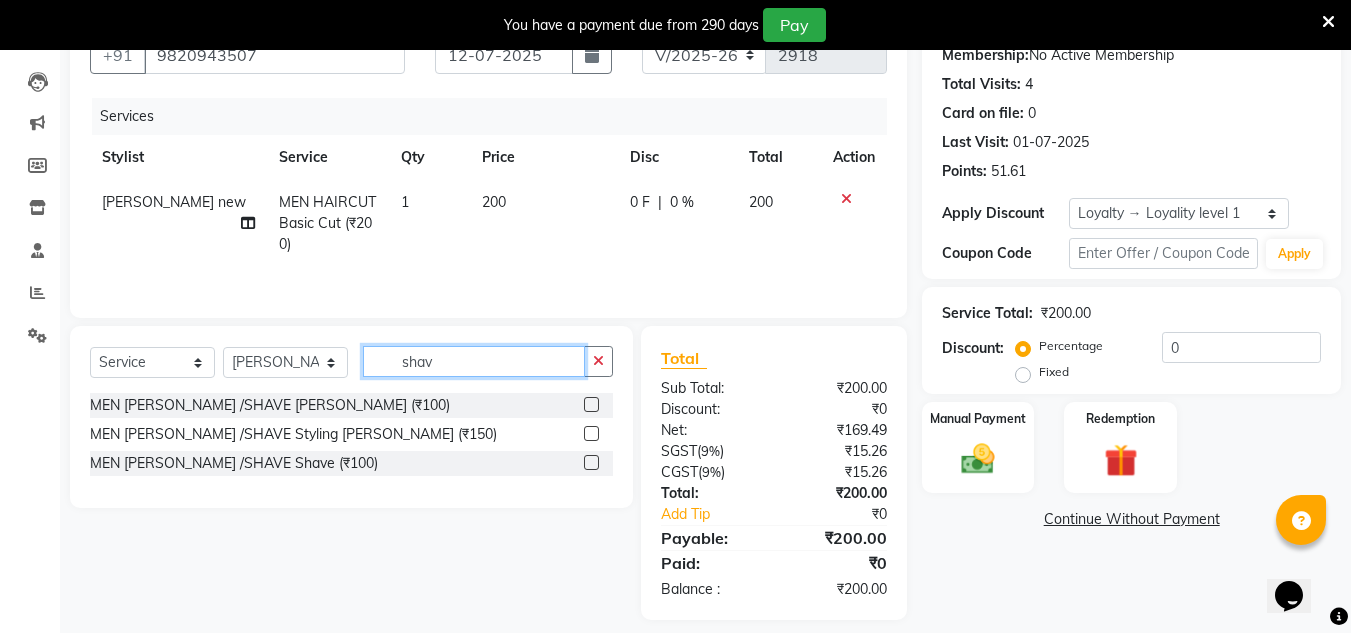 type on "shav" 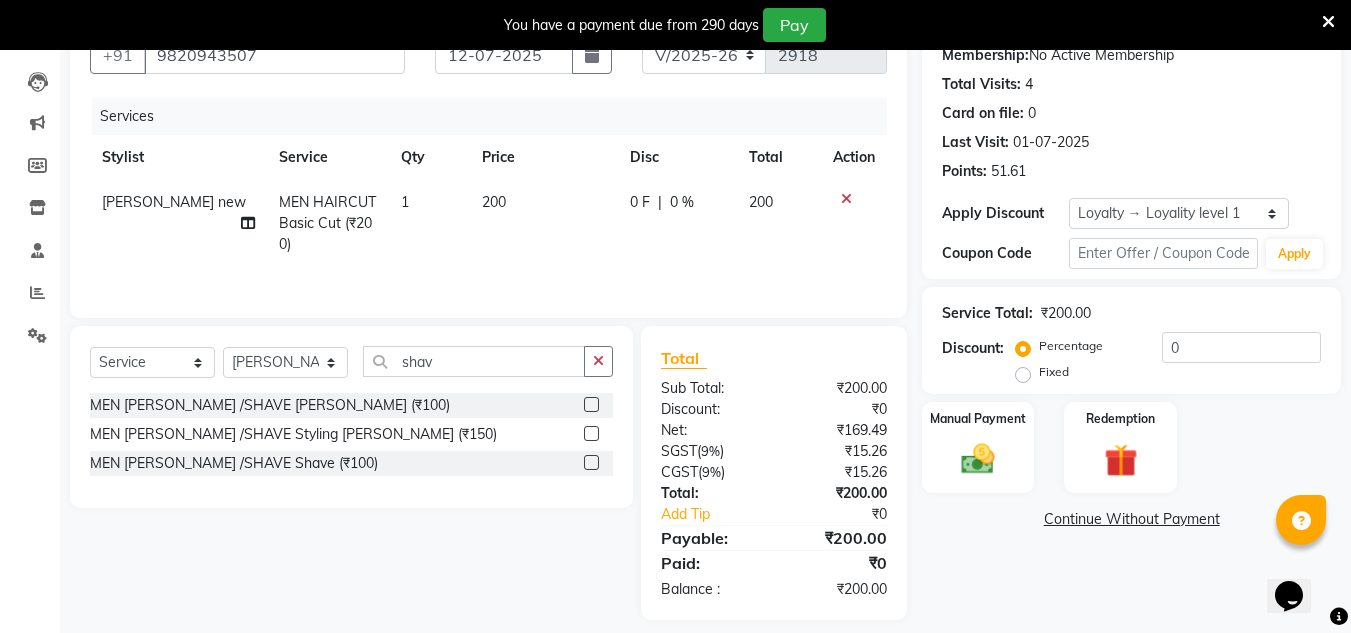 click 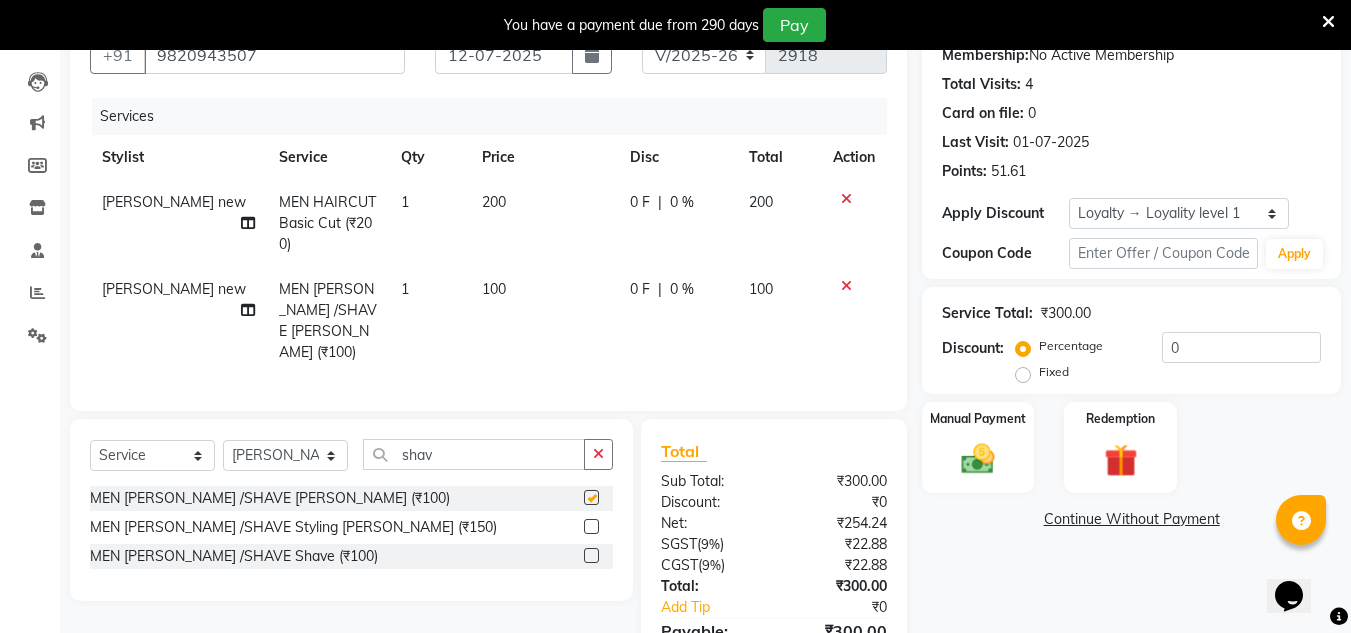 scroll, scrollTop: 304, scrollLeft: 0, axis: vertical 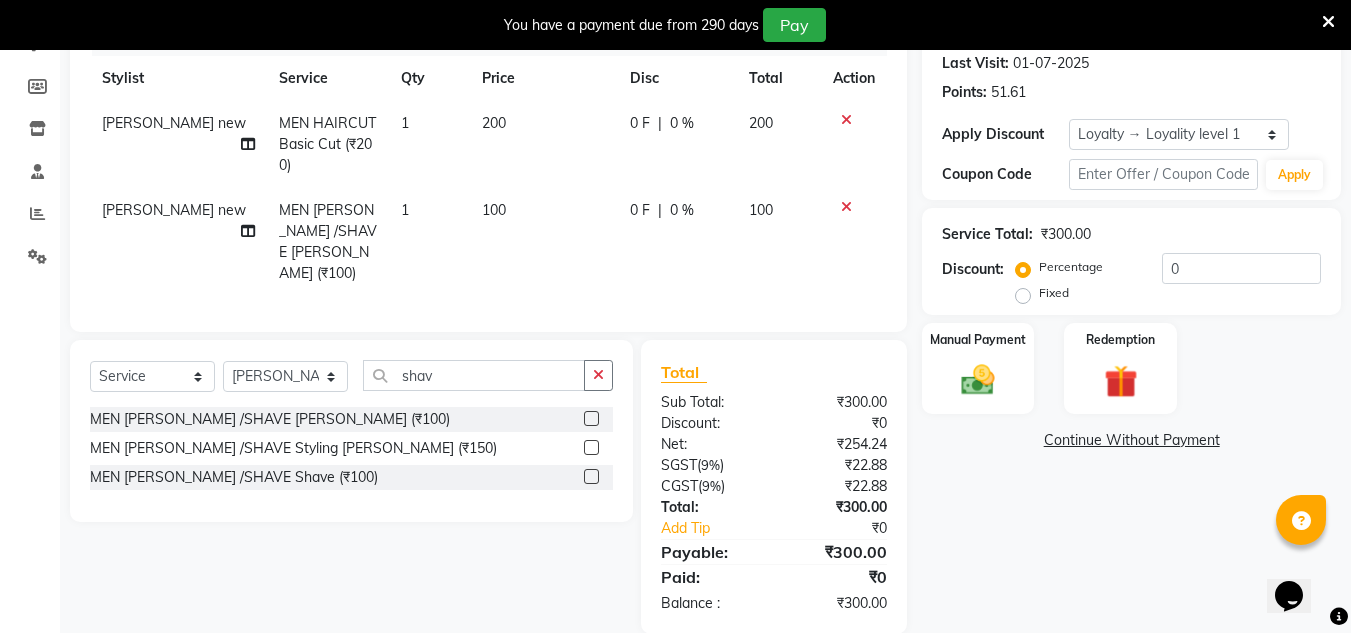 checkbox on "false" 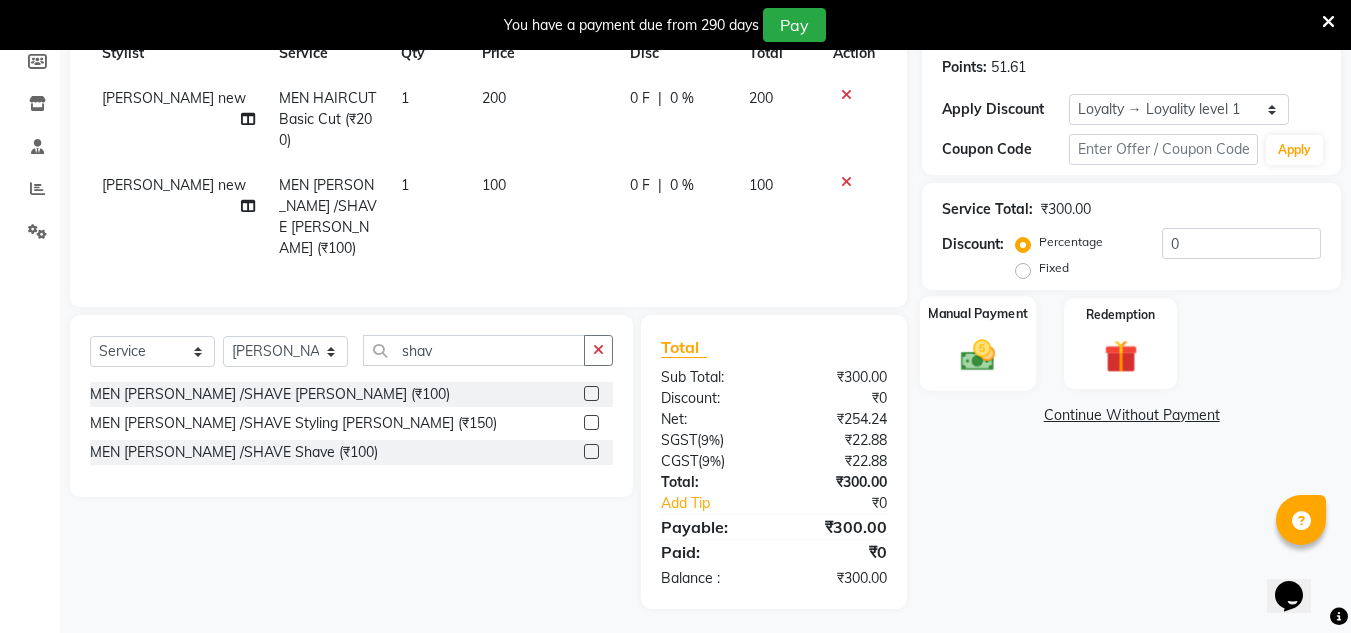 click 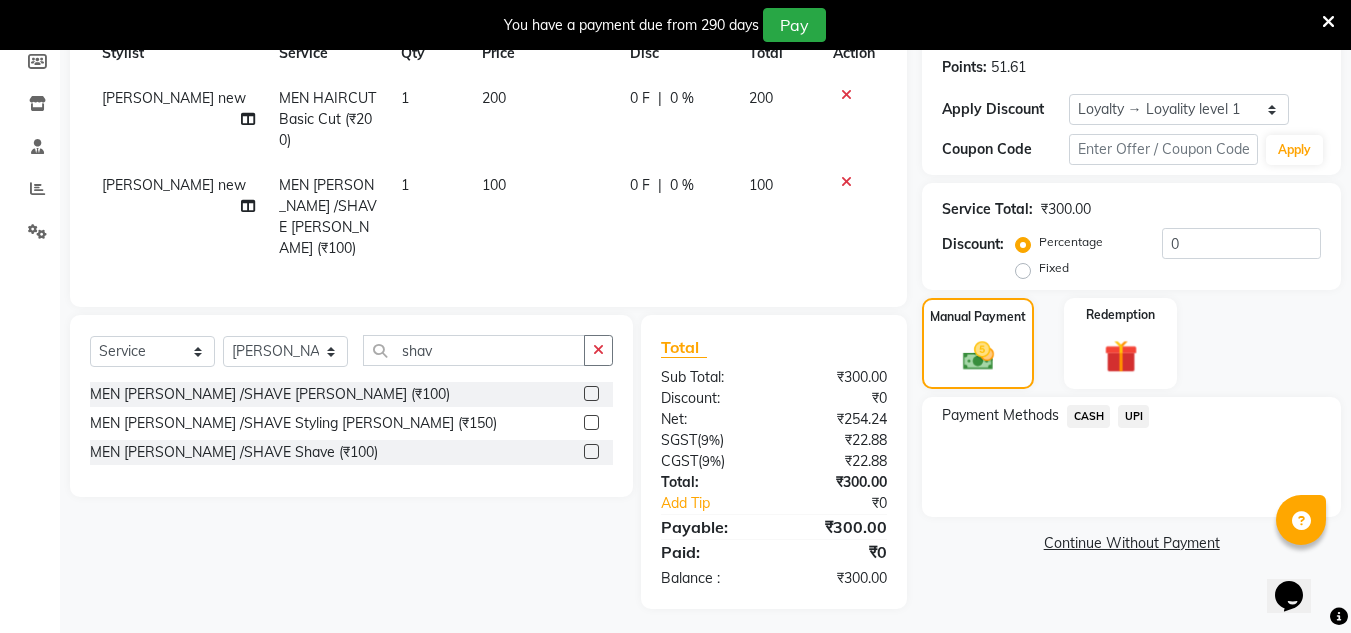click on "UPI" 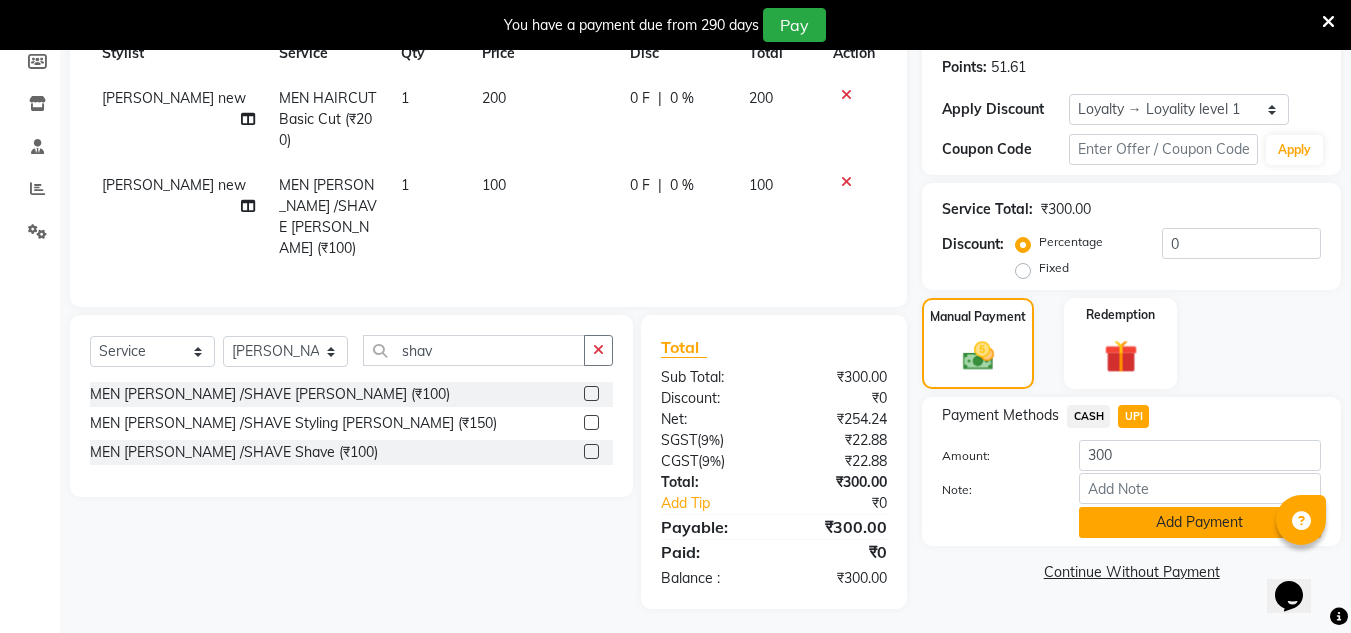click on "Add Payment" 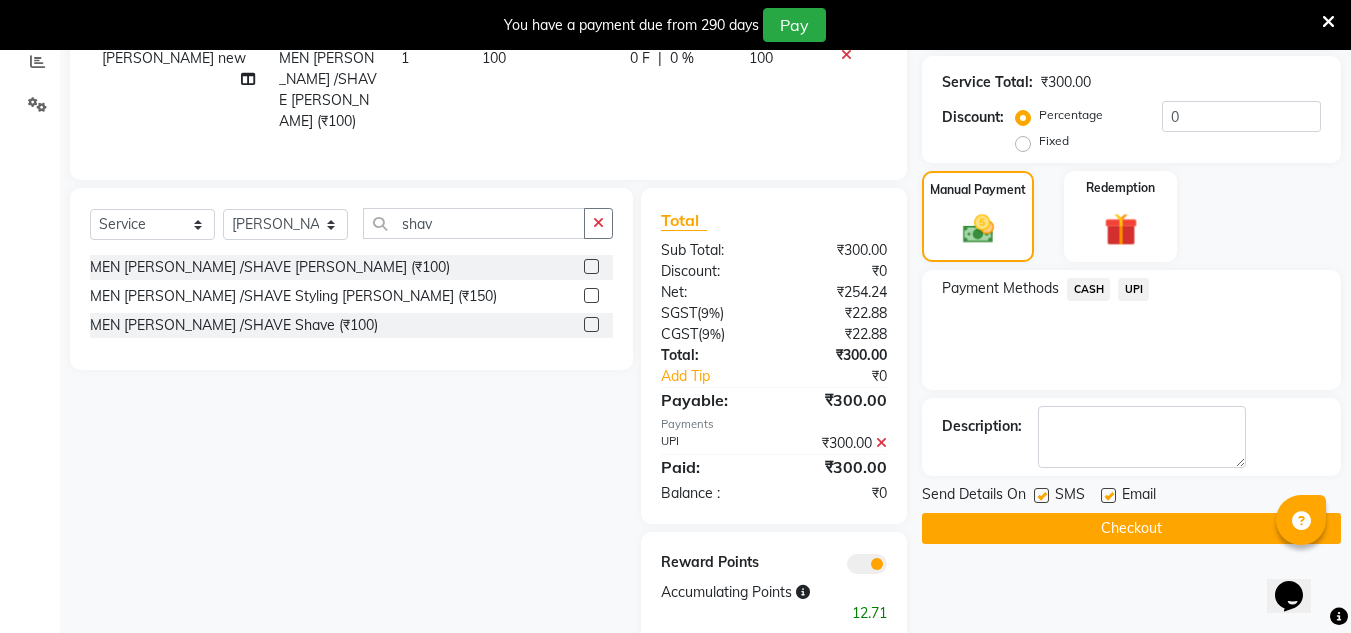 scroll, scrollTop: 466, scrollLeft: 0, axis: vertical 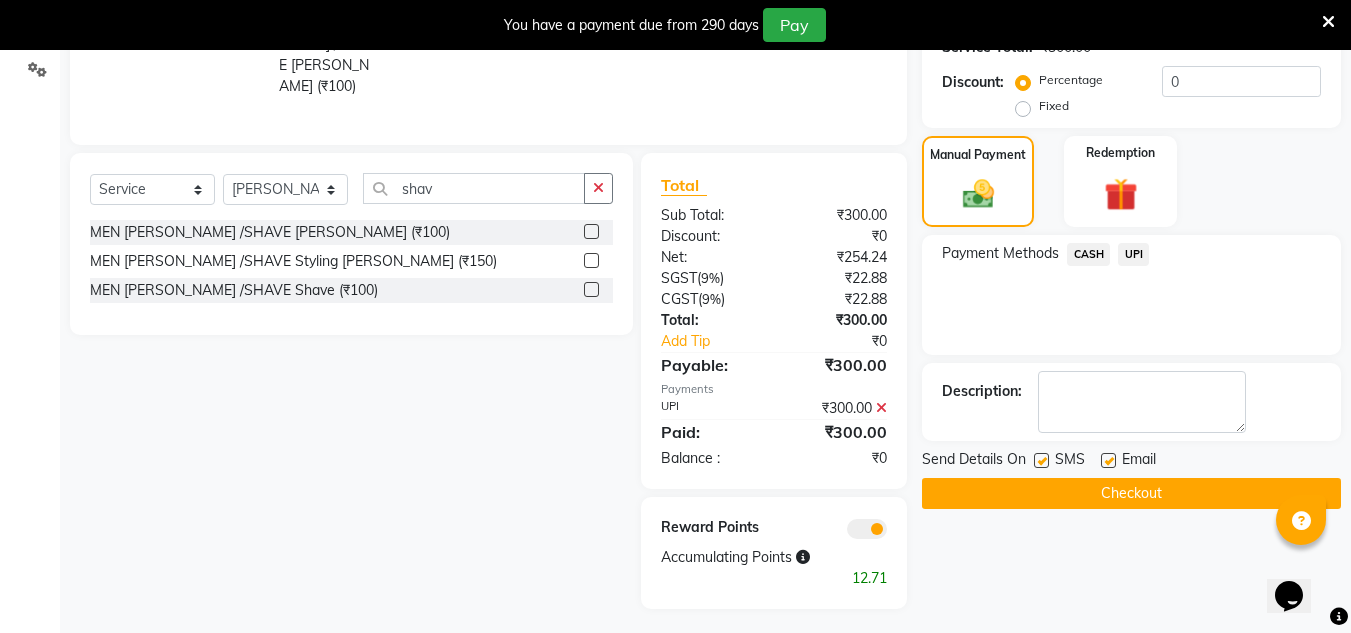 click on "Checkout" 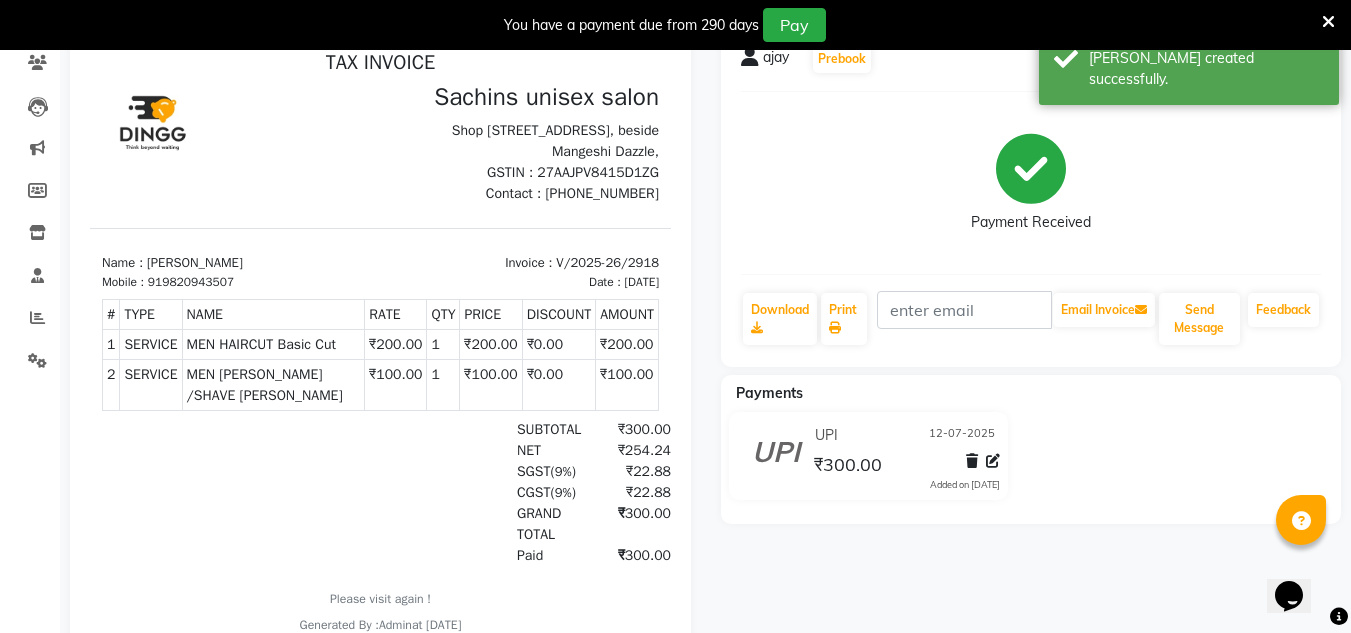 scroll, scrollTop: 0, scrollLeft: 0, axis: both 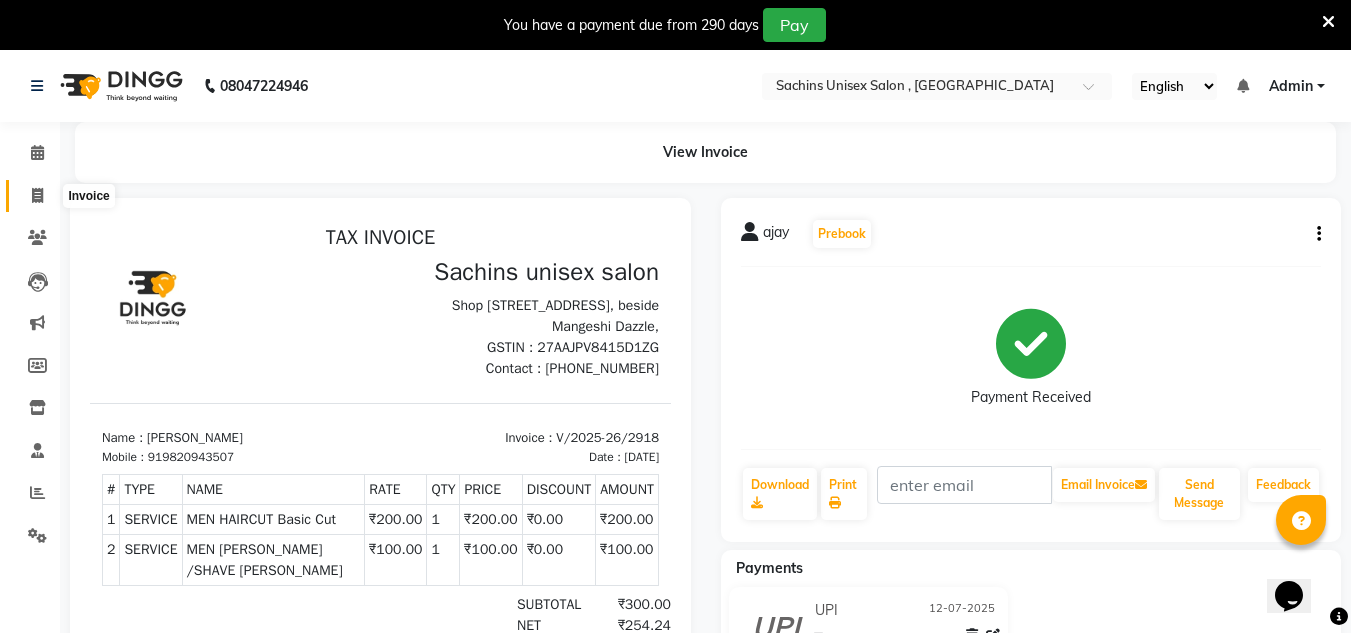 click 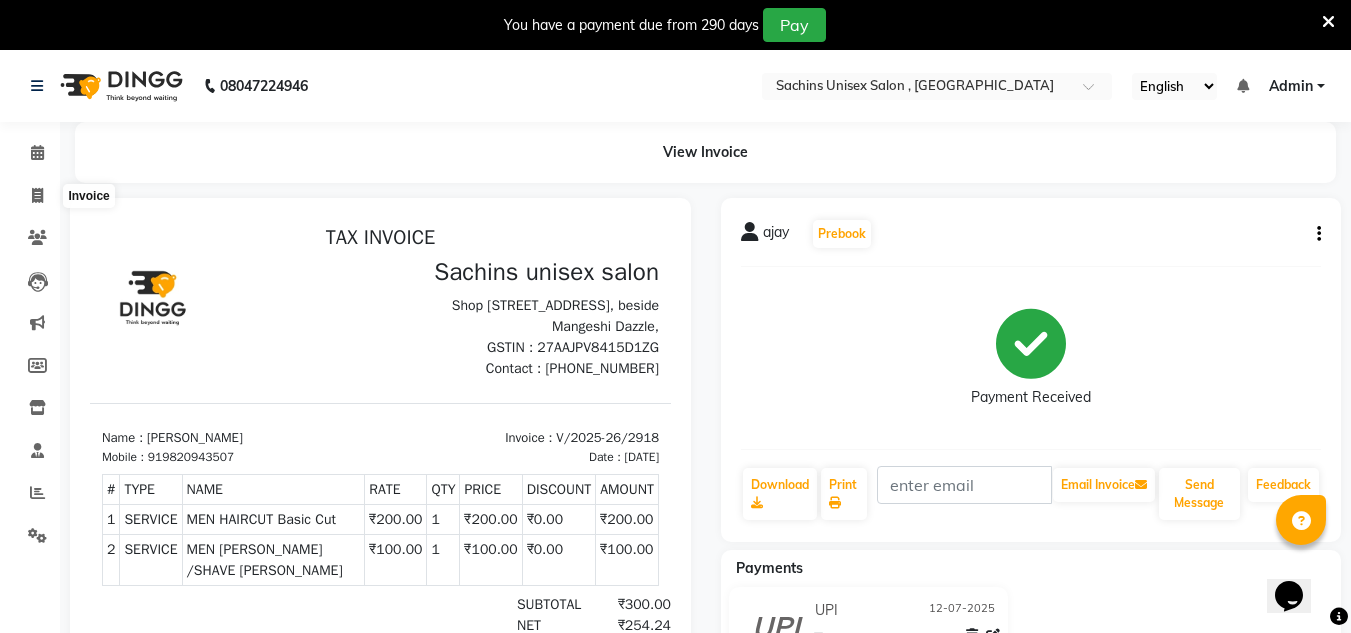 select on "service" 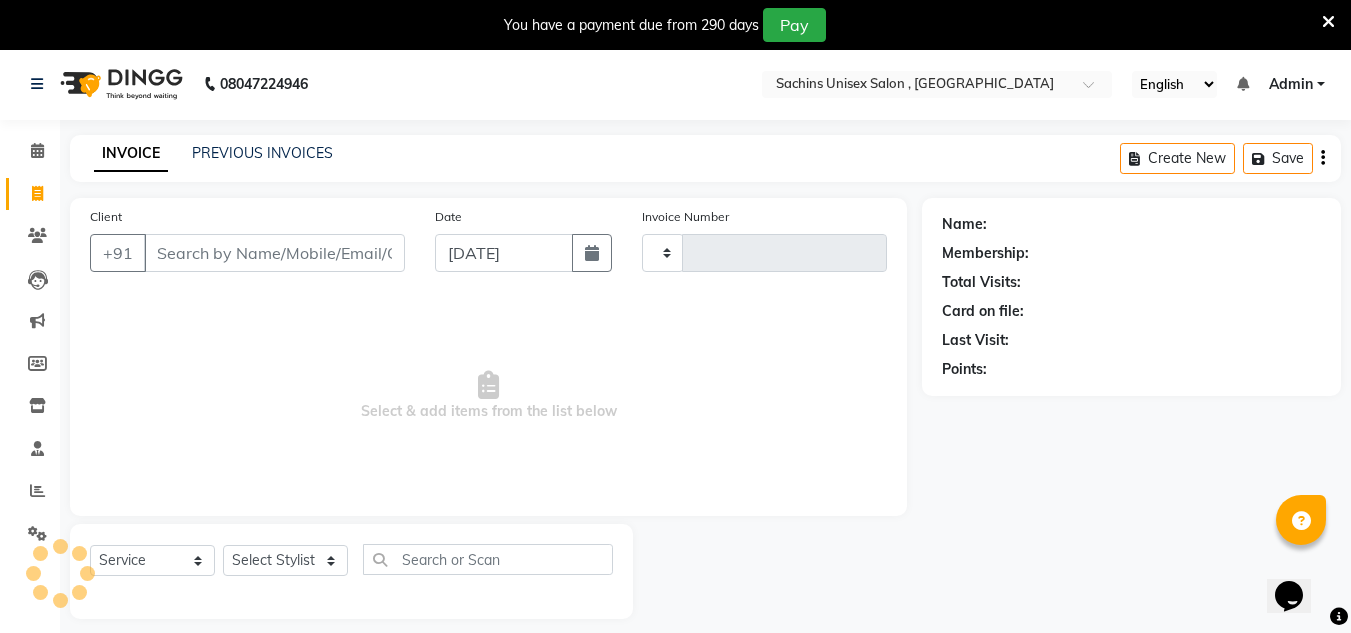 type on "2919" 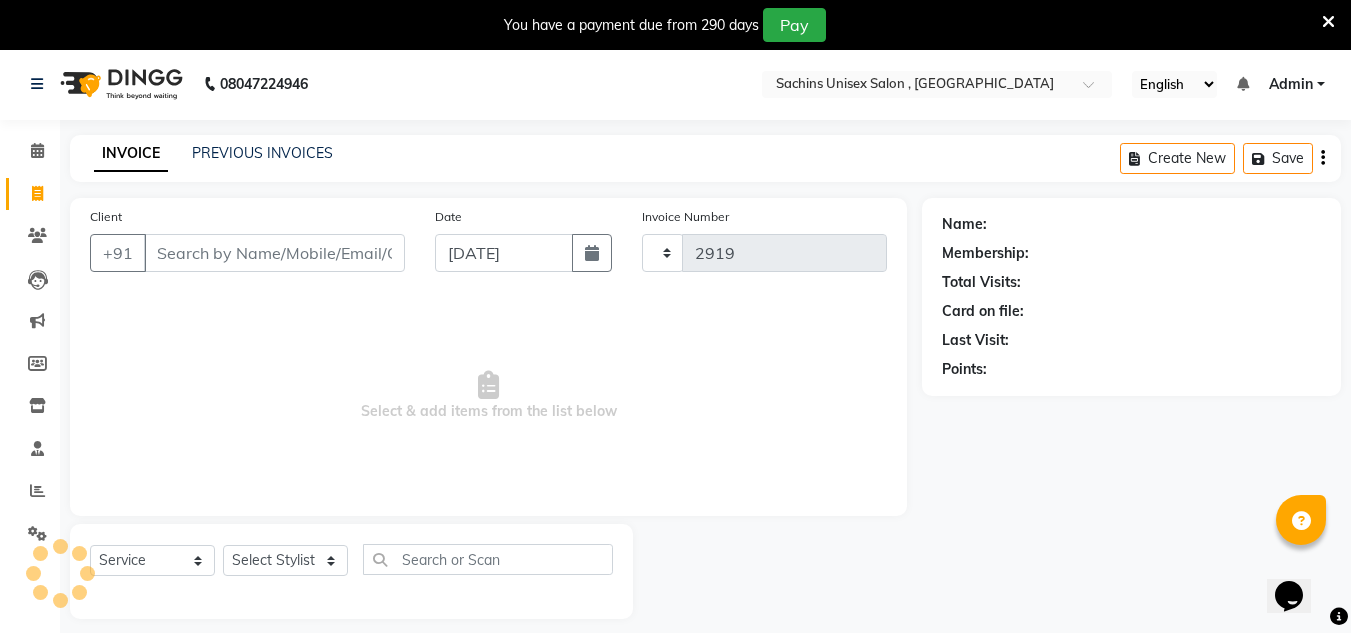 select on "6840" 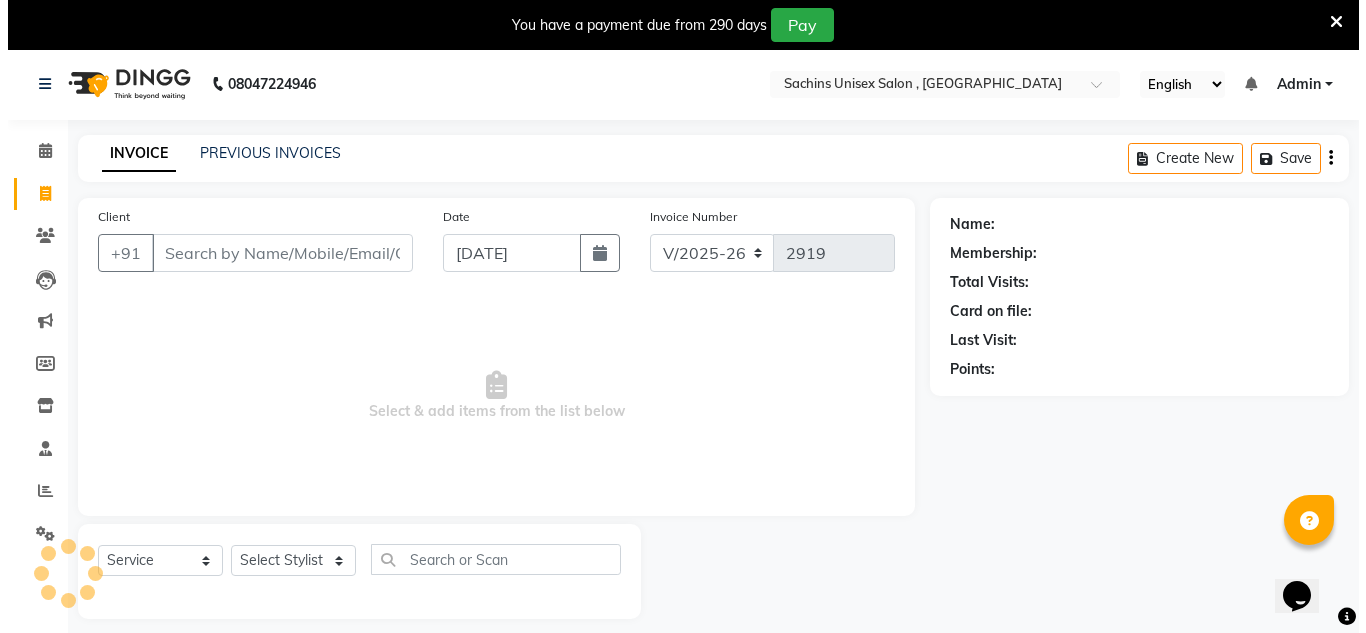scroll, scrollTop: 50, scrollLeft: 0, axis: vertical 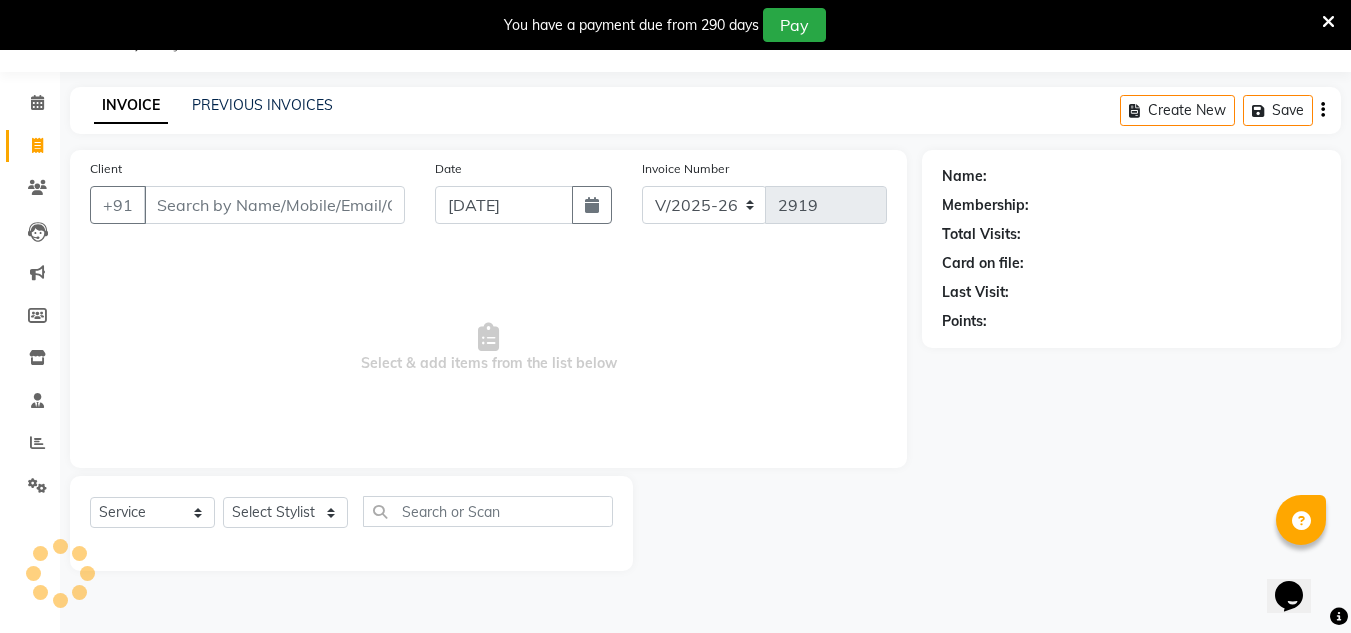 click on "Client" at bounding box center (274, 205) 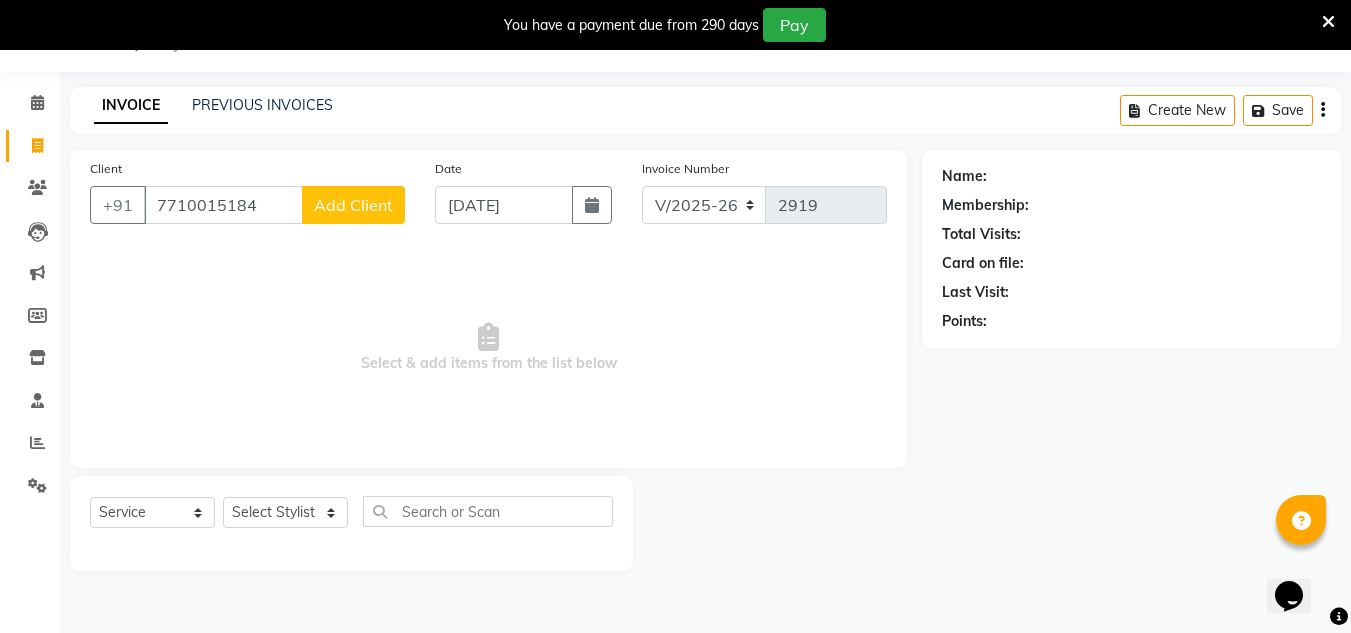 type on "7710015184" 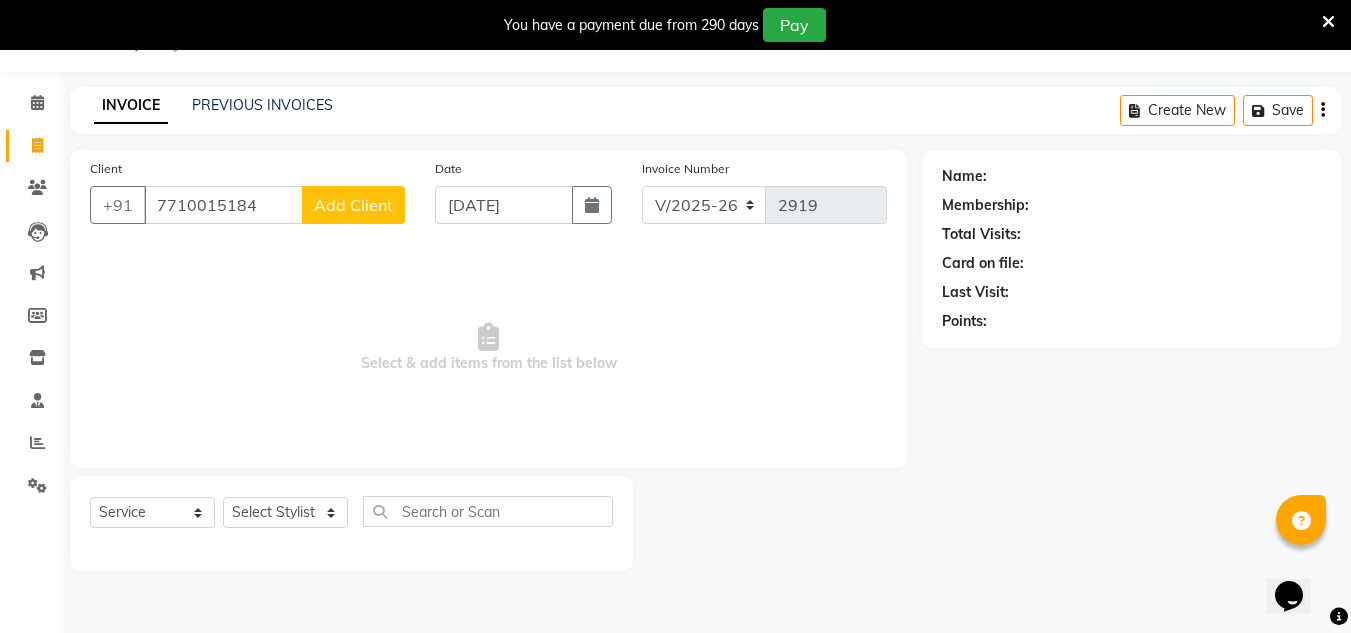 click on "Add Client" 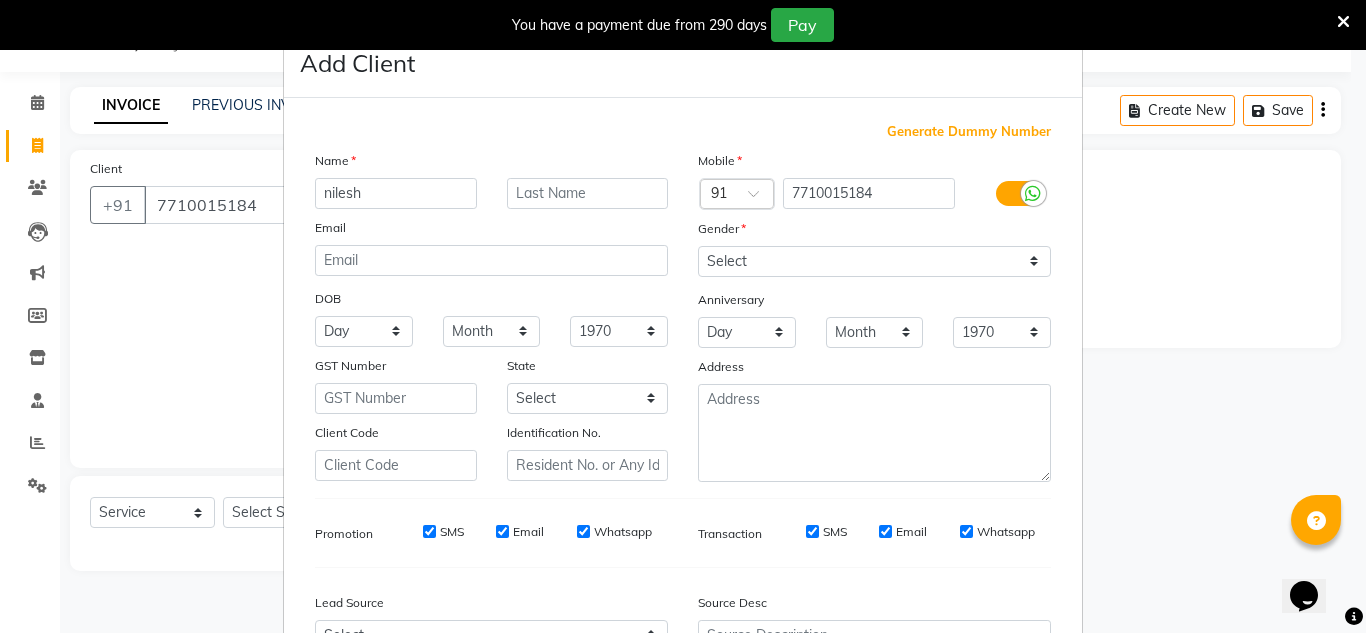 type on "nilesh" 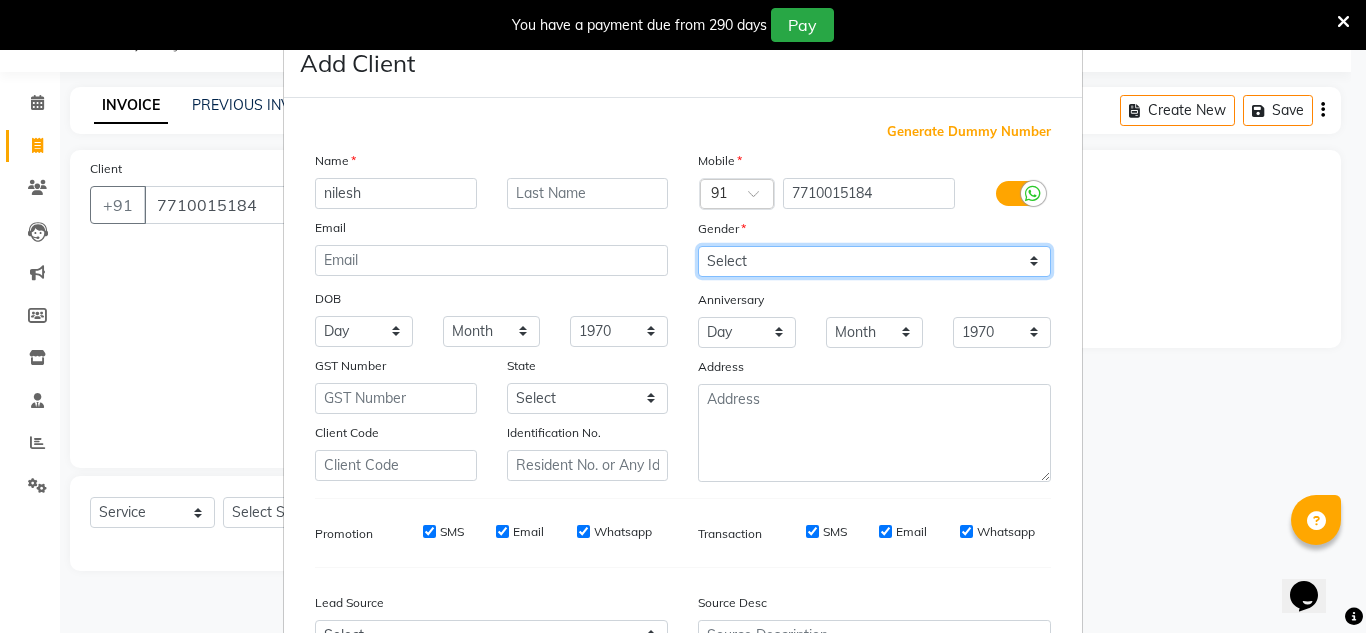 click on "Select [DEMOGRAPHIC_DATA] [DEMOGRAPHIC_DATA] Other Prefer Not To Say" at bounding box center (874, 261) 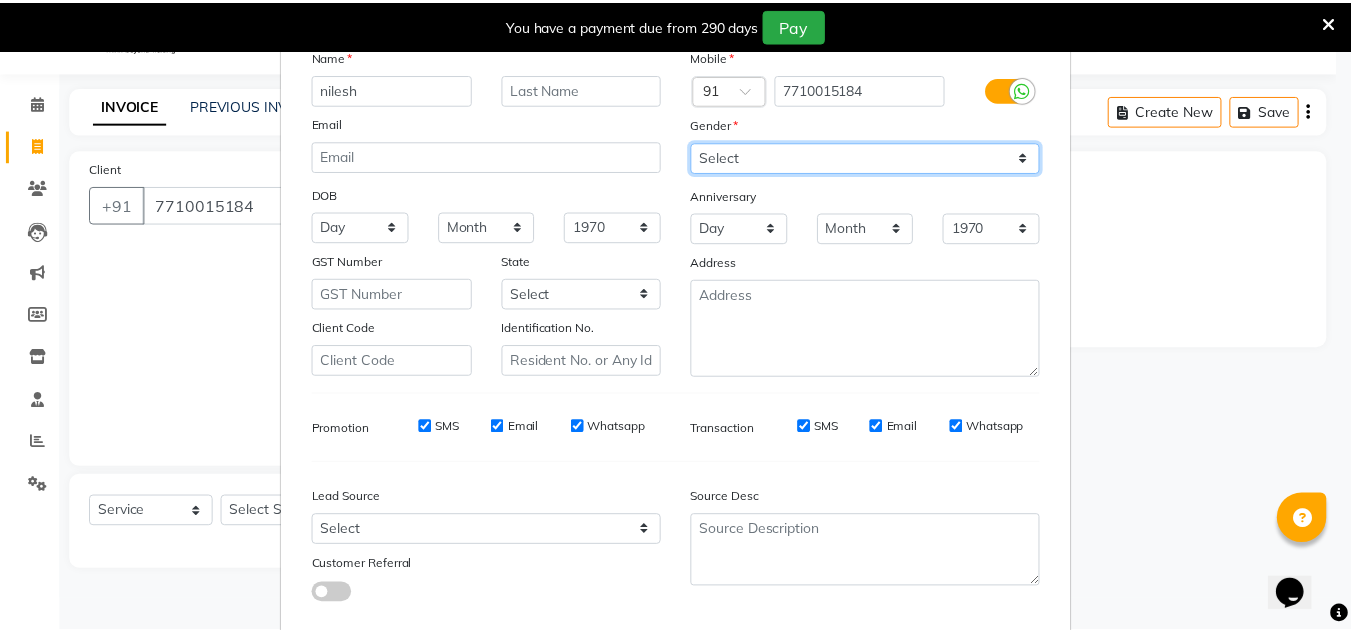 scroll, scrollTop: 216, scrollLeft: 0, axis: vertical 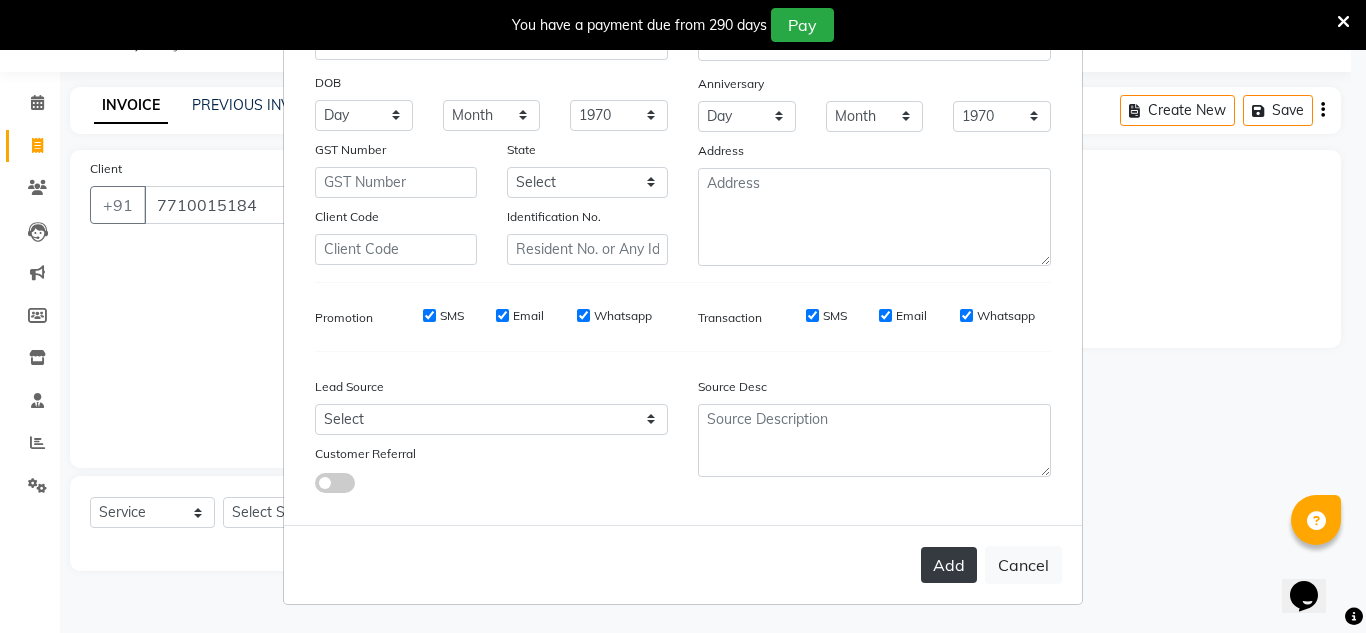 click on "Add" at bounding box center (949, 565) 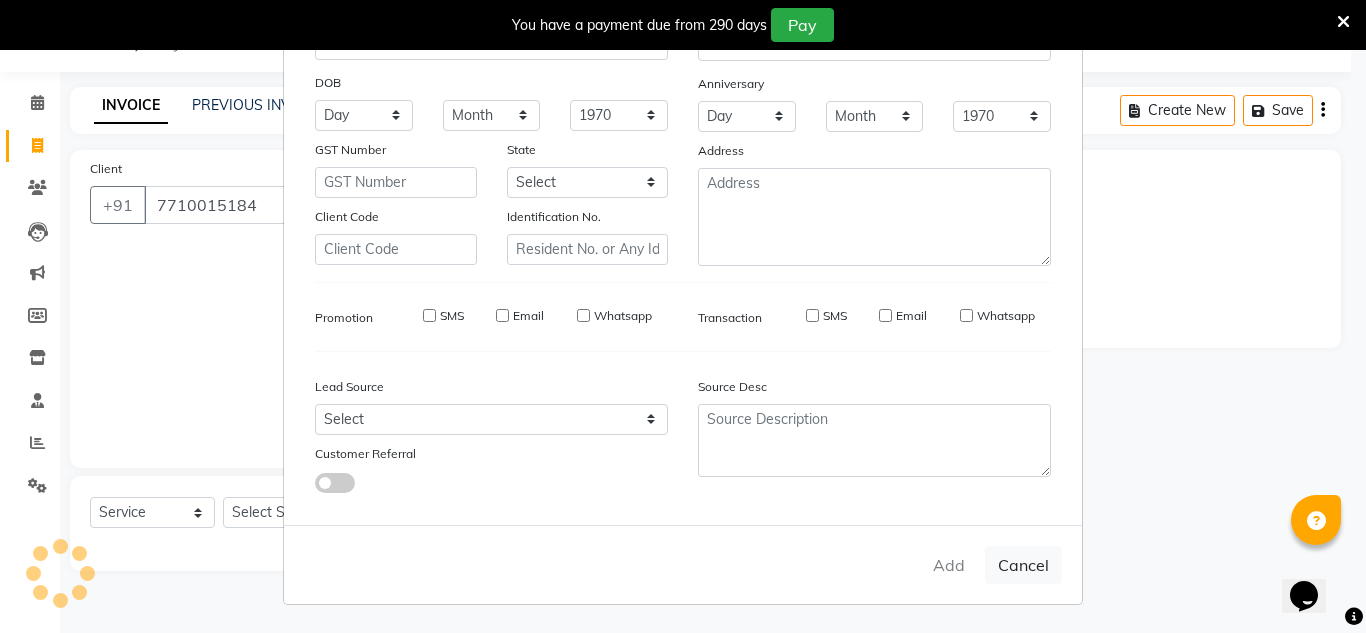 type 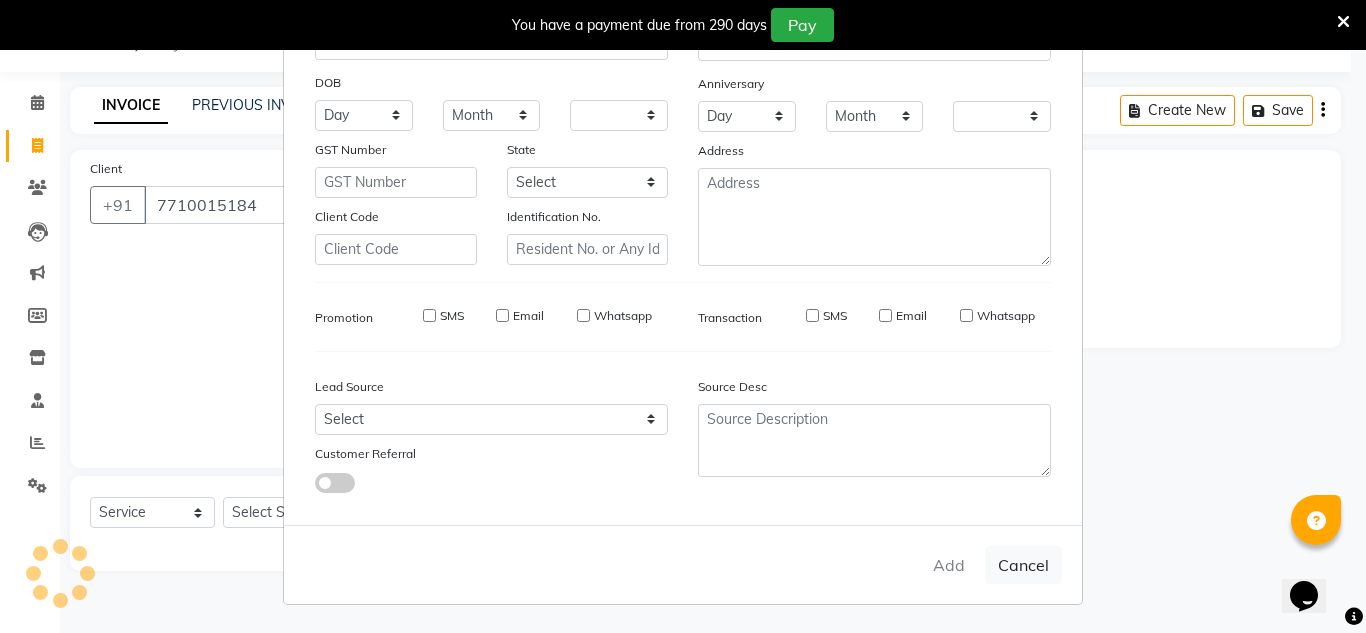 select on "1: Object" 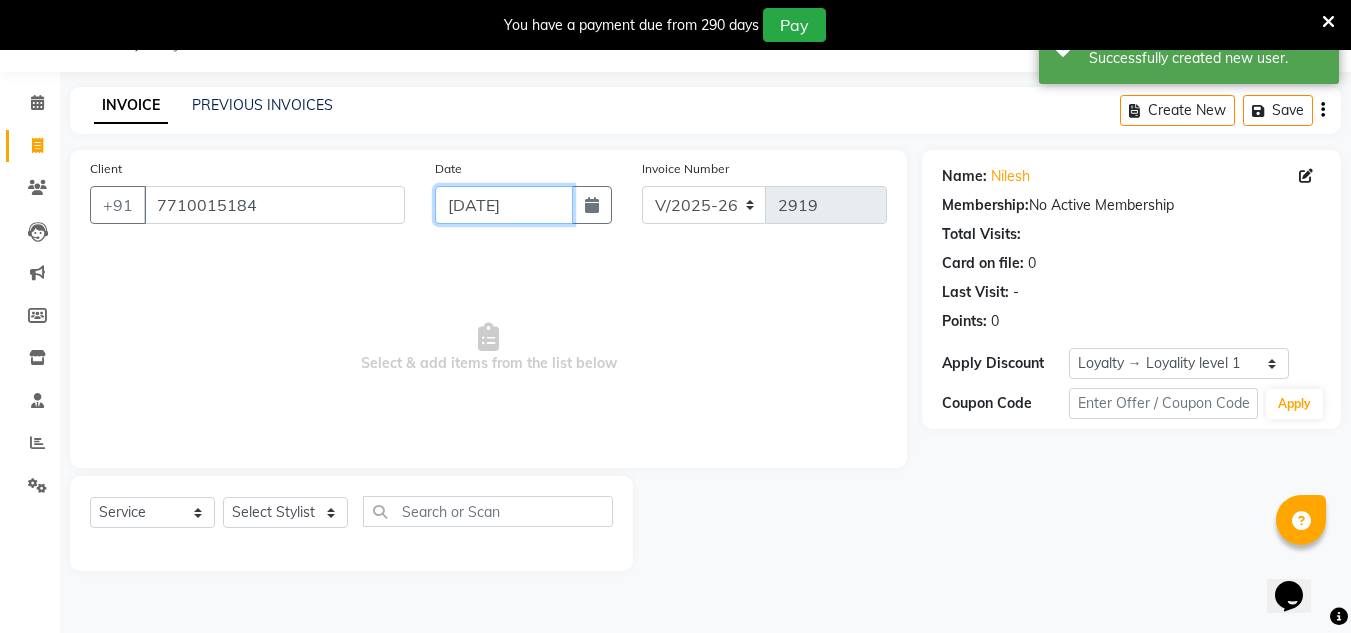 click on "[DATE]" 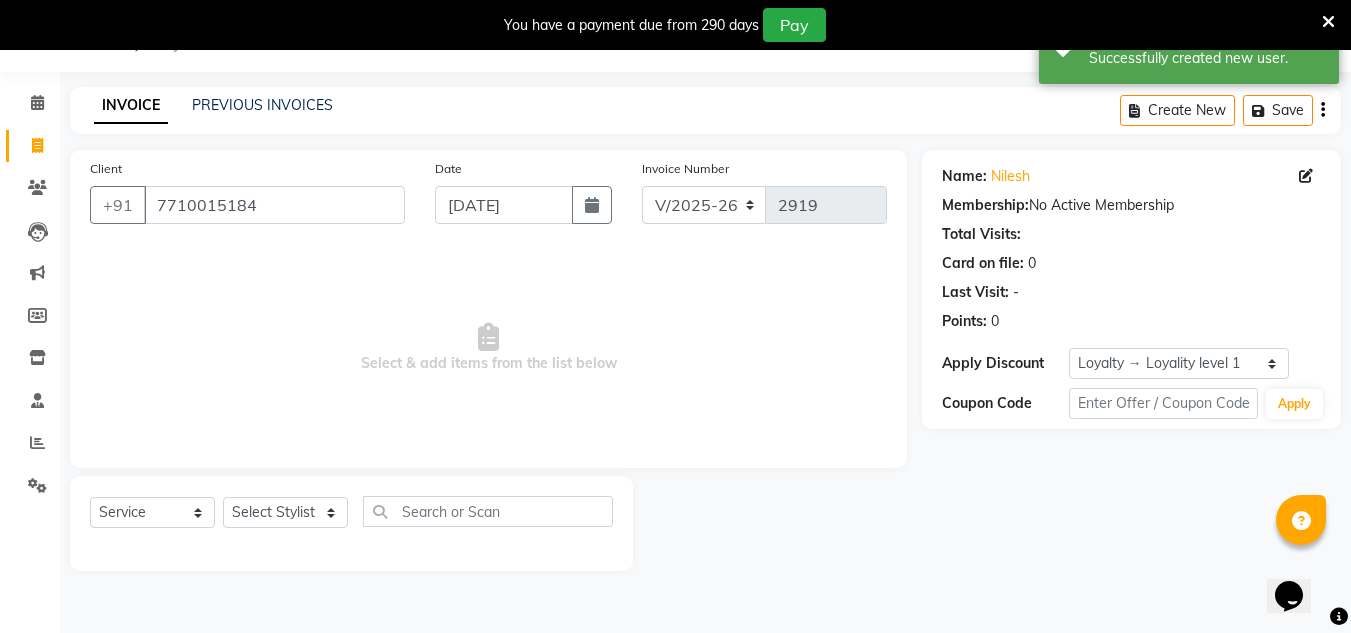 select on "7" 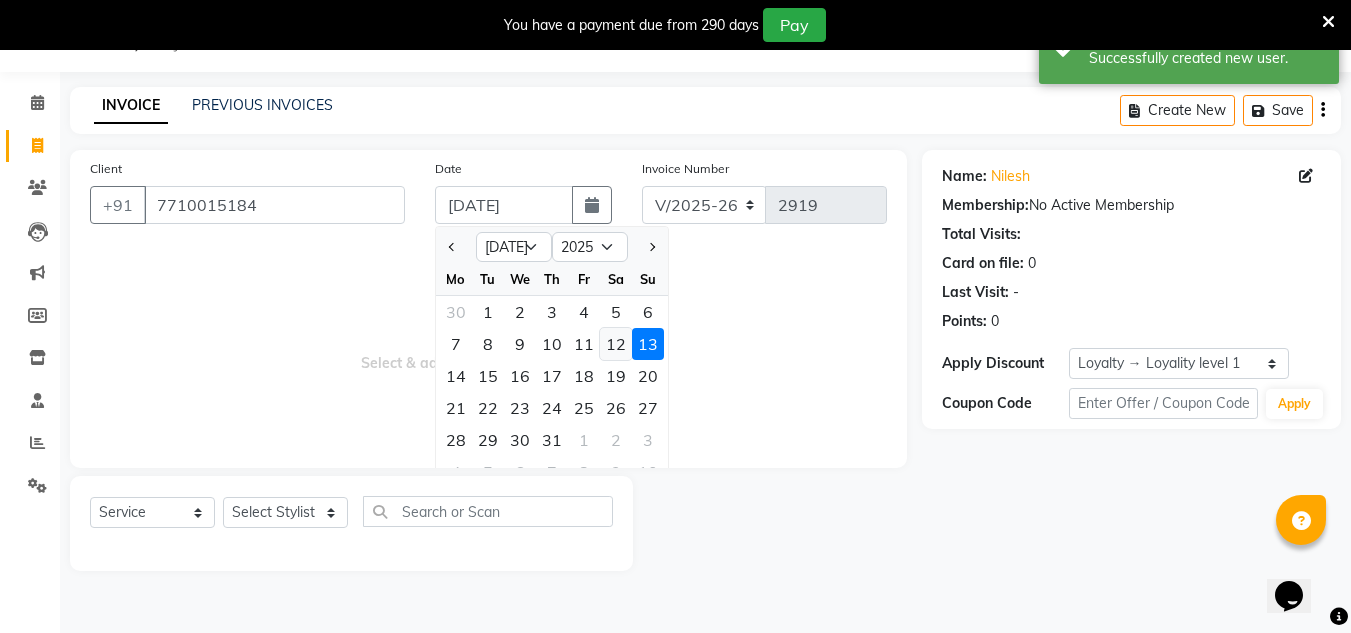 click on "12" 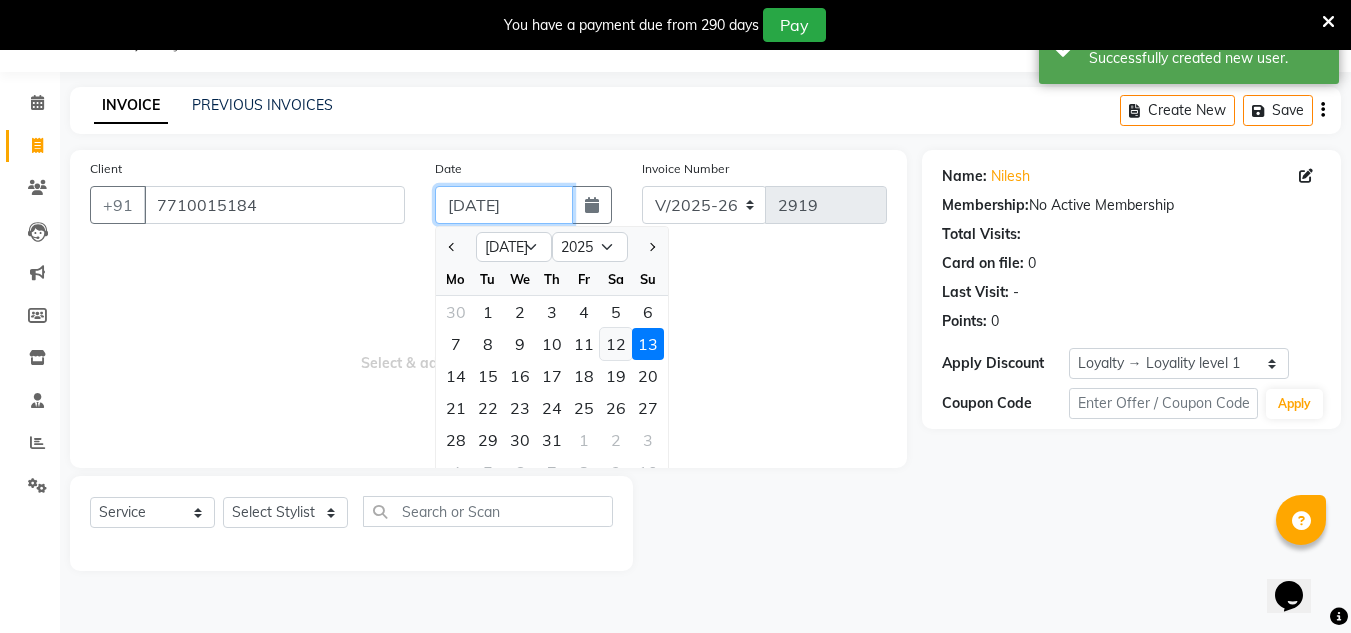 type on "12-07-2025" 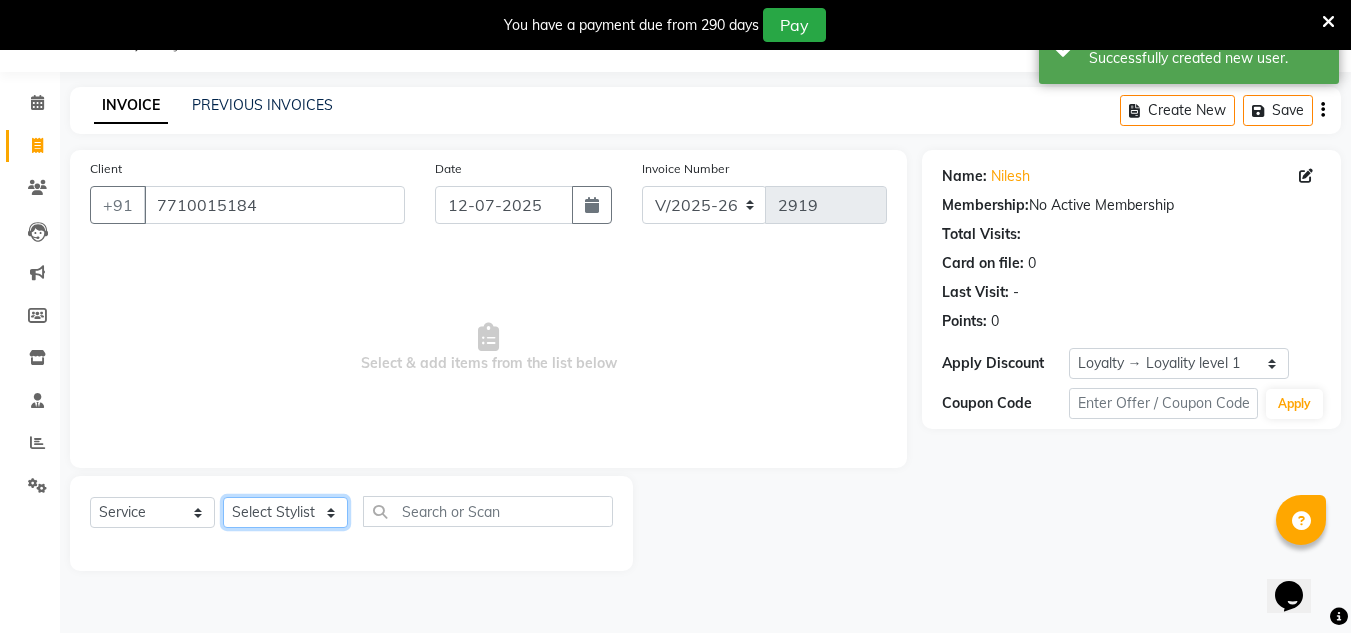 click on "Select Stylist [PERSON_NAME] new  [PERSON_NAME] [PERSON_NAME] Owner preeti [PERSON_NAME] [PERSON_NAME] RG" 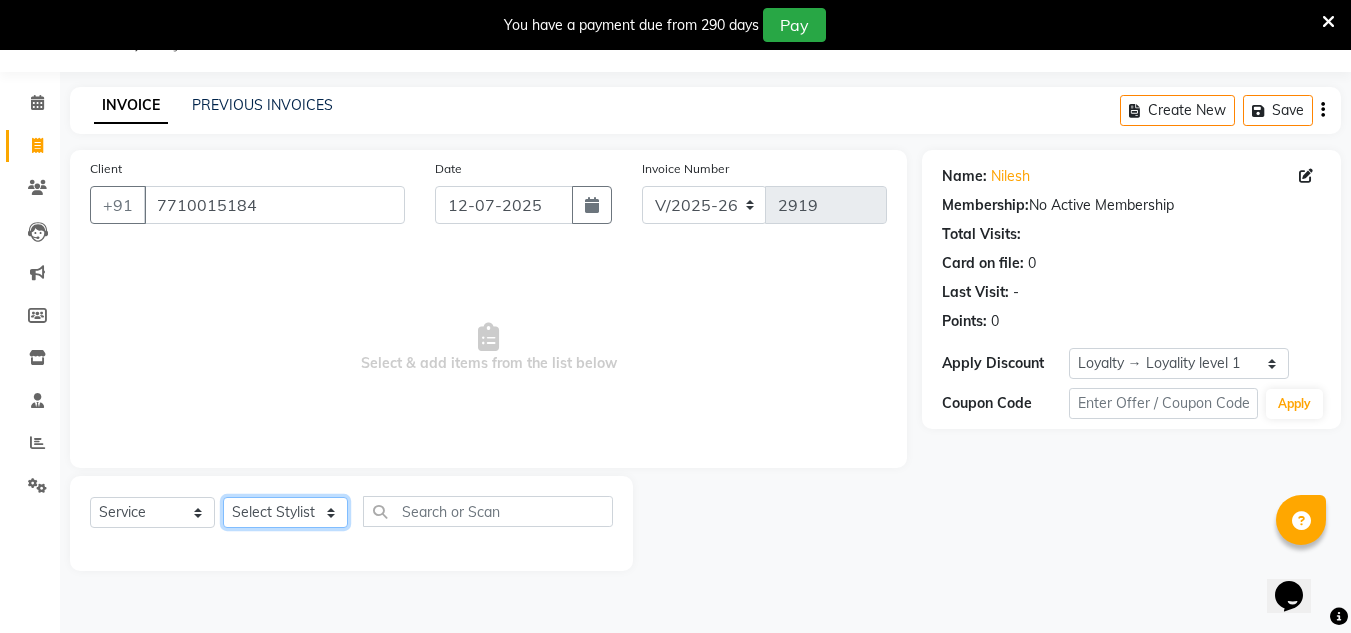 select on "81667" 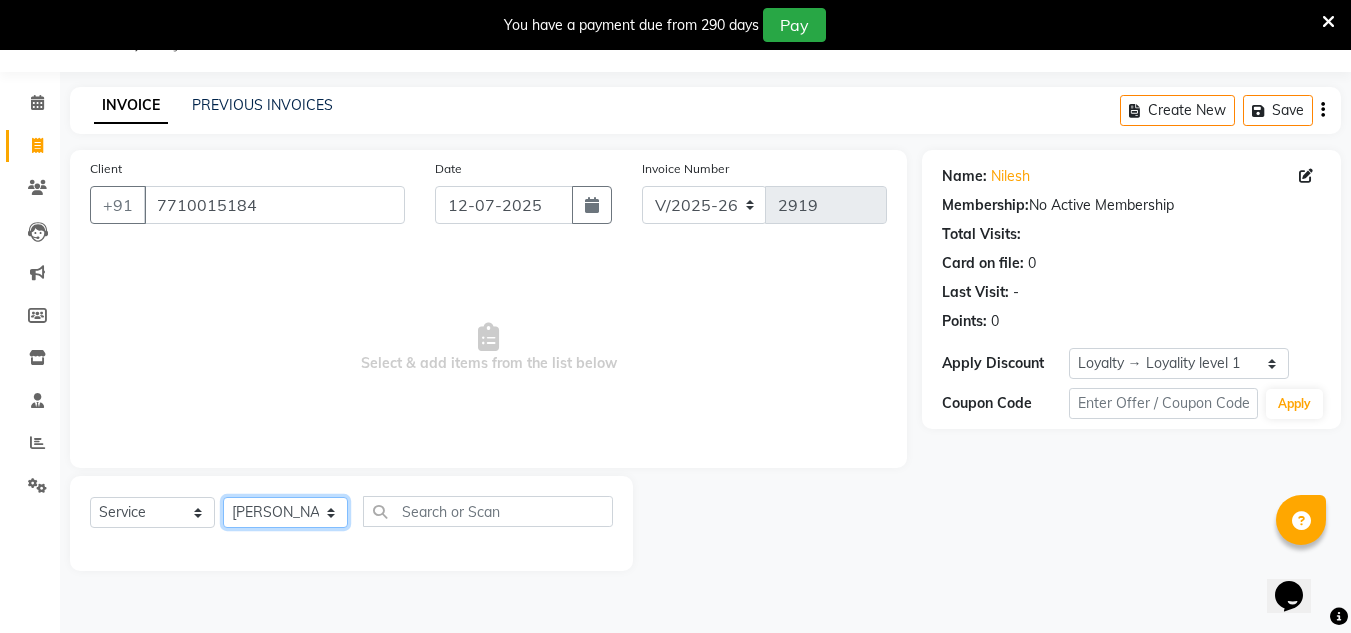 click on "Select Stylist [PERSON_NAME] new  [PERSON_NAME] [PERSON_NAME] Owner preeti [PERSON_NAME] [PERSON_NAME] RG" 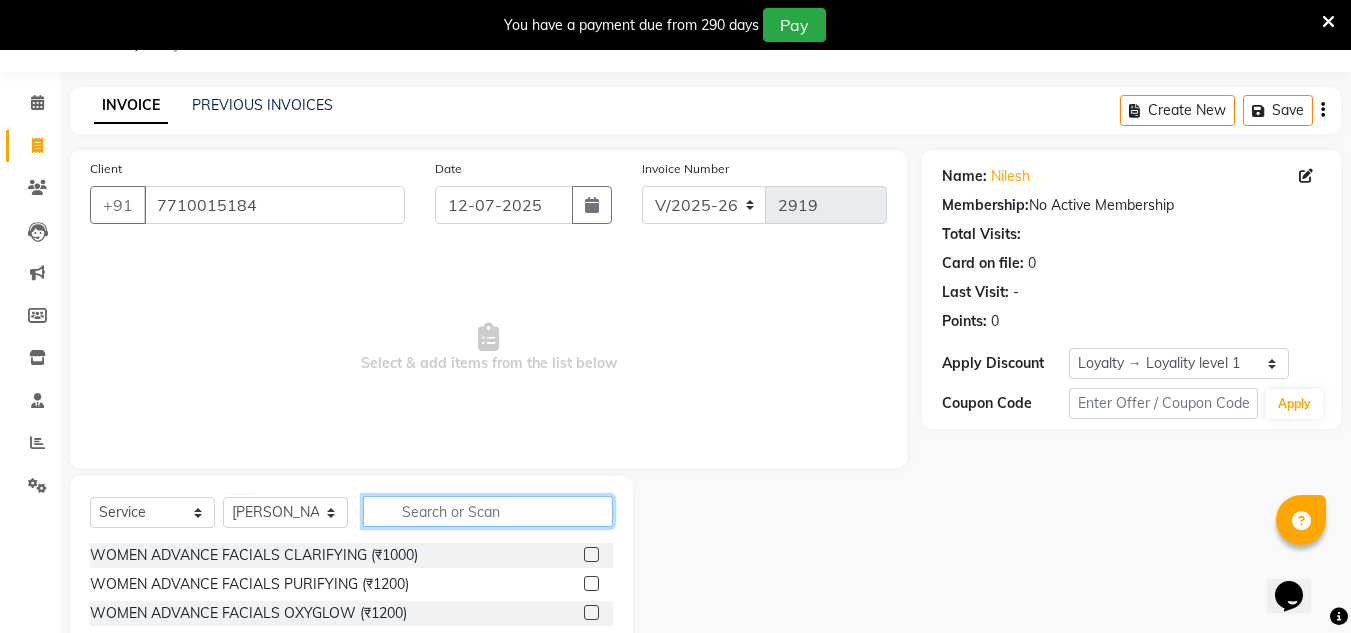 click 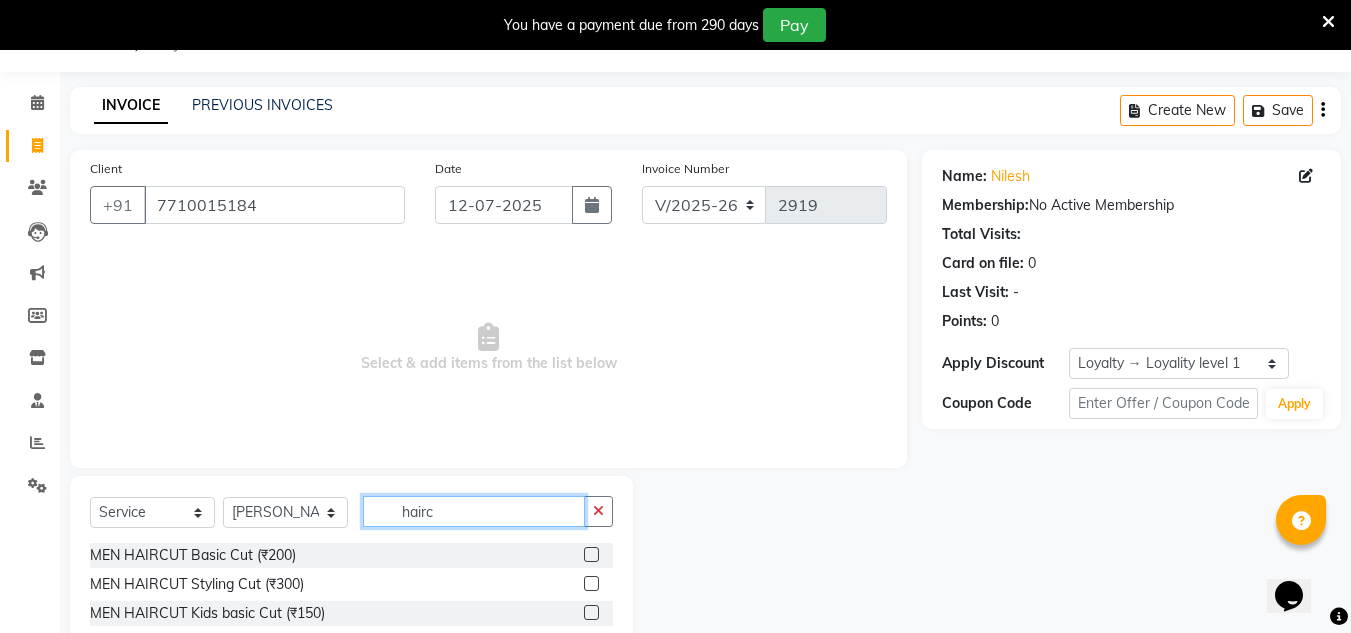 type on "hairc" 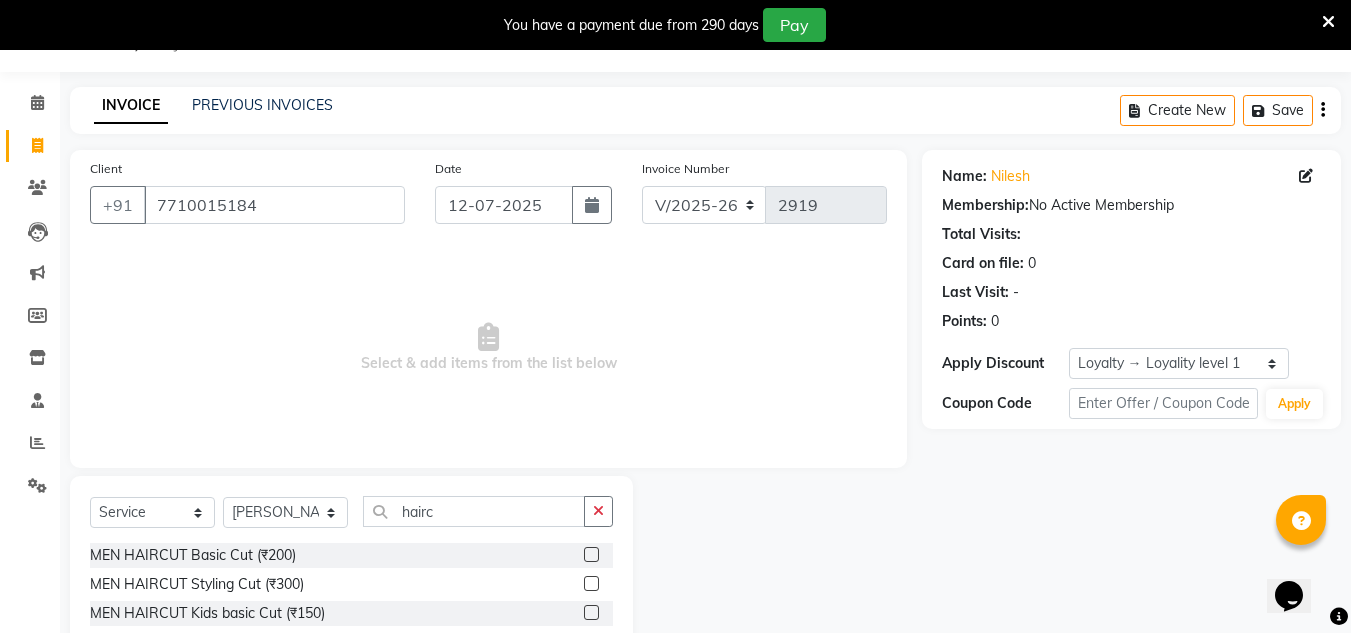 click 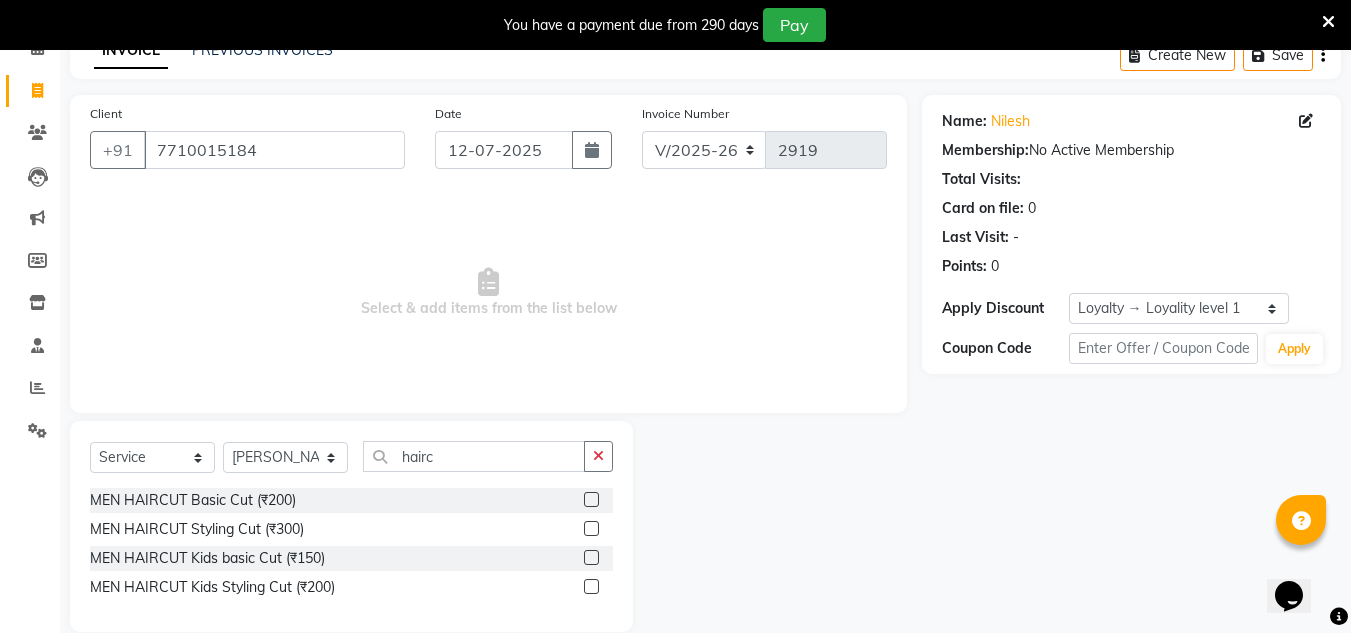scroll, scrollTop: 134, scrollLeft: 0, axis: vertical 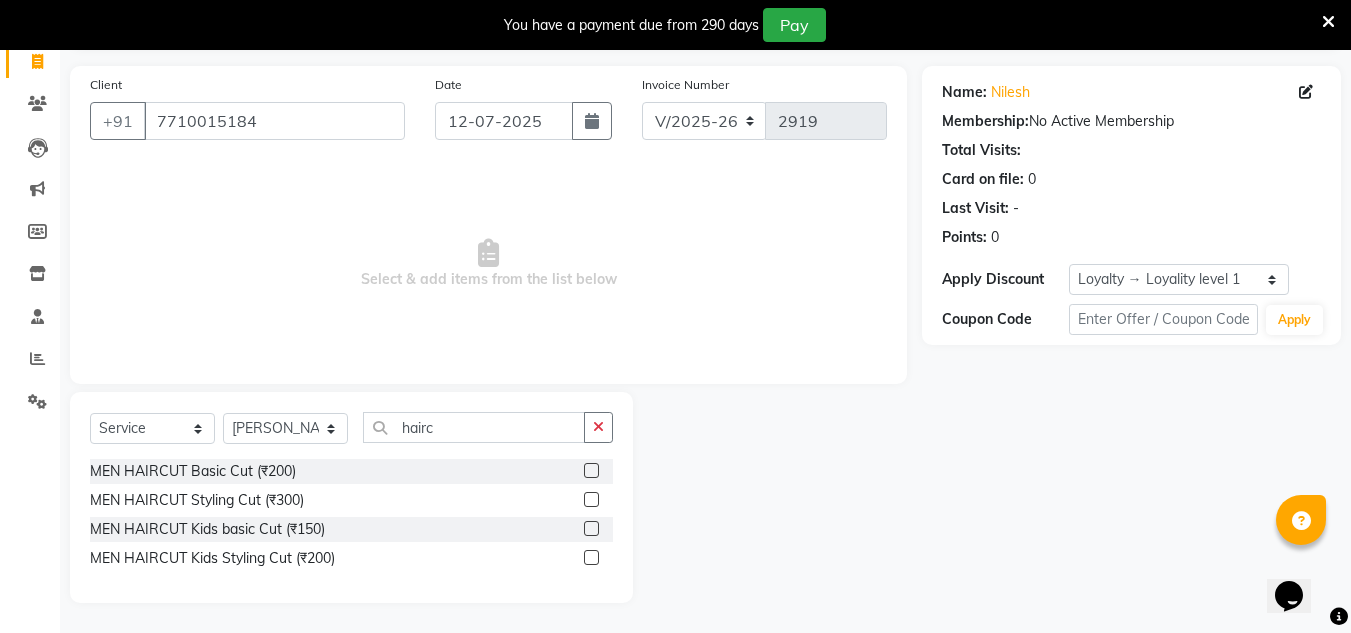 click 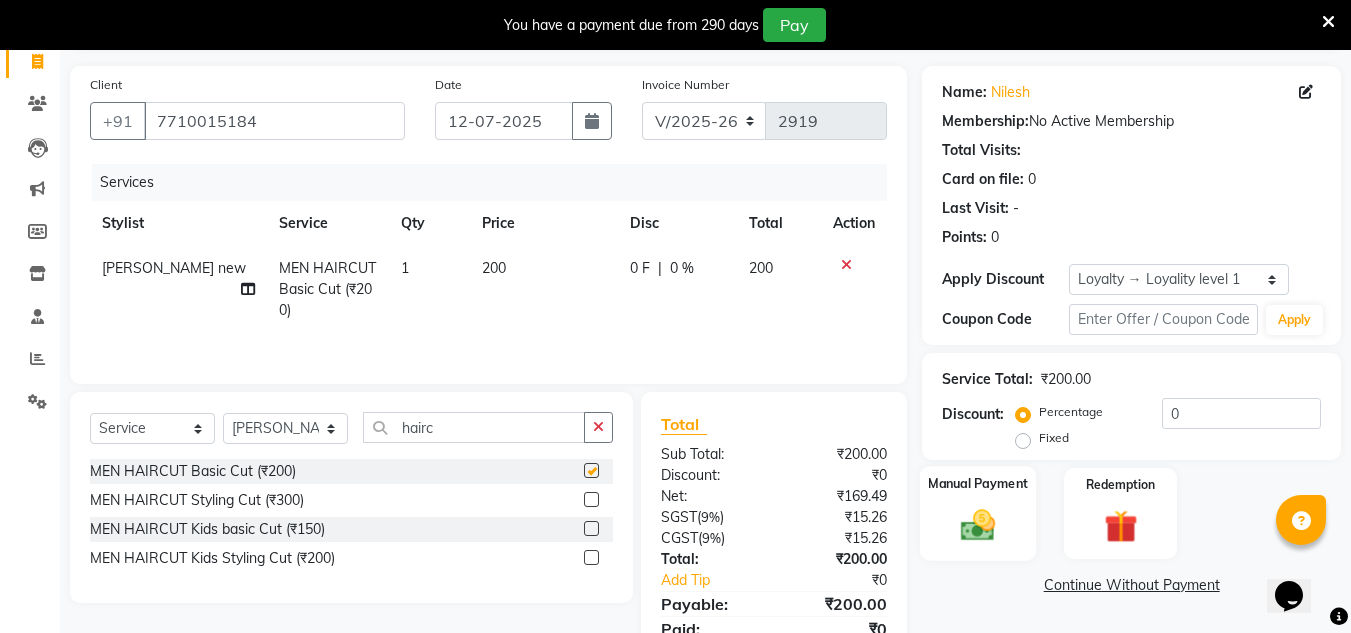 checkbox on "false" 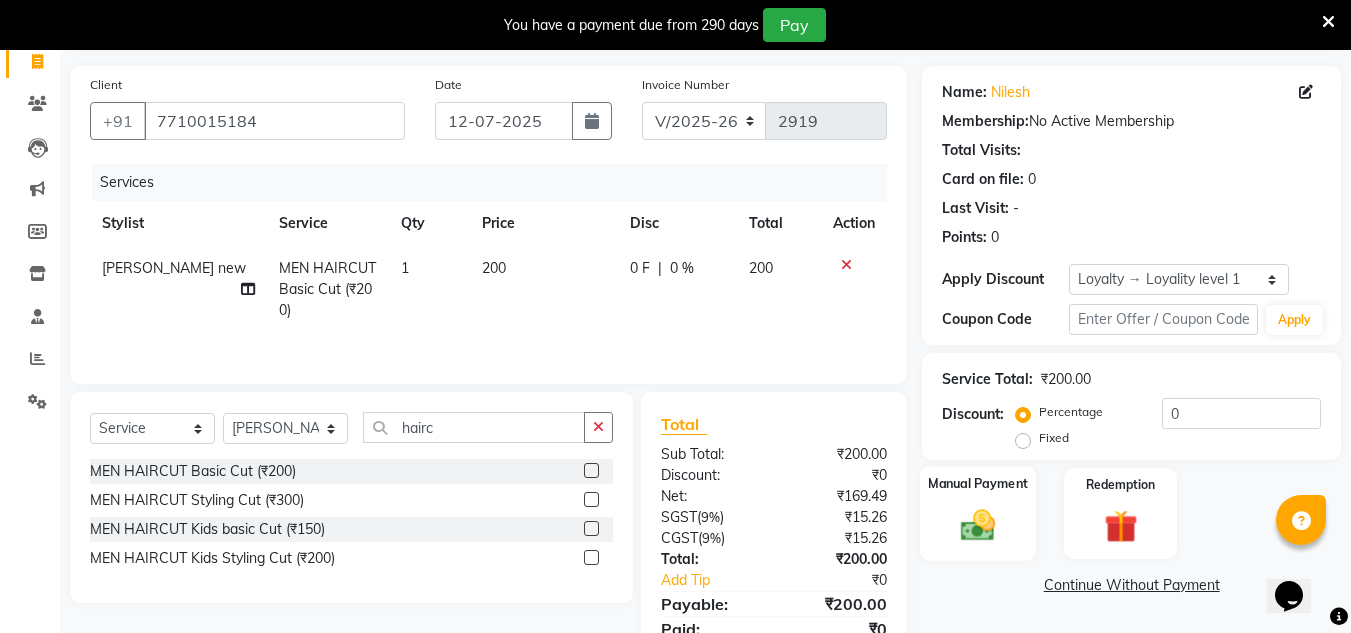 click 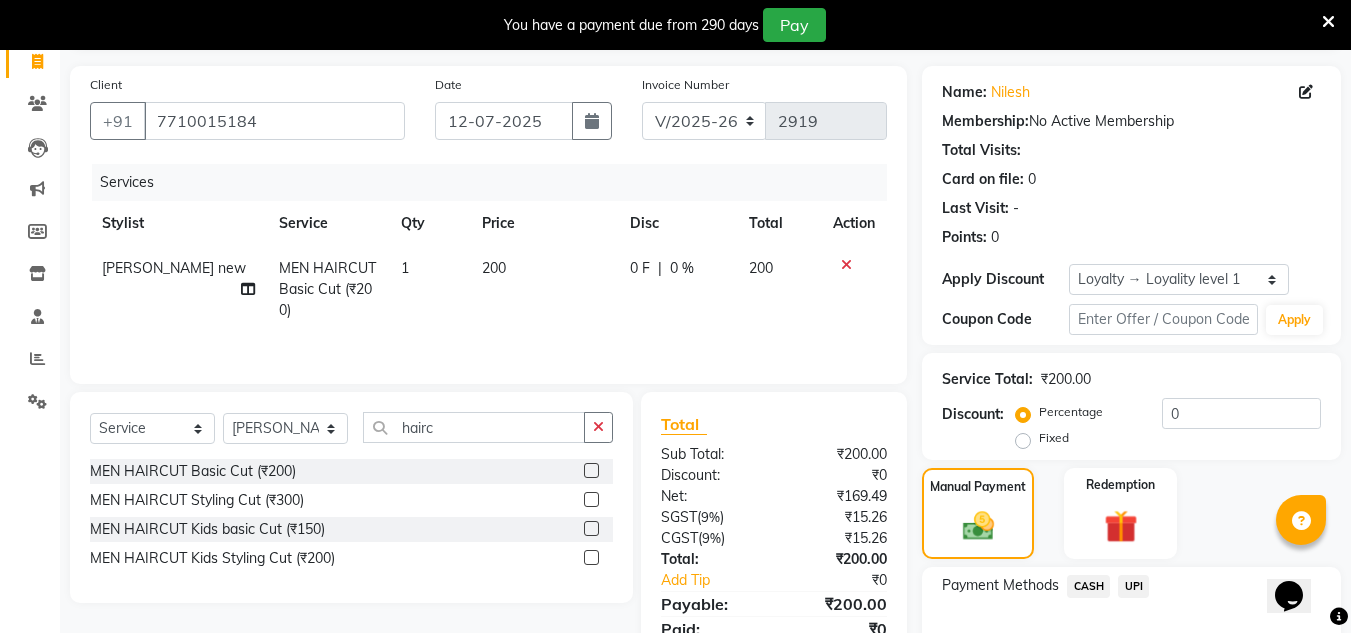 drag, startPoint x: 1131, startPoint y: 584, endPoint x: 1132, endPoint y: 602, distance: 18.027756 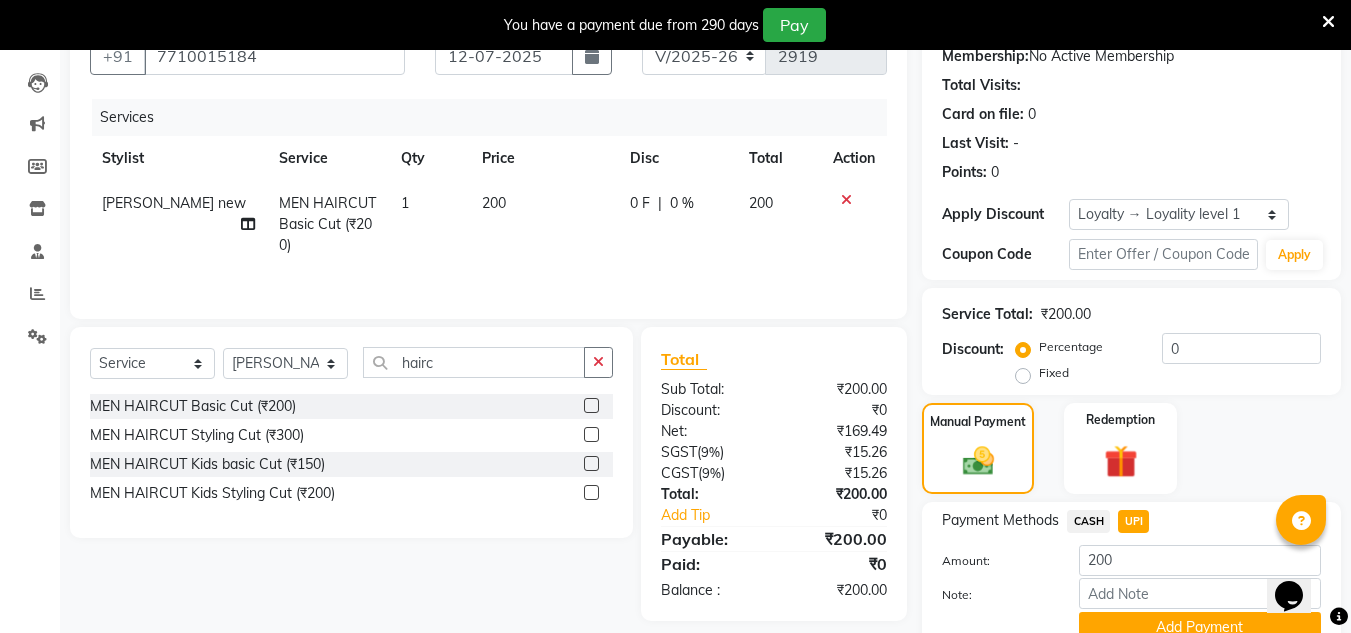 scroll, scrollTop: 288, scrollLeft: 0, axis: vertical 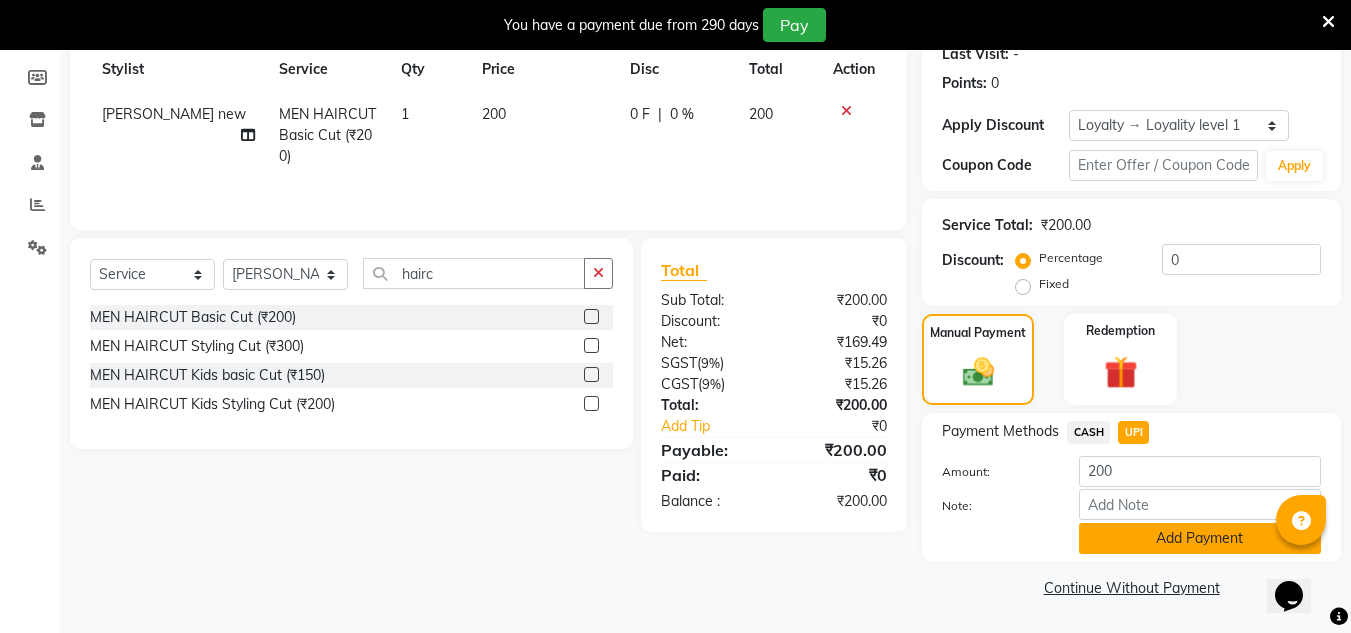 click on "Add Payment" 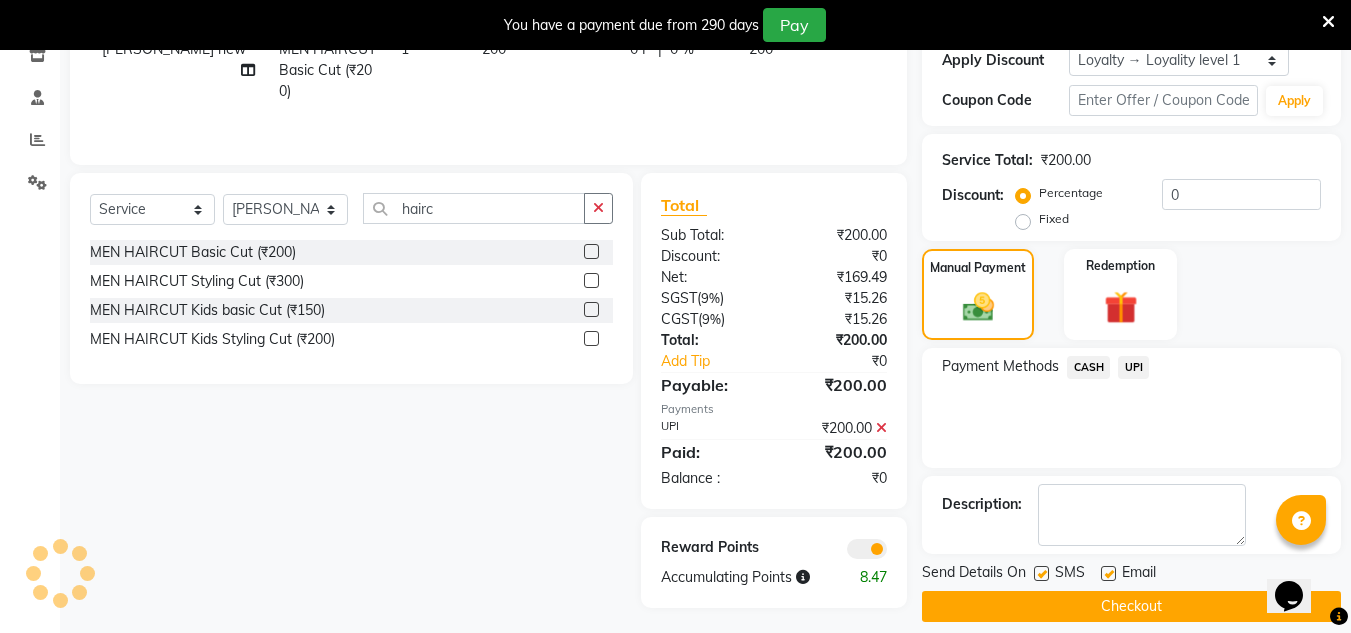 scroll, scrollTop: 372, scrollLeft: 0, axis: vertical 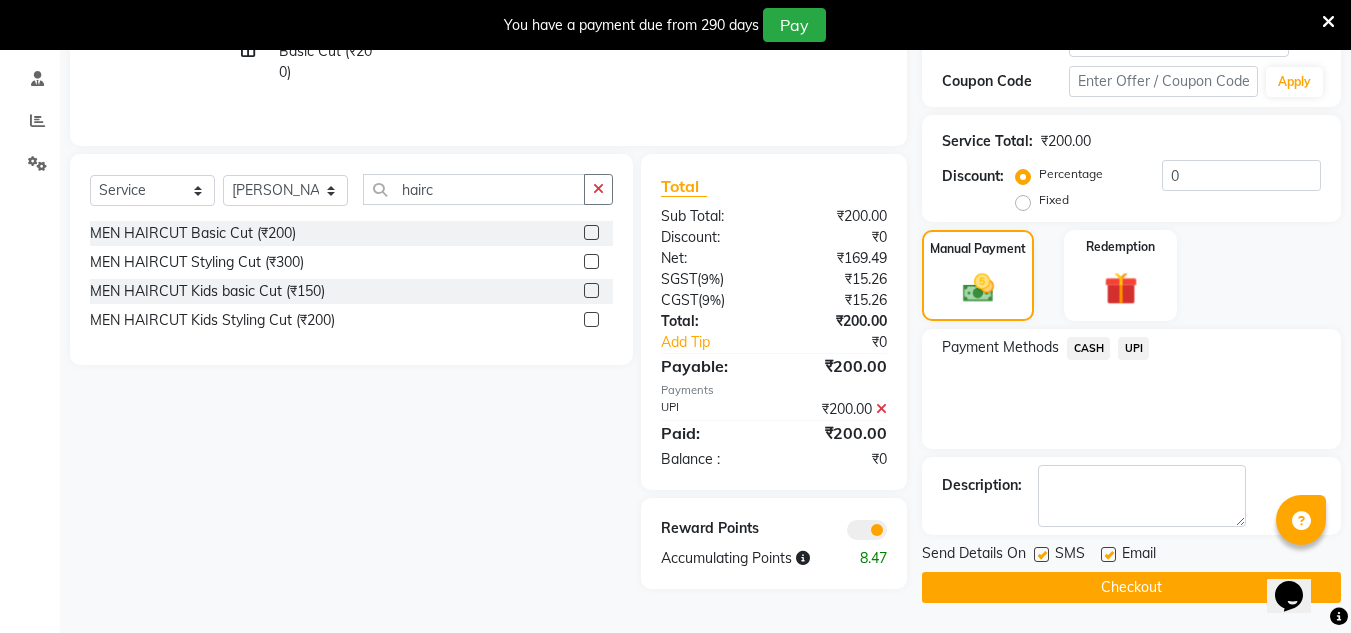 click on "Checkout" 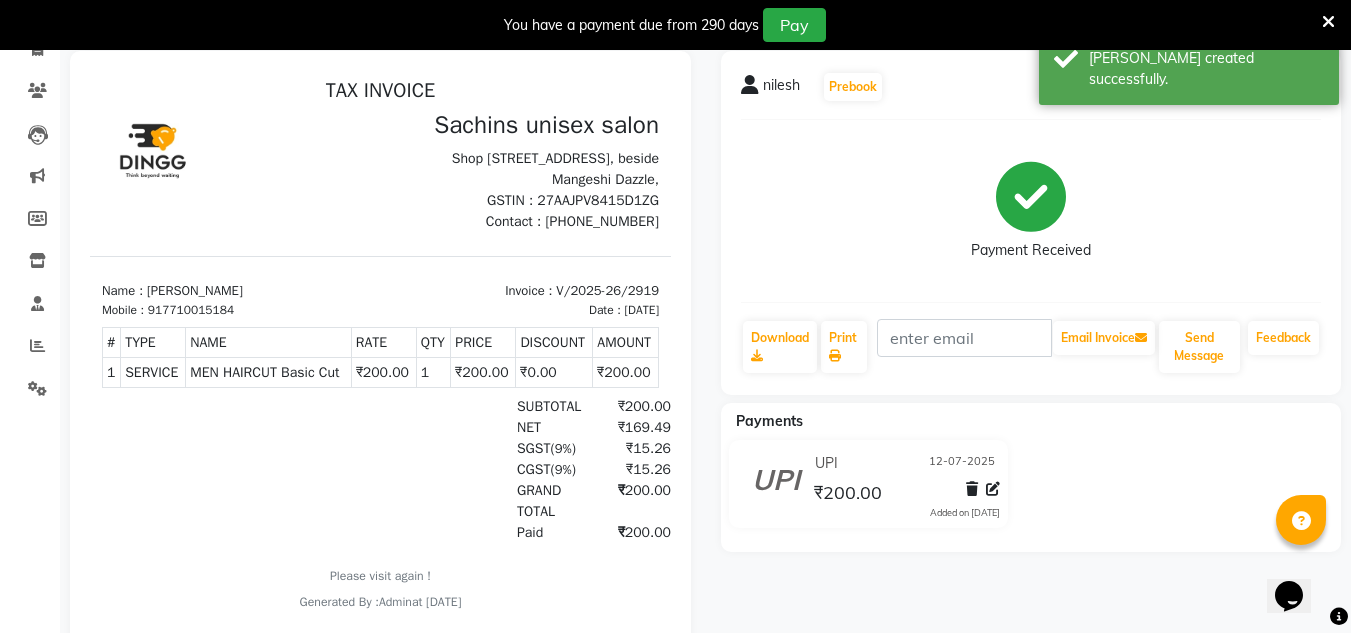 scroll, scrollTop: 0, scrollLeft: 0, axis: both 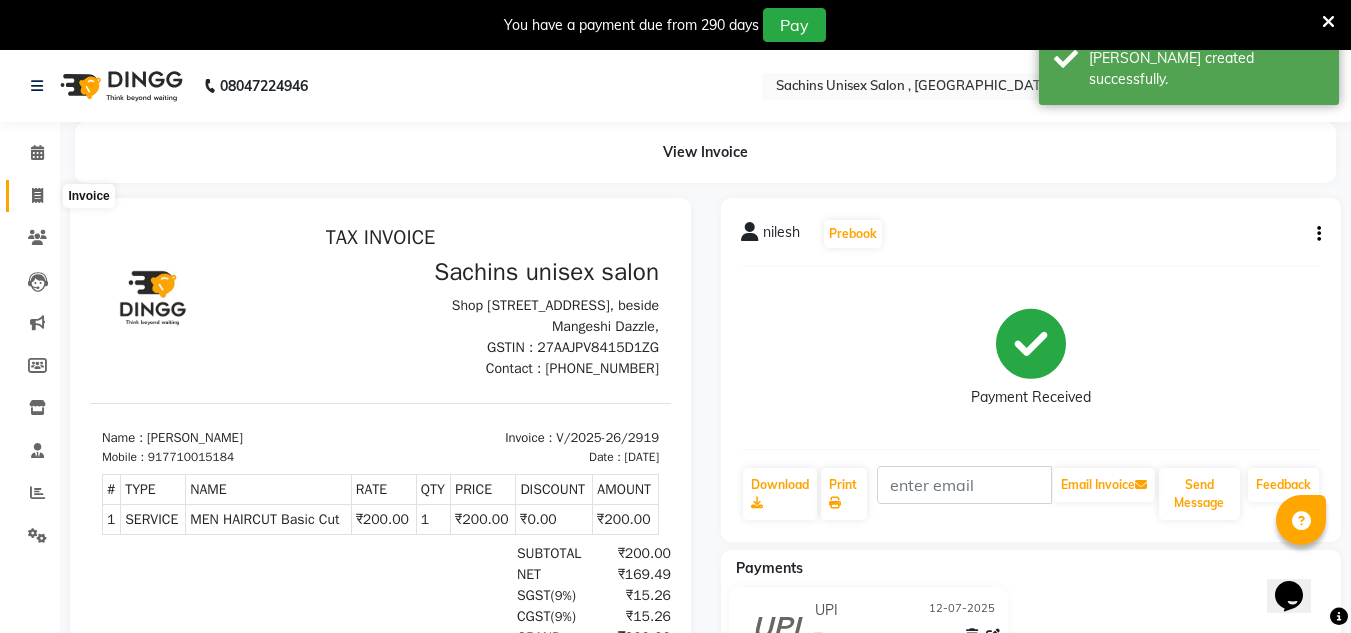 click 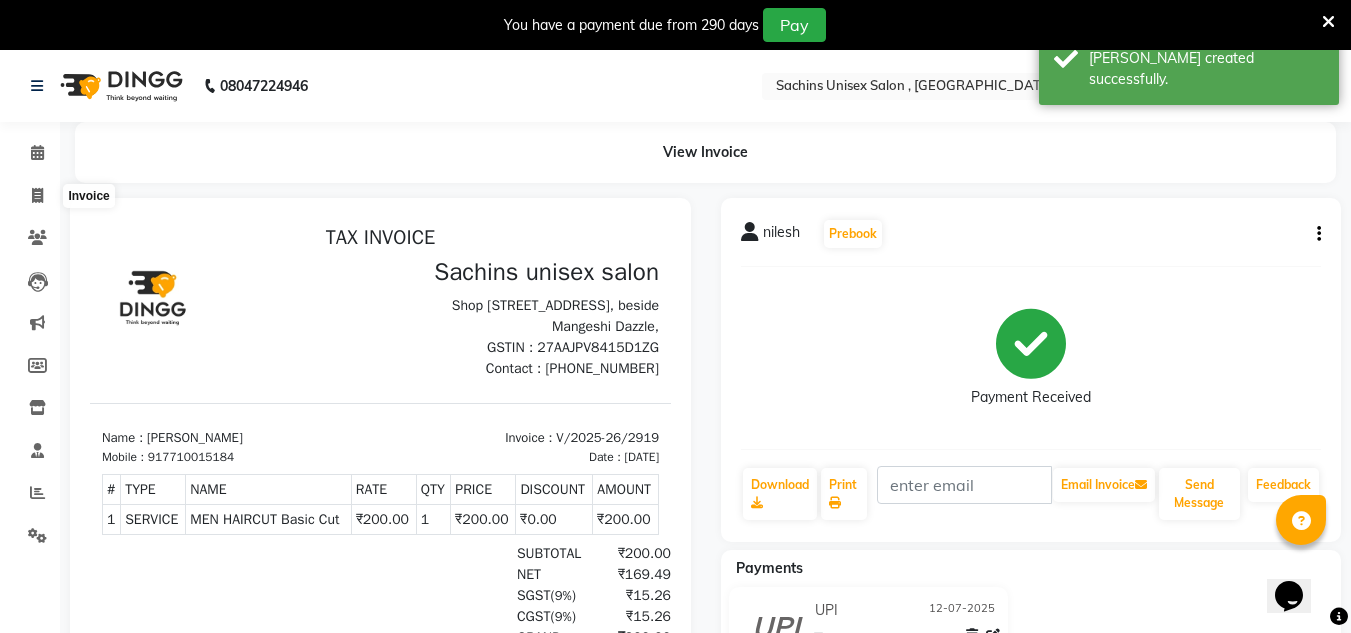 select on "service" 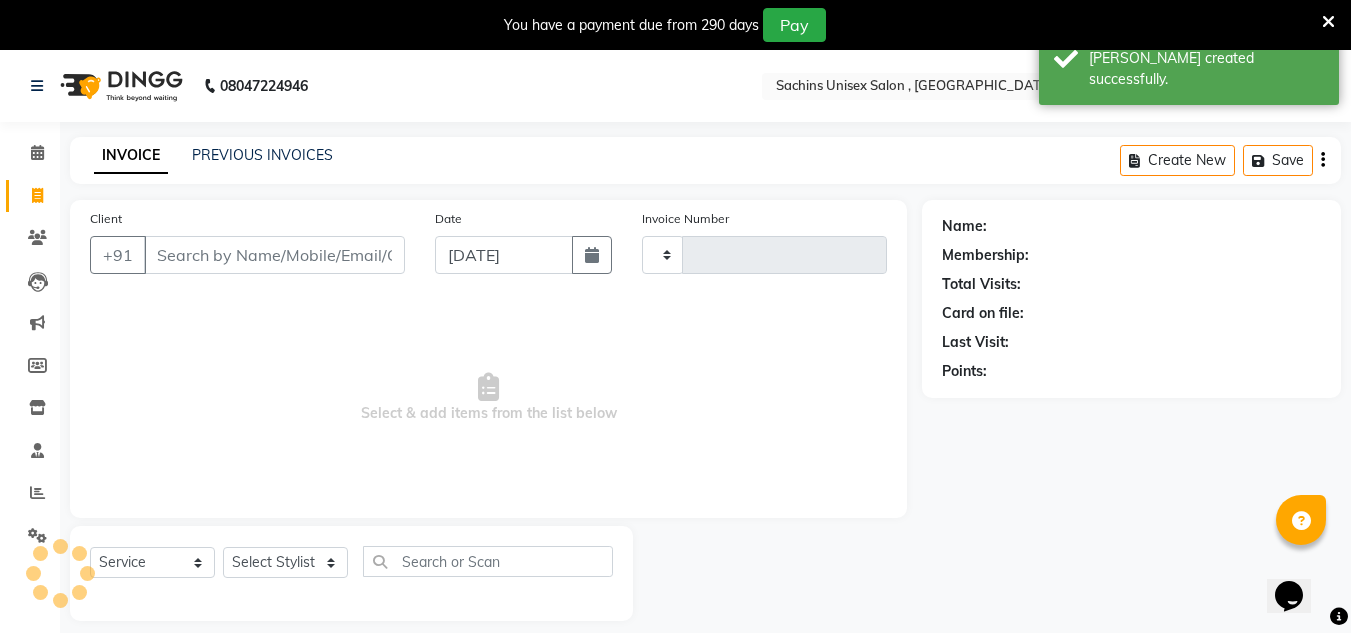 type on "2920" 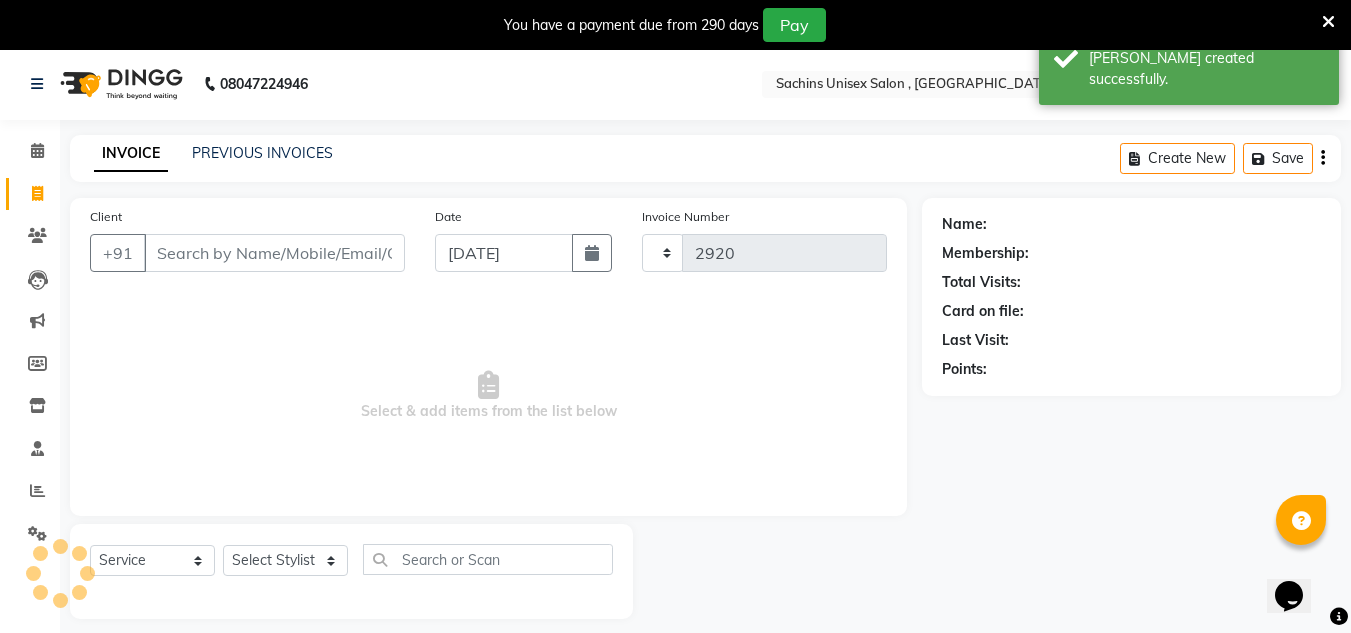 scroll, scrollTop: 50, scrollLeft: 0, axis: vertical 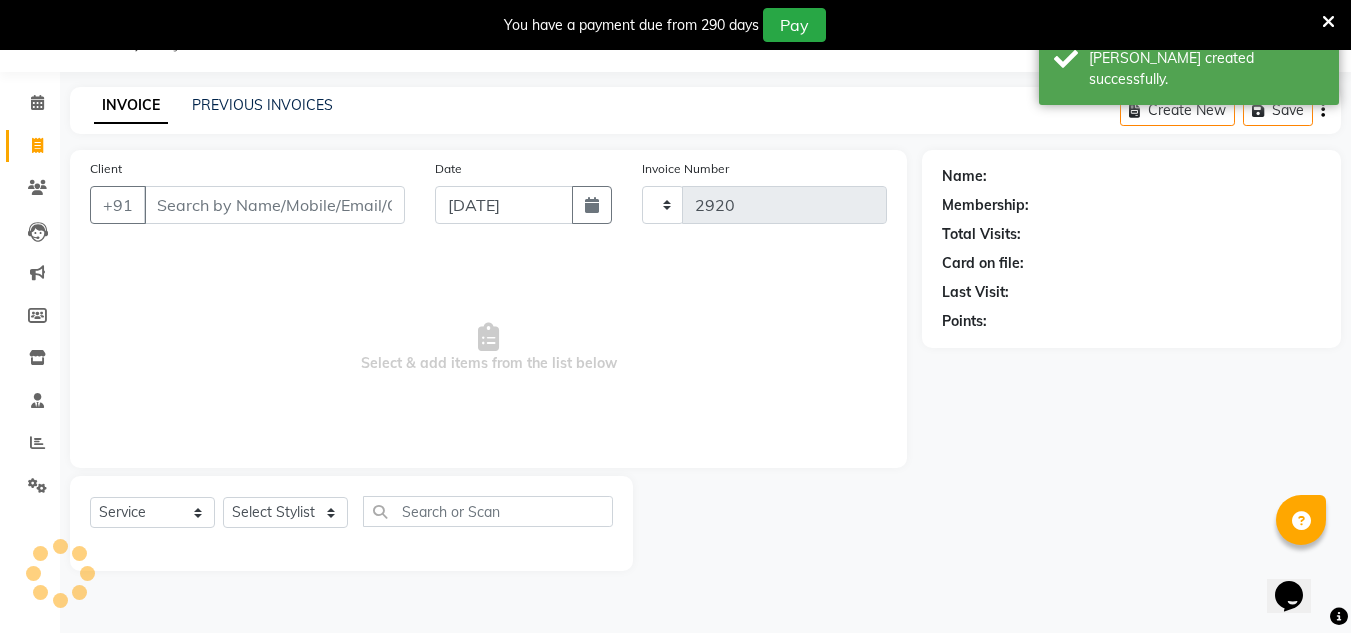 select on "6840" 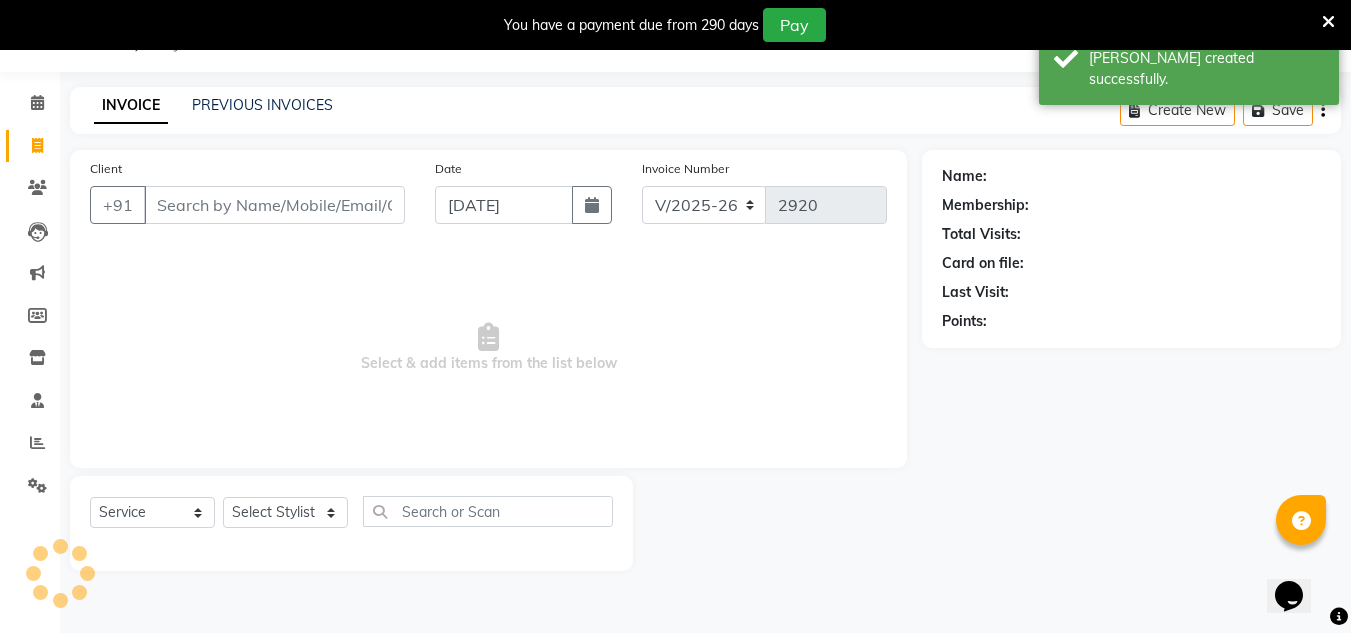 click on "Client" at bounding box center [274, 205] 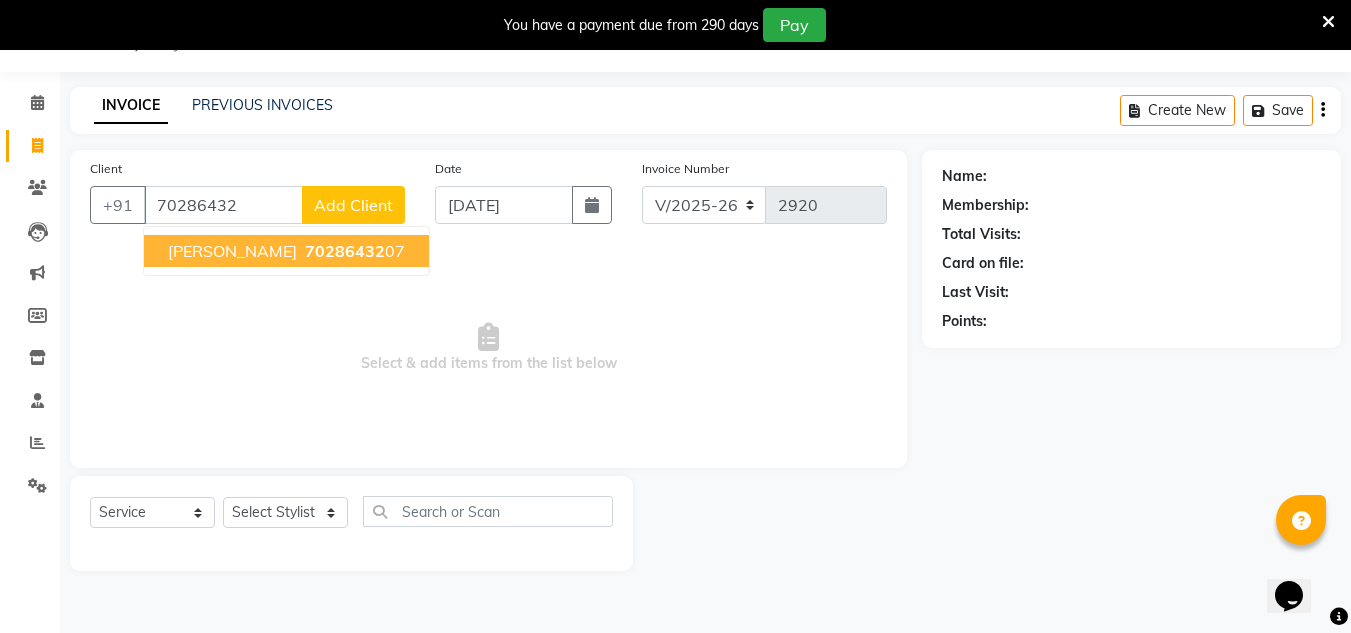 click on "70286432" at bounding box center (345, 251) 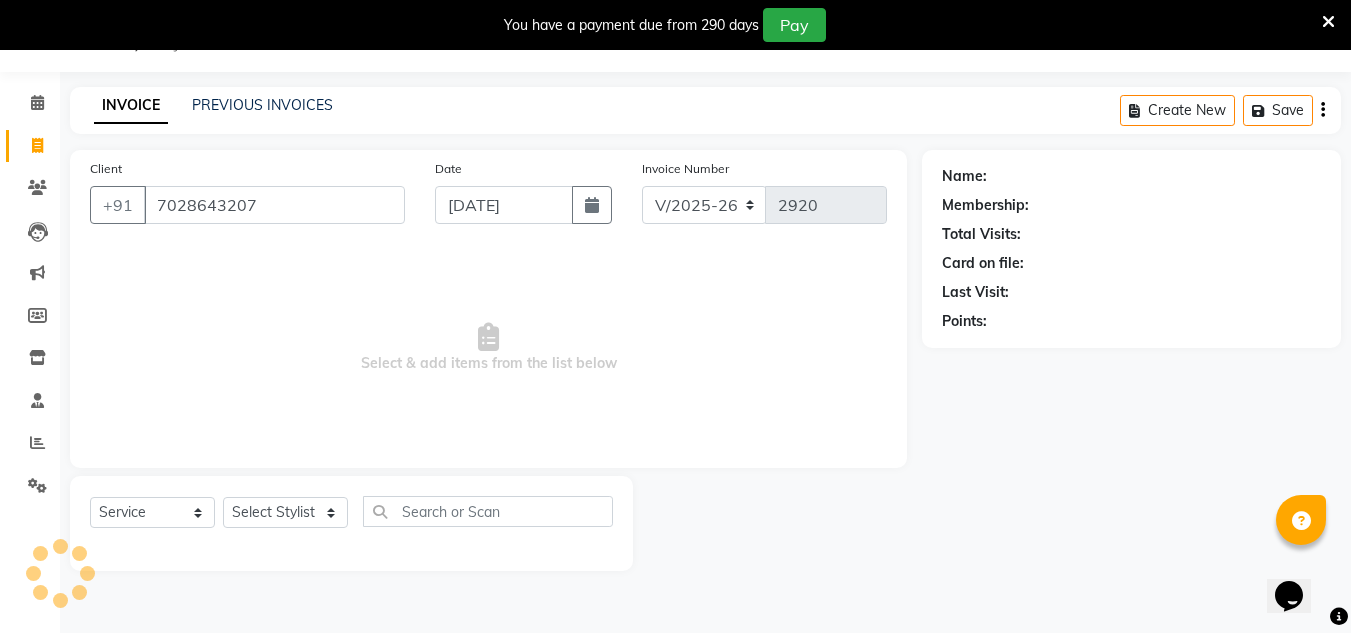 type on "7028643207" 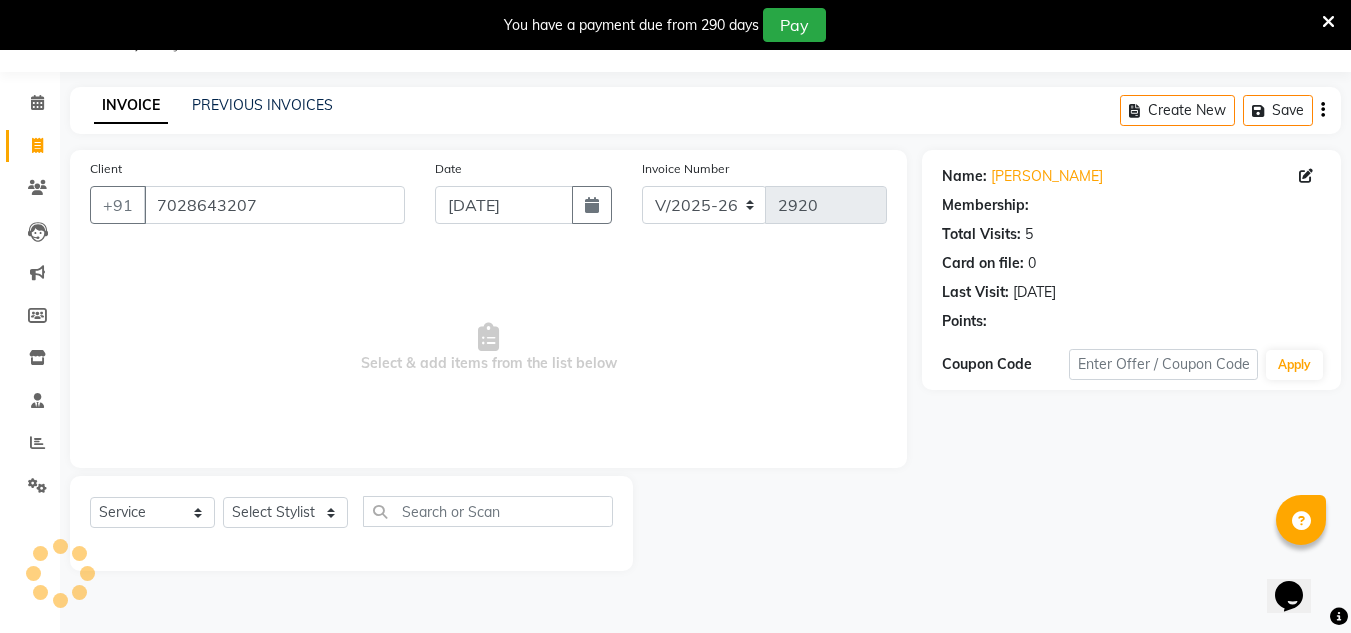 select on "1: Object" 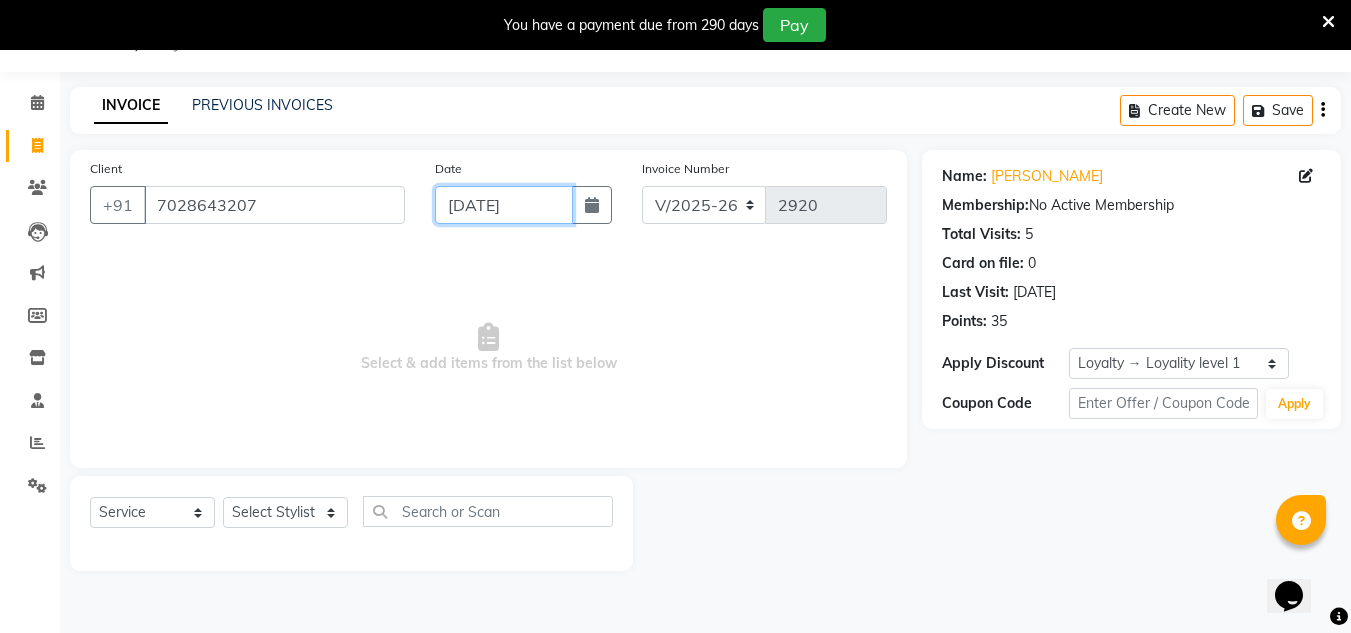 click on "[DATE]" 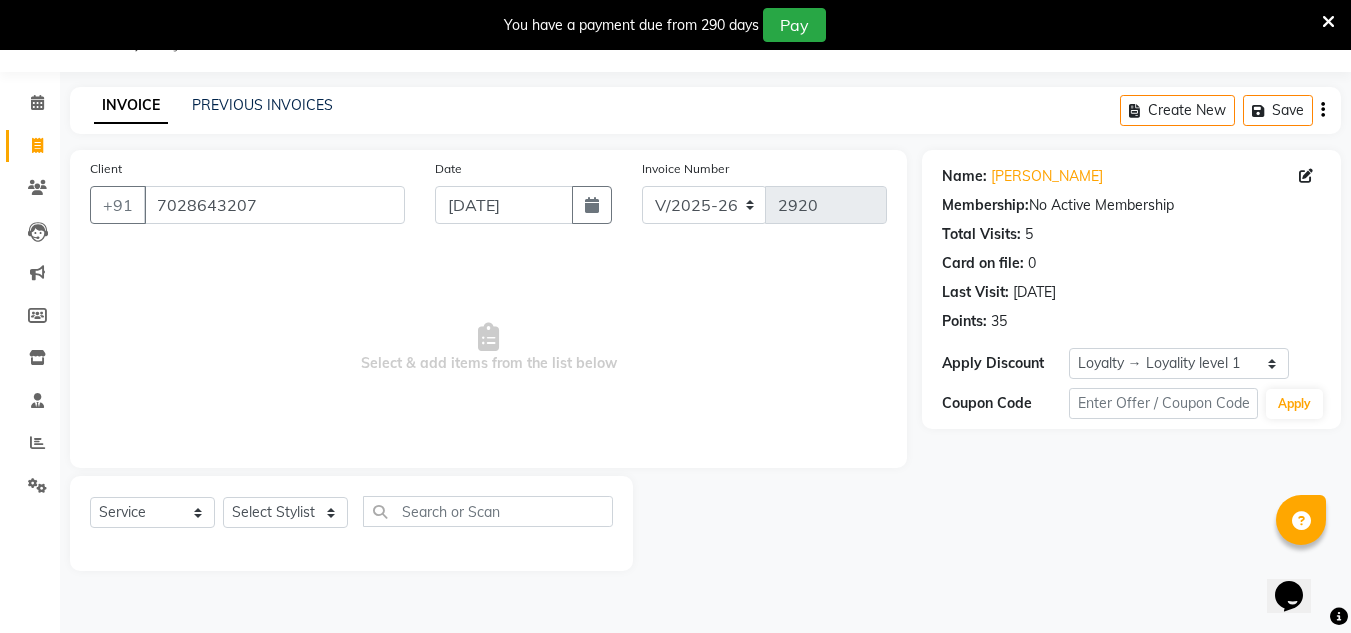 select on "7" 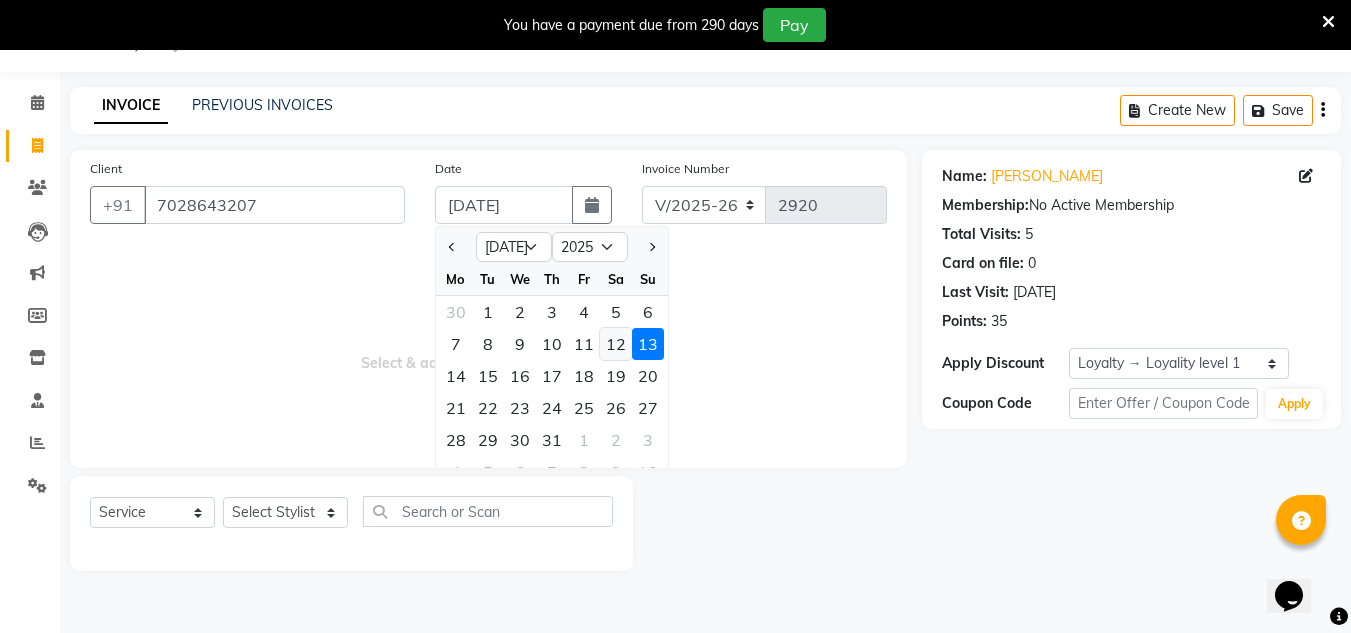 click on "12" 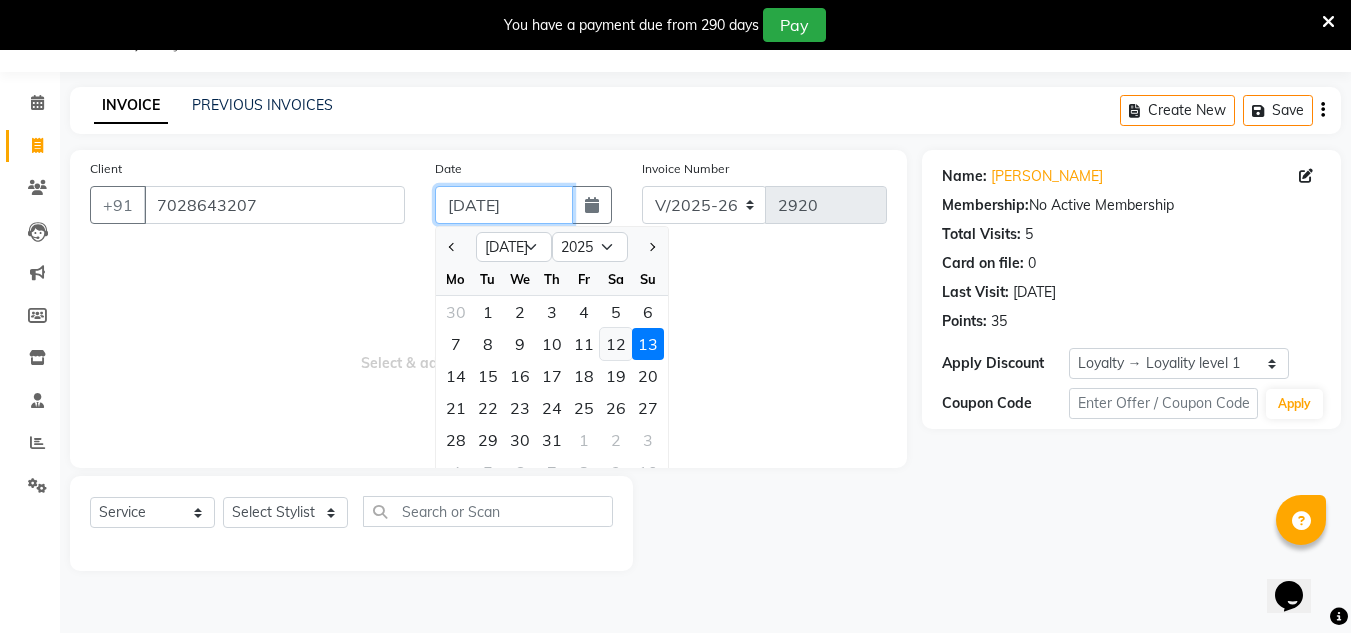 type on "12-07-2025" 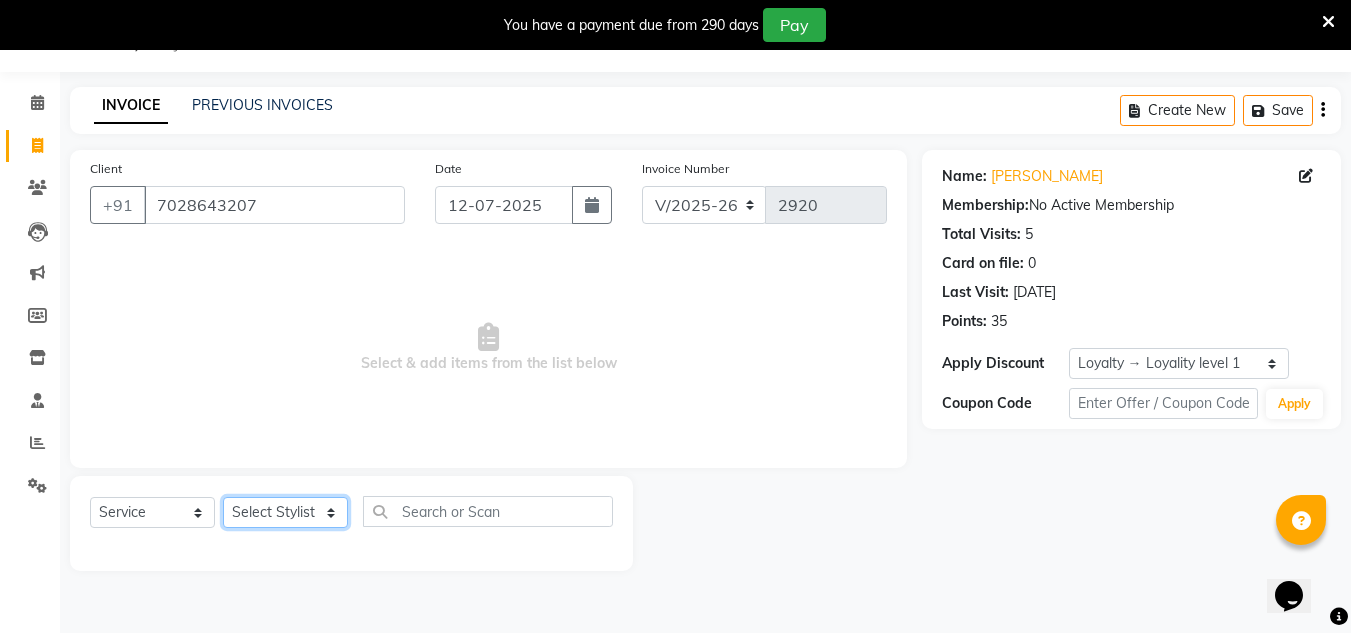 click on "Select Stylist [PERSON_NAME] new  [PERSON_NAME] [PERSON_NAME] Owner preeti [PERSON_NAME] [PERSON_NAME] RG" 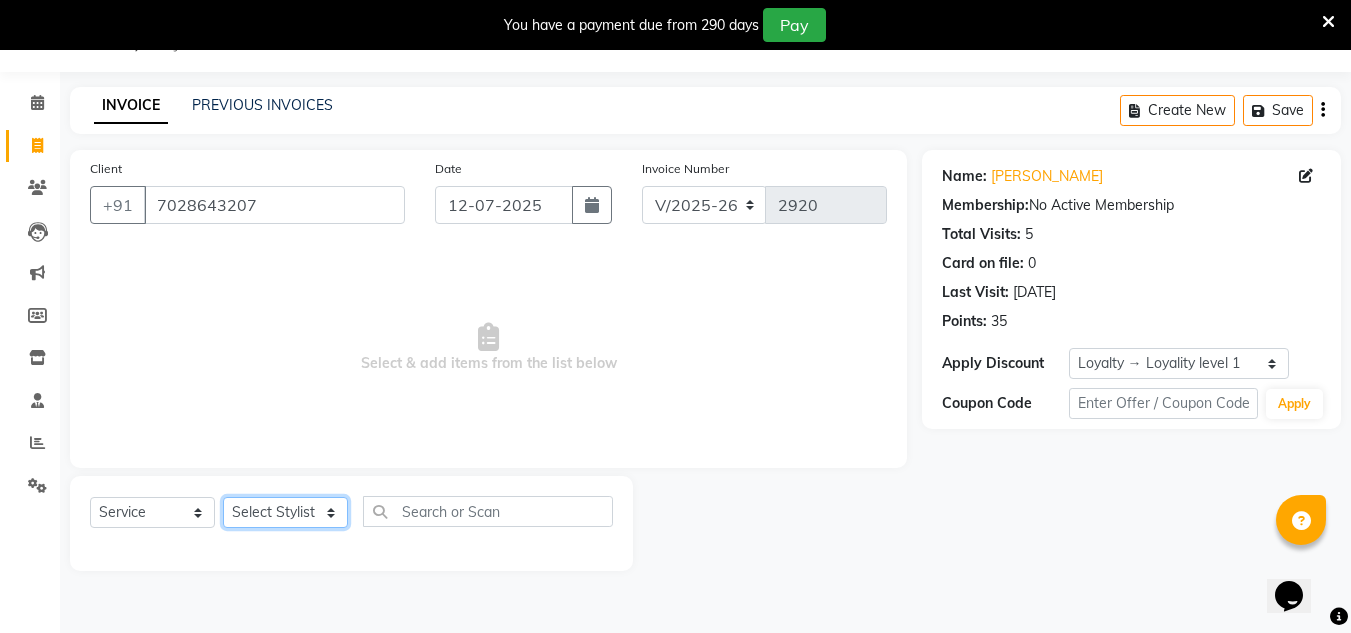 select on "85763" 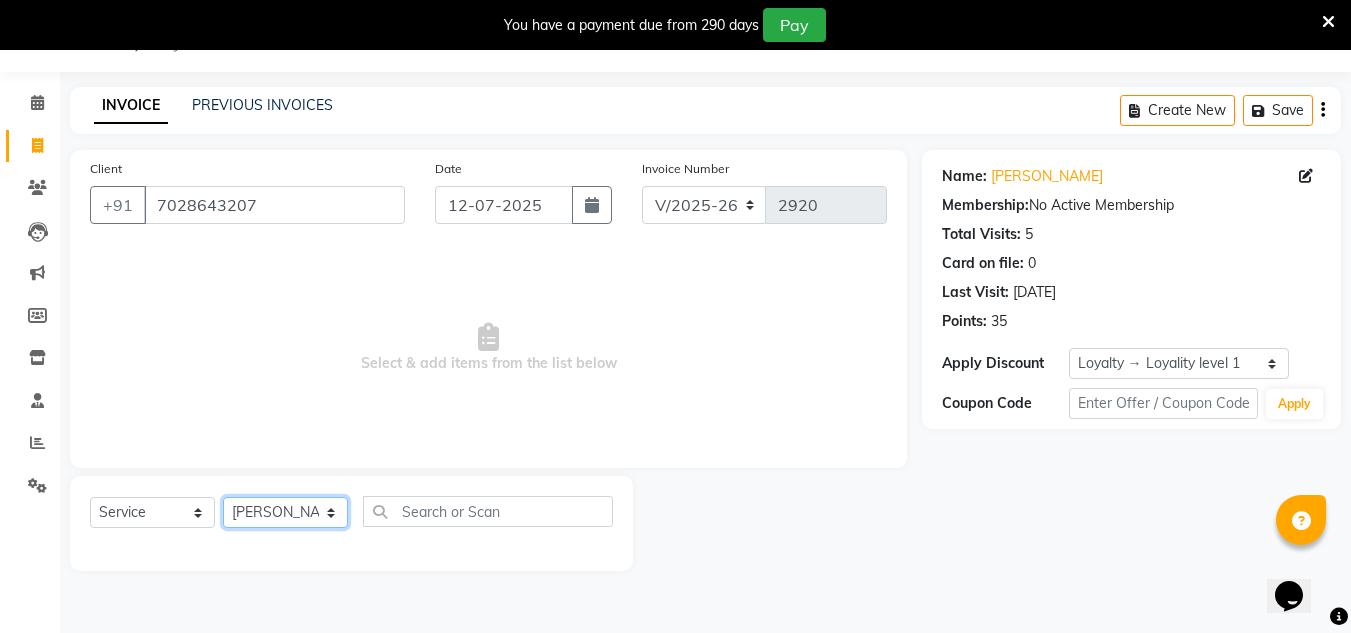 click on "Select Stylist [PERSON_NAME] new  [PERSON_NAME] [PERSON_NAME] Owner preeti [PERSON_NAME] [PERSON_NAME] RG" 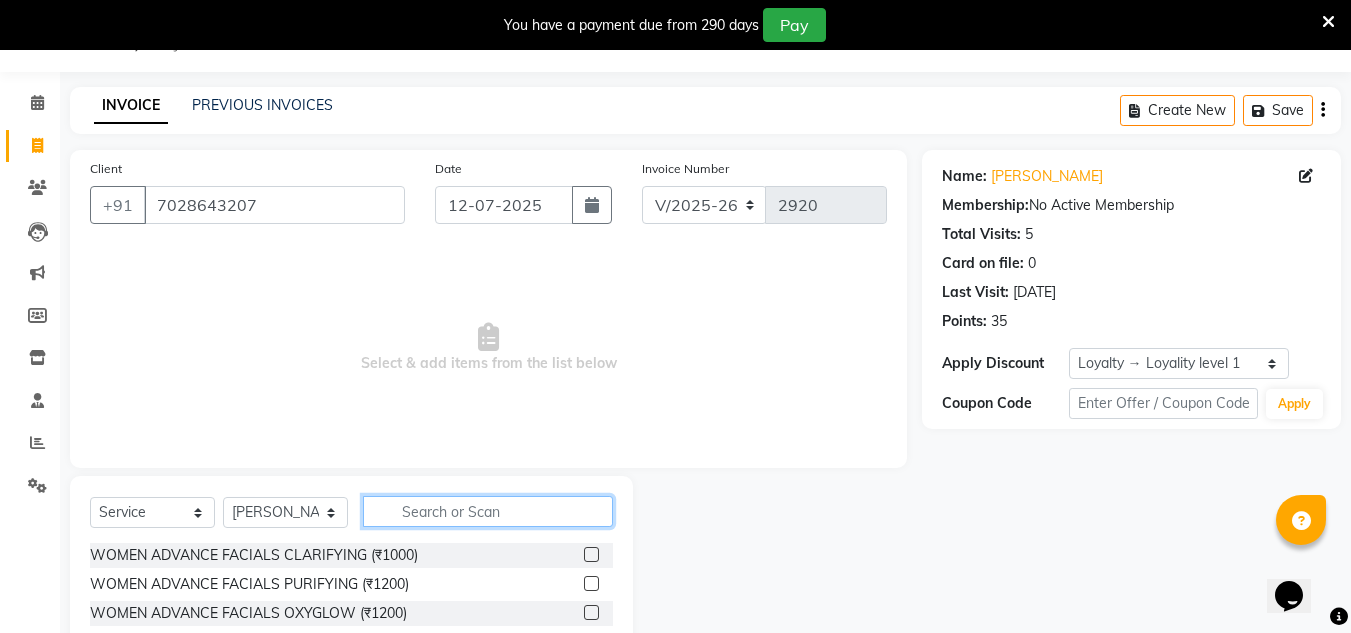 click 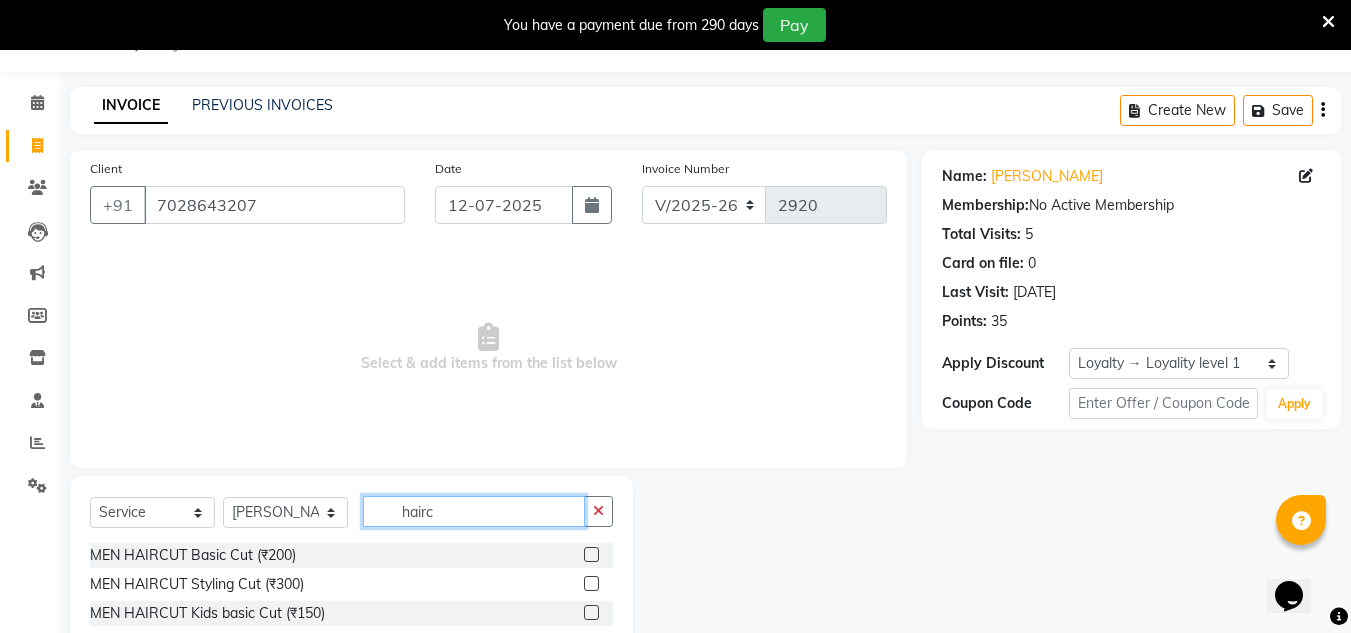 type on "hairc" 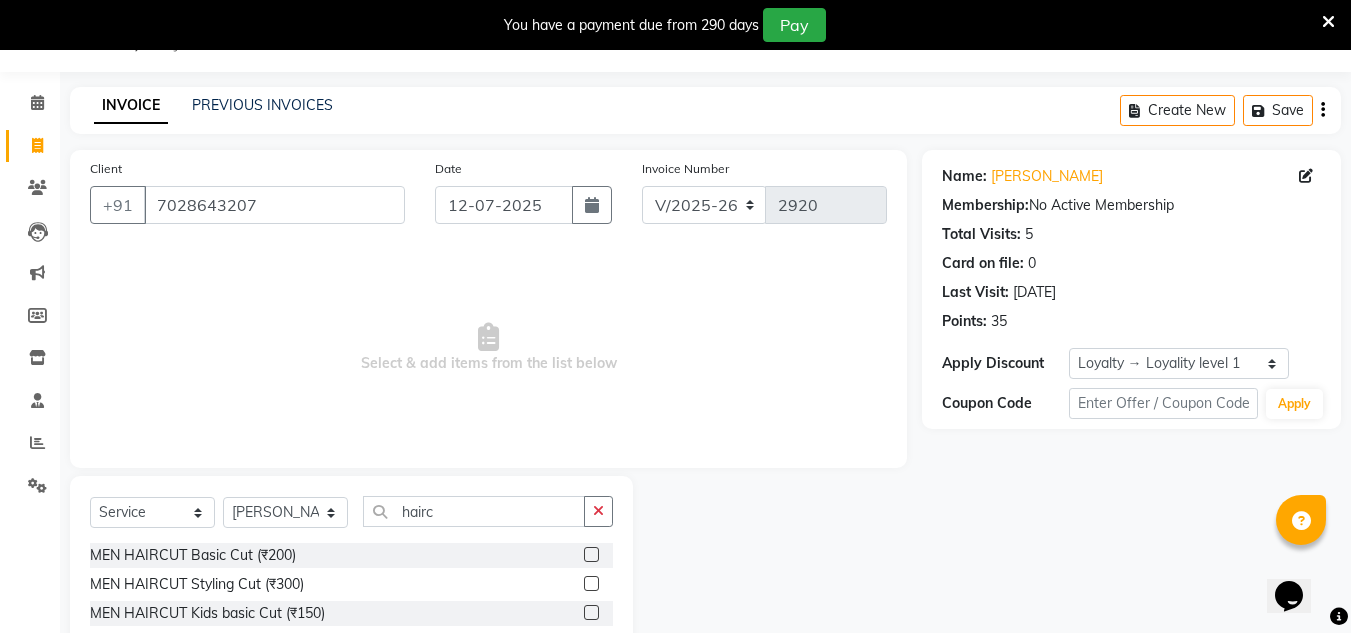 click 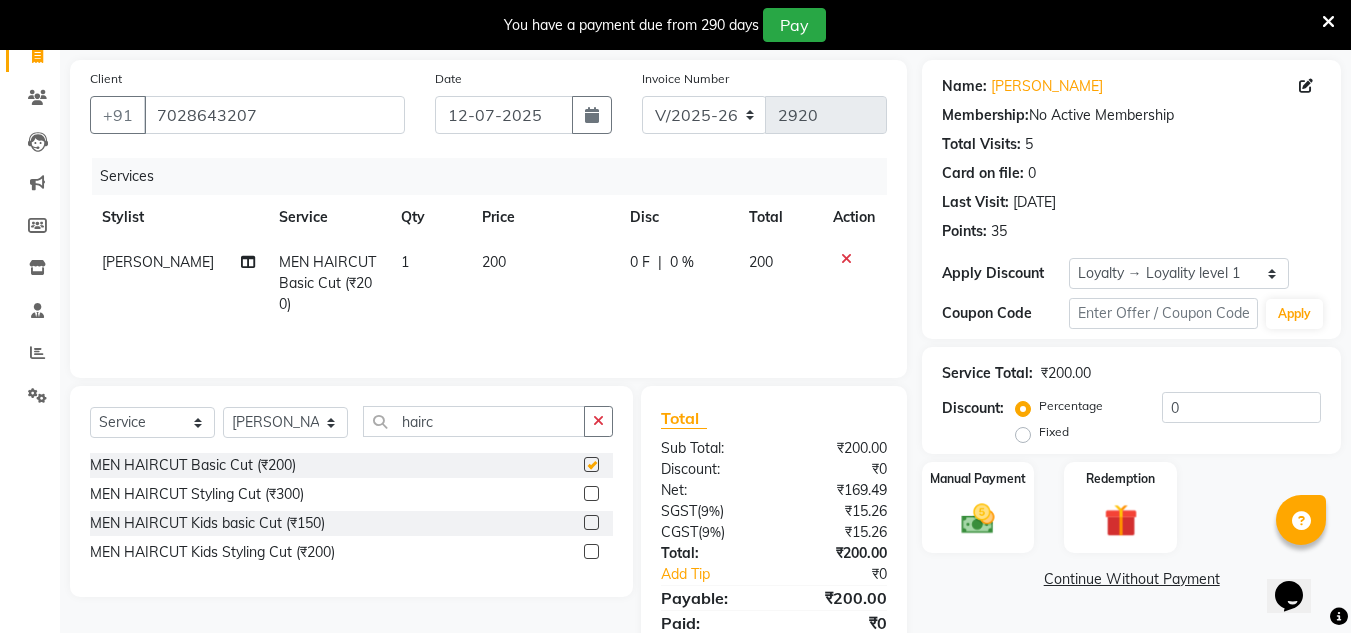 checkbox on "false" 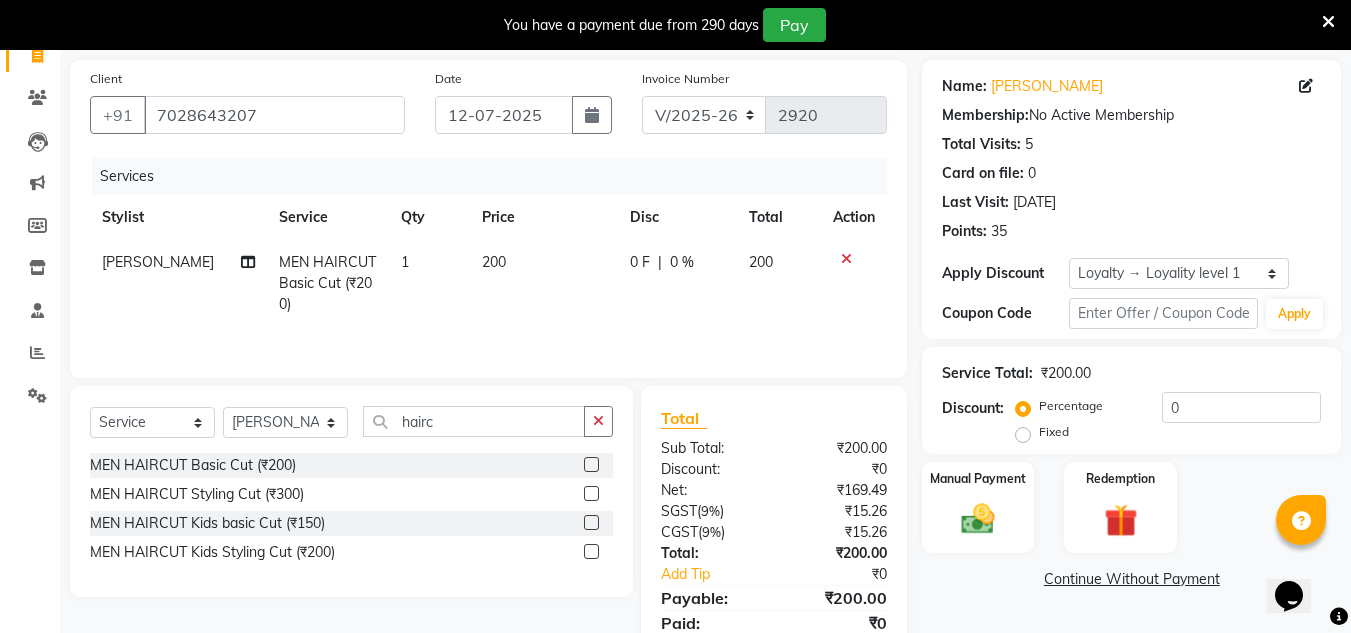 scroll, scrollTop: 150, scrollLeft: 0, axis: vertical 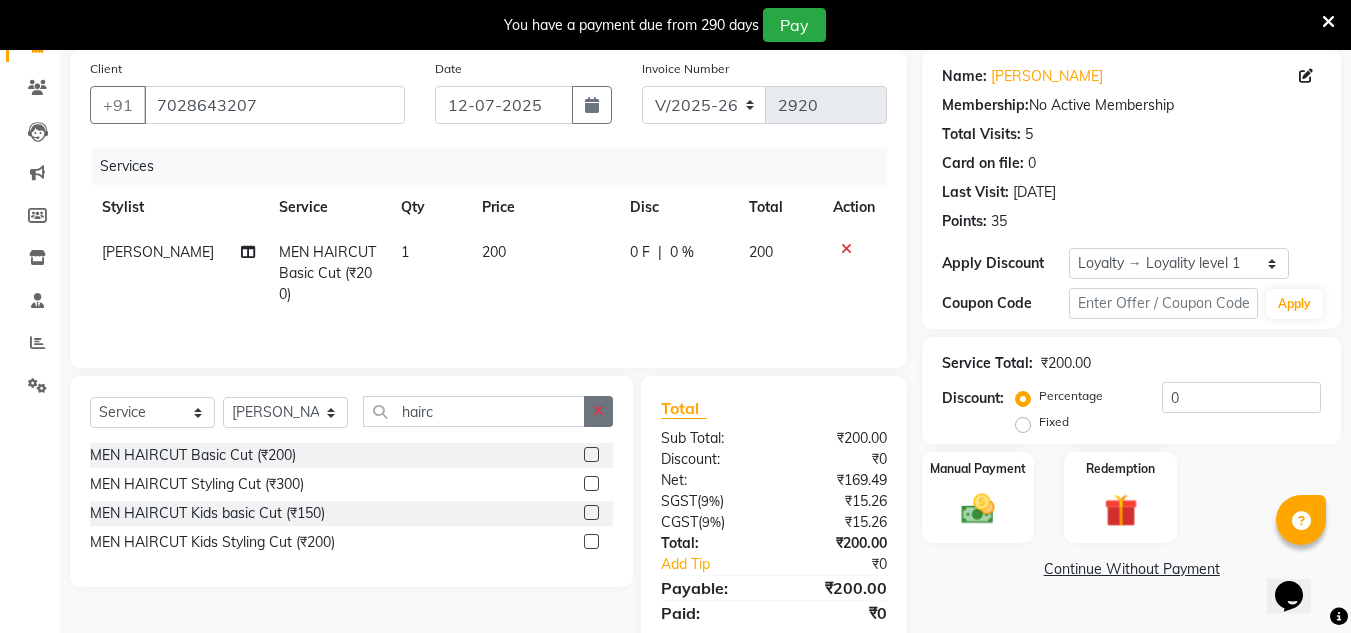 drag, startPoint x: 600, startPoint y: 414, endPoint x: 563, endPoint y: 416, distance: 37.054016 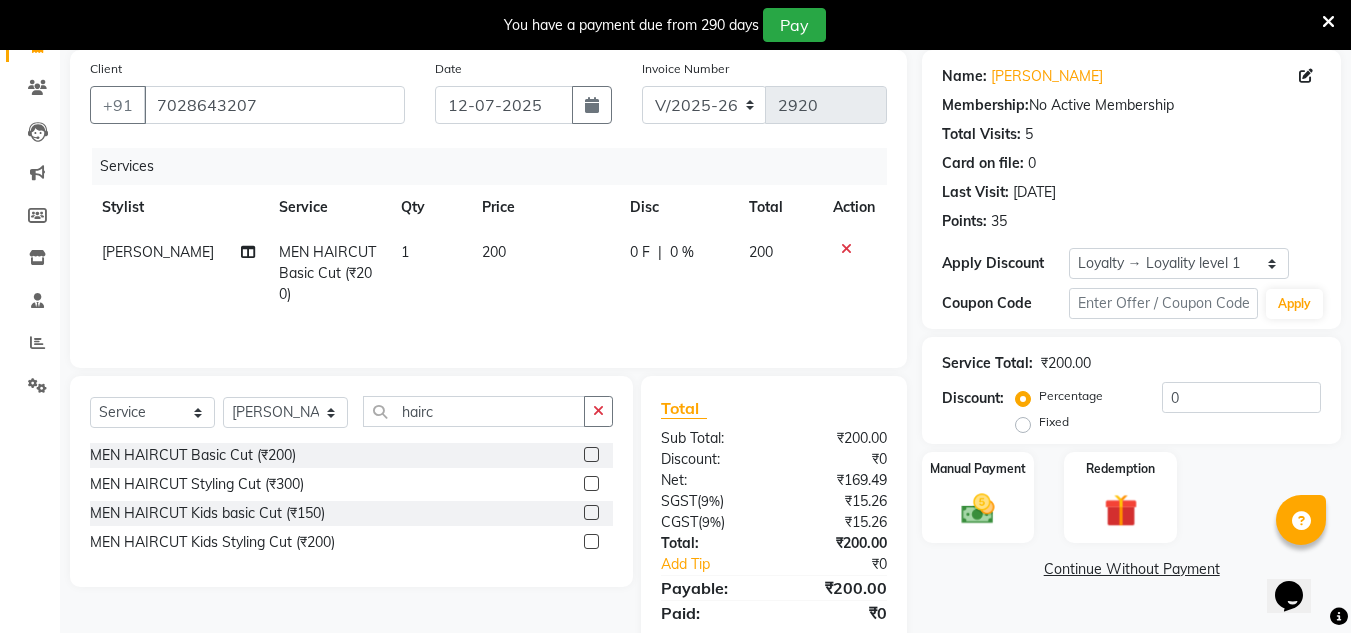 click 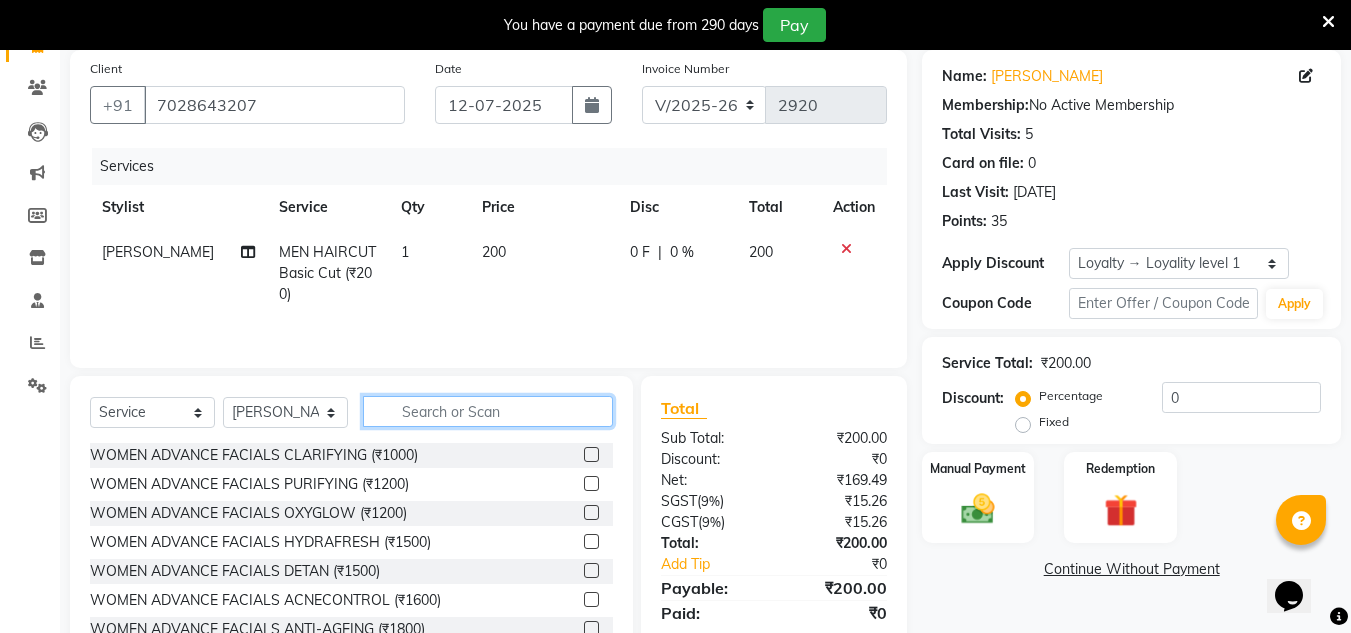 click 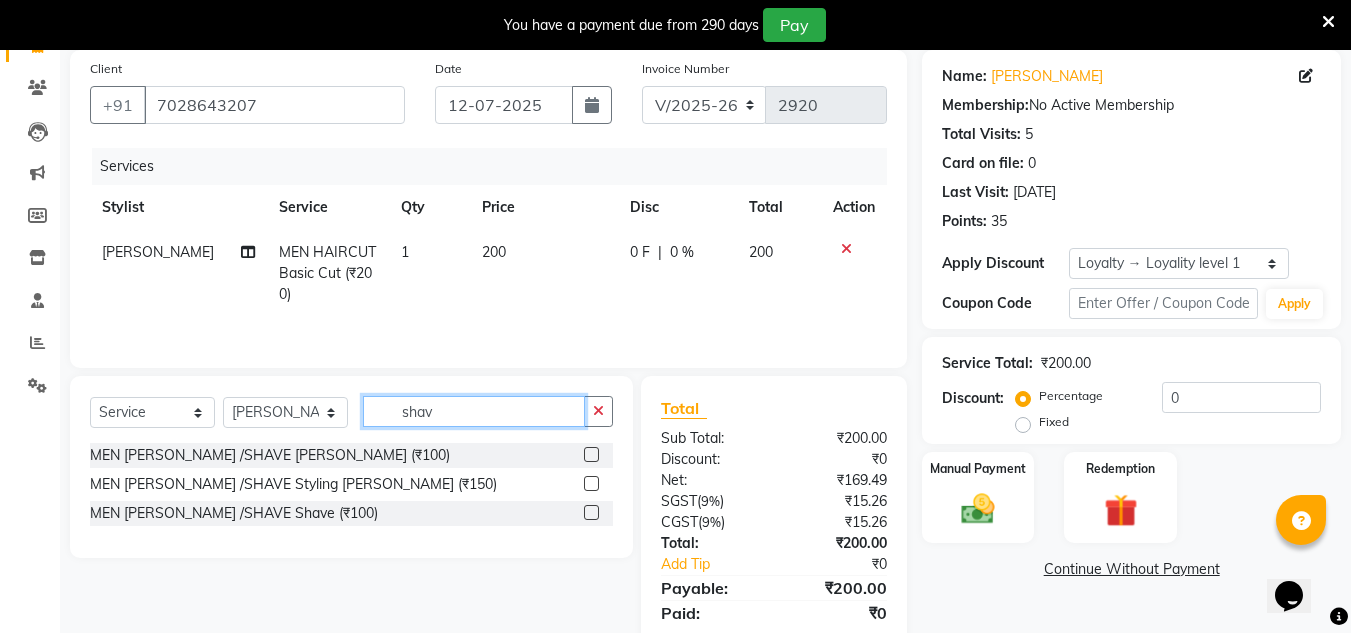 type on "shav" 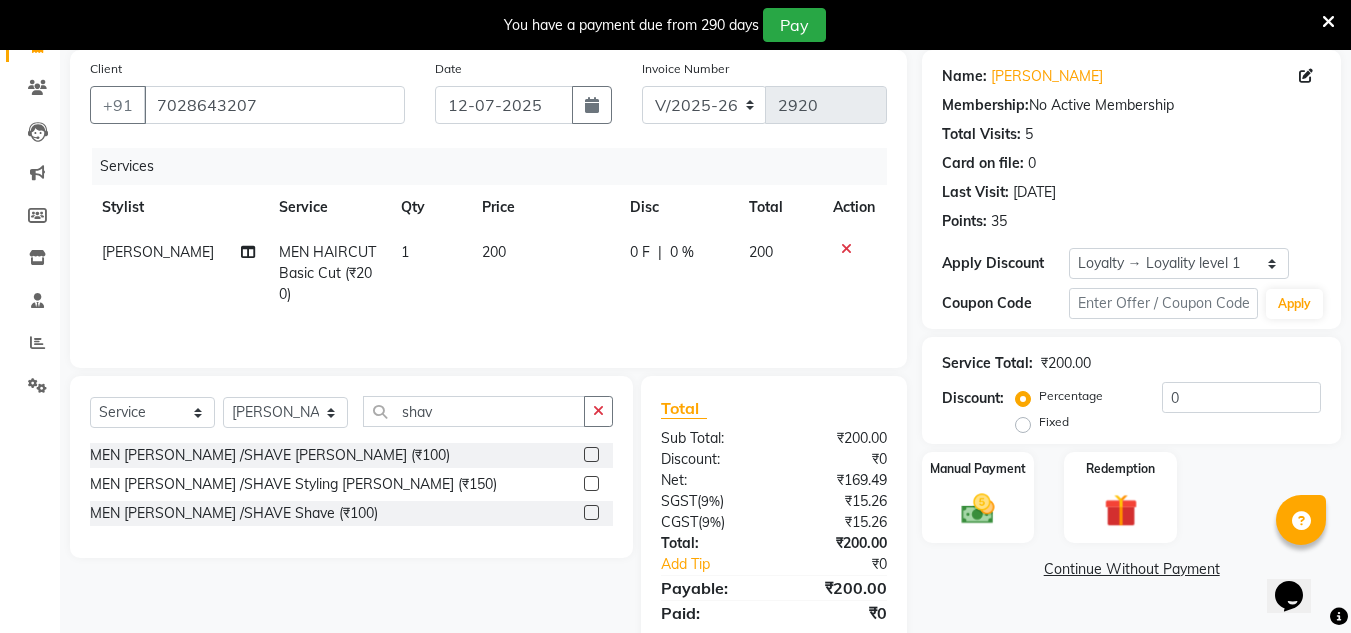click 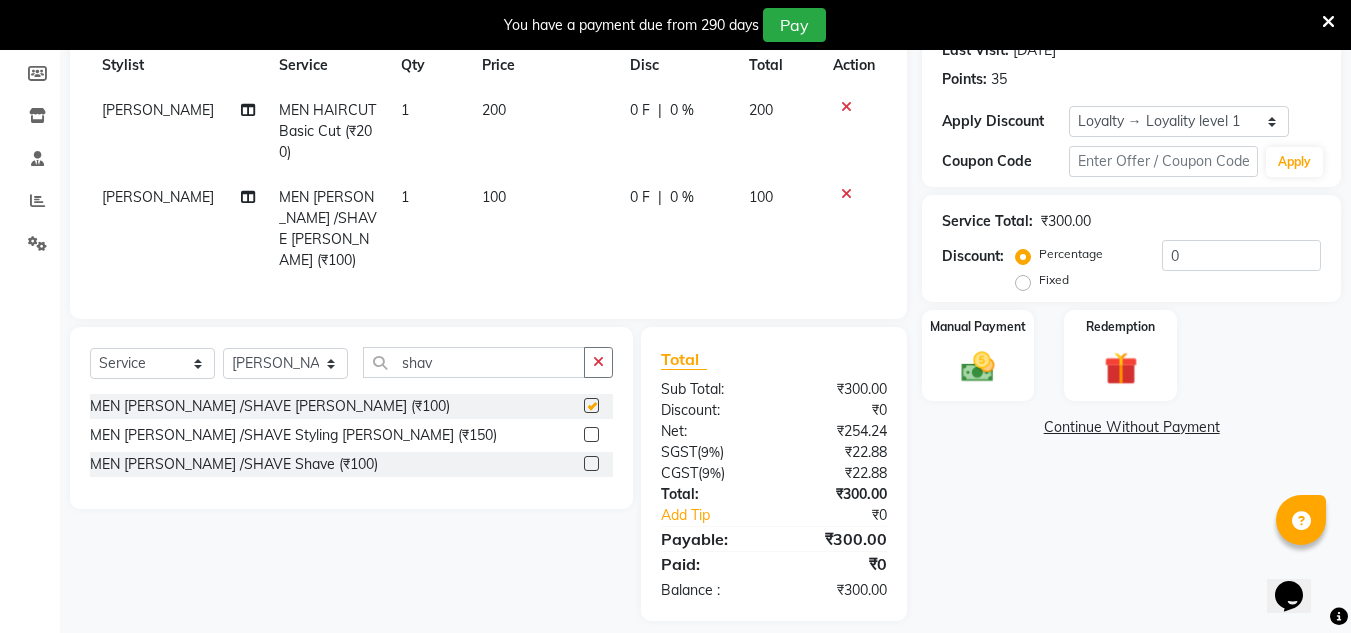 checkbox on "false" 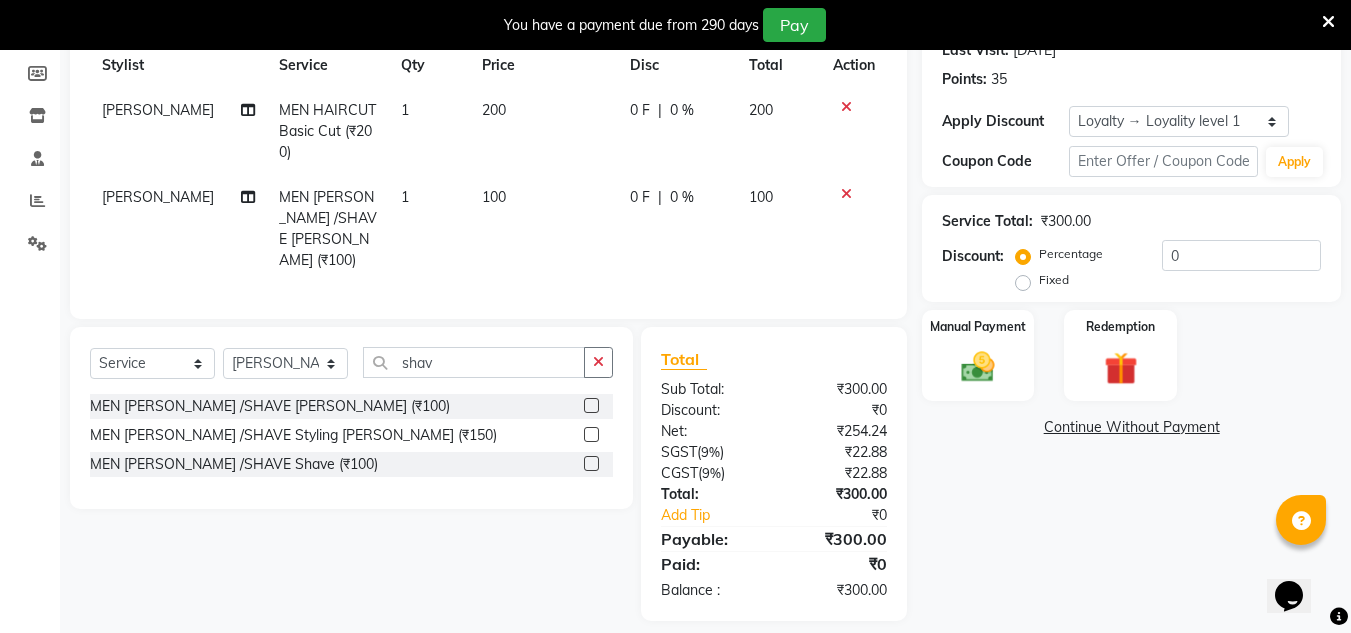 scroll, scrollTop: 304, scrollLeft: 0, axis: vertical 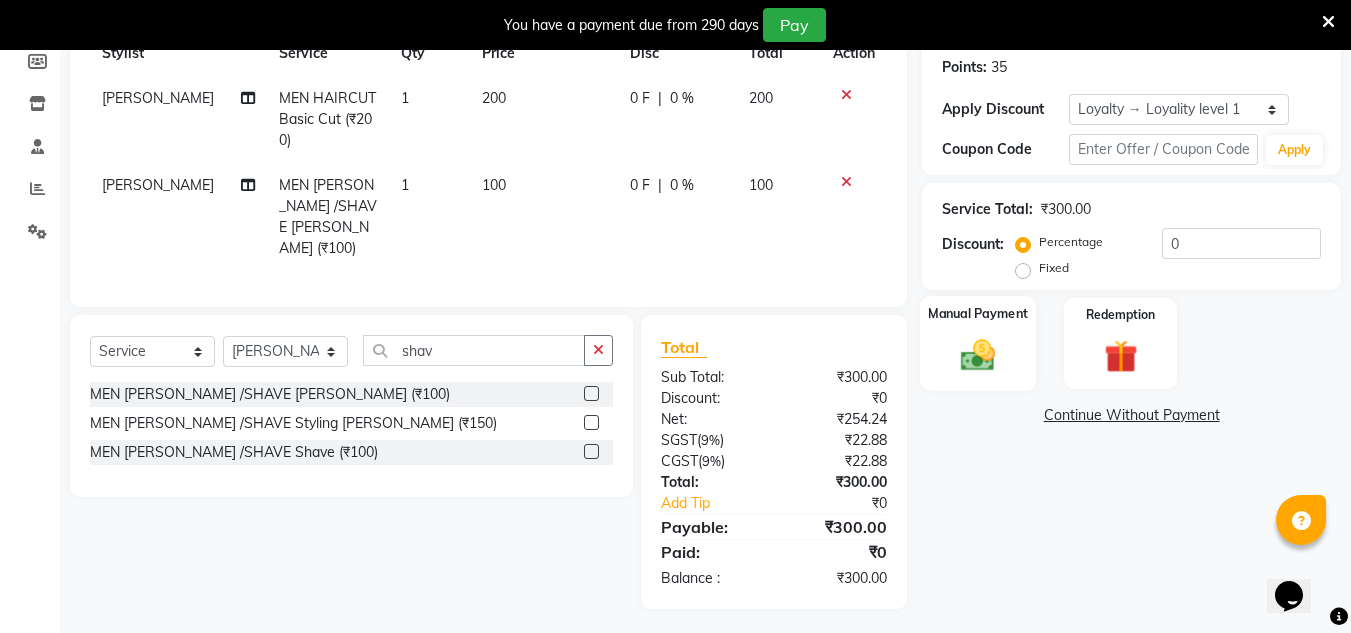 click 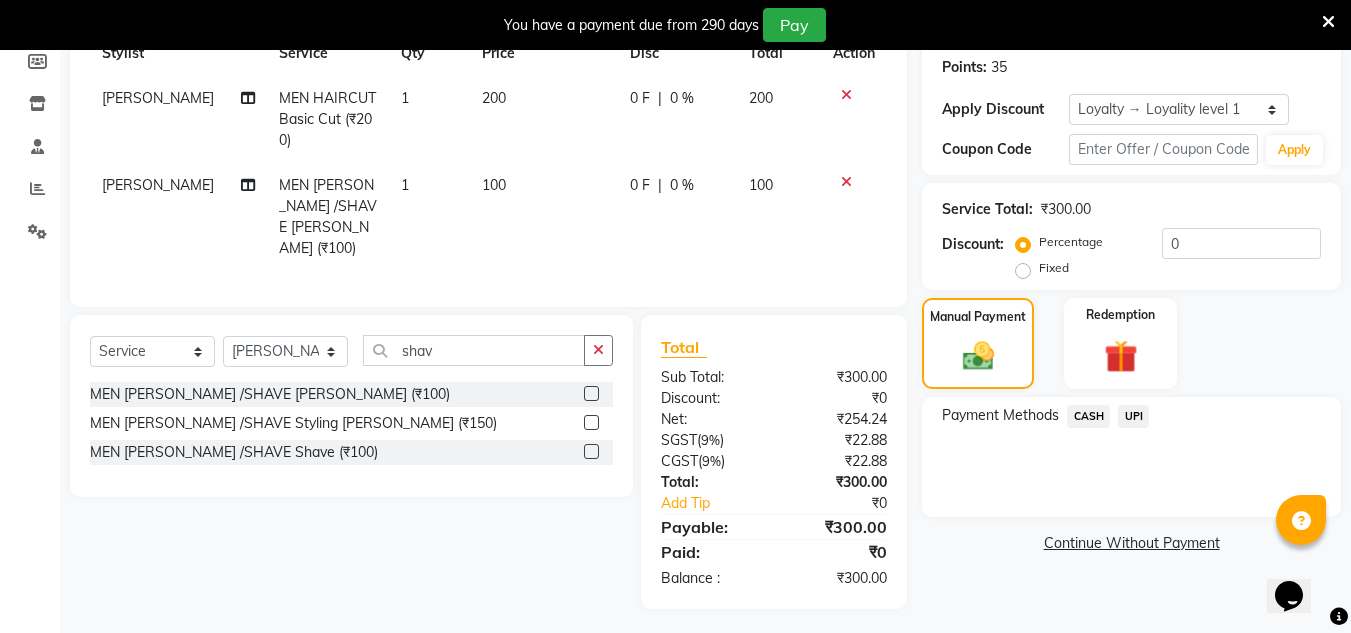 click on "UPI" 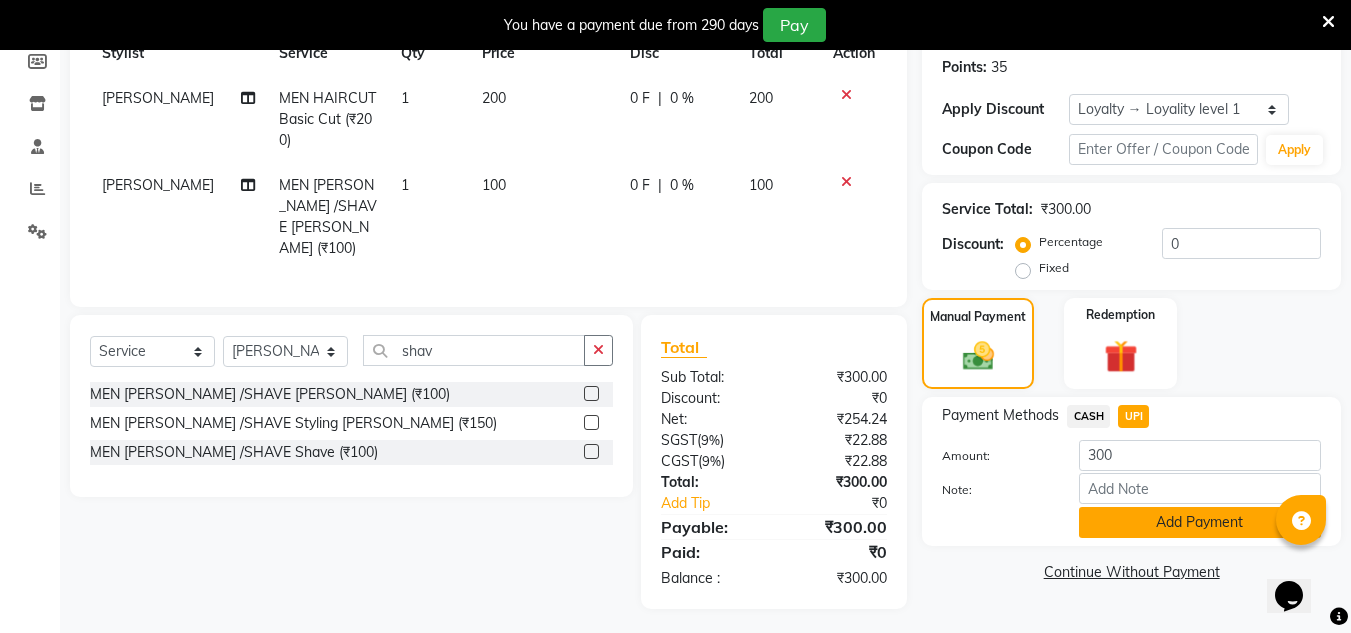 click on "Add Payment" 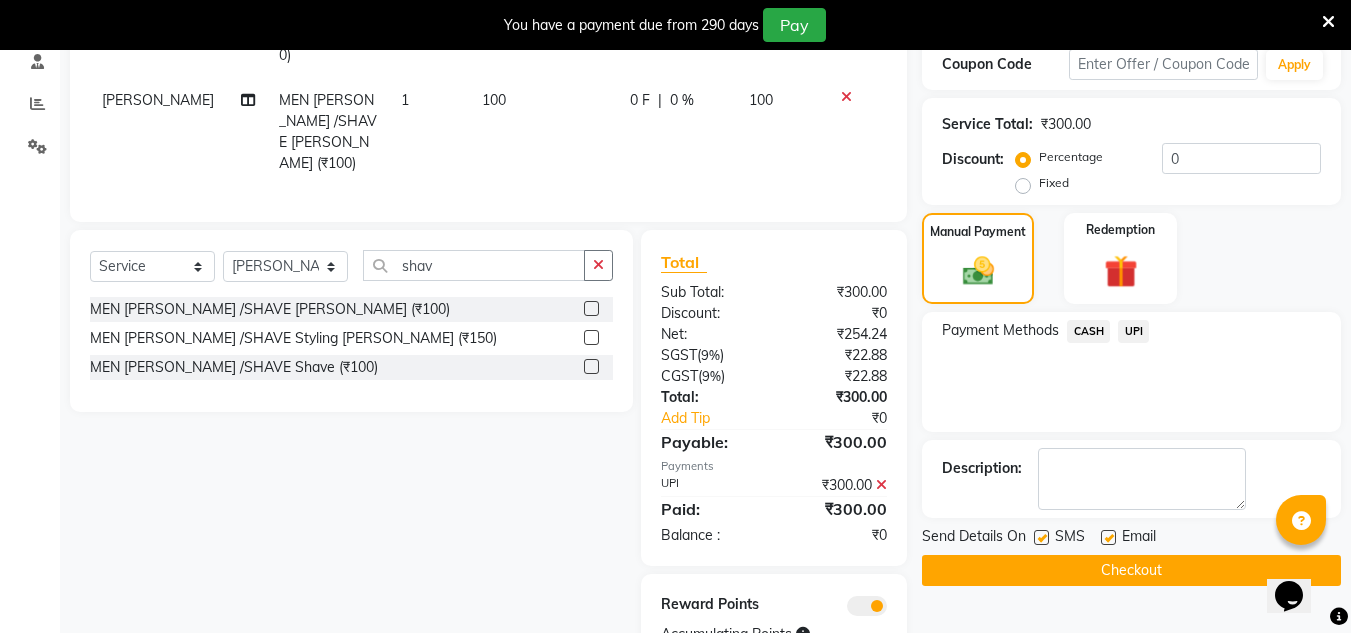 scroll, scrollTop: 466, scrollLeft: 0, axis: vertical 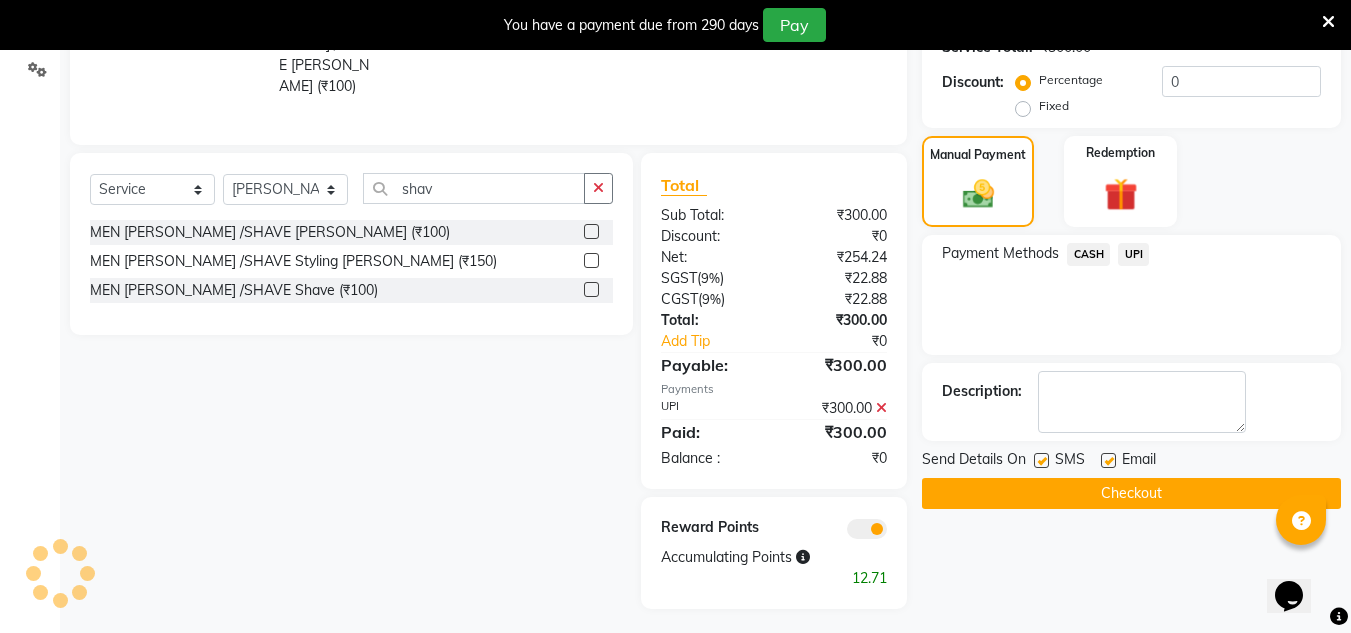 click on "Checkout" 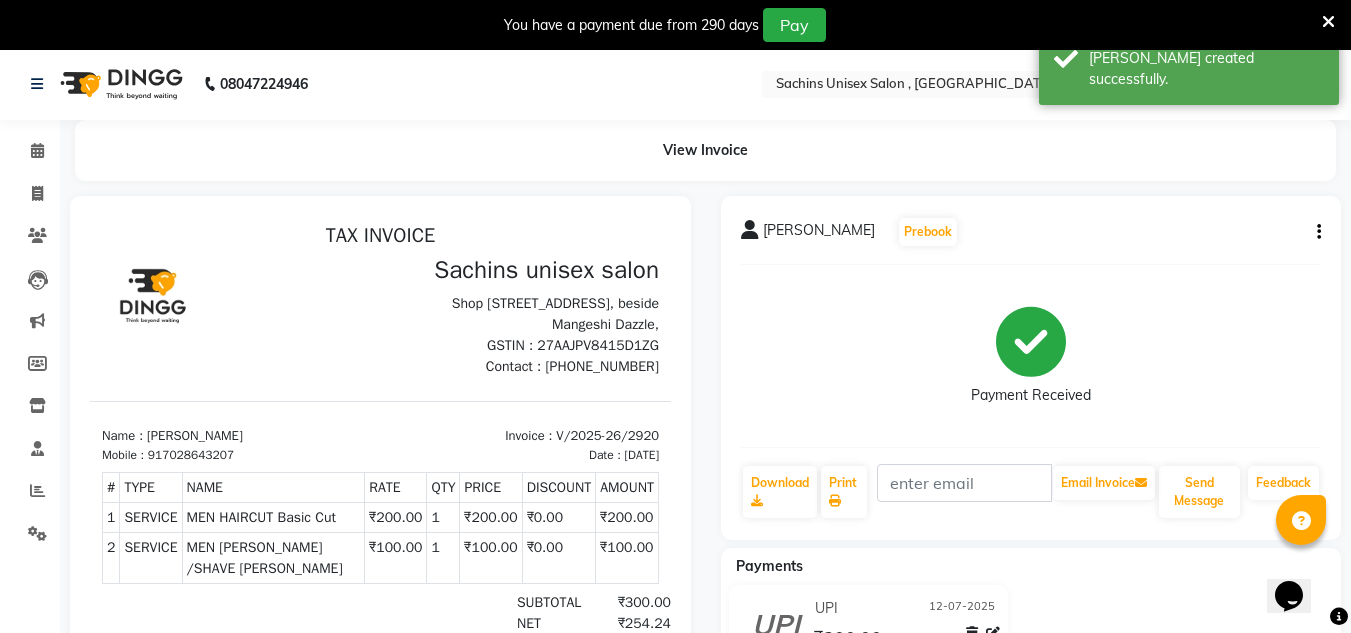 scroll, scrollTop: 0, scrollLeft: 0, axis: both 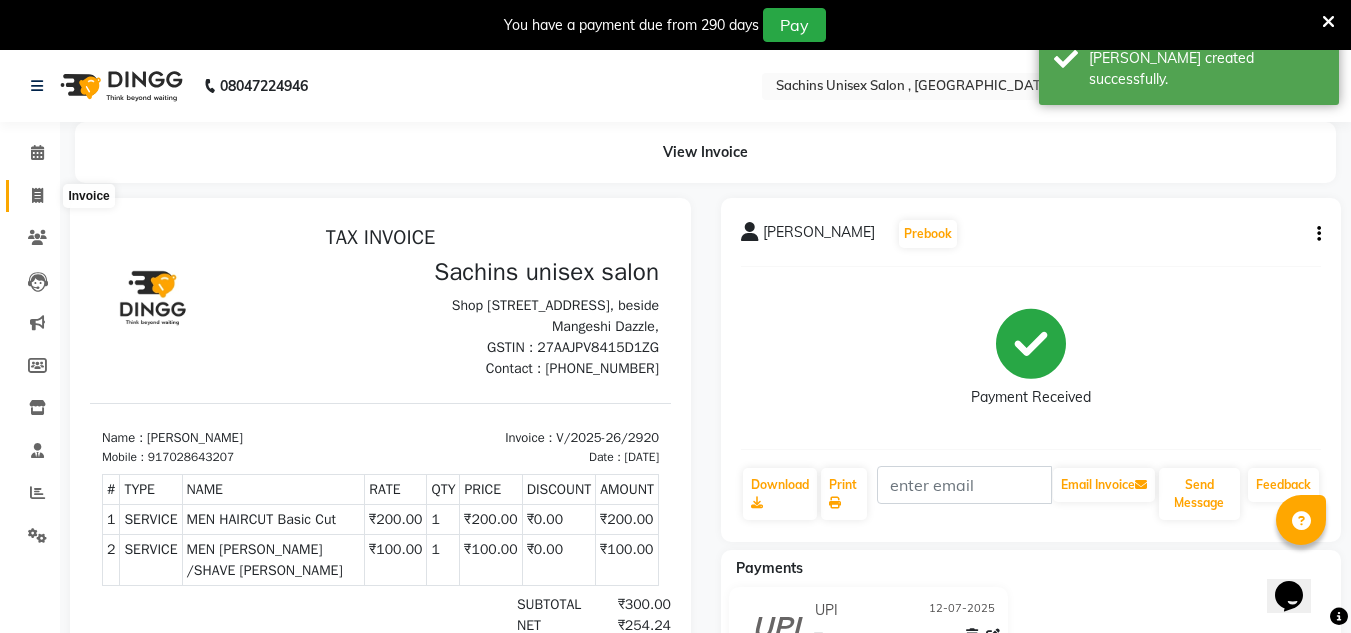 click 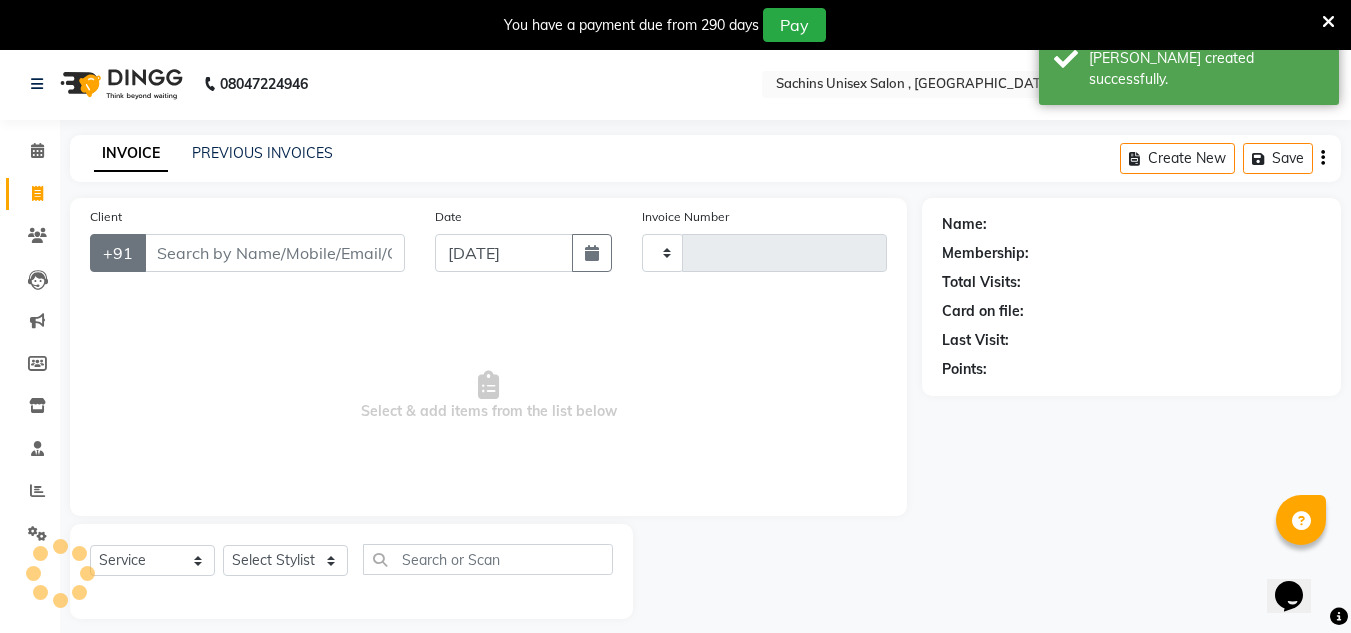type on "2921" 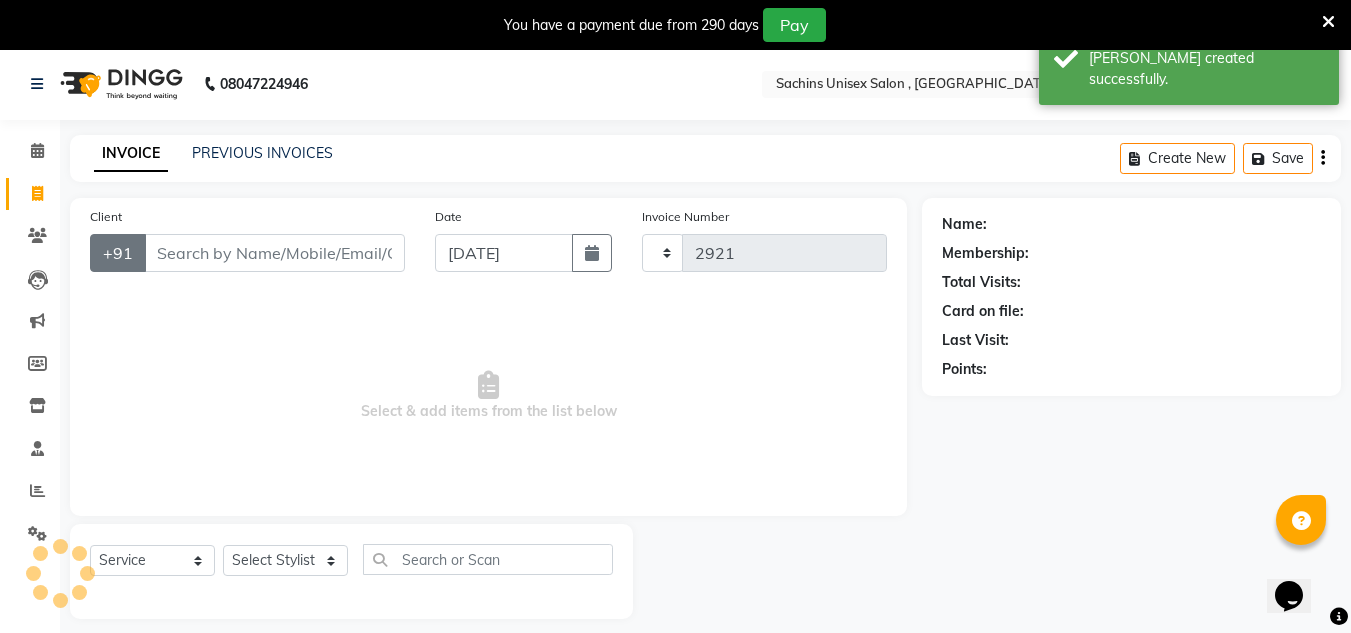 select on "6840" 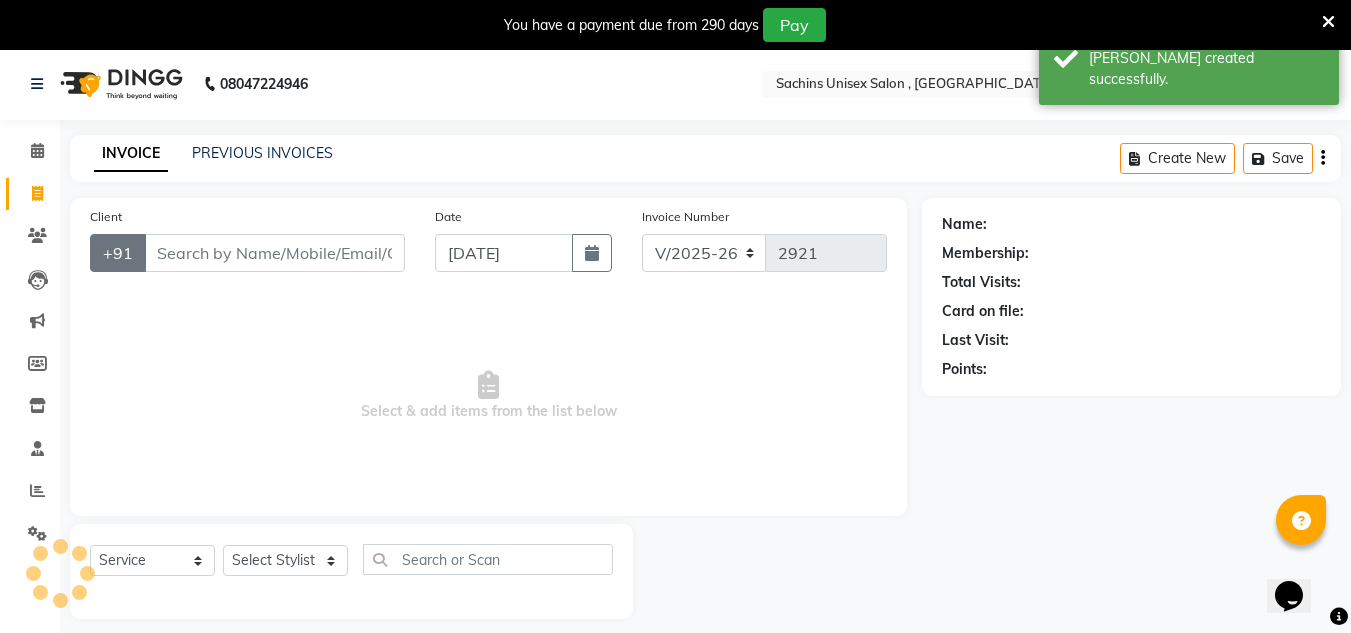 scroll, scrollTop: 50, scrollLeft: 0, axis: vertical 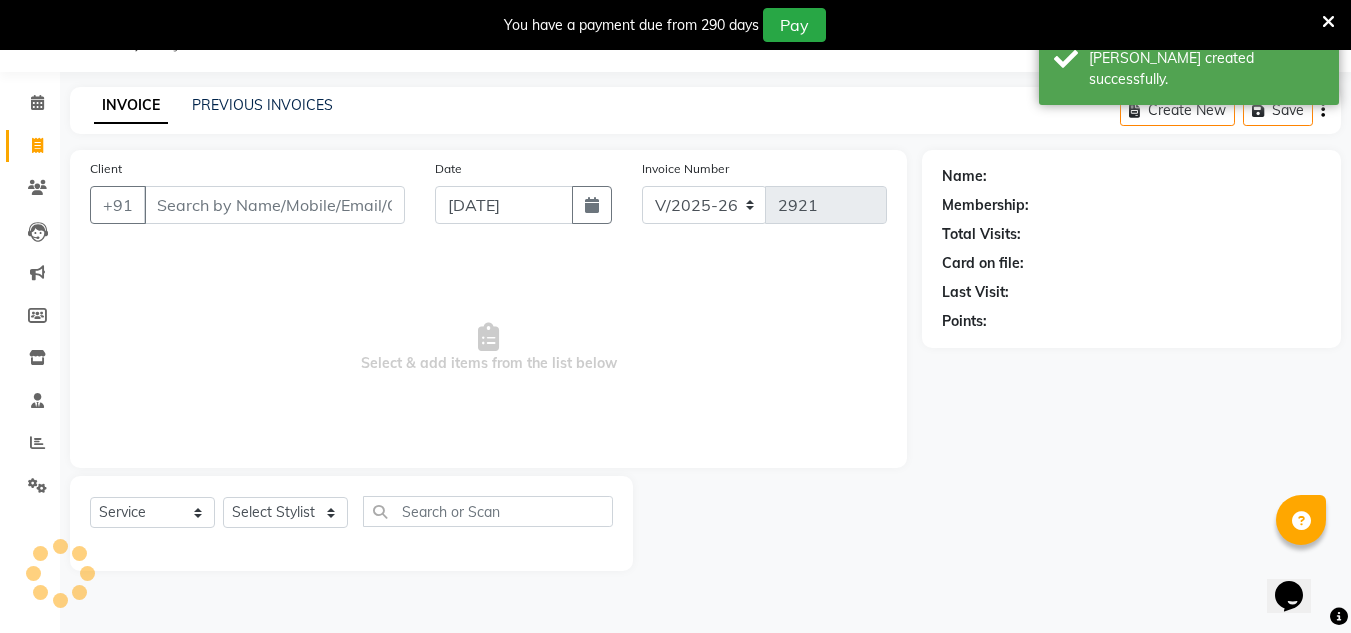 click on "Client" at bounding box center (274, 205) 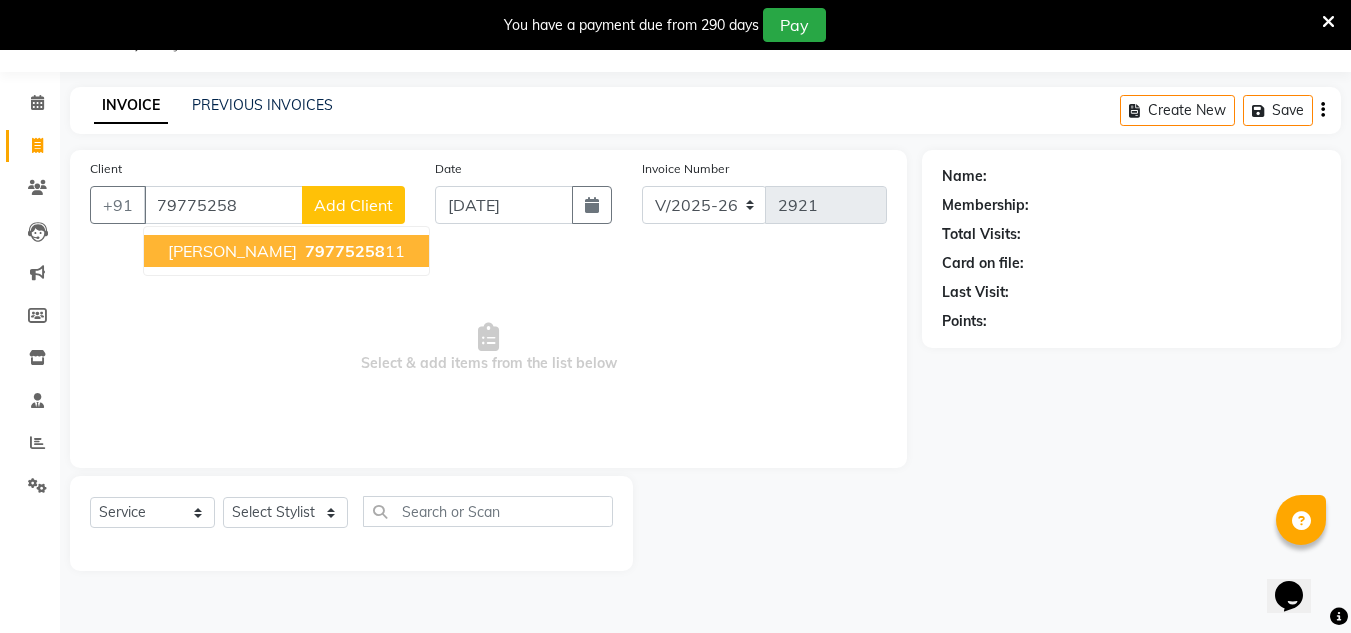 click on "79775258 11" at bounding box center (353, 251) 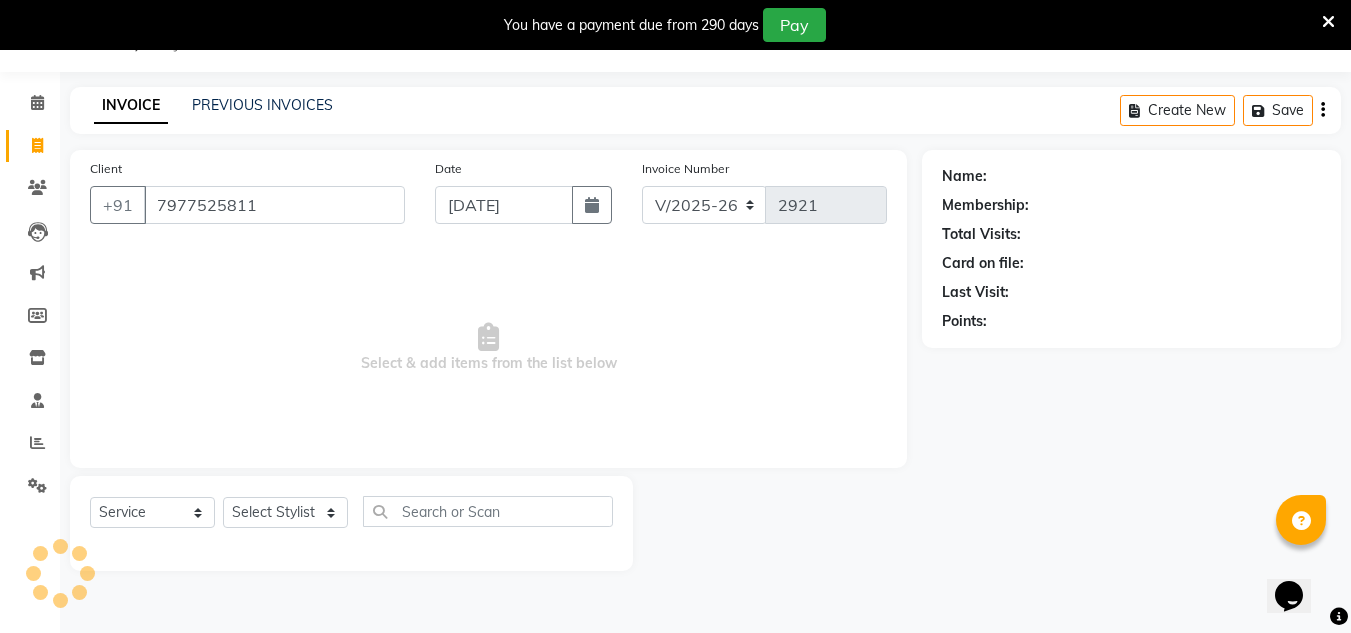 type on "7977525811" 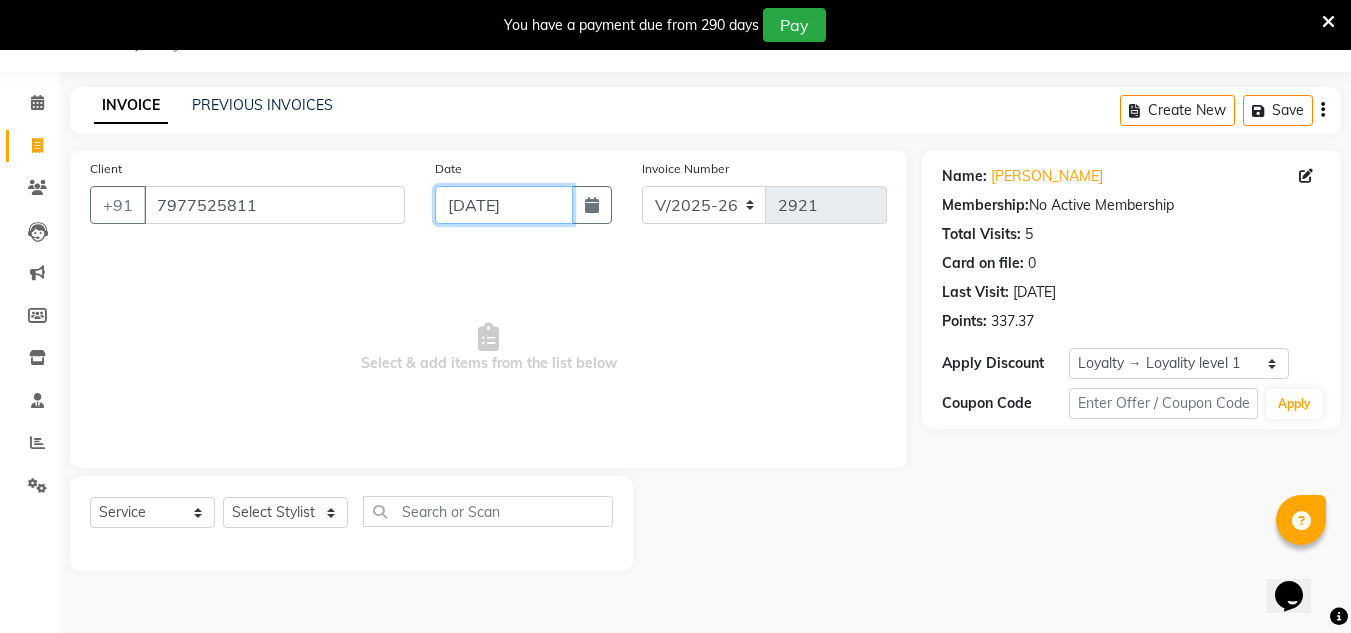 click on "[DATE]" 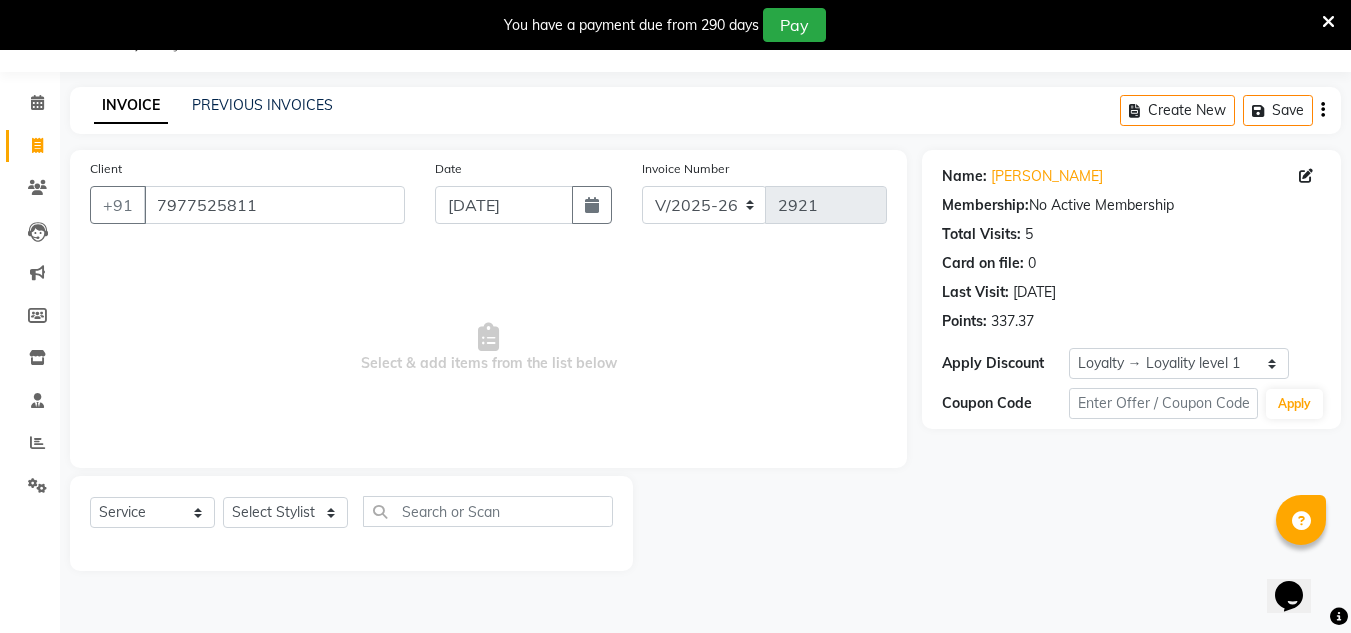 select on "7" 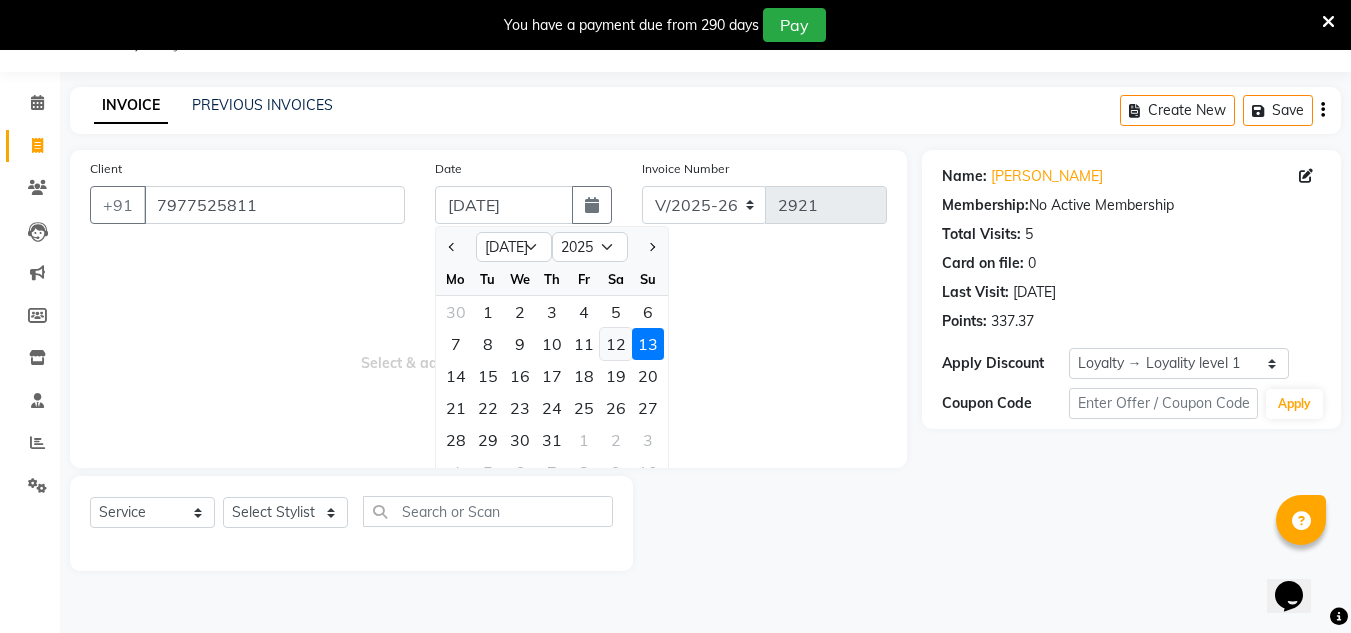 click on "12" 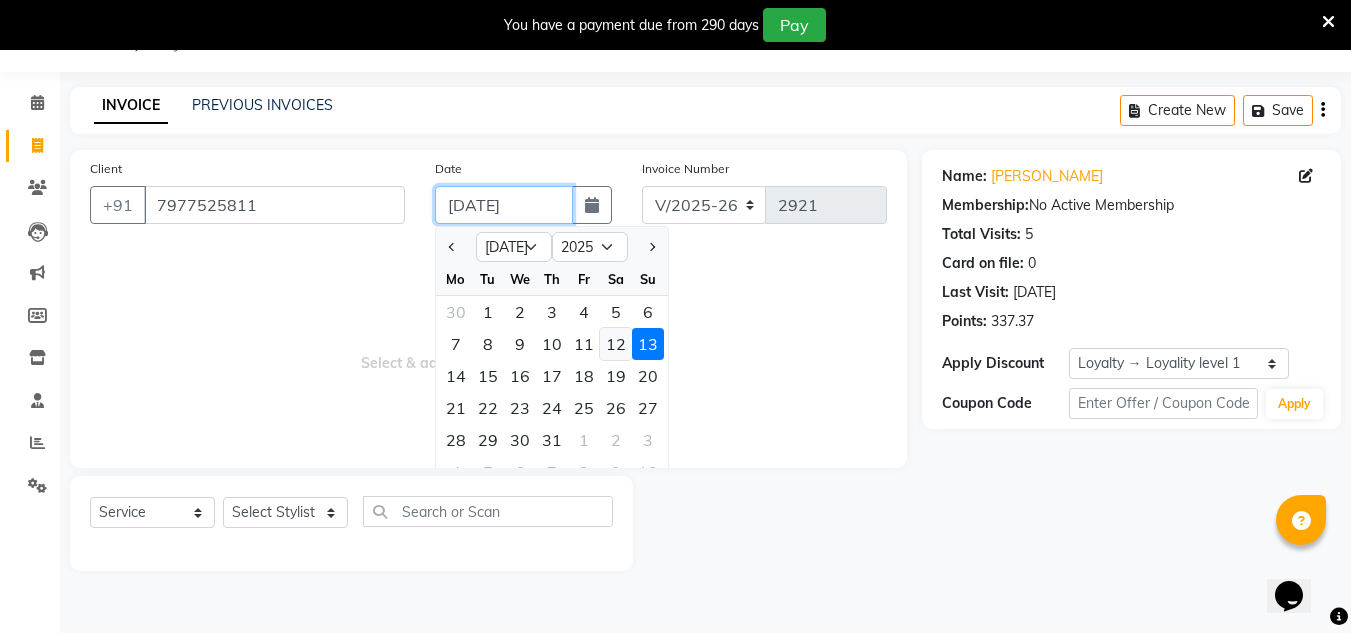 type on "12-07-2025" 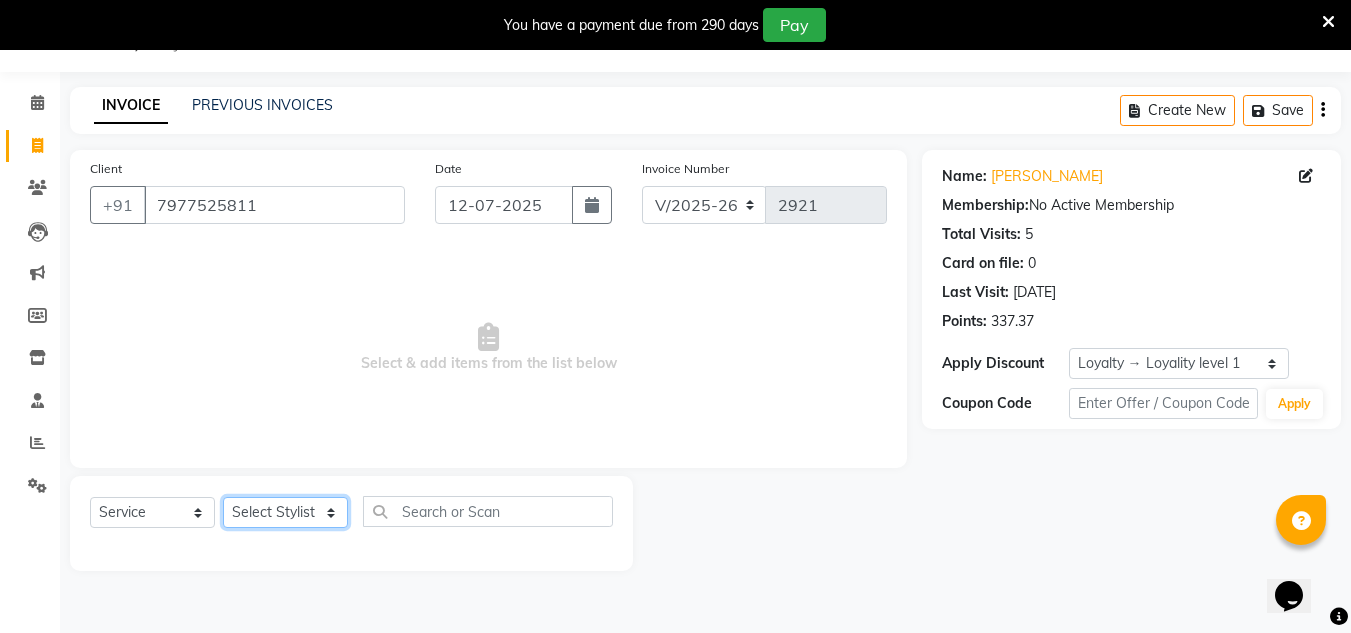 click on "Select Stylist [PERSON_NAME] new  [PERSON_NAME] [PERSON_NAME] Owner preeti [PERSON_NAME] [PERSON_NAME] RG" 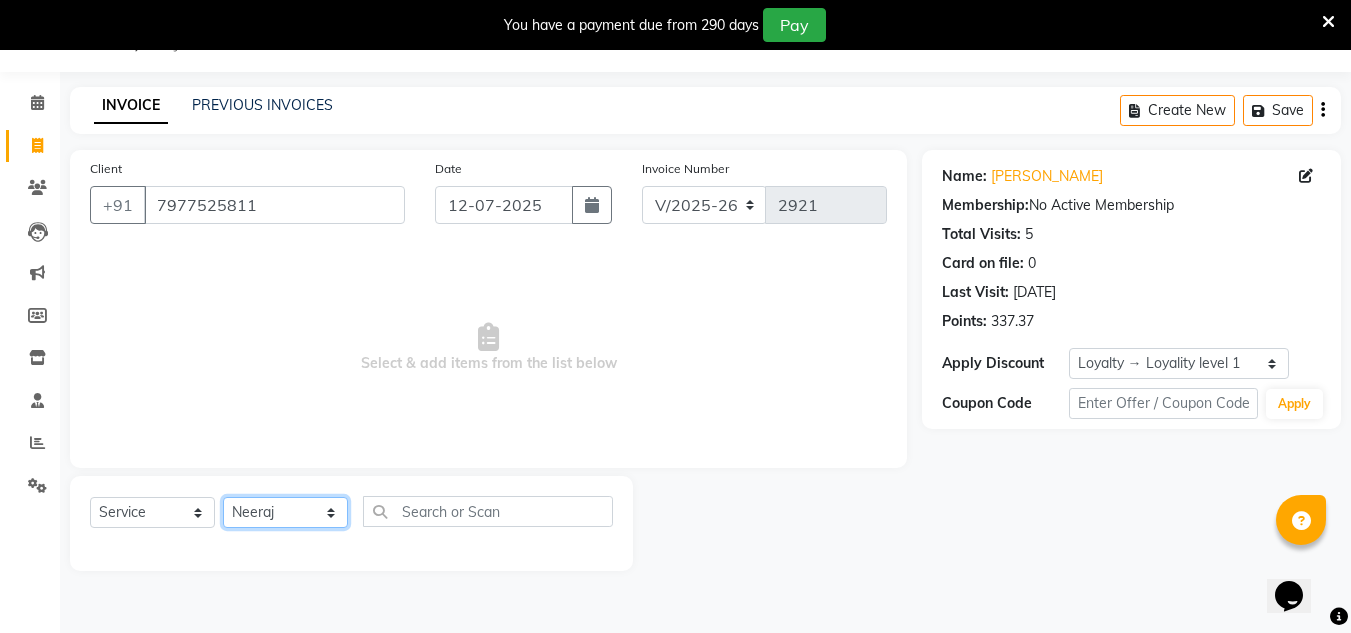 click on "Select Stylist [PERSON_NAME] new  [PERSON_NAME] [PERSON_NAME] Owner preeti [PERSON_NAME] [PERSON_NAME] RG" 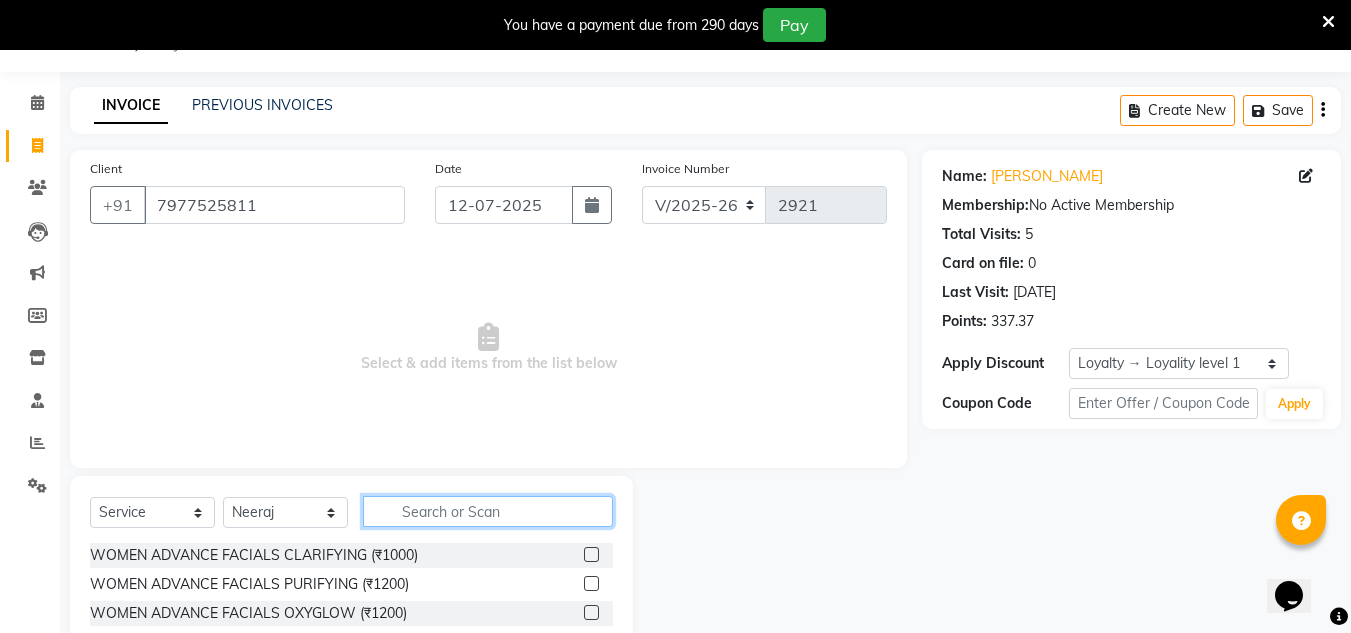 click 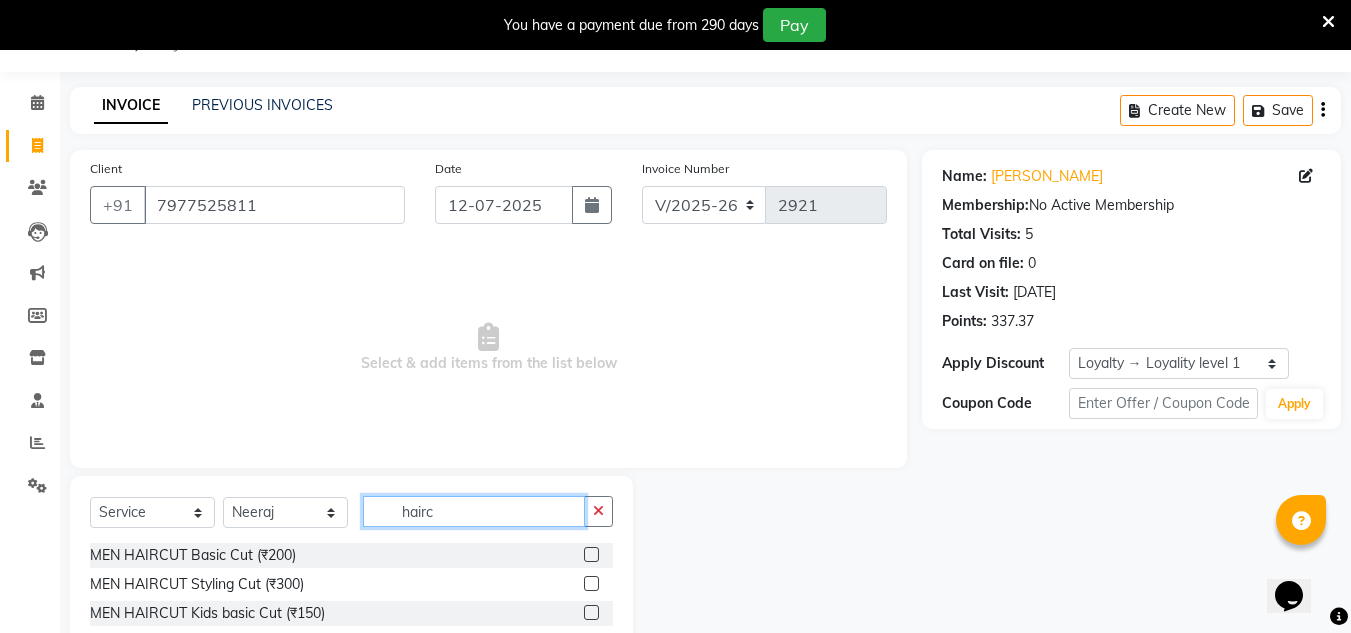 type on "hairc" 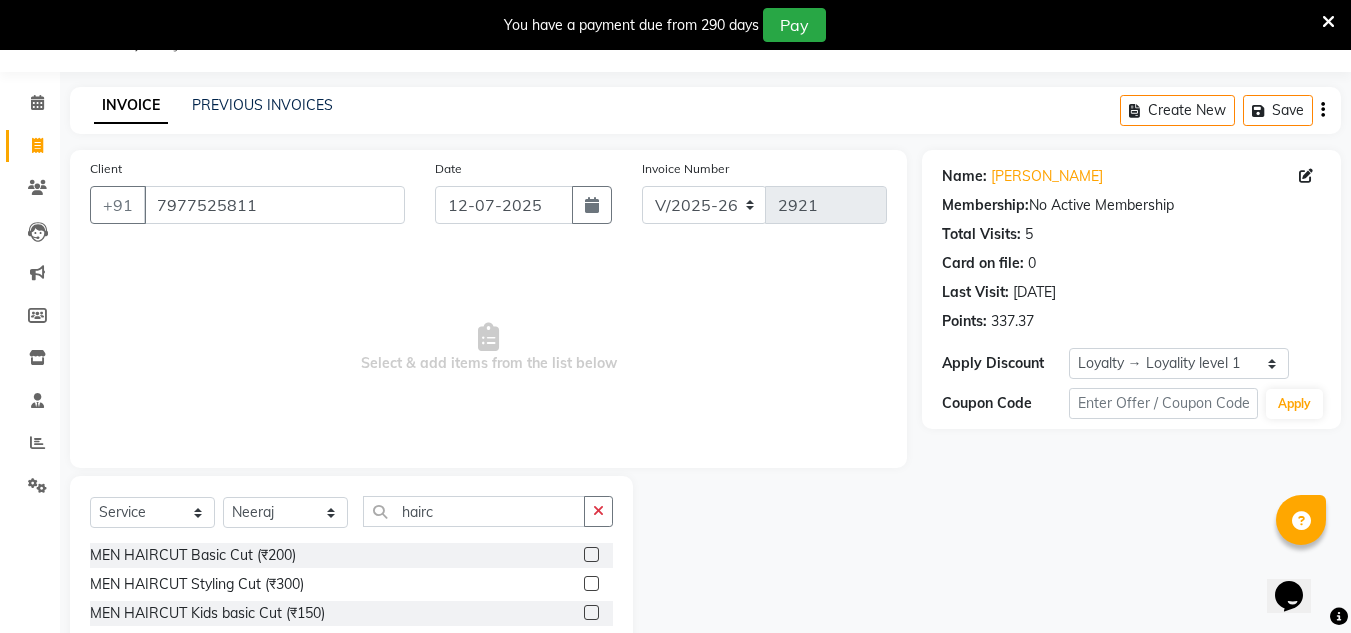 click 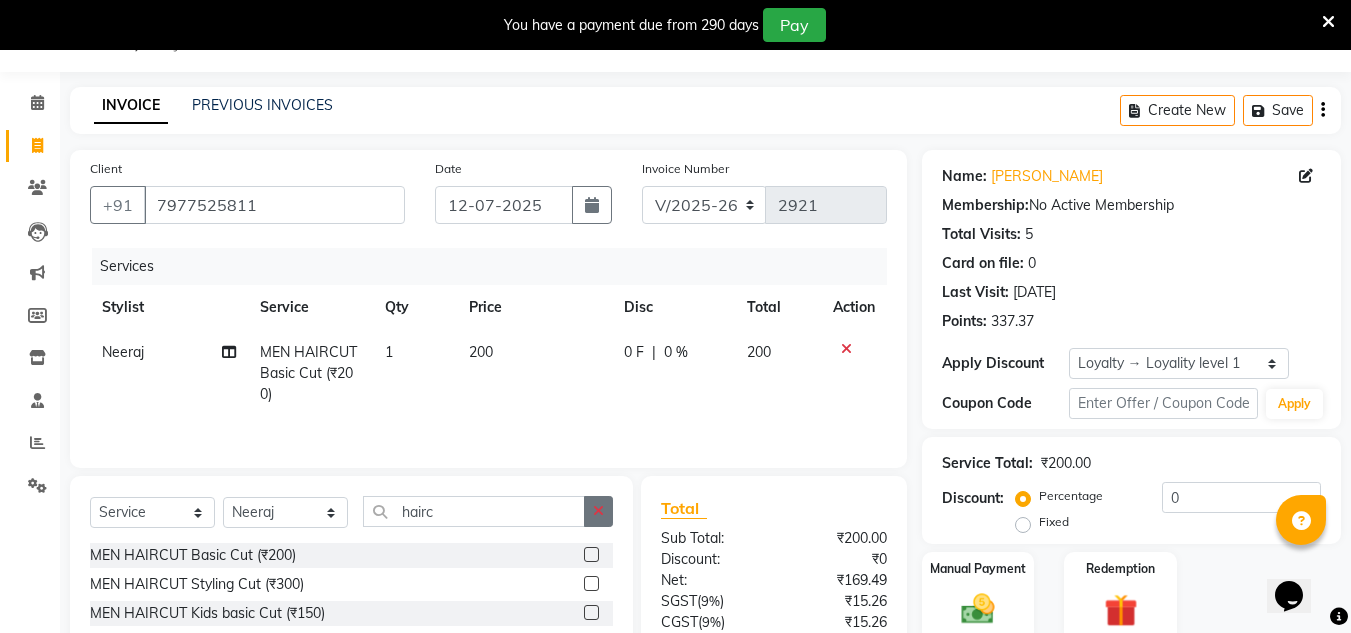 checkbox on "false" 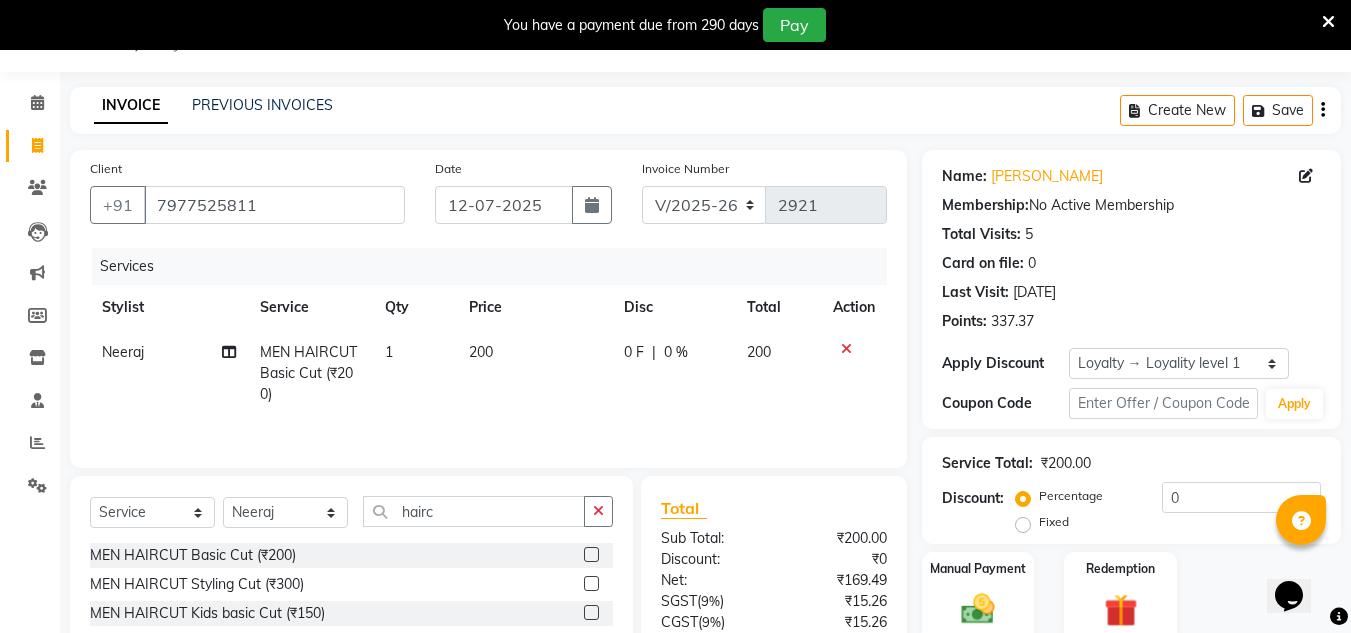 drag, startPoint x: 594, startPoint y: 510, endPoint x: 557, endPoint y: 515, distance: 37.336308 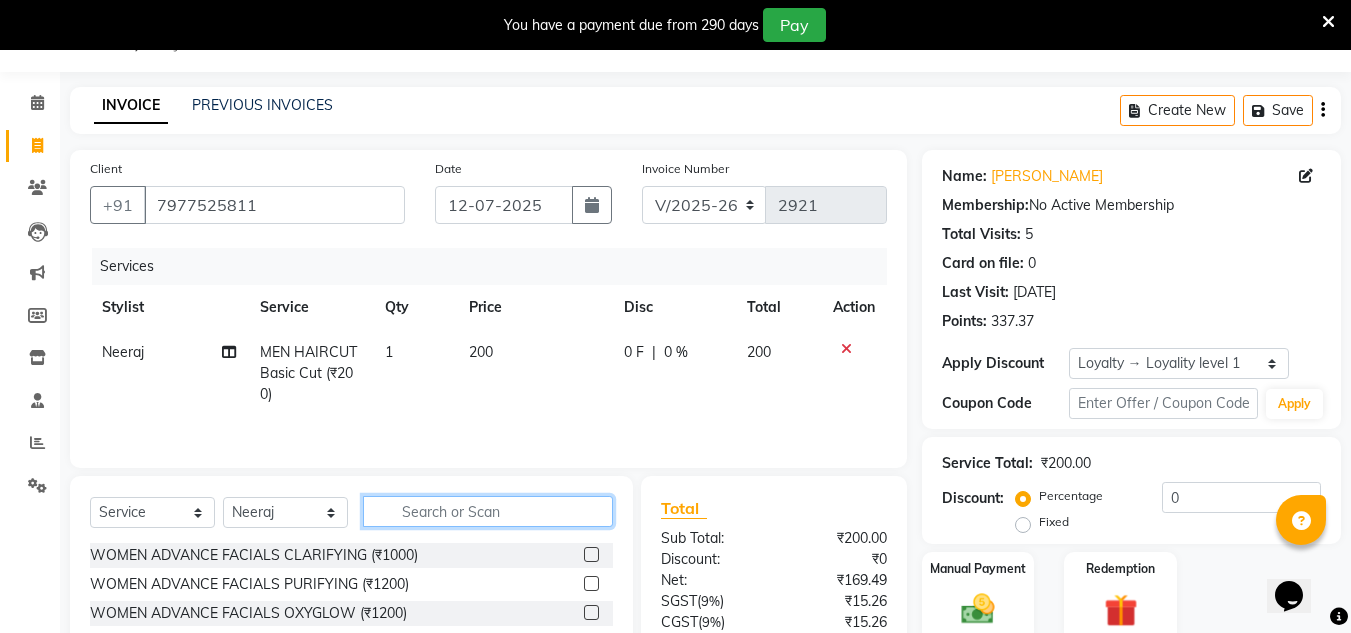 click 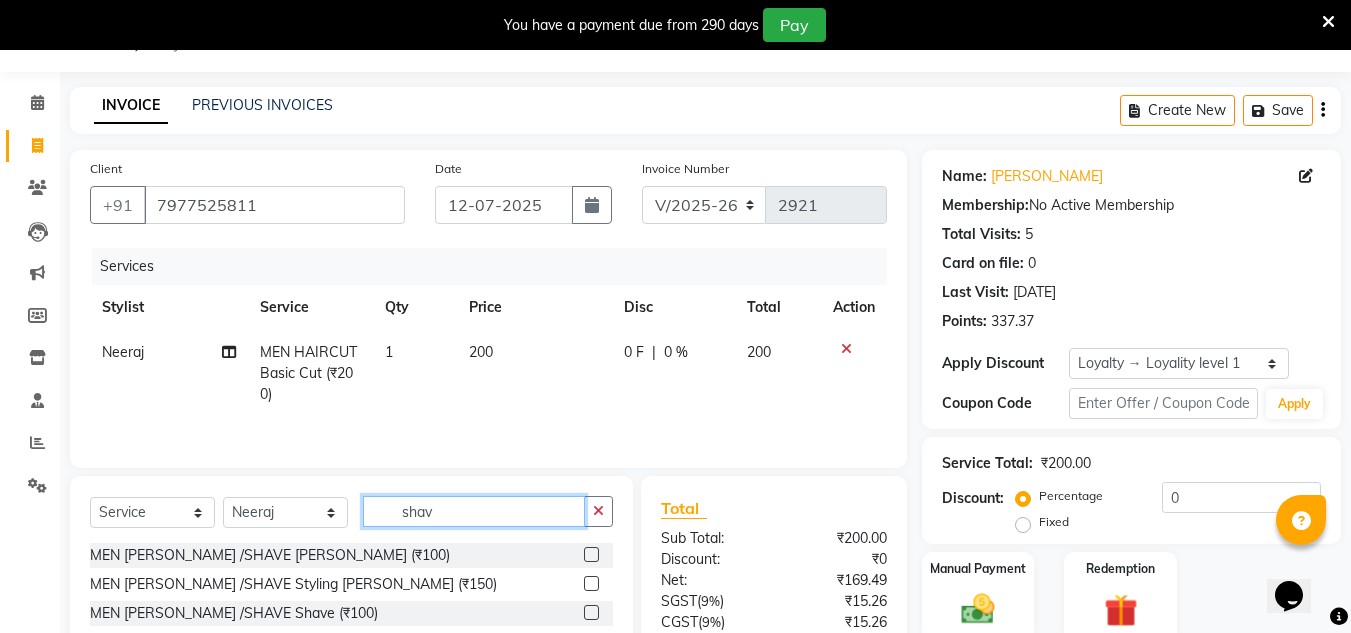 type on "shav" 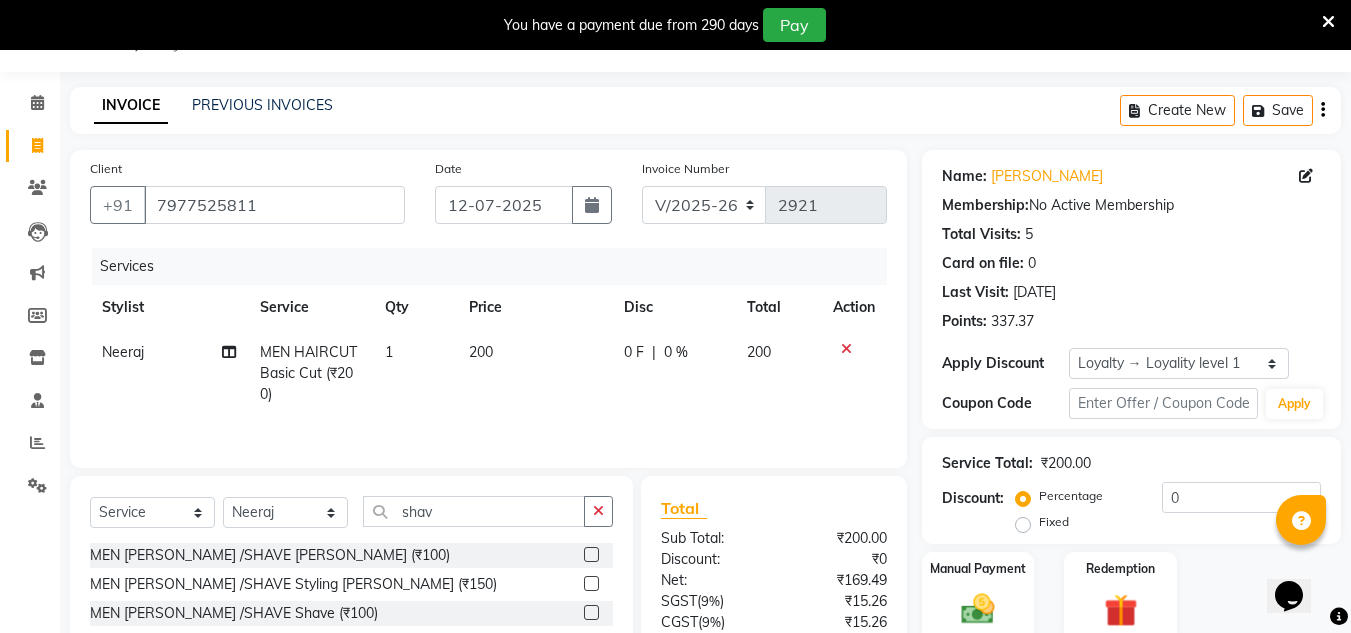 click 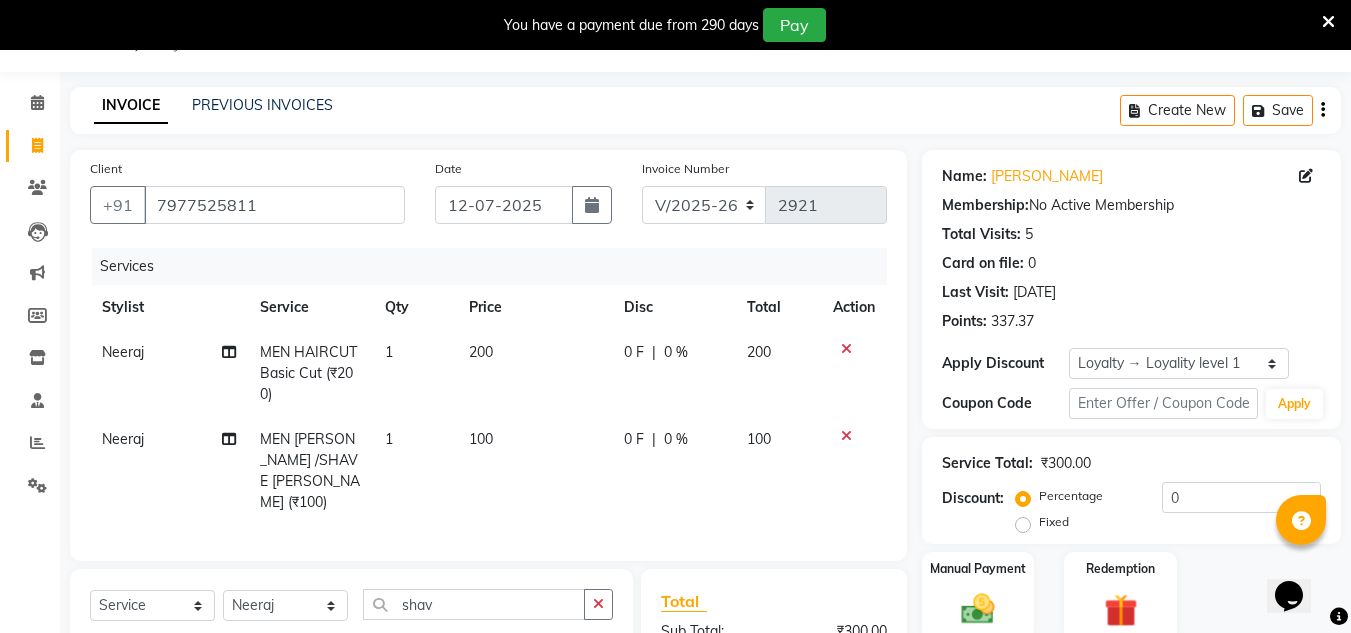 checkbox on "false" 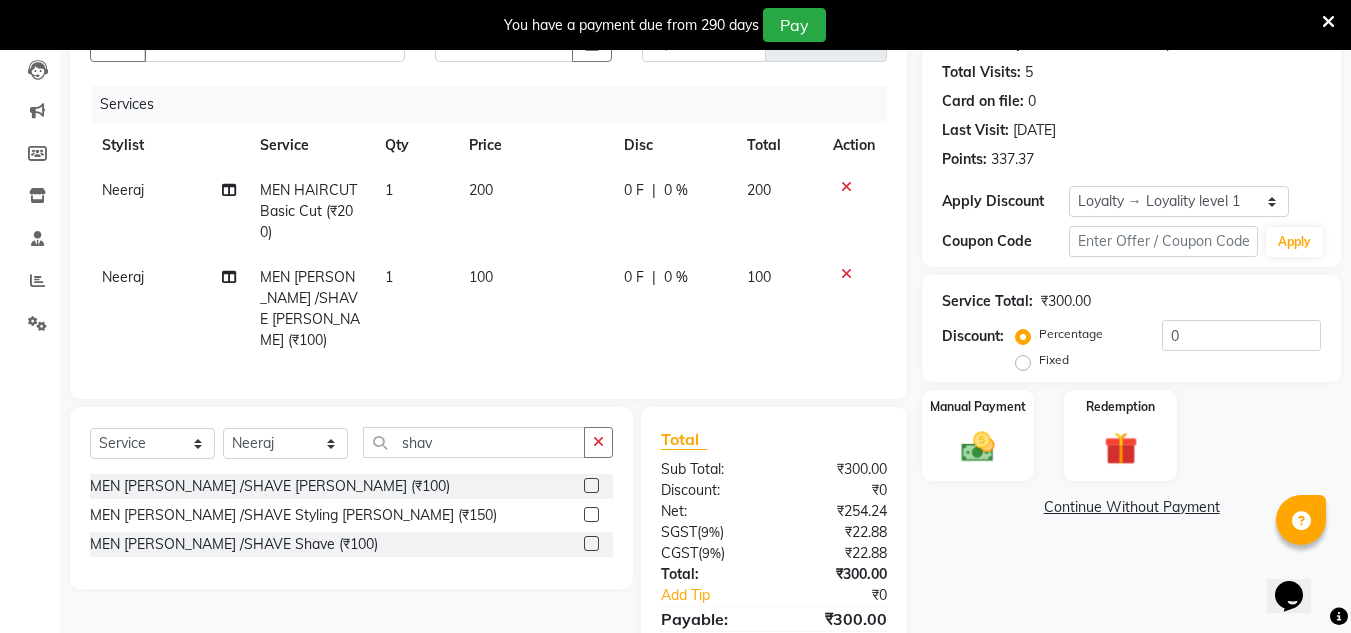 scroll, scrollTop: 250, scrollLeft: 0, axis: vertical 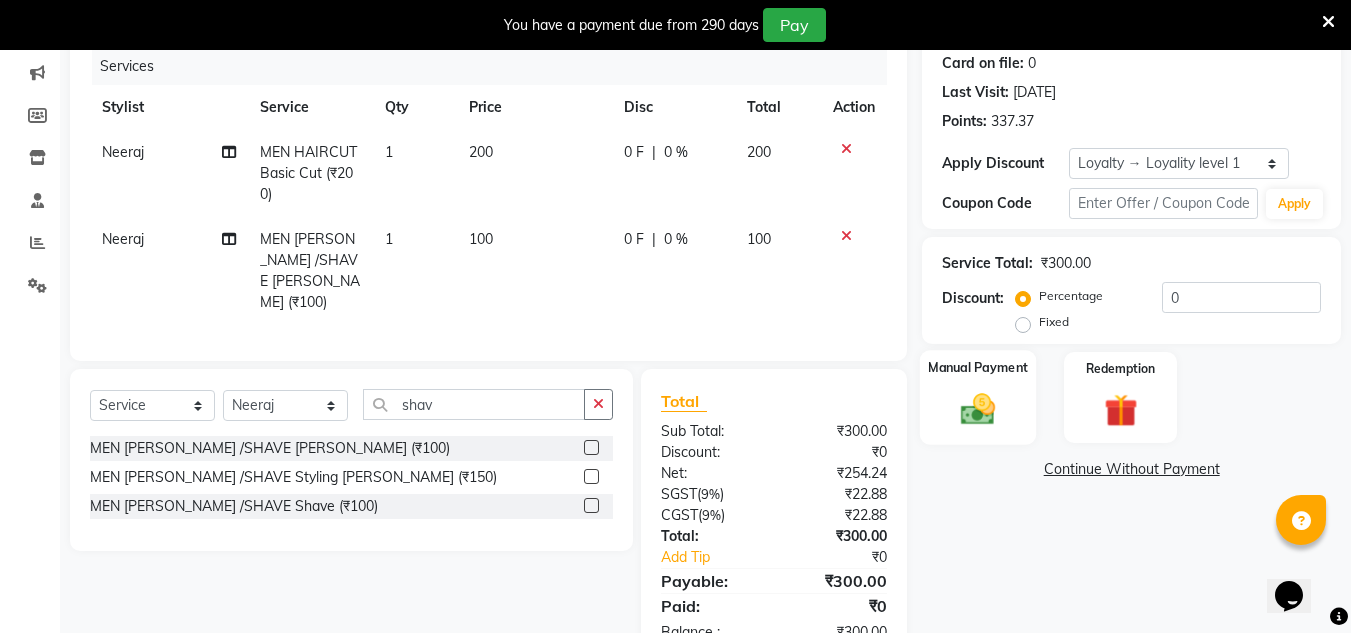 click 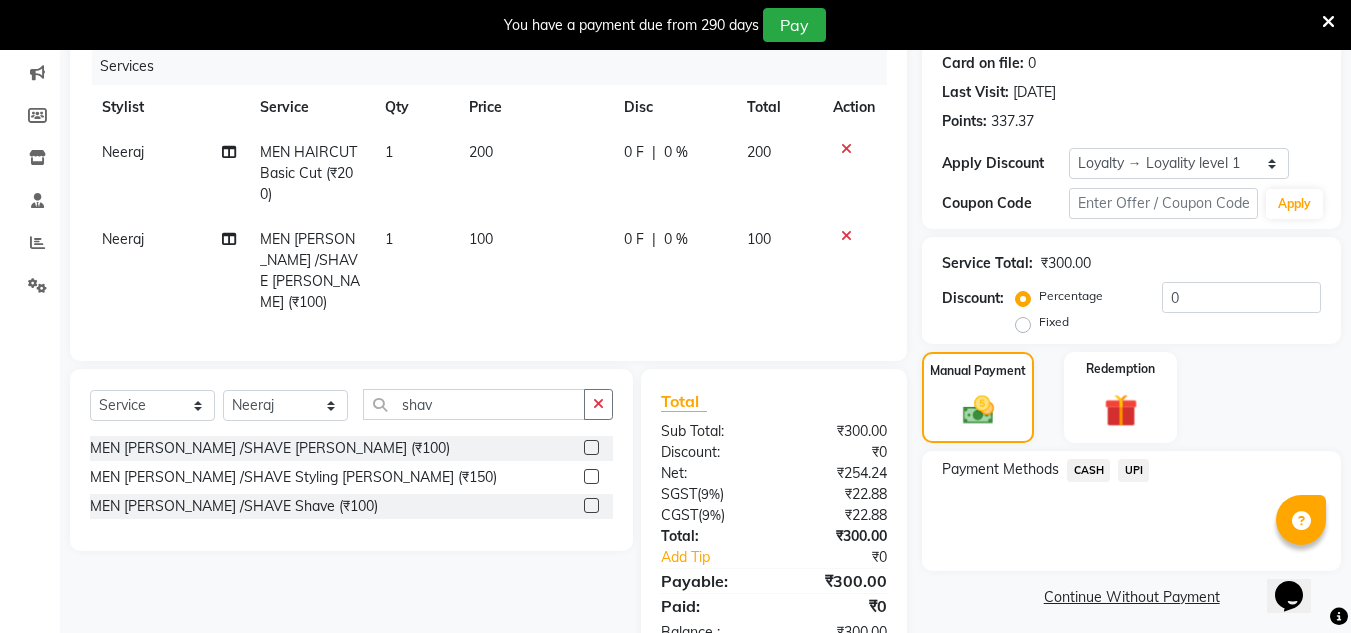 click on "UPI" 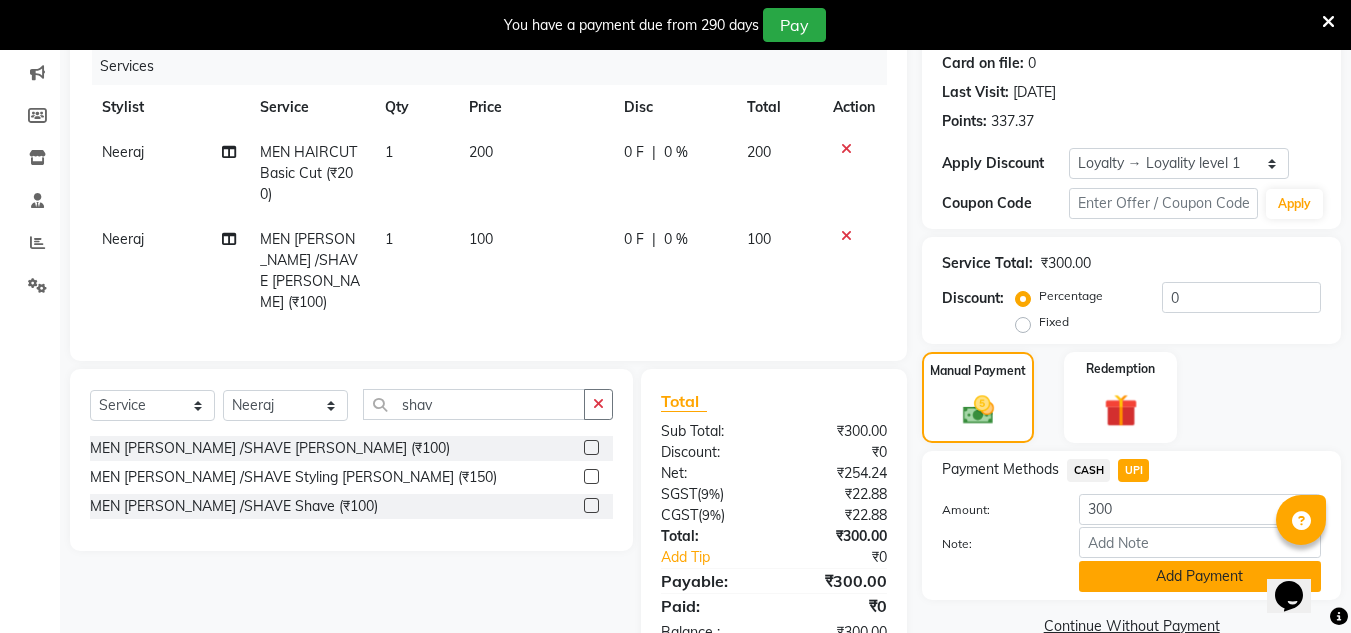 click on "Add Payment" 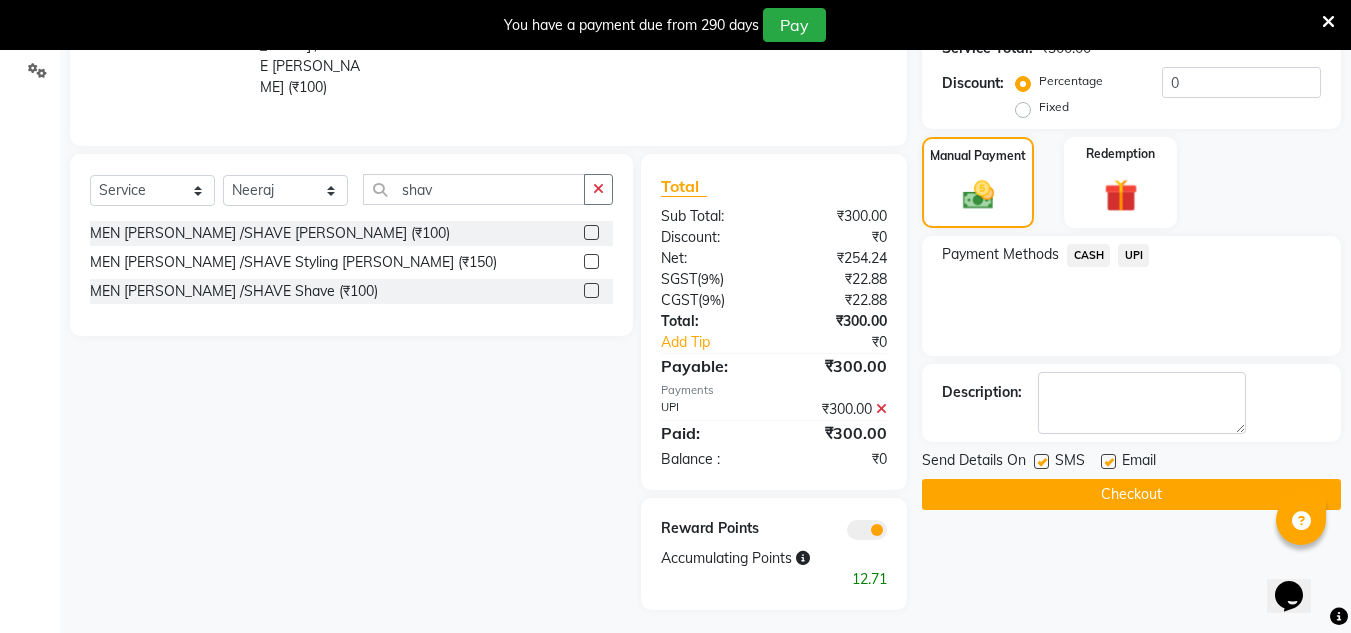 scroll, scrollTop: 466, scrollLeft: 0, axis: vertical 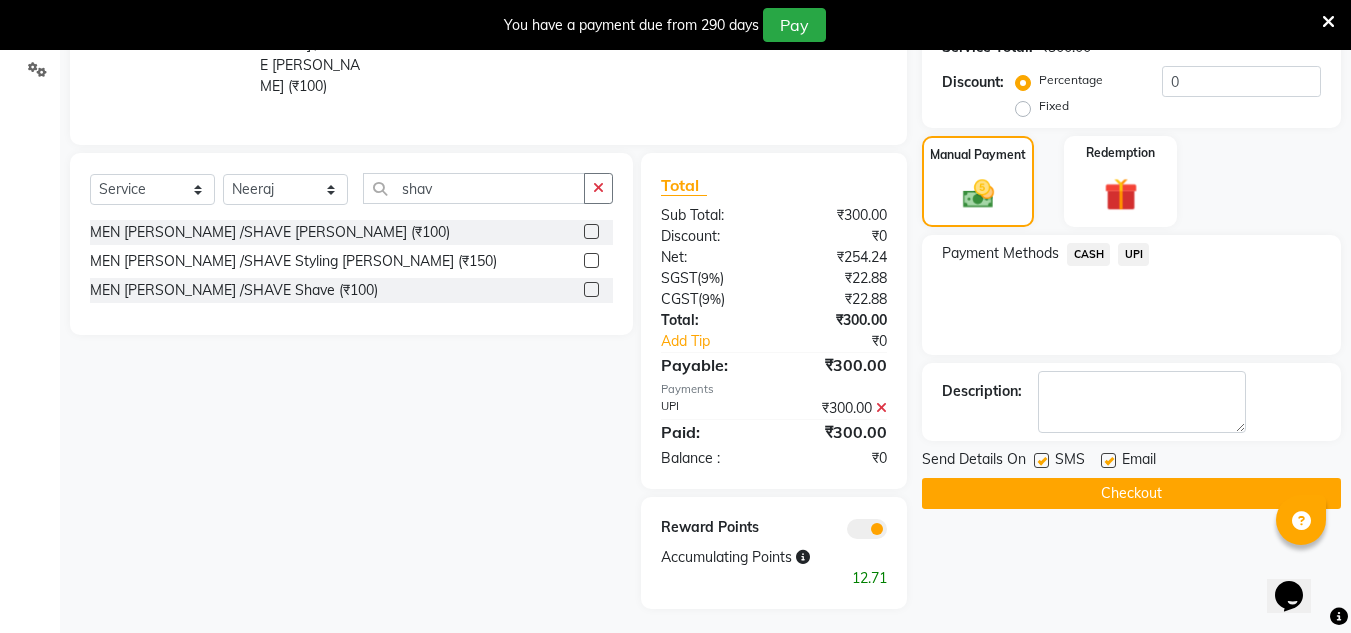 click on "Checkout" 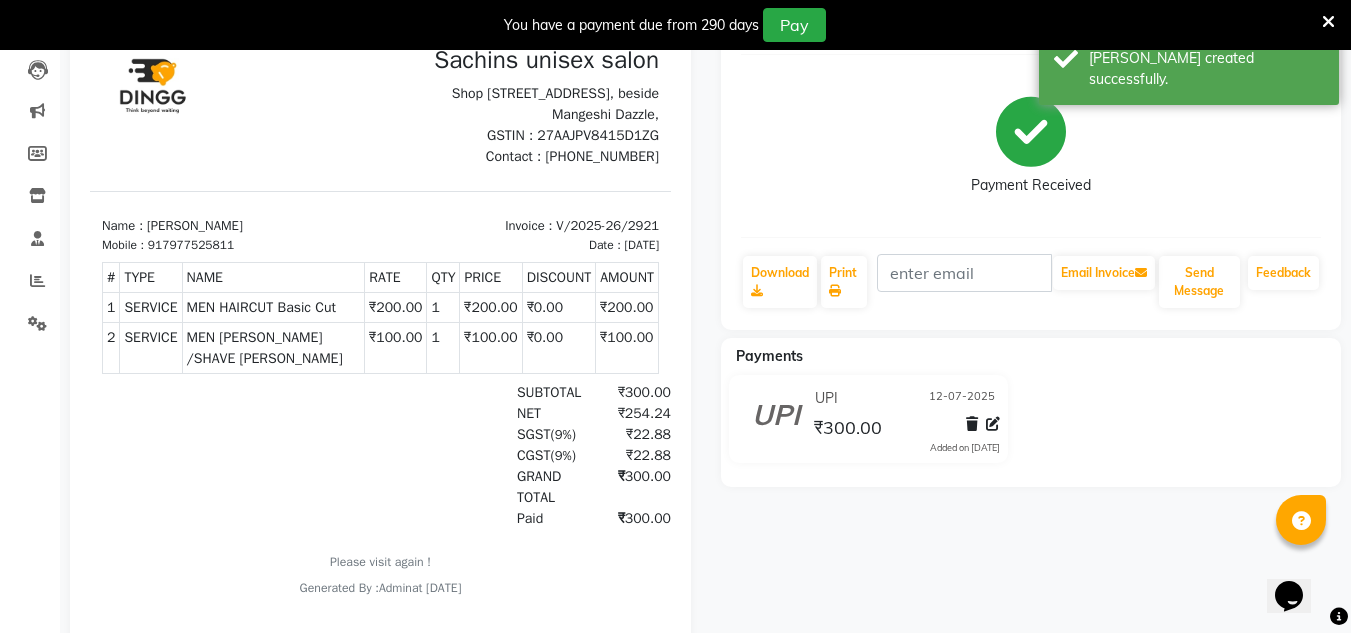 scroll, scrollTop: 181, scrollLeft: 0, axis: vertical 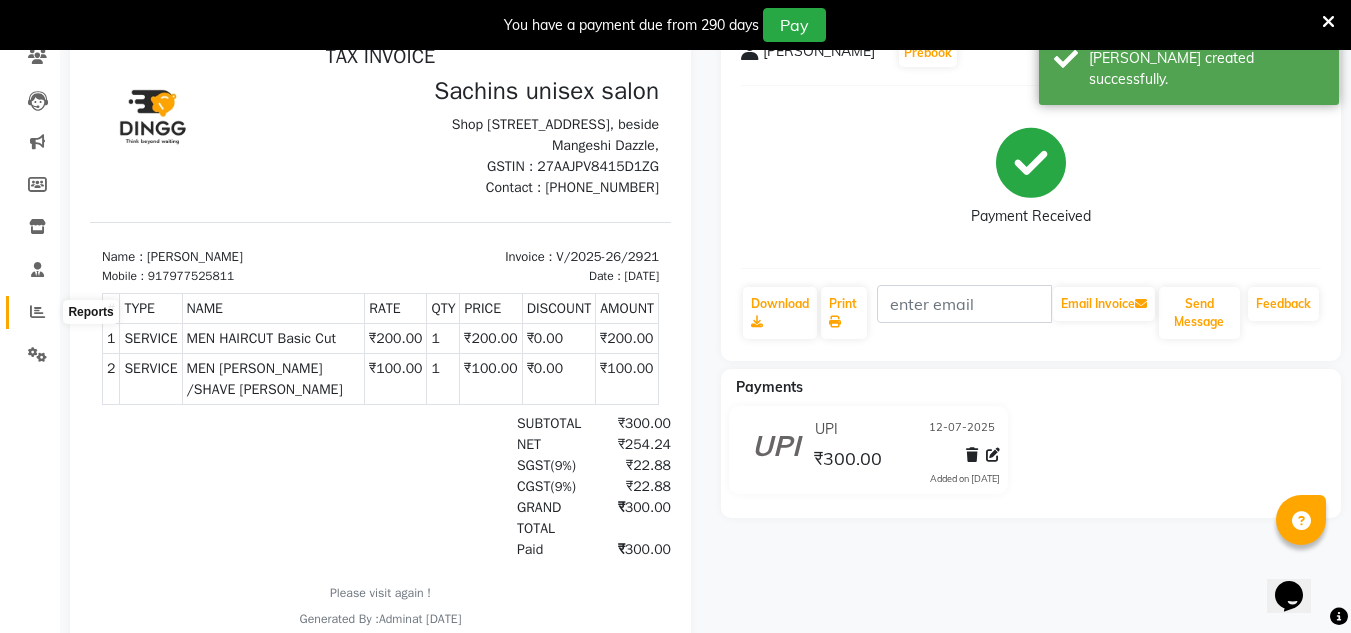 click 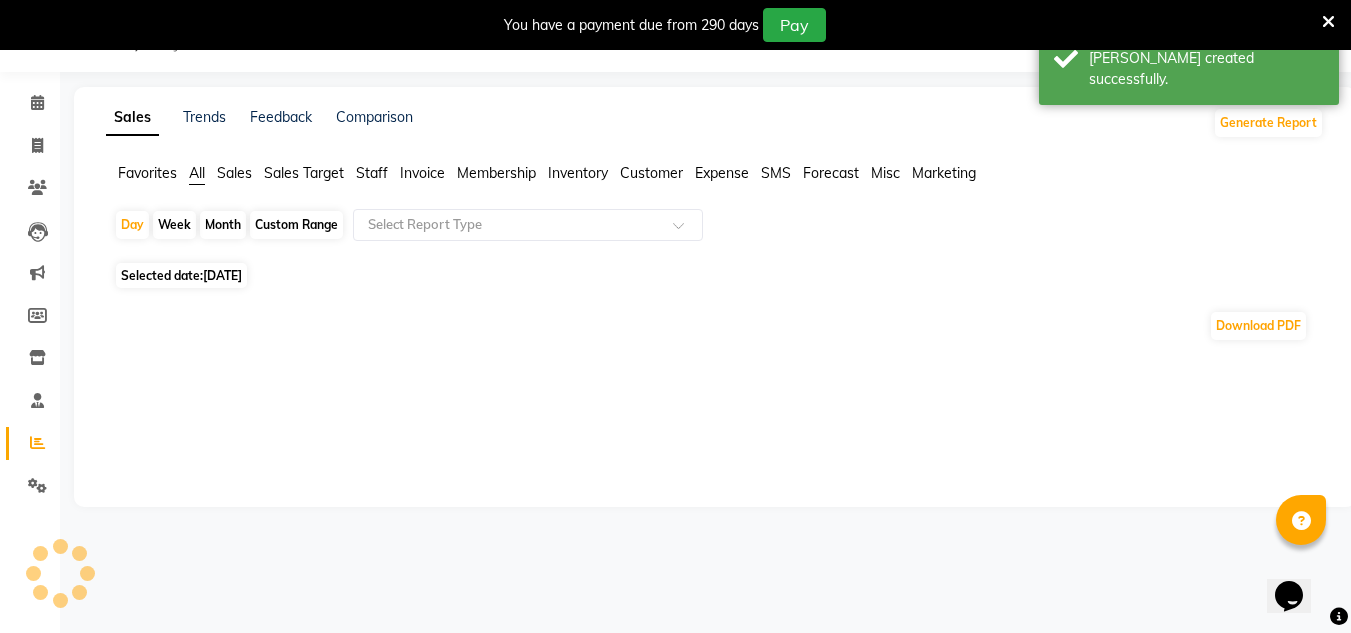 scroll, scrollTop: 181, scrollLeft: 0, axis: vertical 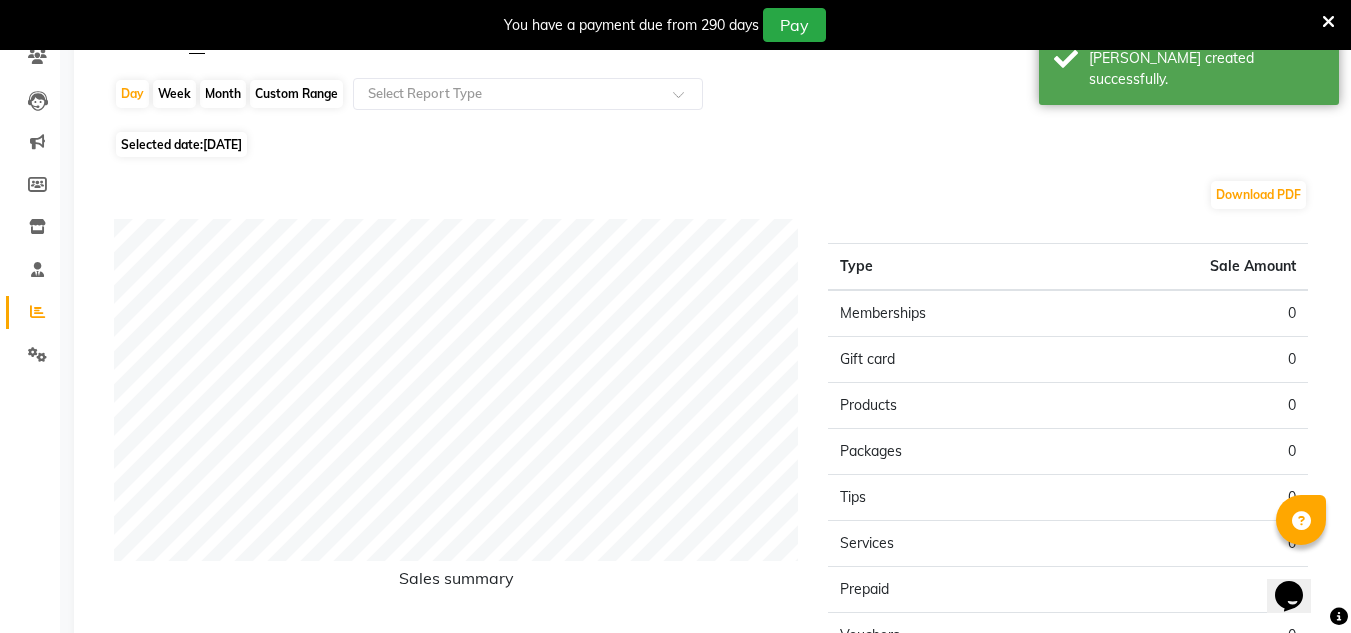 click on "[DATE]" 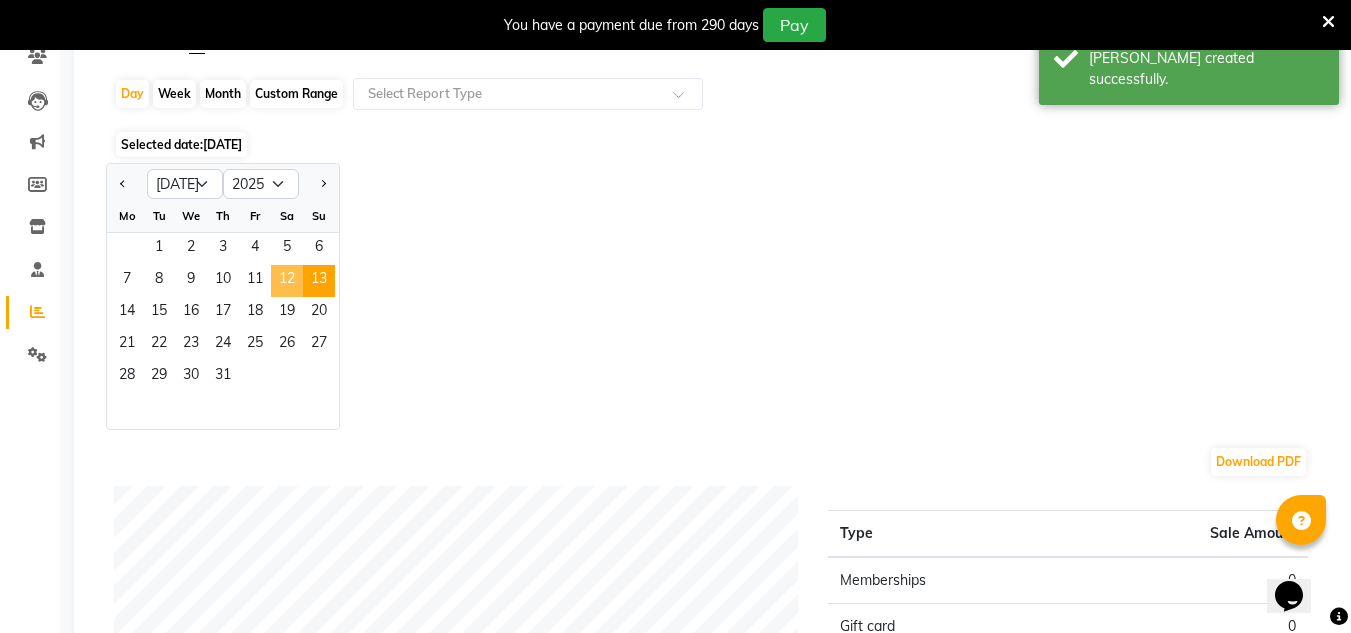 click on "12" 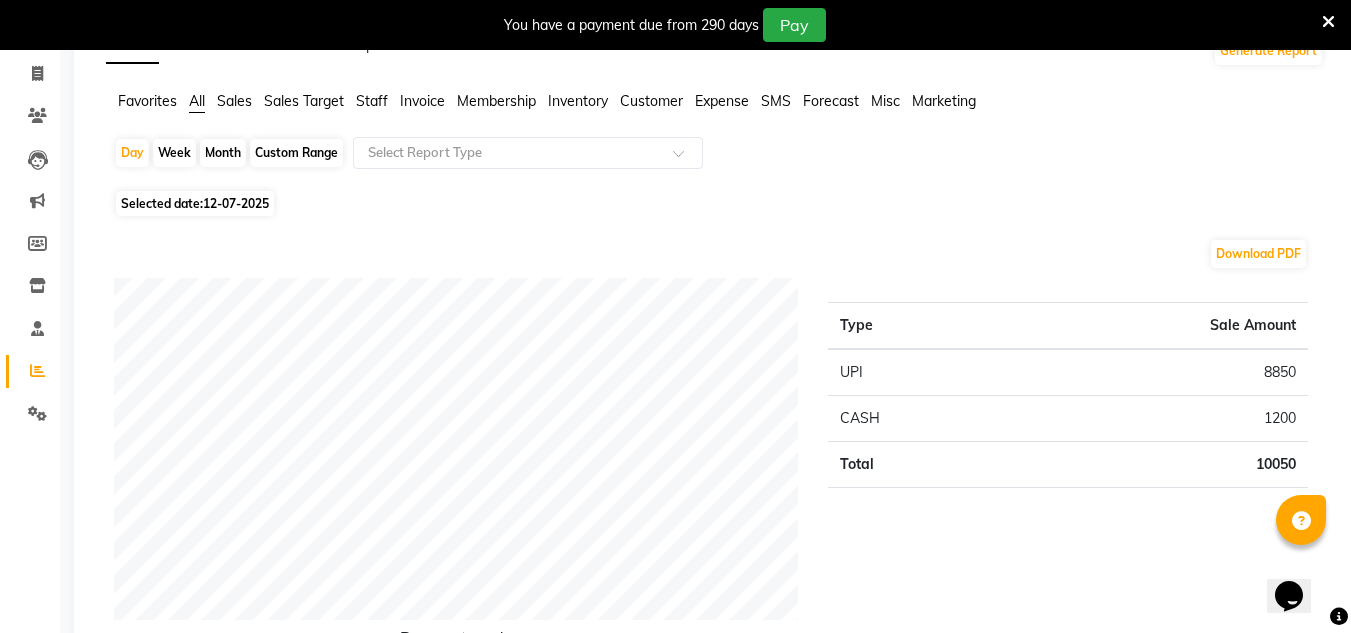 scroll, scrollTop: 100, scrollLeft: 0, axis: vertical 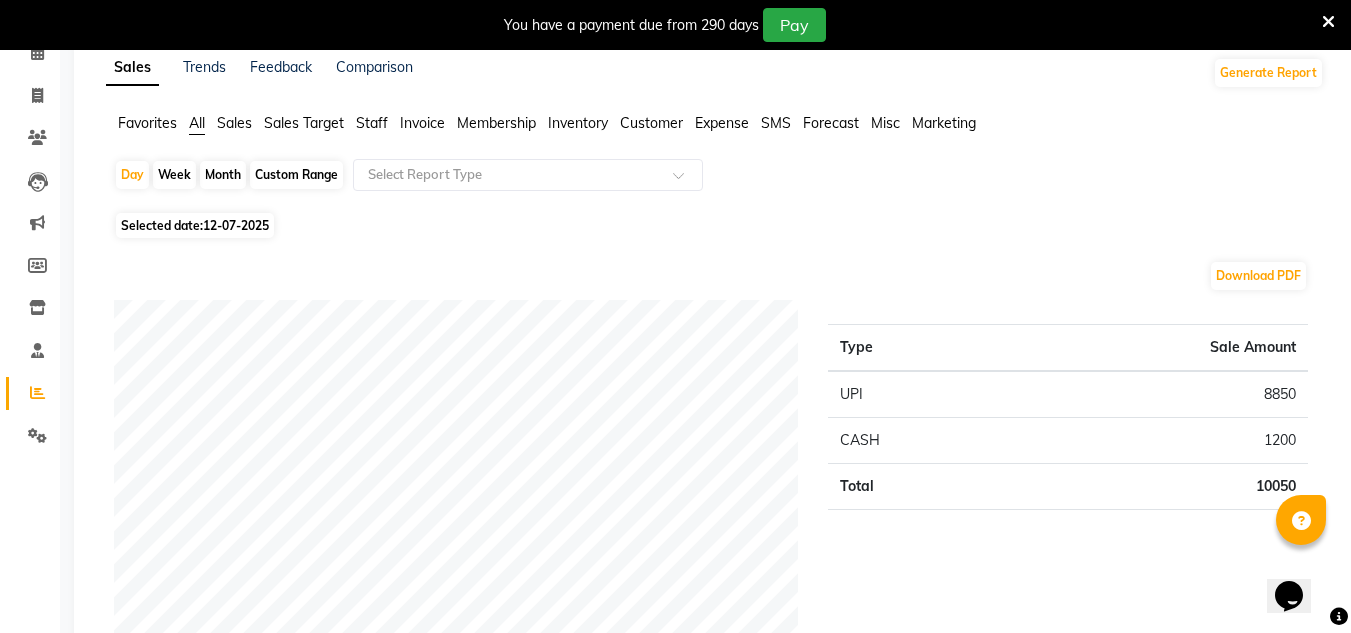 click on "Selected date:  [DATE]" 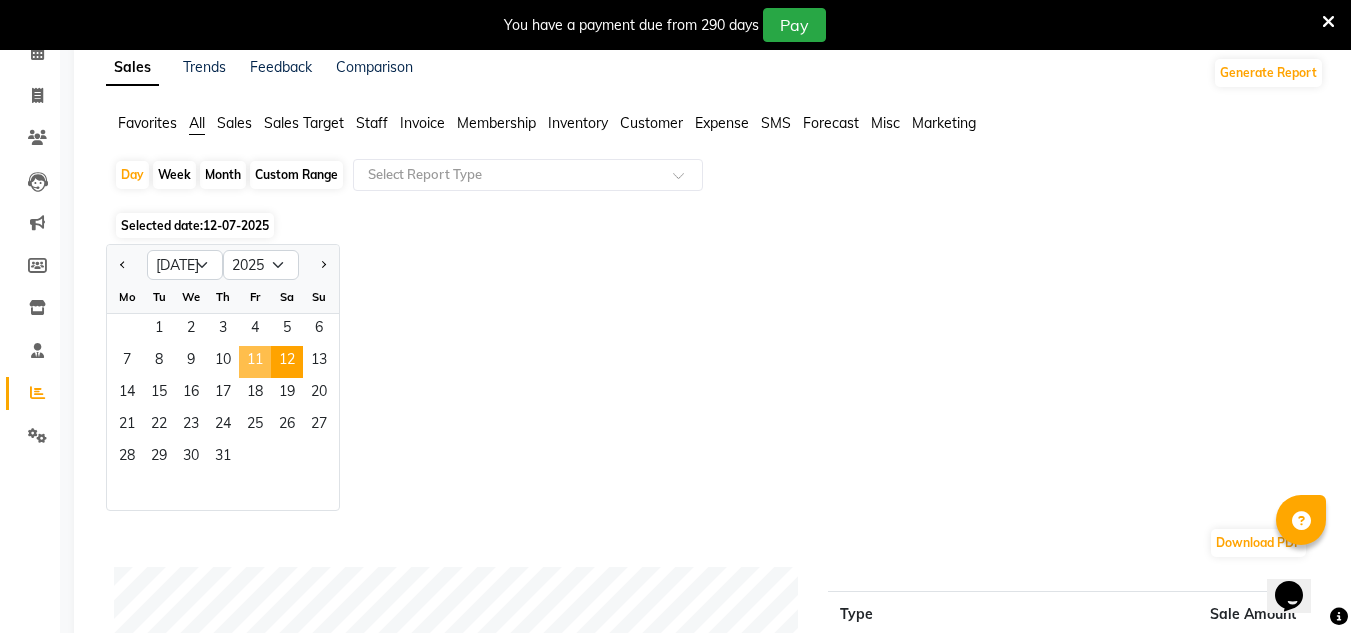 click on "11" 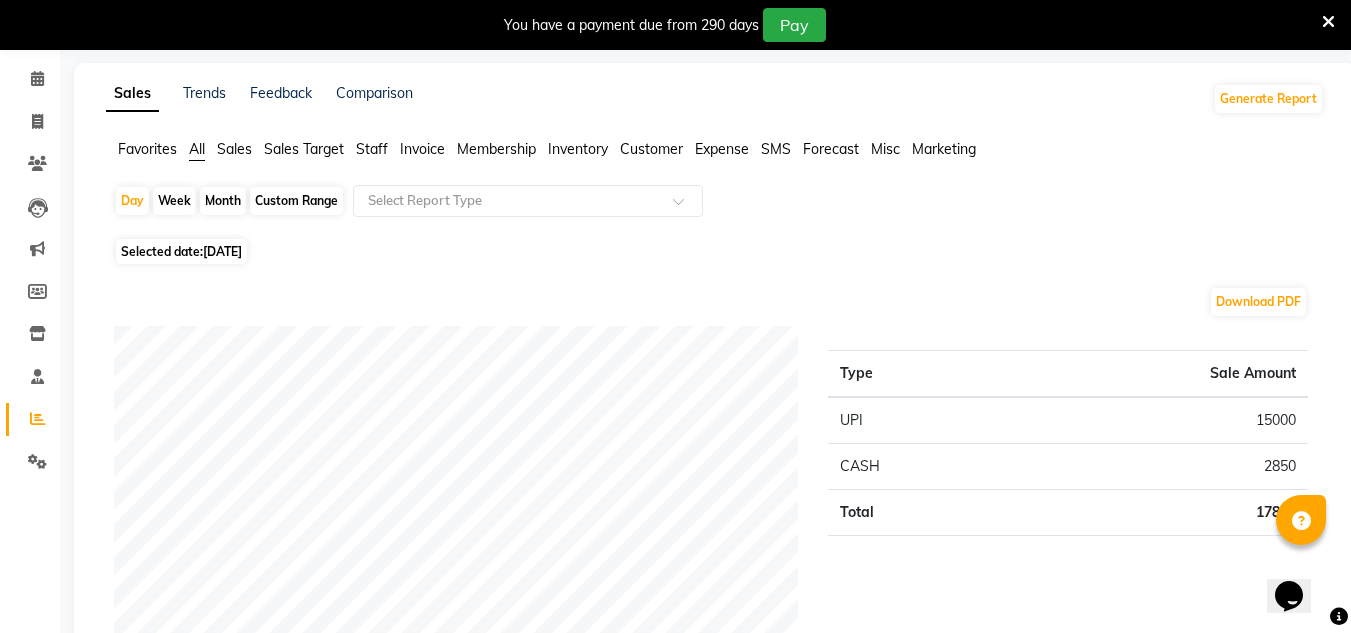 scroll, scrollTop: 0, scrollLeft: 0, axis: both 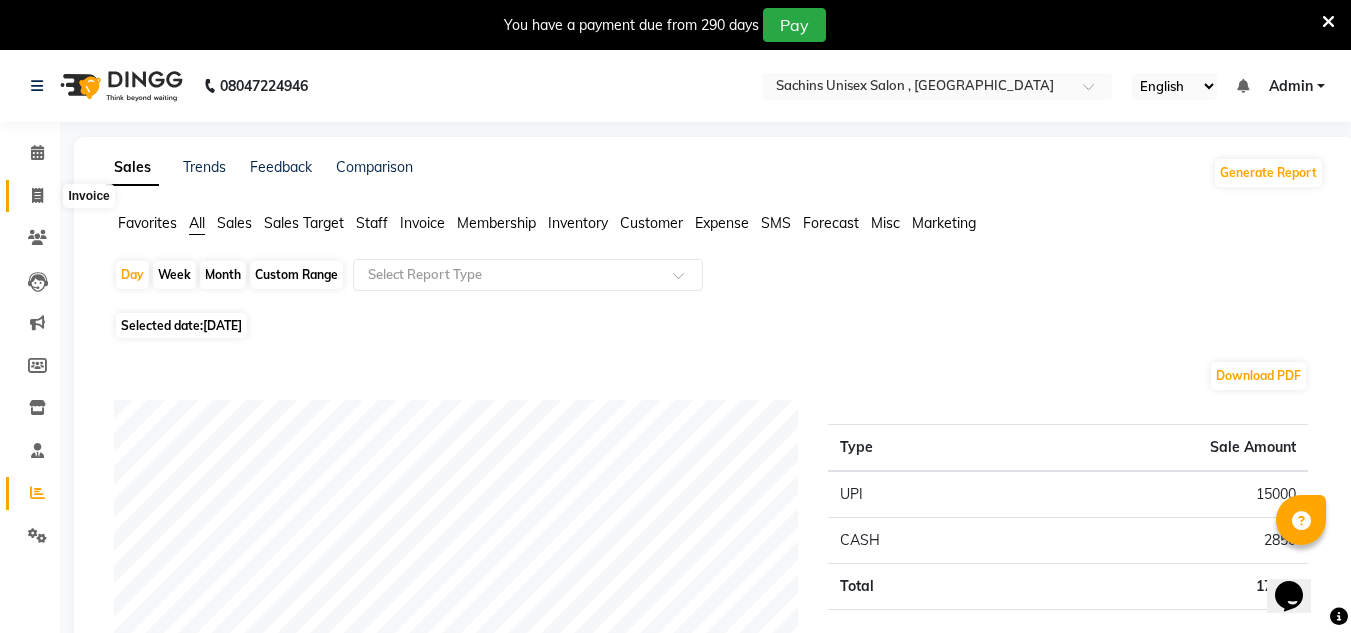 click 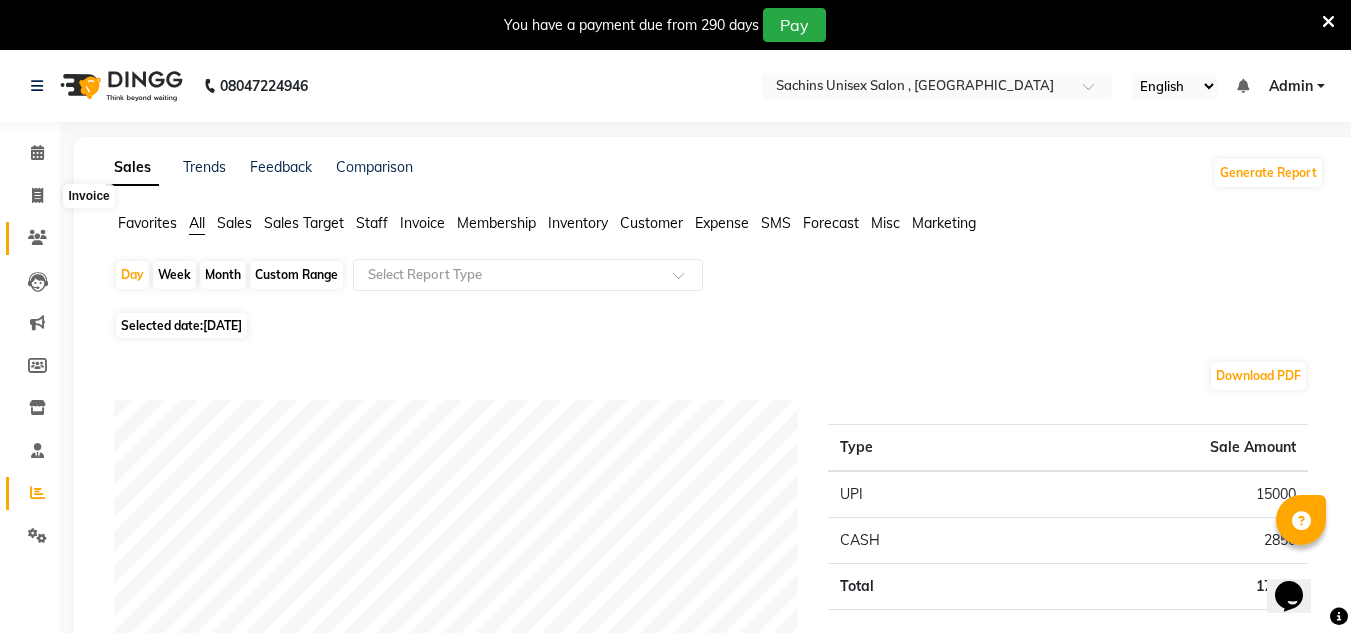 select on "service" 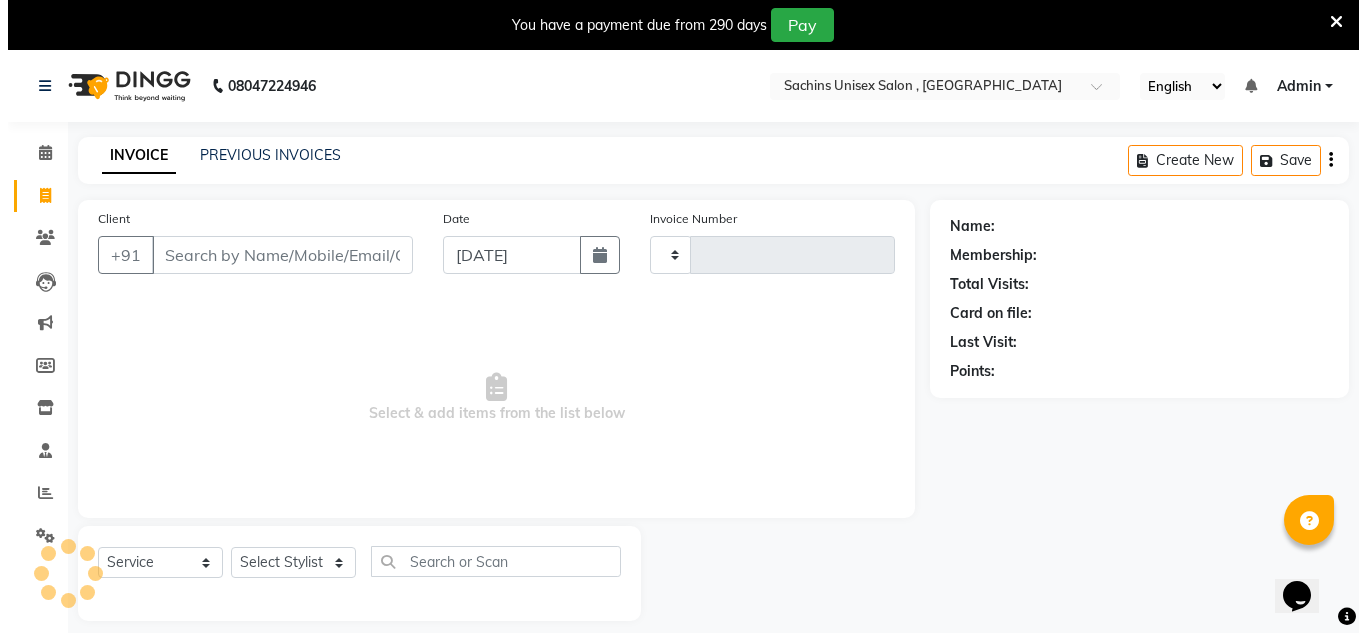 scroll, scrollTop: 50, scrollLeft: 0, axis: vertical 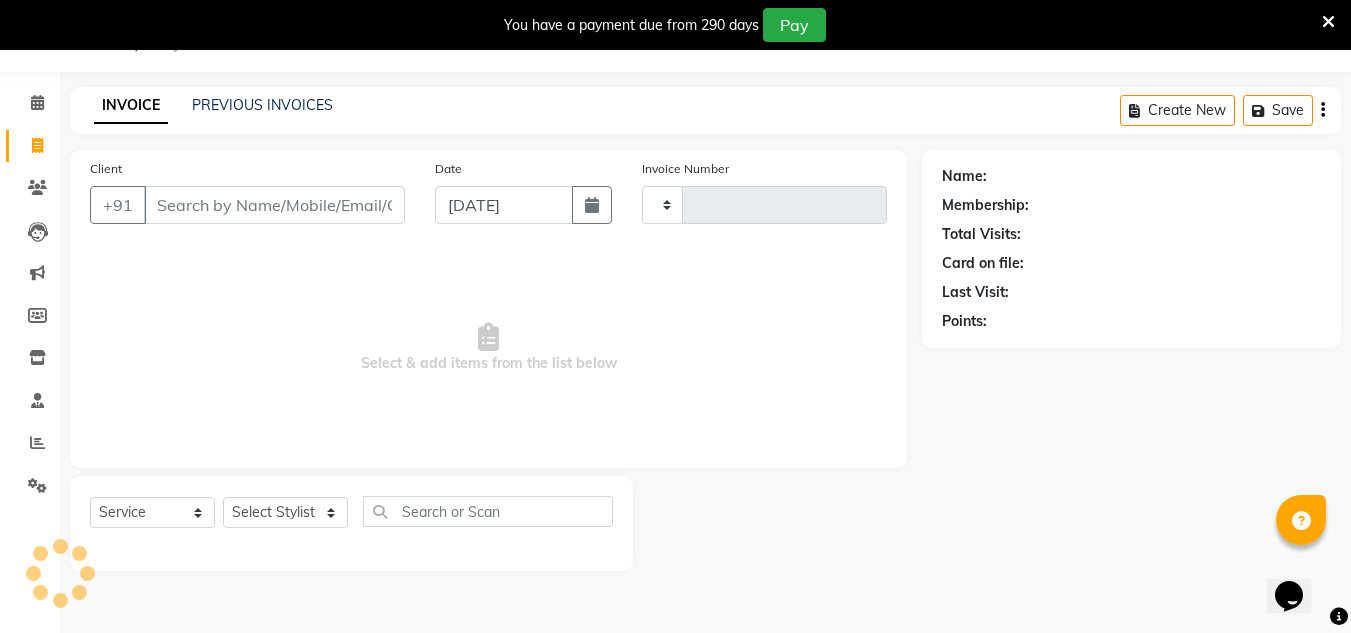 type on "2922" 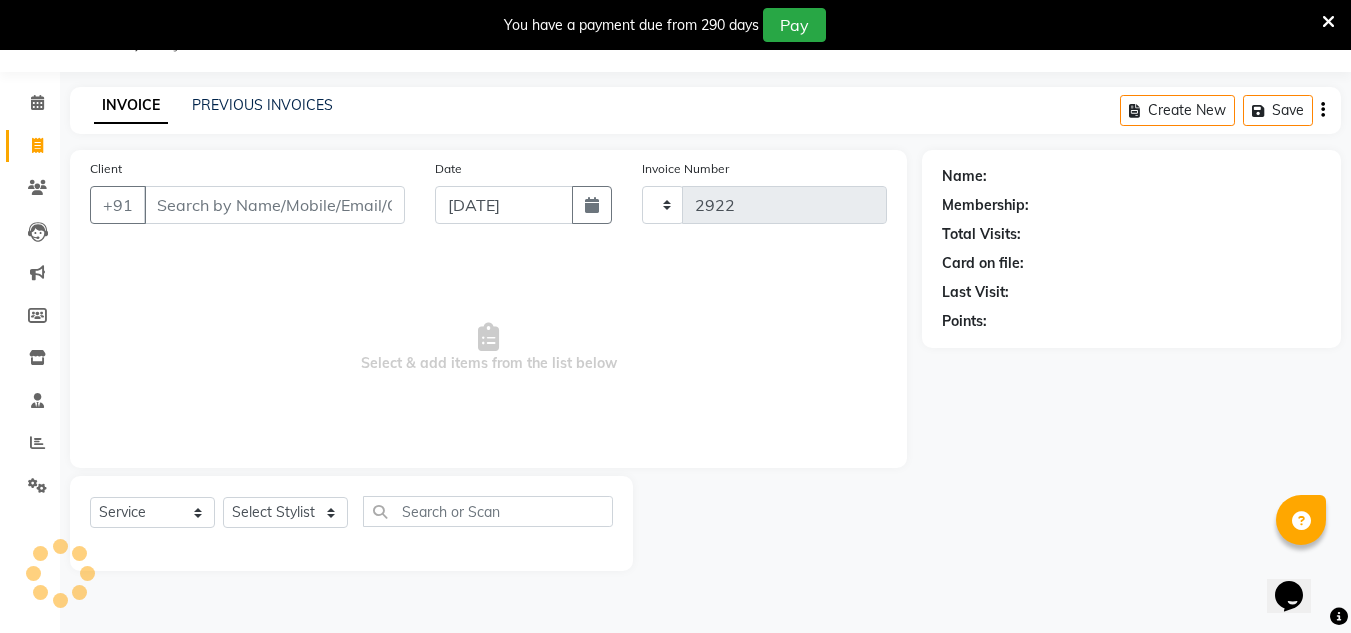 select on "6840" 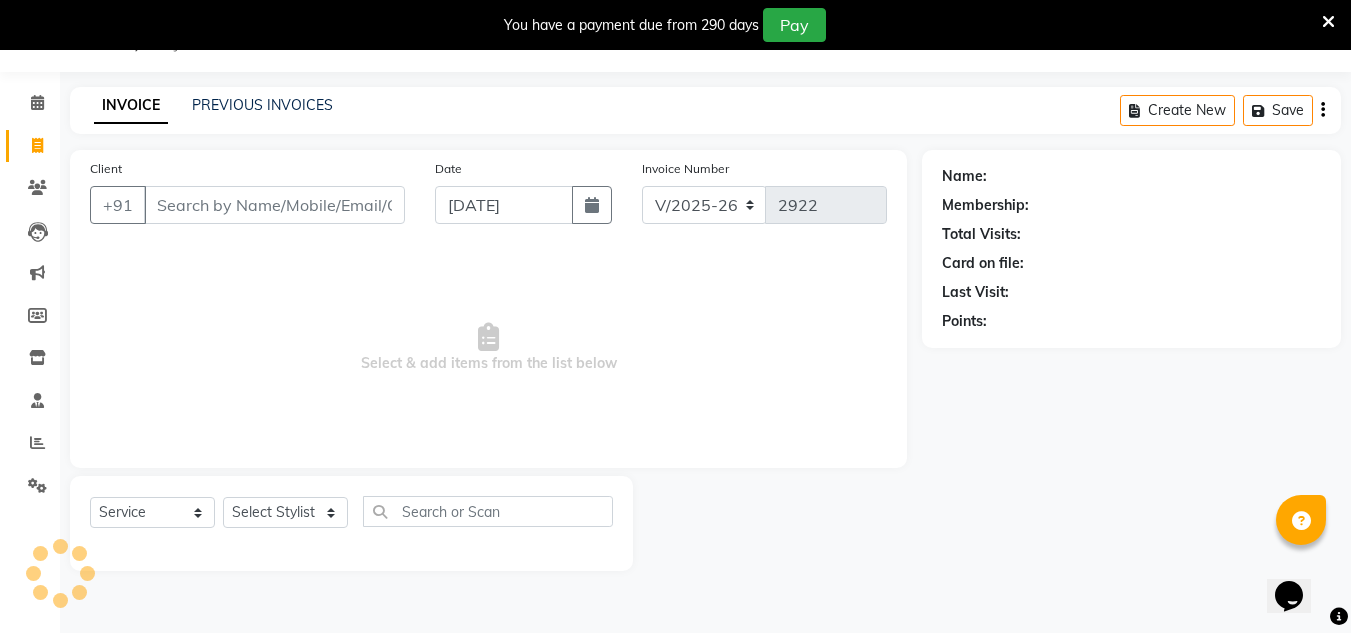 click on "Client" at bounding box center (274, 205) 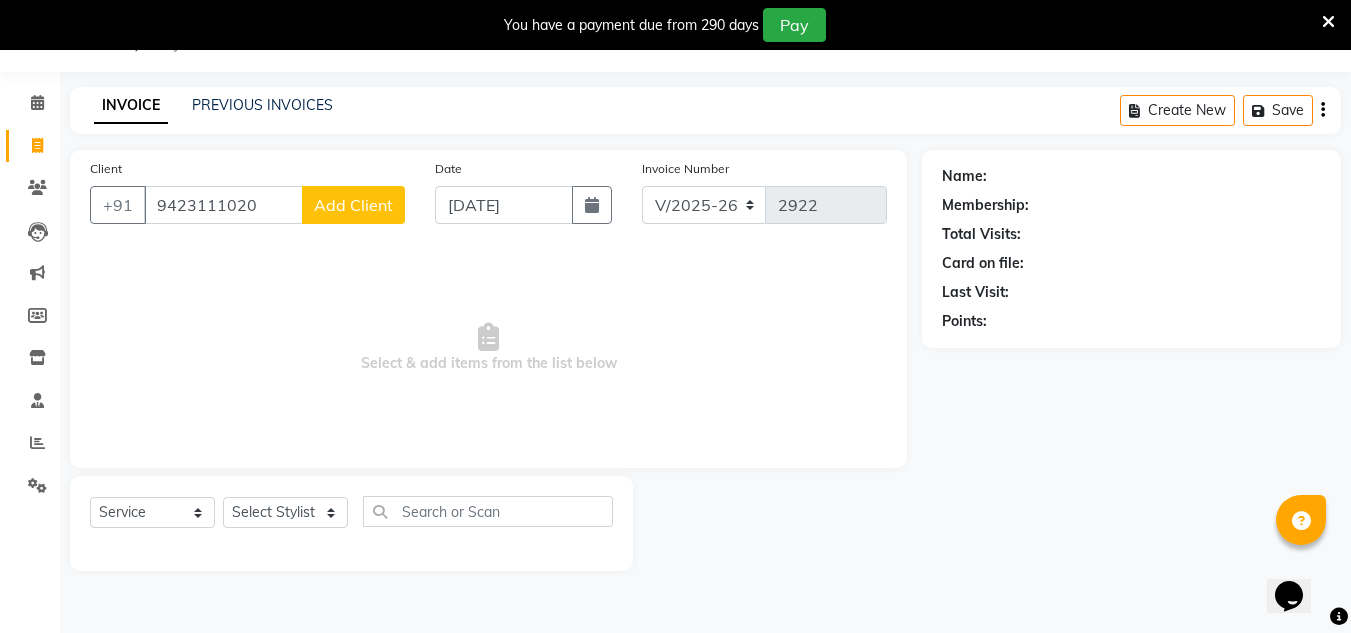 type on "9423111020" 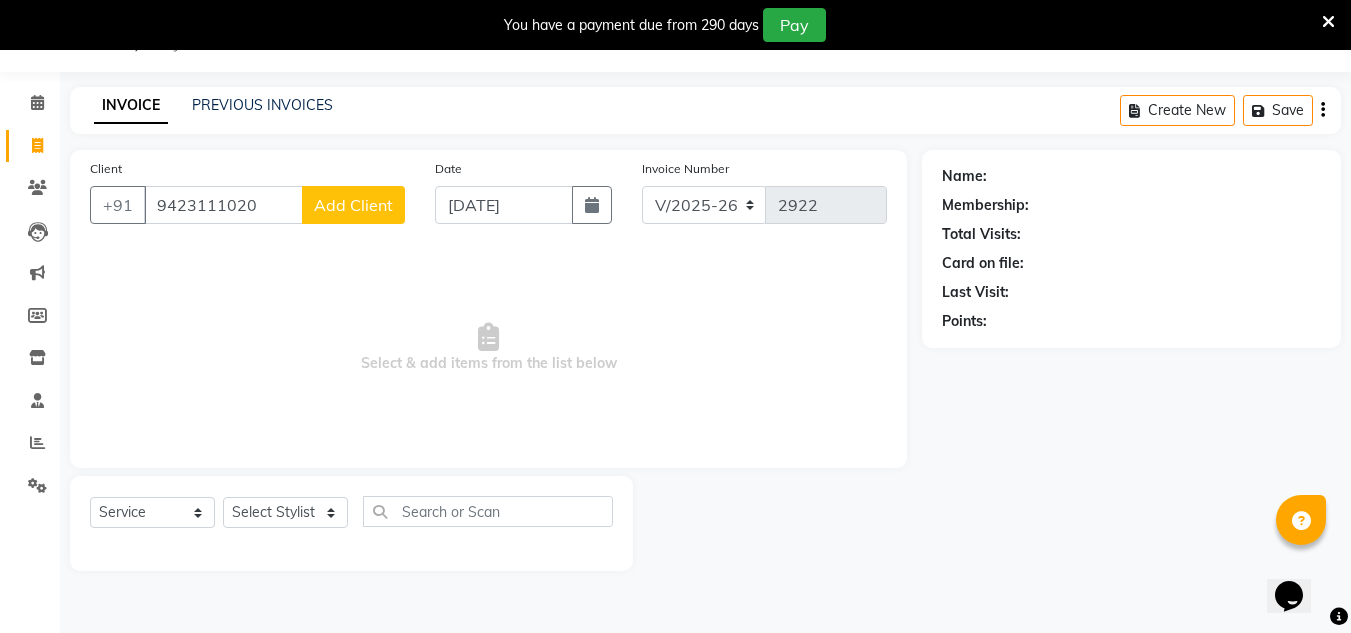 click on "Add Client" 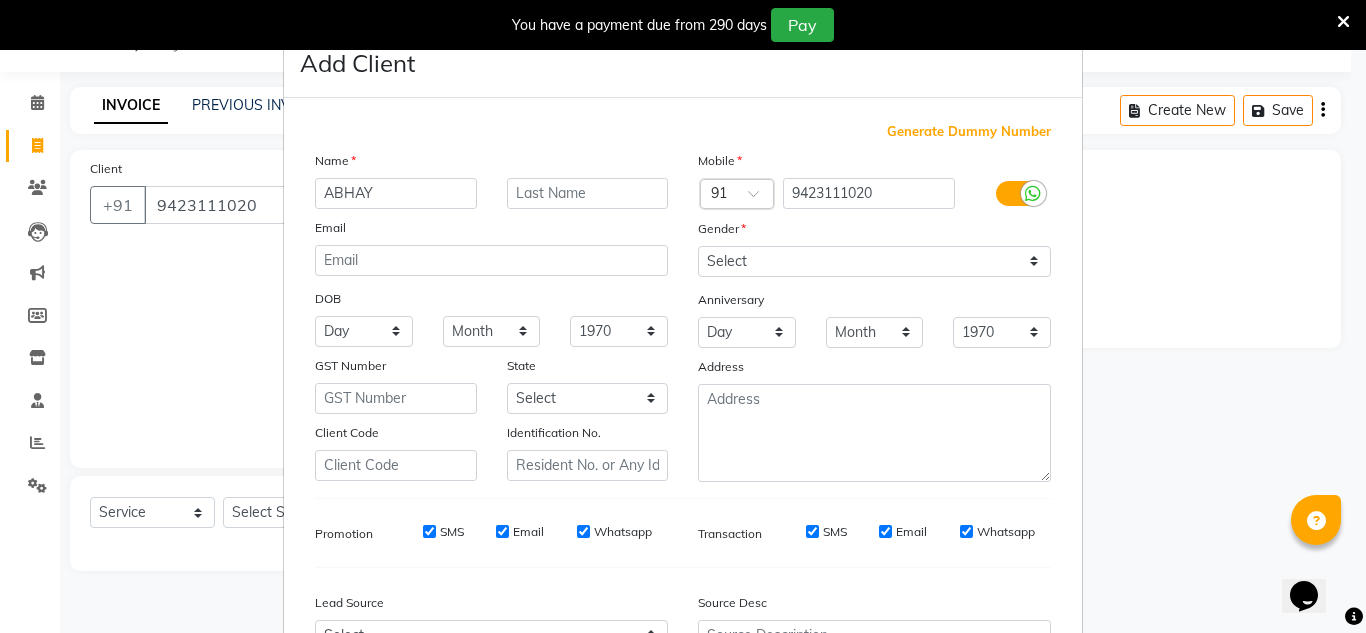 type on "ABHAY" 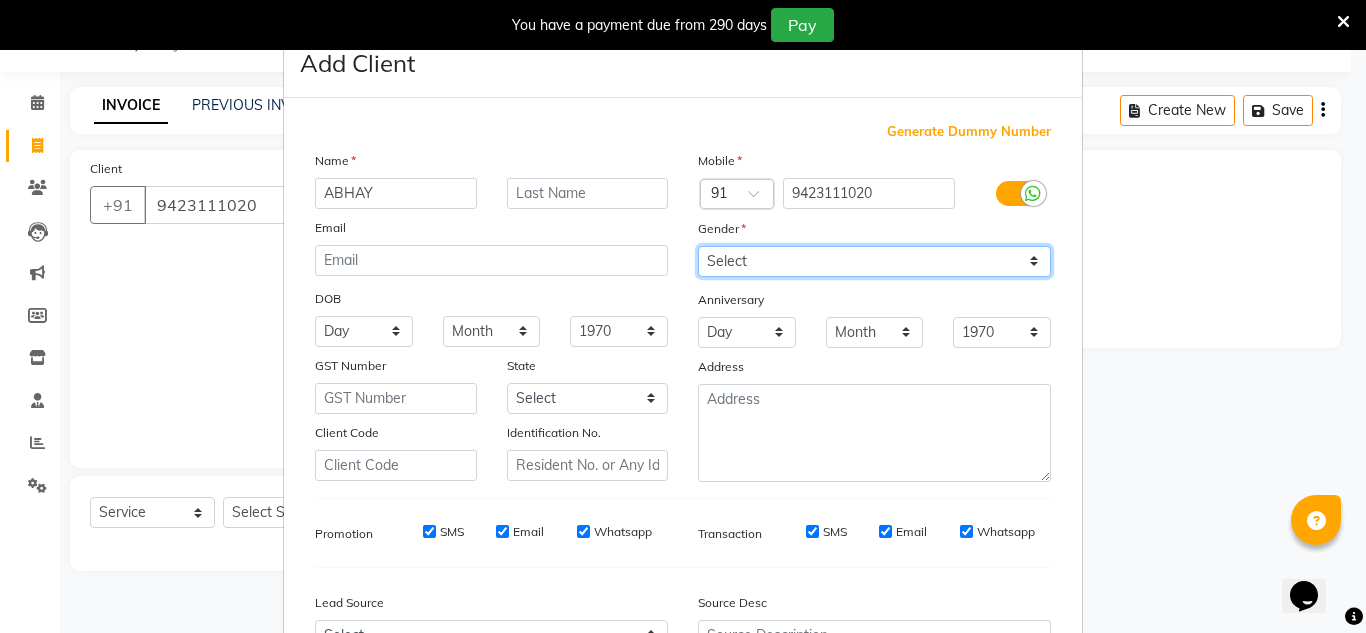 click on "Mobile Country Code × 91 9423111020 Gender Select [DEMOGRAPHIC_DATA] [DEMOGRAPHIC_DATA] Other Prefer Not To Say Anniversary Day 01 02 03 04 05 06 07 08 09 10 11 12 13 14 15 16 17 18 19 20 21 22 23 24 25 26 27 28 29 30 31 Month January February March April May June July August September October November [DATE] 1971 1972 1973 1974 1975 1976 1977 1978 1979 1980 1981 1982 1983 1984 1985 1986 1987 1988 1989 1990 1991 1992 1993 1994 1995 1996 1997 1998 1999 2000 2001 2002 2003 2004 2005 2006 2007 2008 2009 2010 2011 2012 2013 2014 2015 2016 2017 2018 2019 2020 2021 2022 2023 2024 2025 Address" at bounding box center [874, 316] 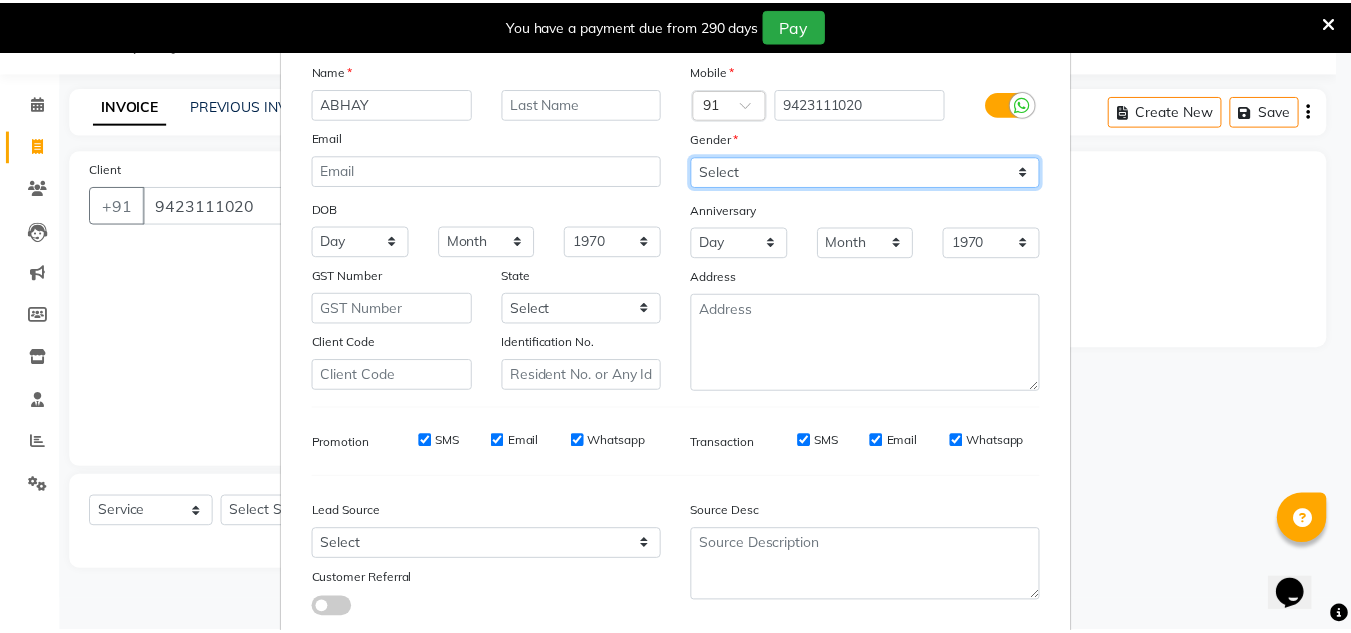 scroll, scrollTop: 216, scrollLeft: 0, axis: vertical 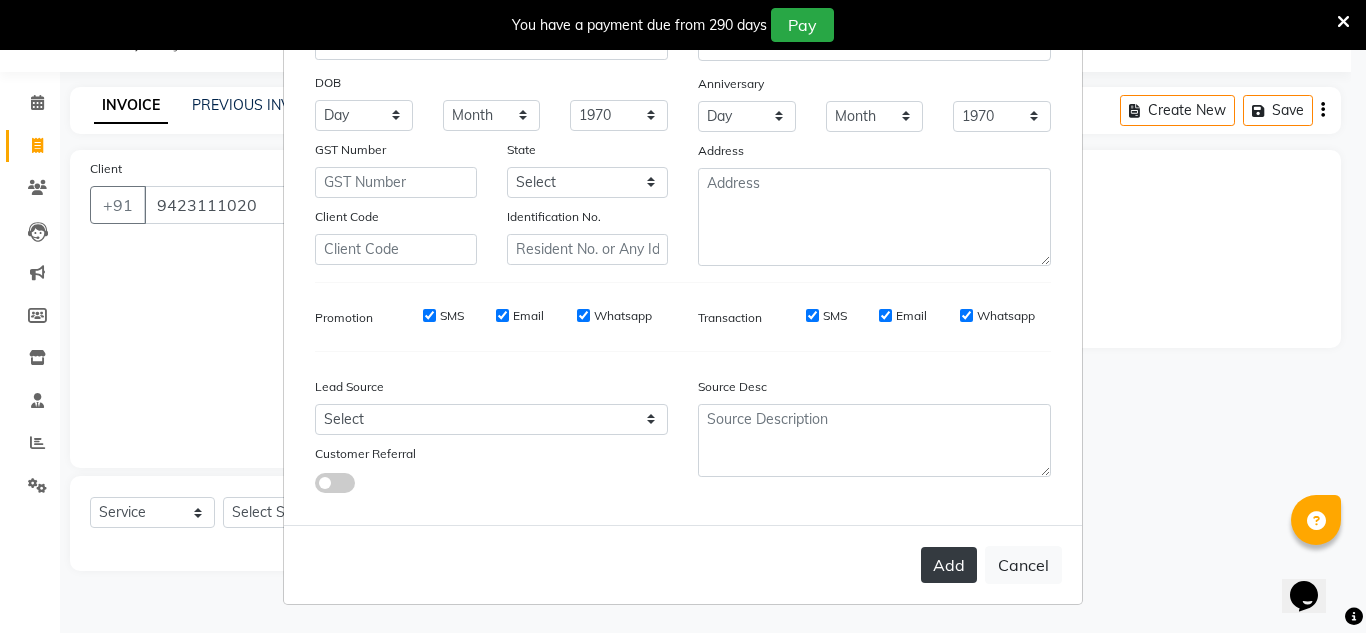click on "Add" at bounding box center [949, 565] 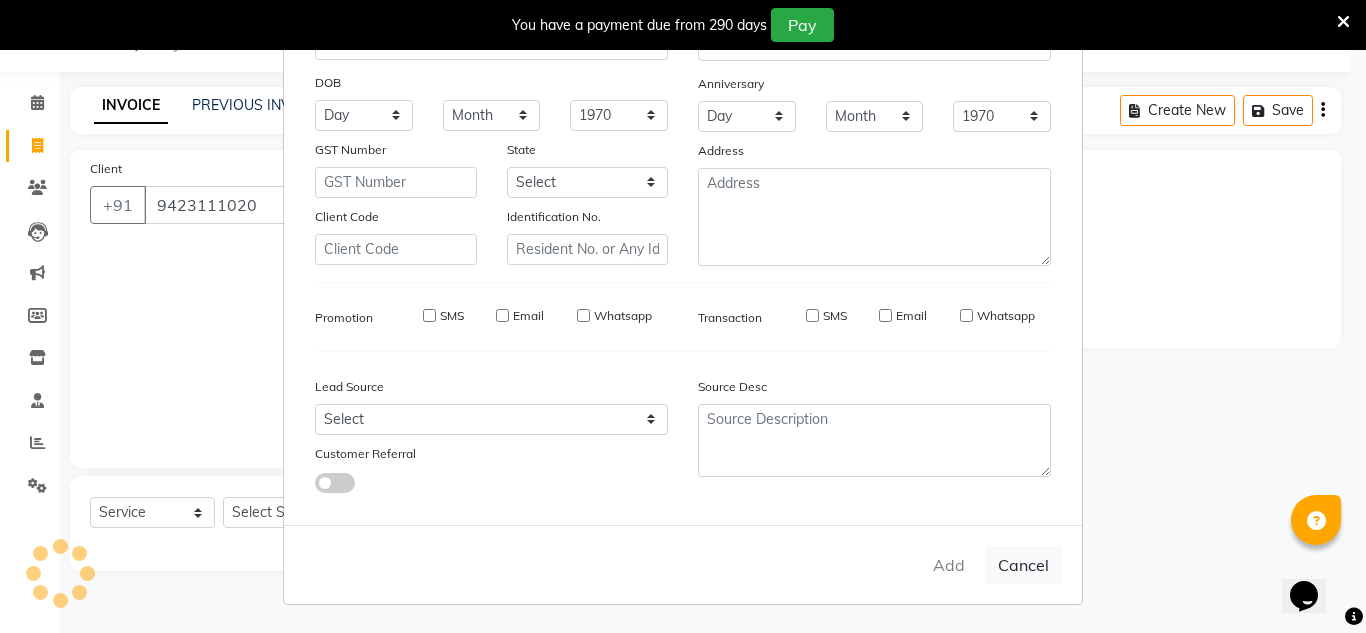 type 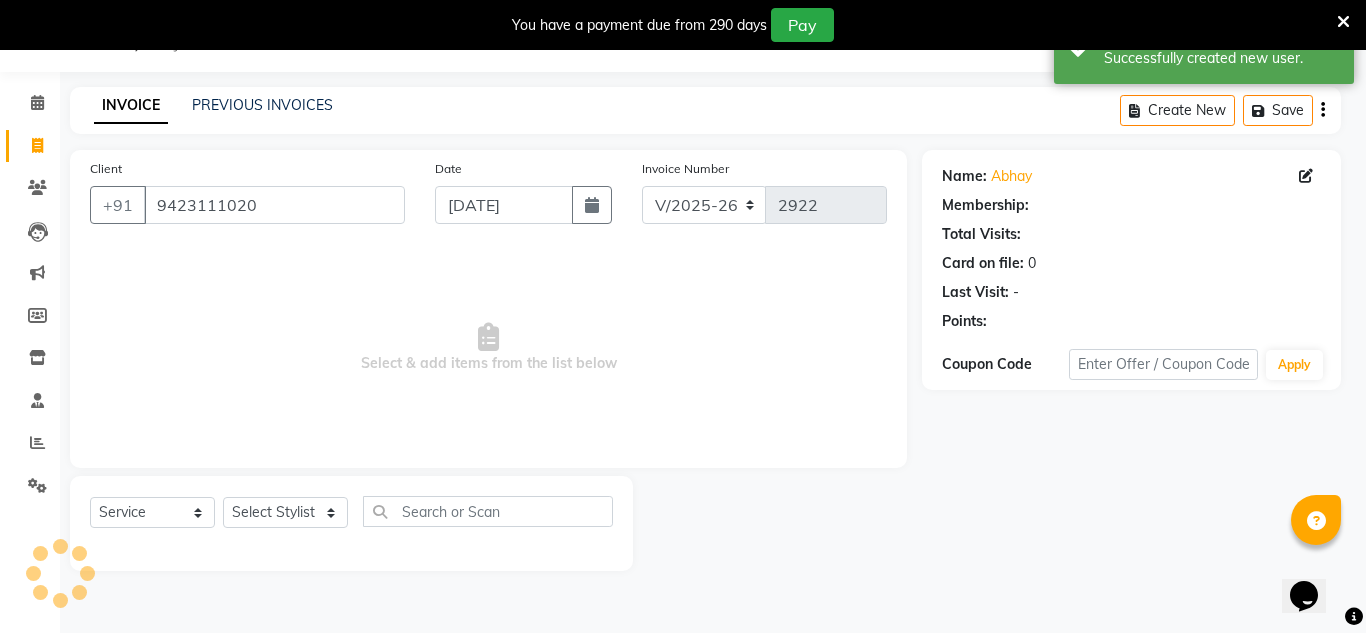 select on "1: Object" 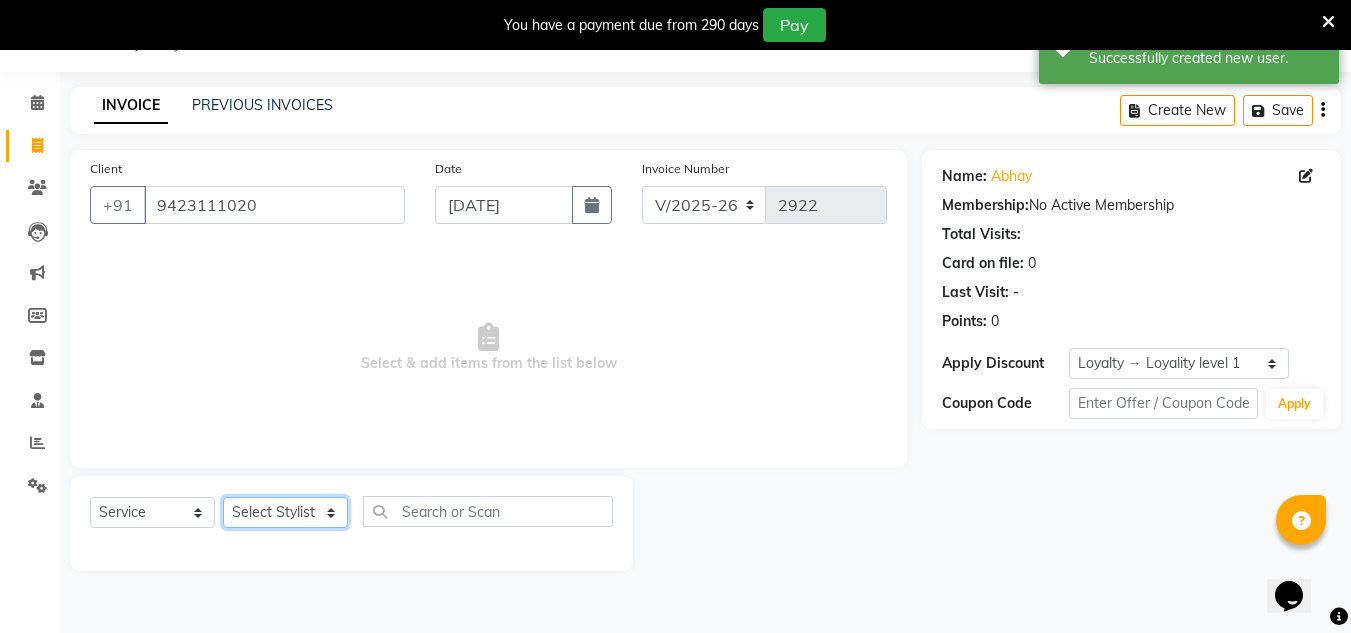 click on "Select Stylist [PERSON_NAME] new  [PERSON_NAME] [PERSON_NAME] Owner preeti [PERSON_NAME] [PERSON_NAME] RG" 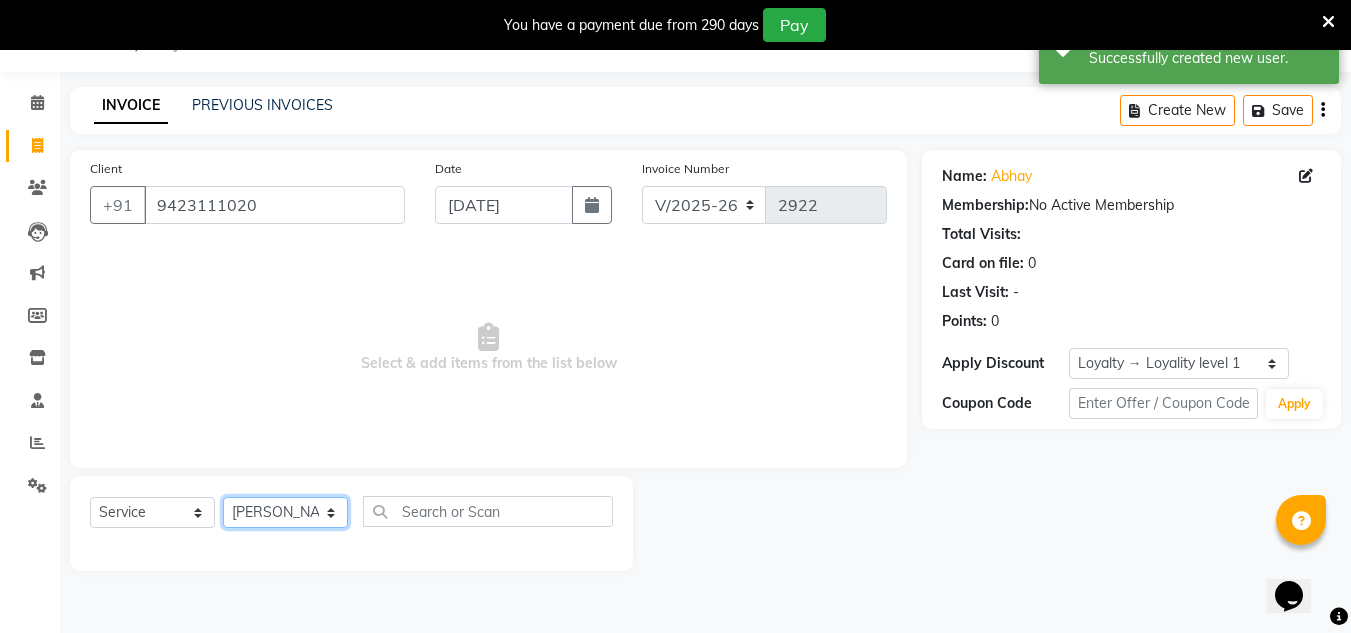 click on "Select Stylist [PERSON_NAME] new  [PERSON_NAME] [PERSON_NAME] Owner preeti [PERSON_NAME] [PERSON_NAME] RG" 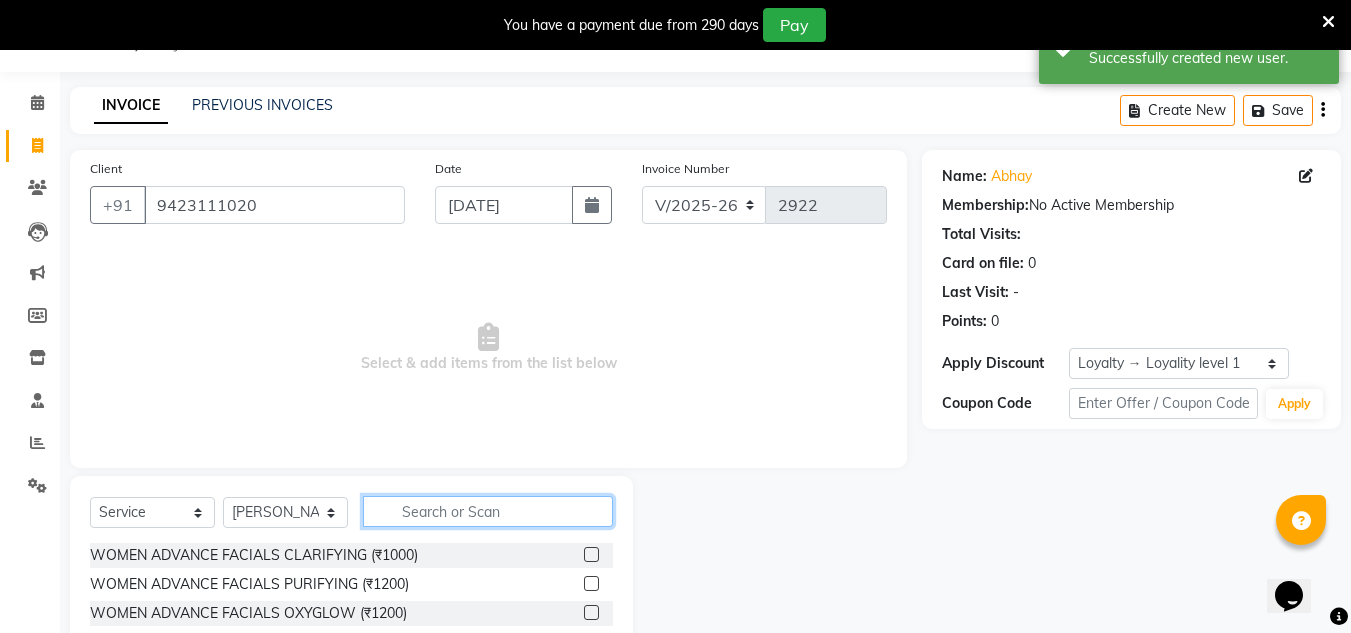 click 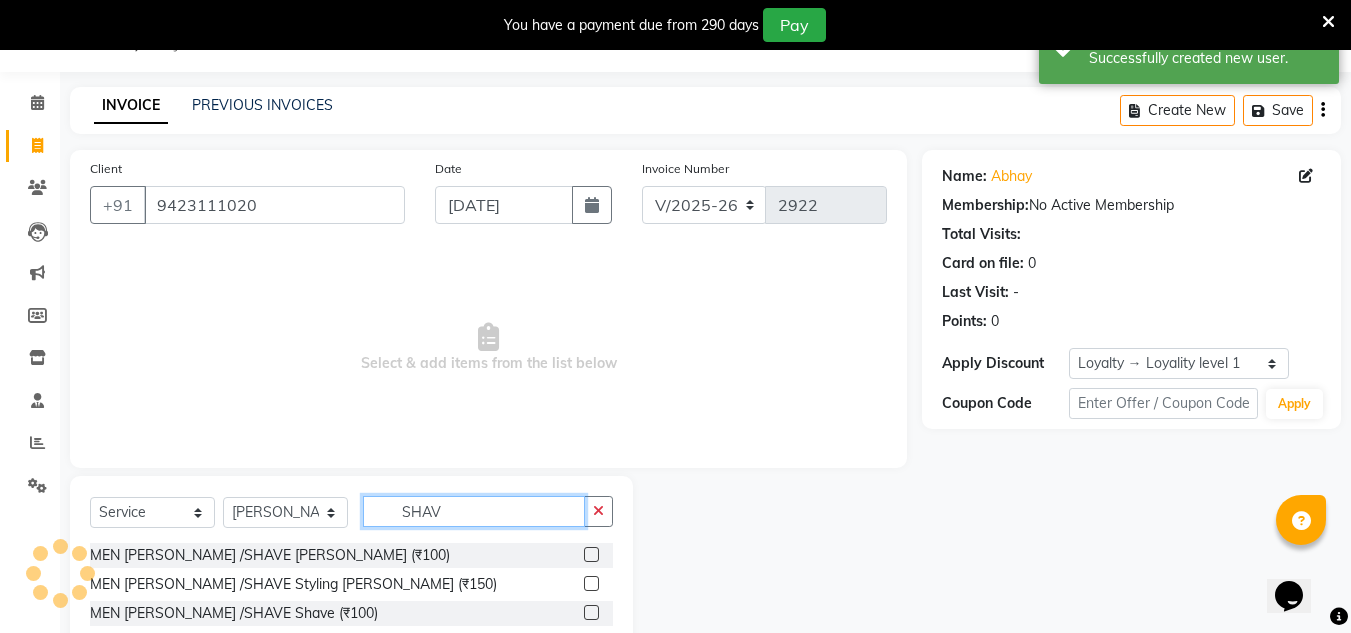 type on "SHAV" 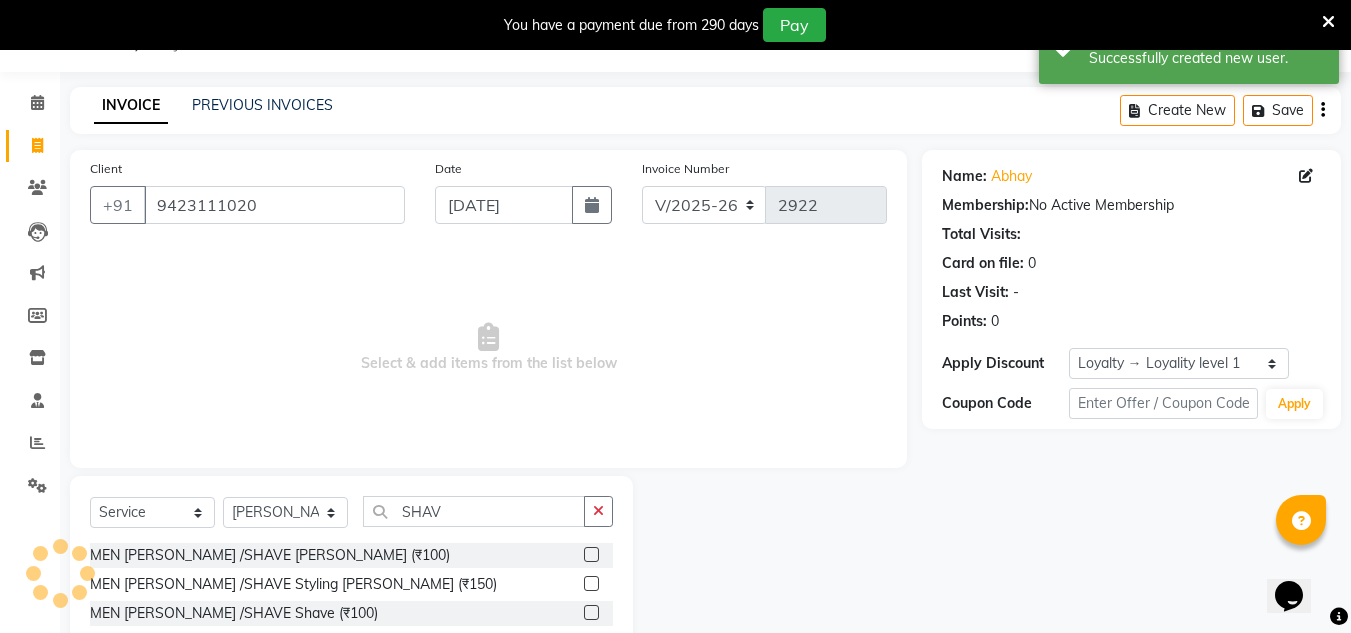 click 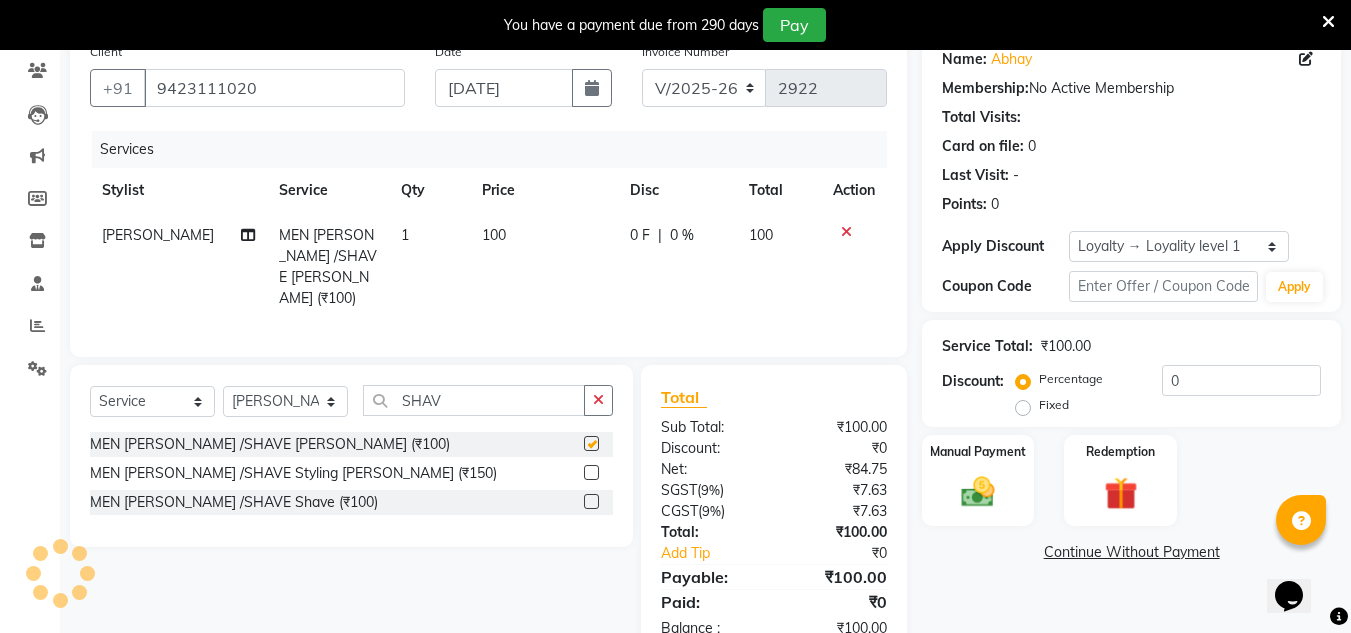 checkbox on "false" 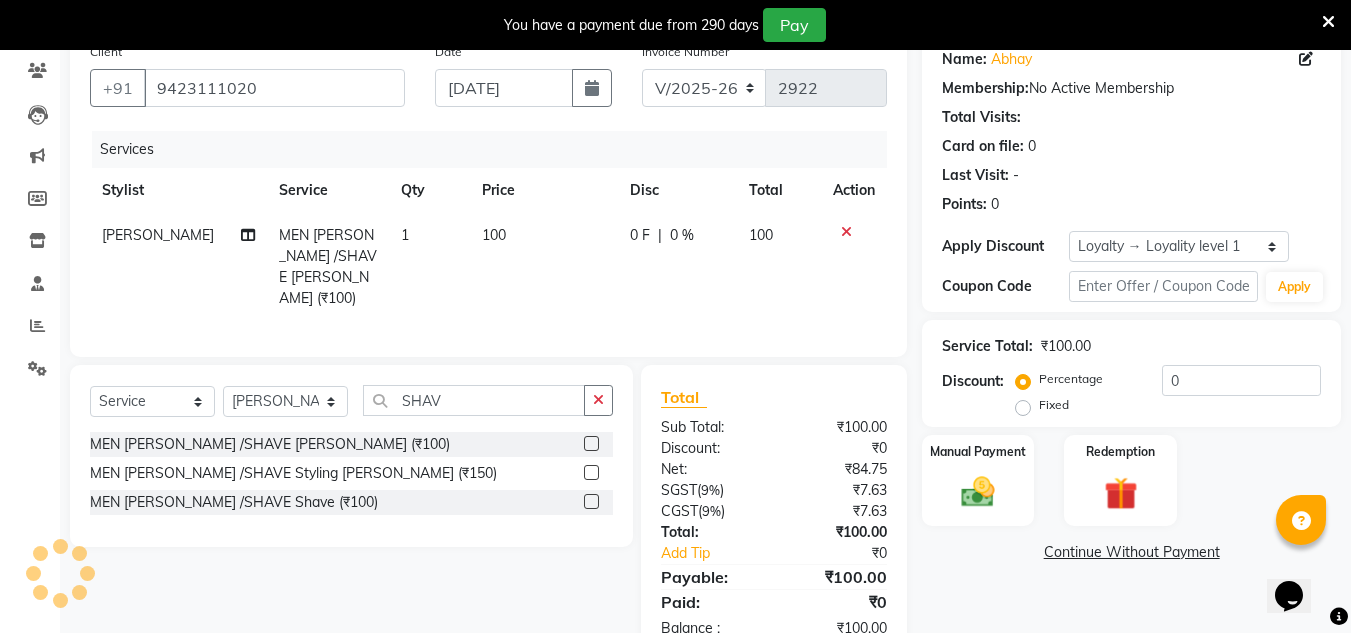 scroll, scrollTop: 217, scrollLeft: 0, axis: vertical 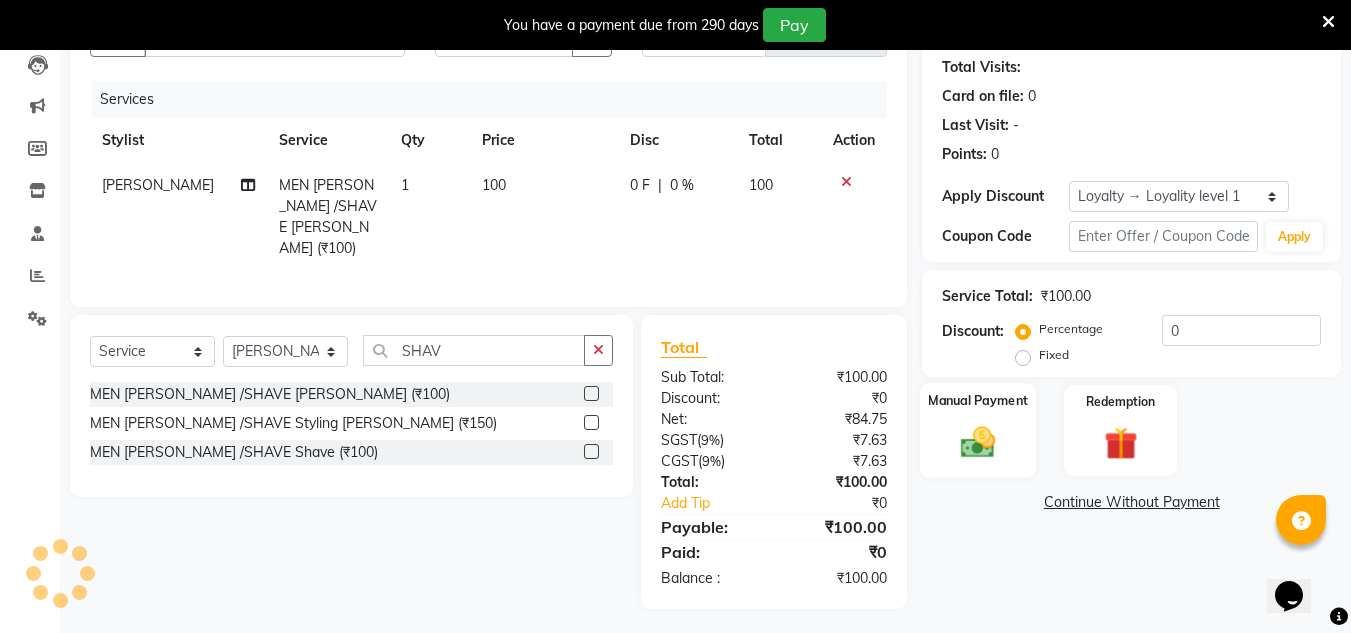 drag, startPoint x: 979, startPoint y: 446, endPoint x: 994, endPoint y: 477, distance: 34.43835 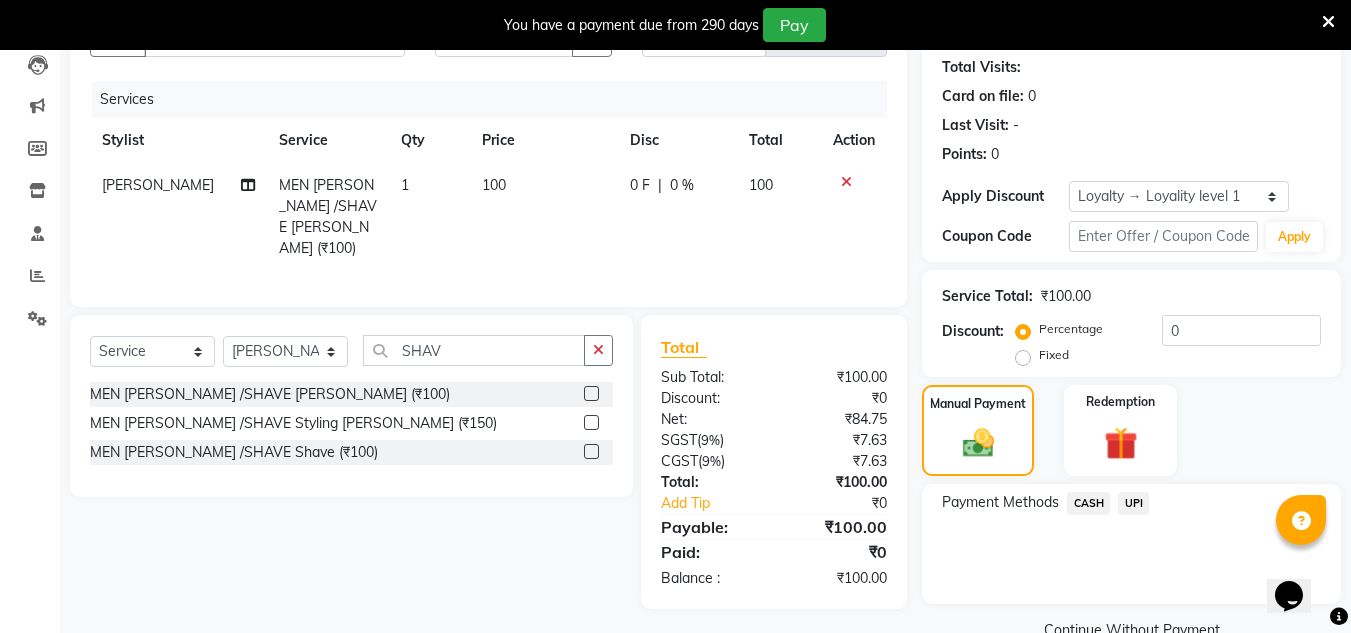 click on "CASH" 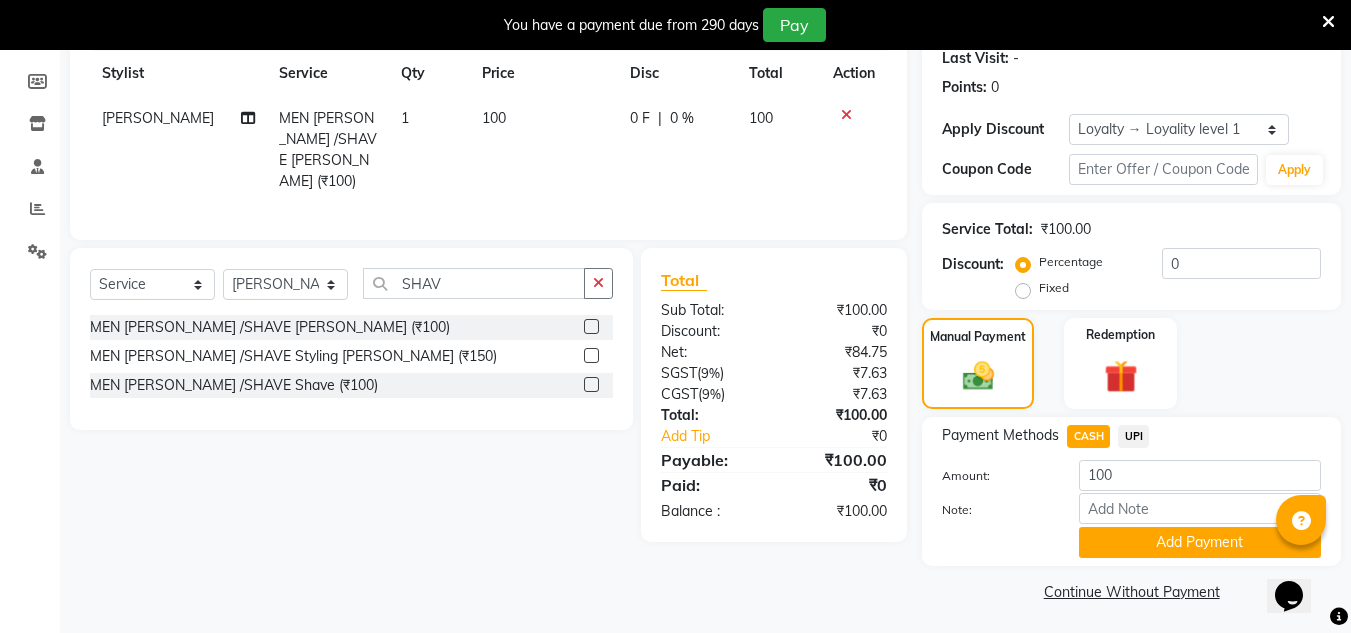 scroll, scrollTop: 288, scrollLeft: 0, axis: vertical 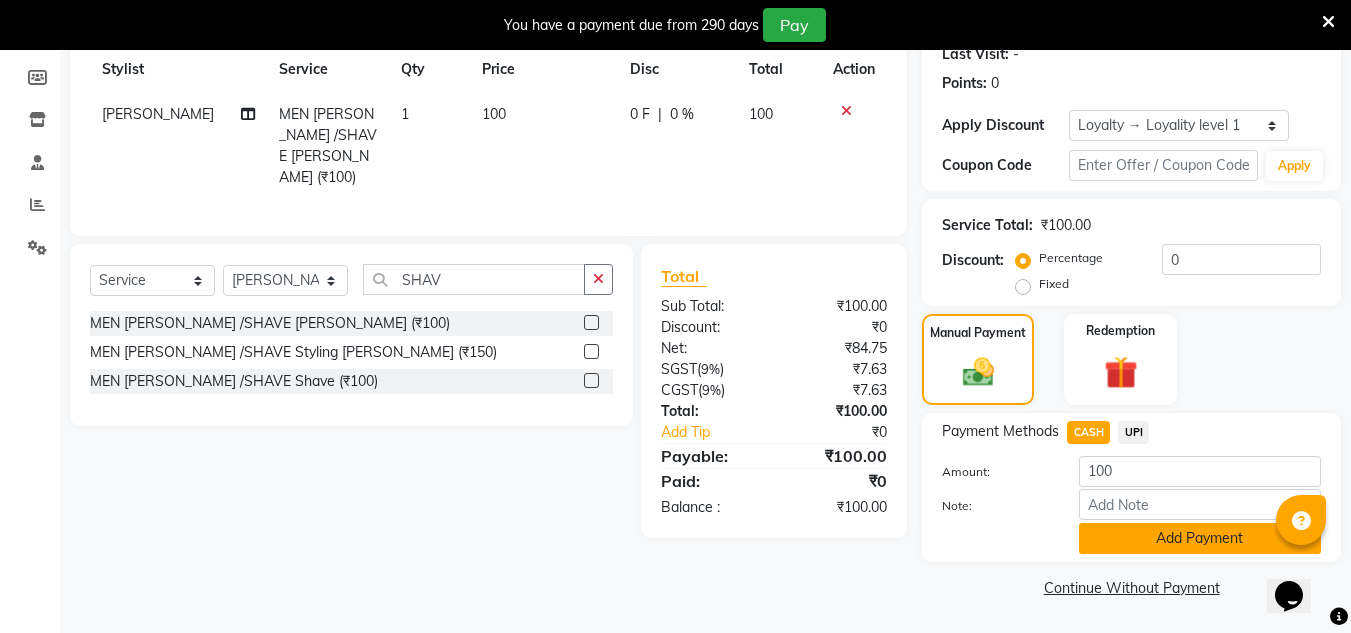 click on "Add Payment" 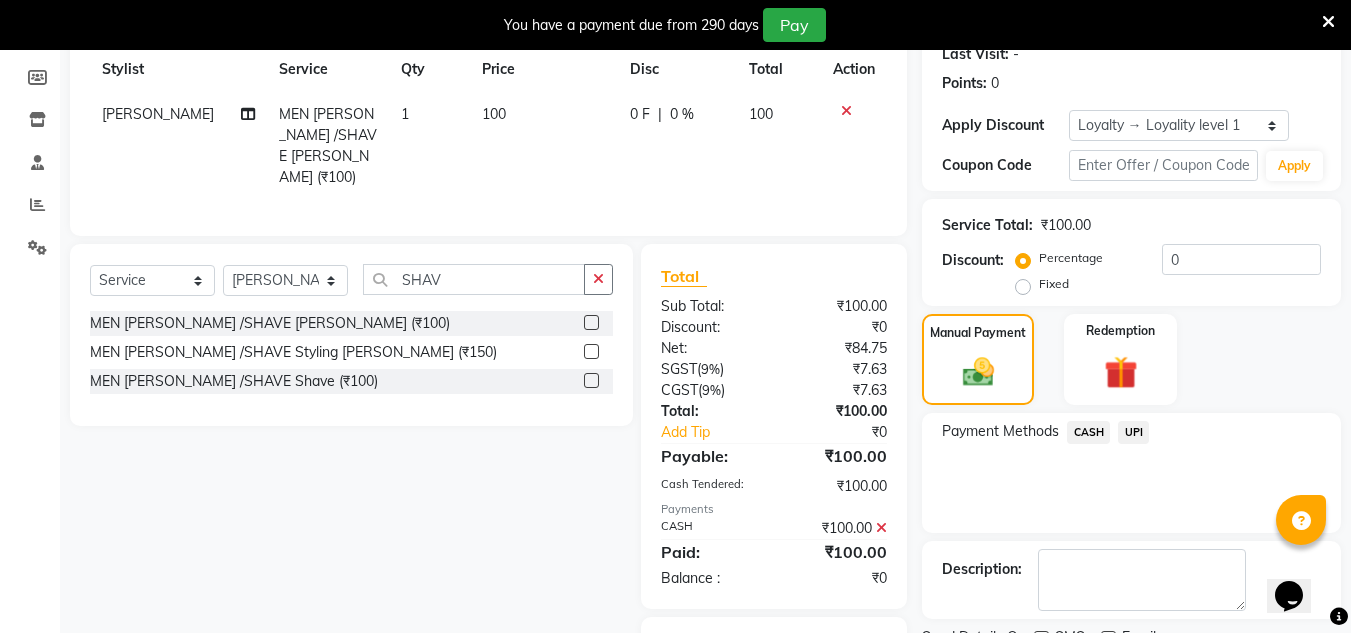 scroll, scrollTop: 387, scrollLeft: 0, axis: vertical 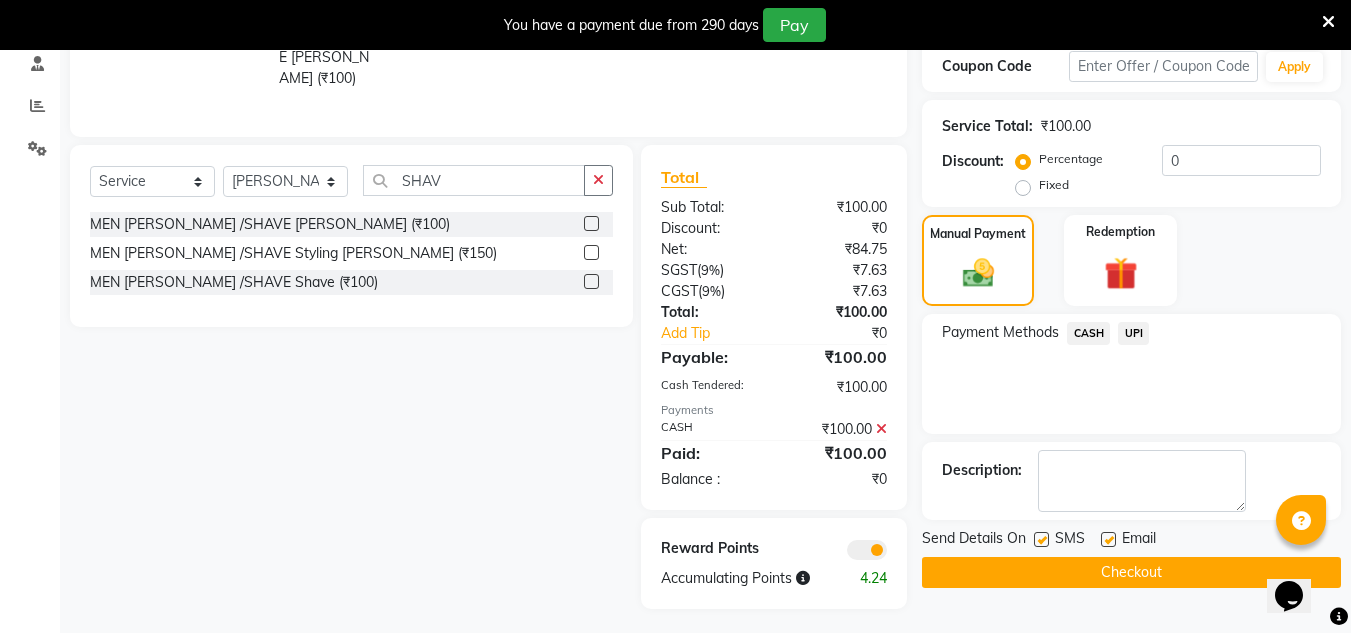 click on "Checkout" 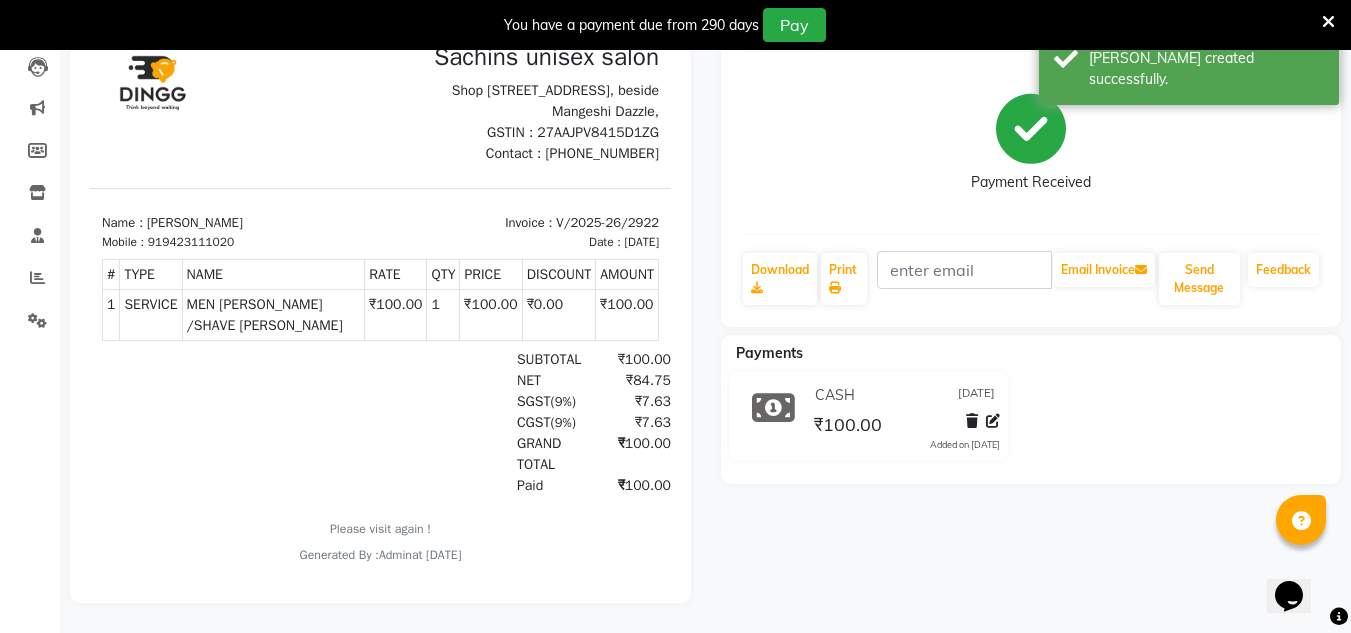 scroll, scrollTop: 0, scrollLeft: 0, axis: both 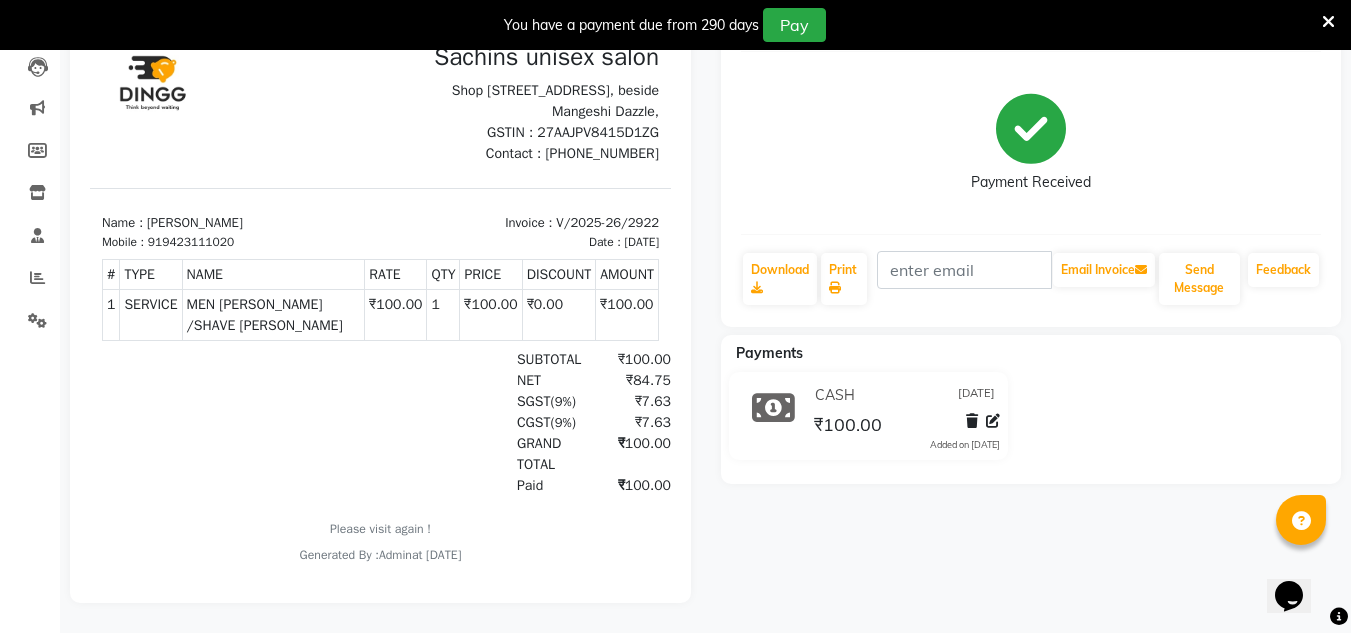 drag, startPoint x: 2390, startPoint y: 1127, endPoint x: 1317, endPoint y: 573, distance: 1207.5781 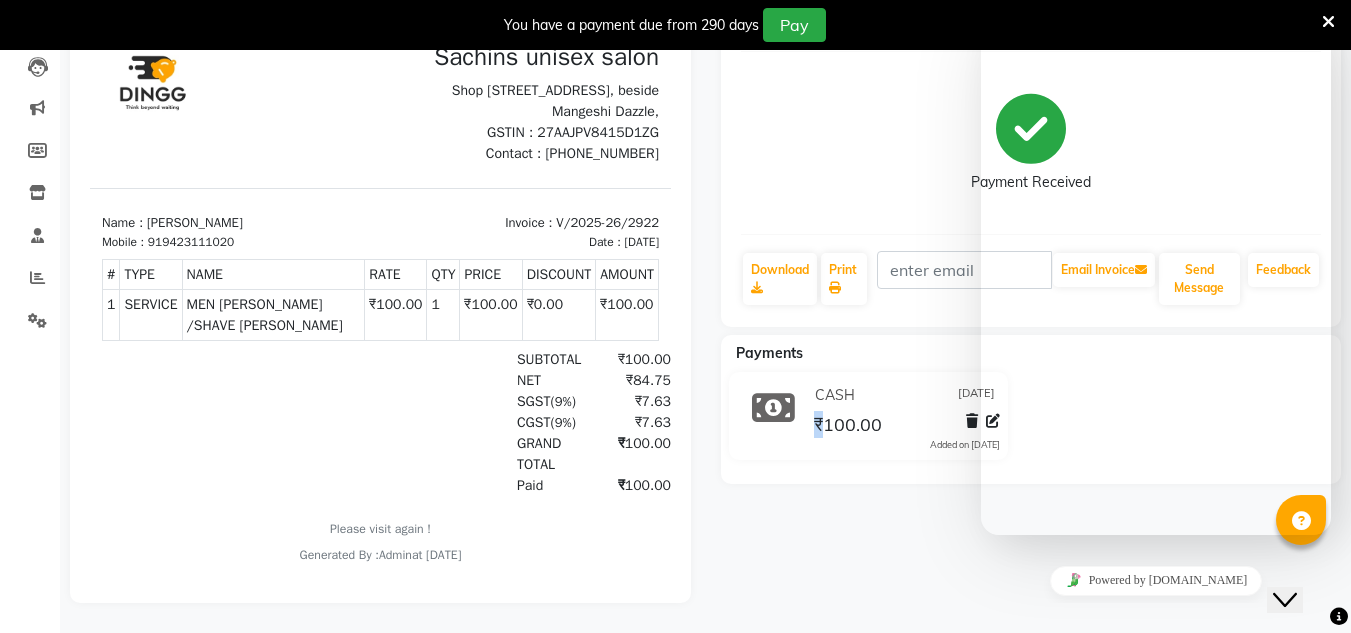 drag, startPoint x: 810, startPoint y: 506, endPoint x: 825, endPoint y: 524, distance: 23.43075 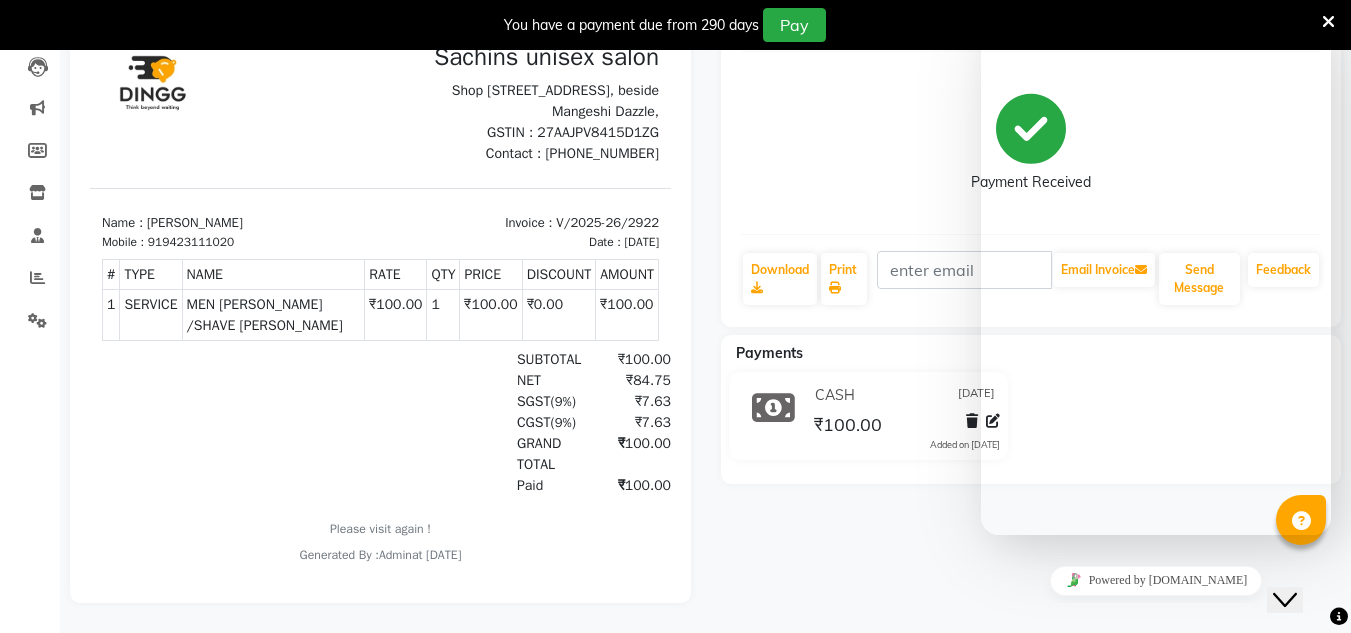 click on "Payment Received" 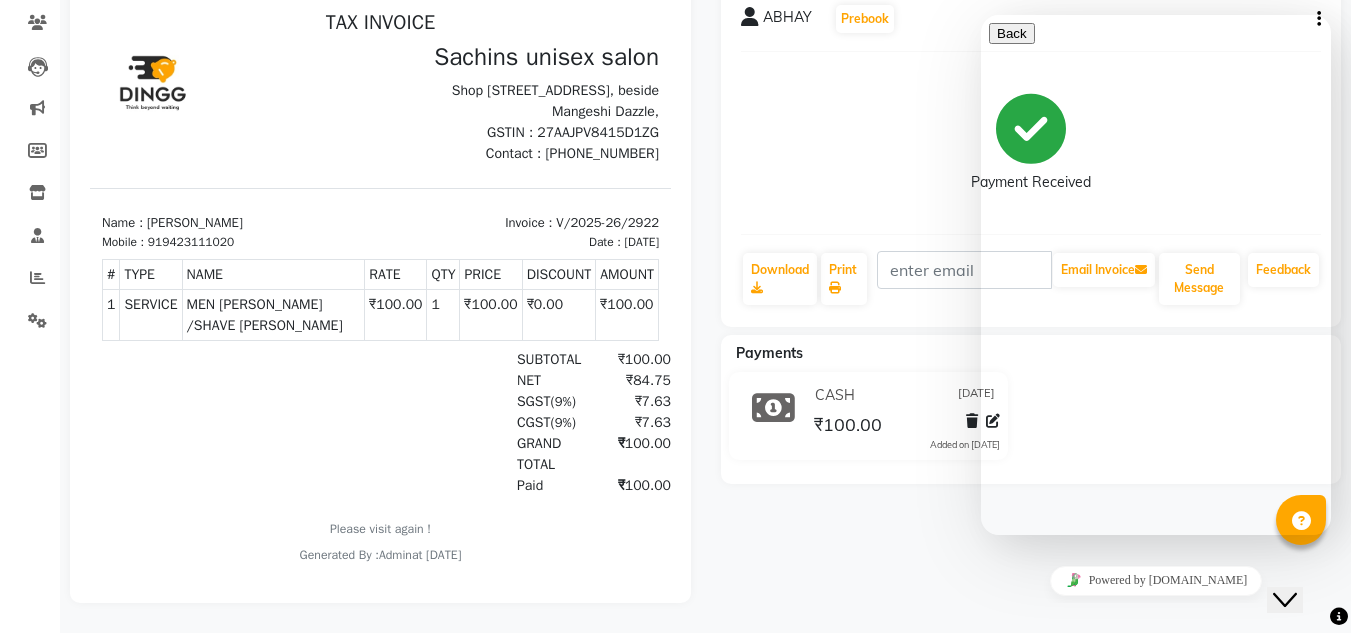 scroll, scrollTop: 180, scrollLeft: 0, axis: vertical 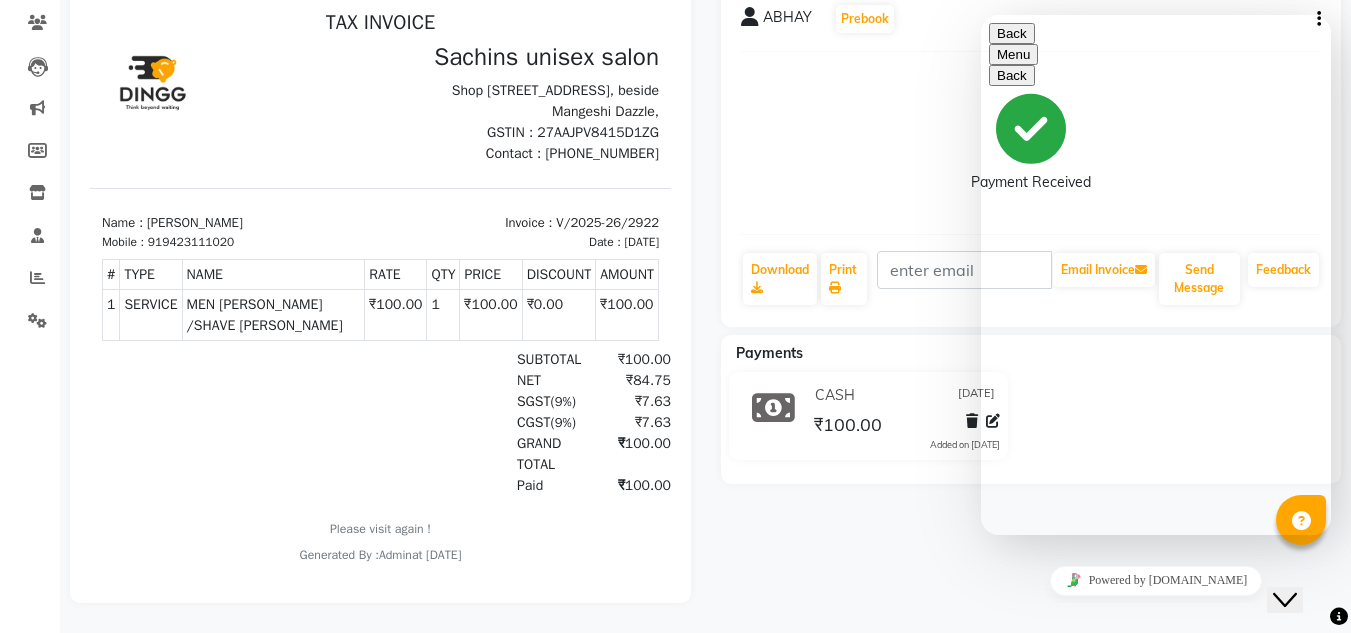 click on "Payment Received" 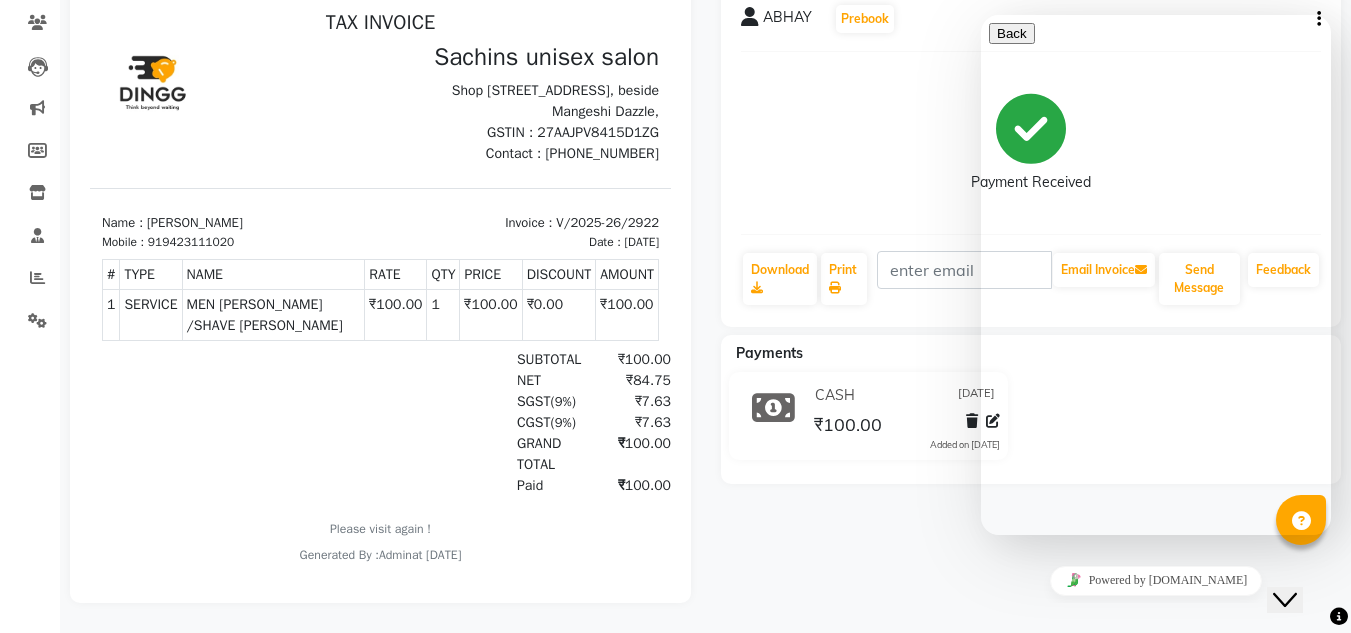 click on "Hi there  Need help? Search our help center for answers or start a conversation:  New Conversation   We typically reply in a few minutes" at bounding box center (1156, 674) 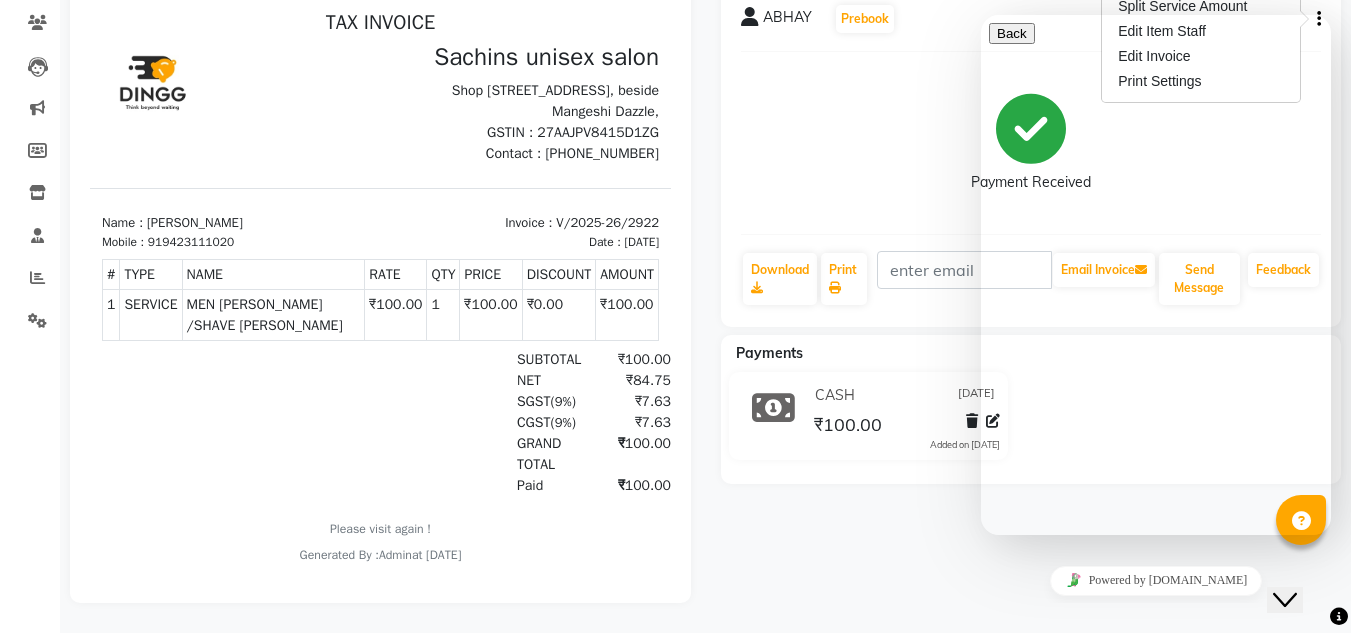 scroll, scrollTop: 0, scrollLeft: 0, axis: both 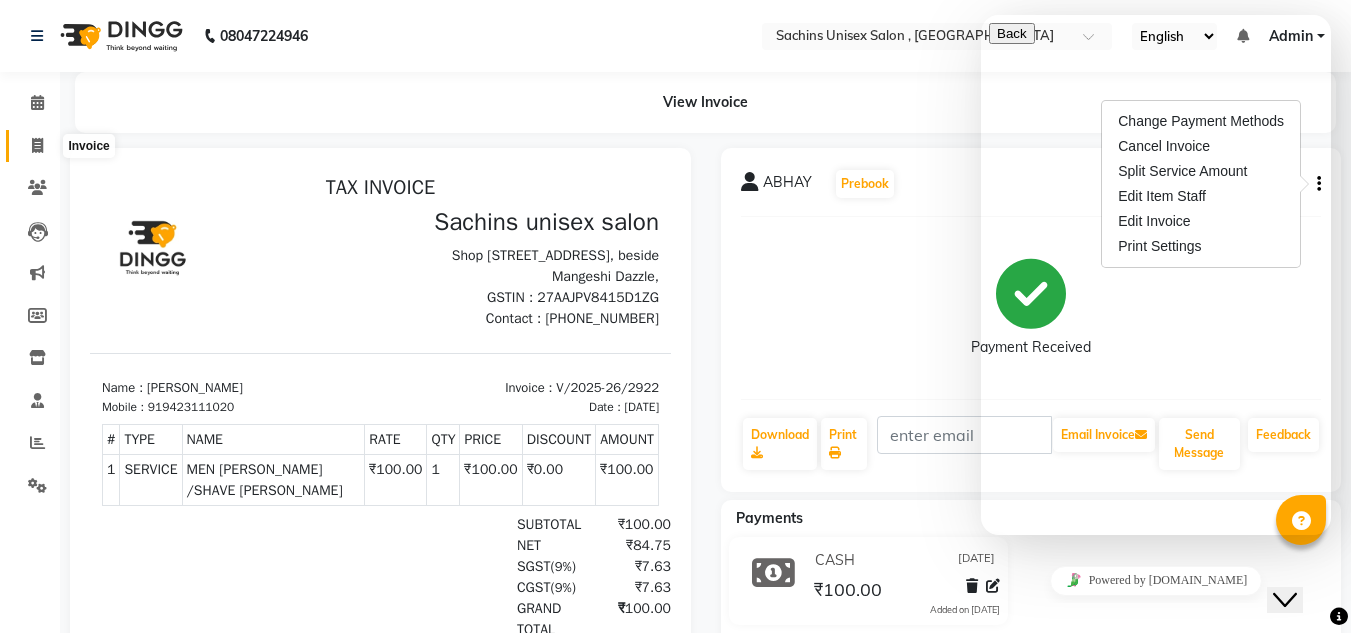 click 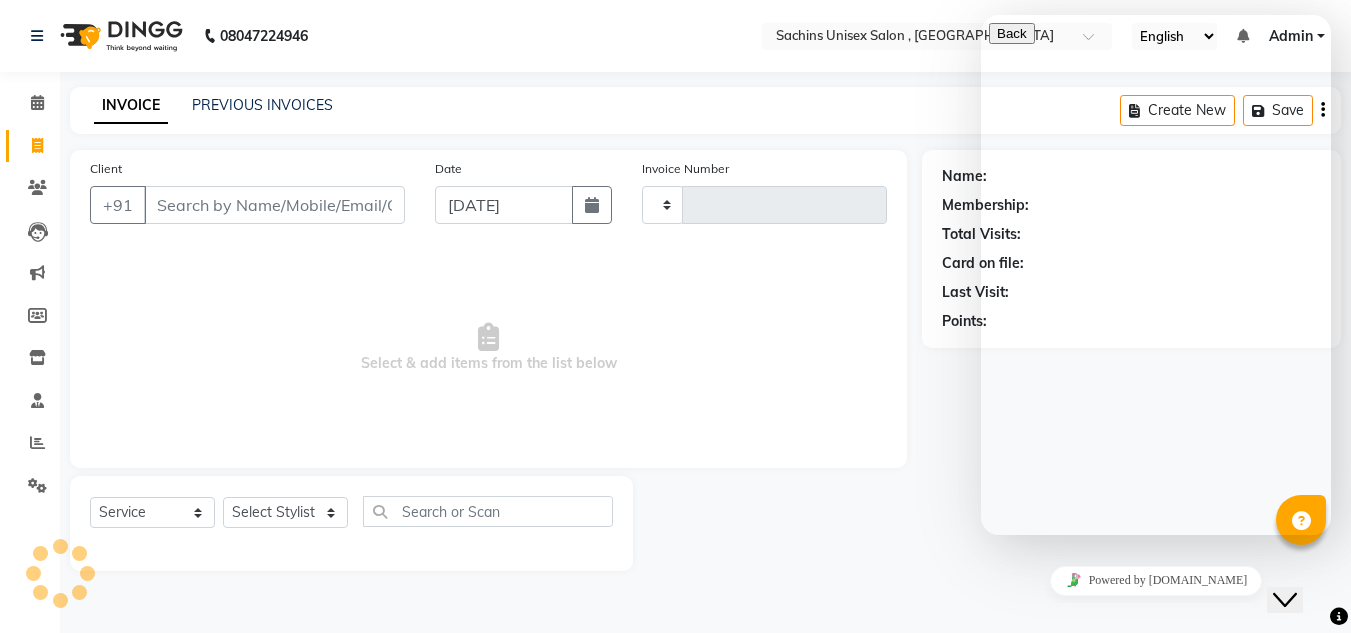 type on "2923" 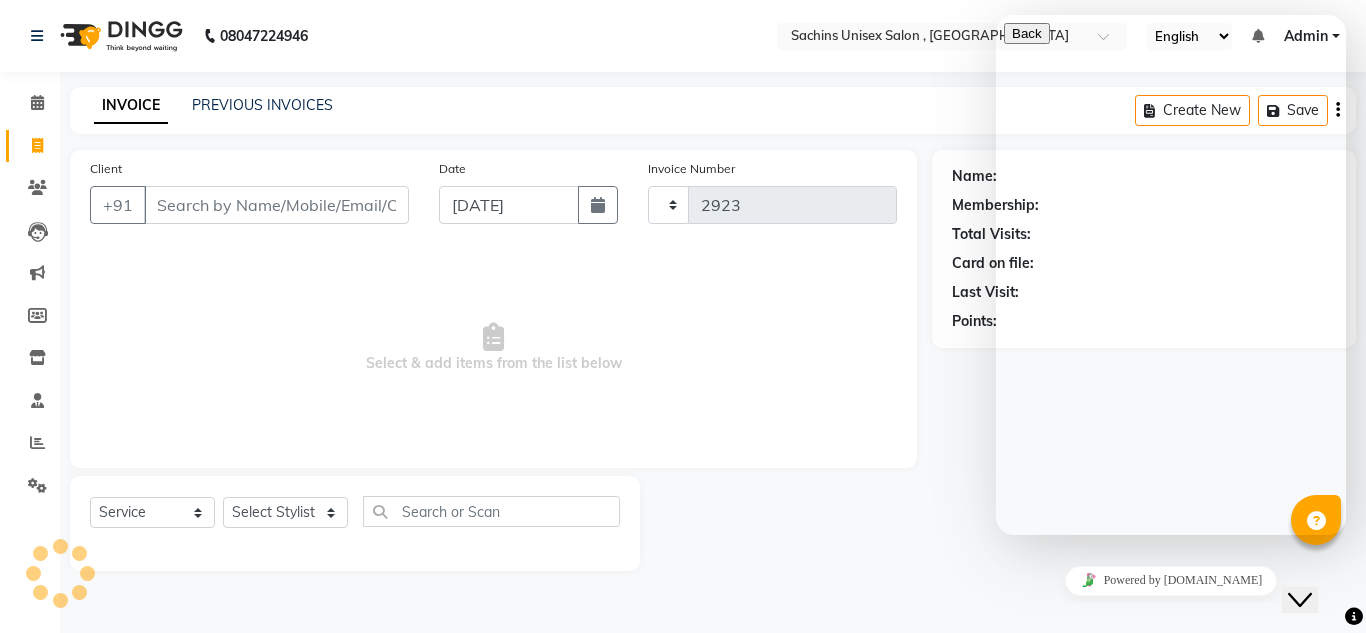 select on "6840" 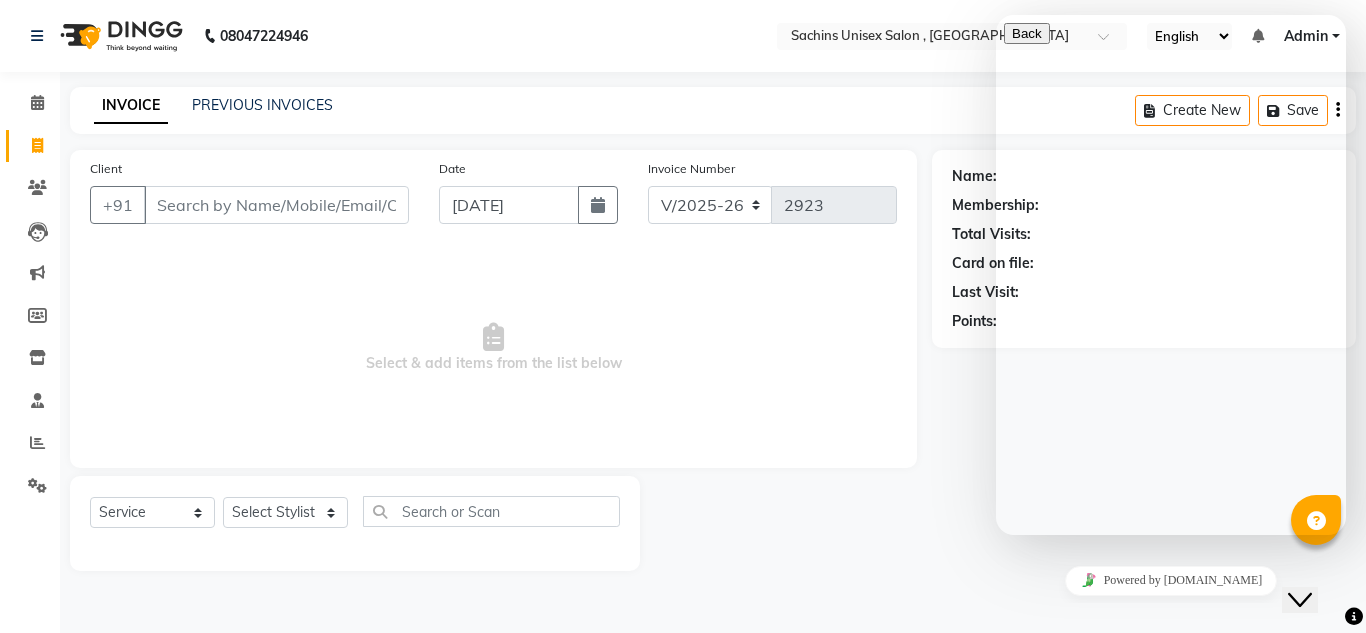 drag, startPoint x: 988, startPoint y: 233, endPoint x: 905, endPoint y: 259, distance: 86.977005 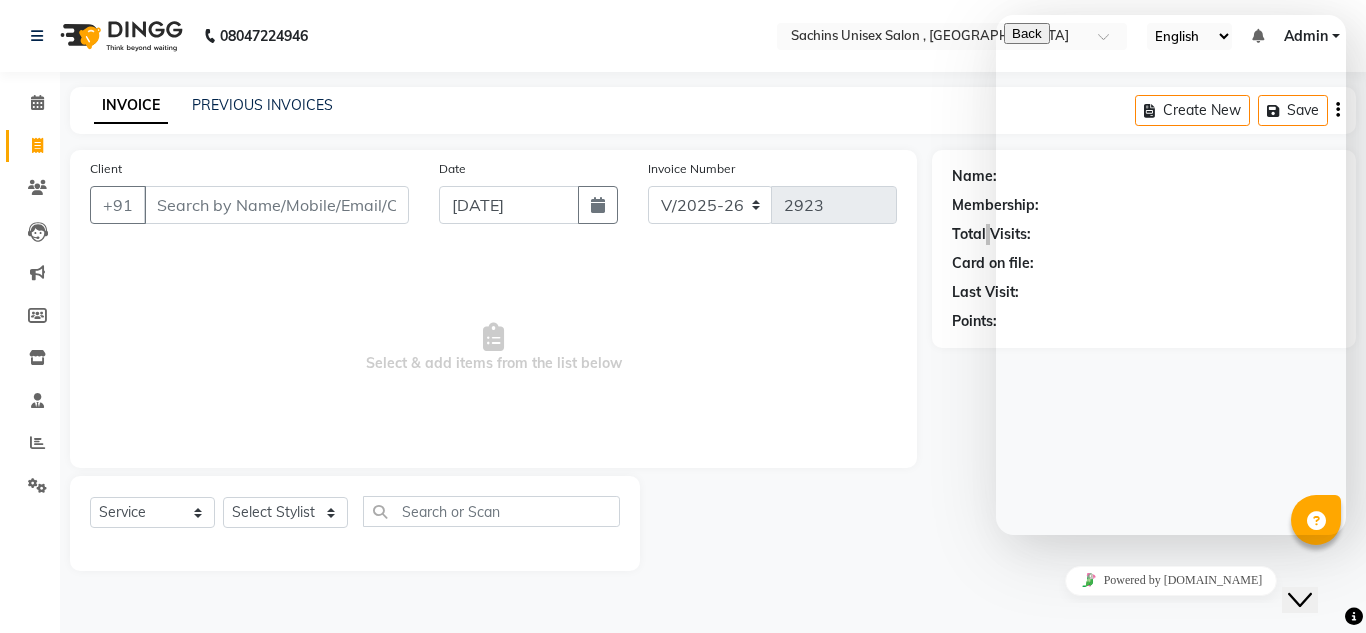 click on "Hi there  Need help? Search our help center for answers or start a conversation:  New Conversation   We typically reply in a few minutes" at bounding box center (1171, 674) 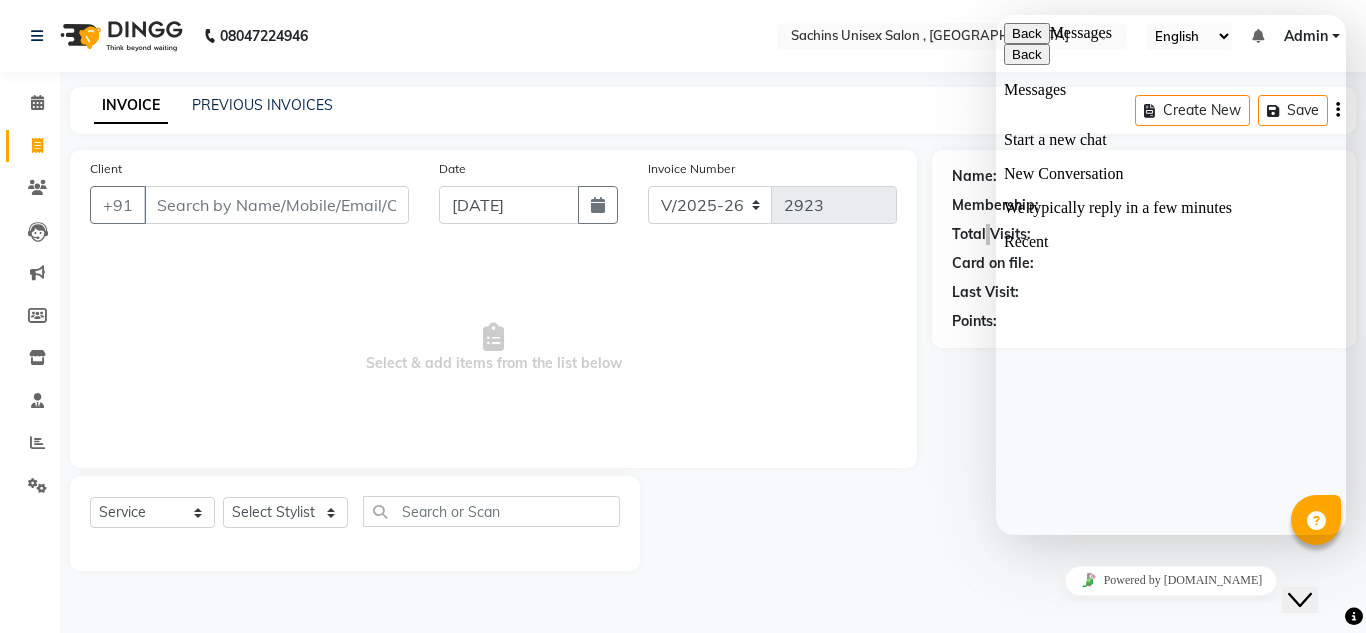click at bounding box center (1012, 780) 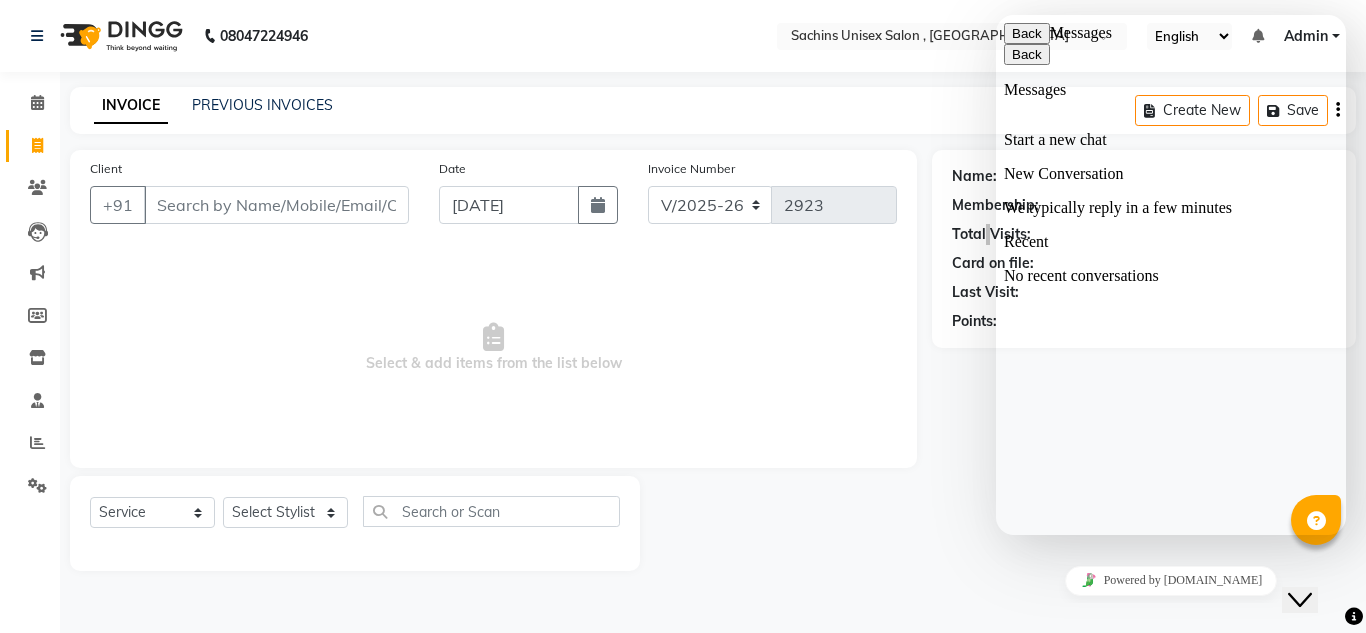 click at bounding box center [1012, 808] 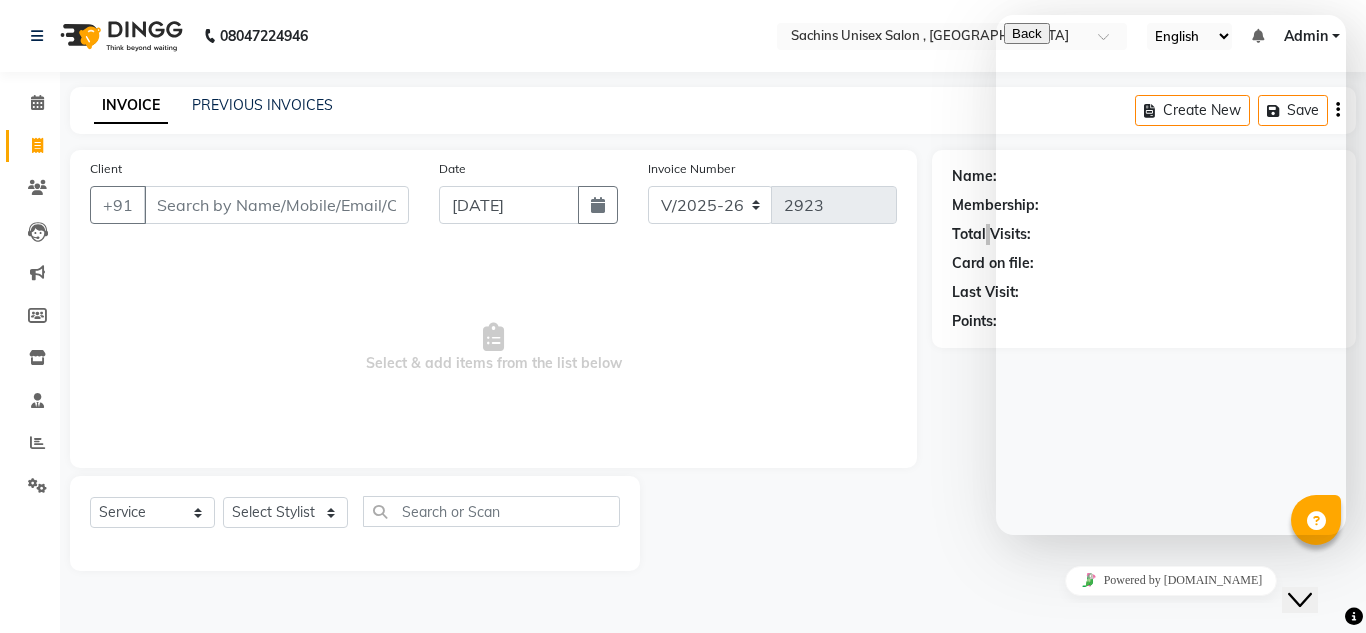 click at bounding box center (1012, 787) 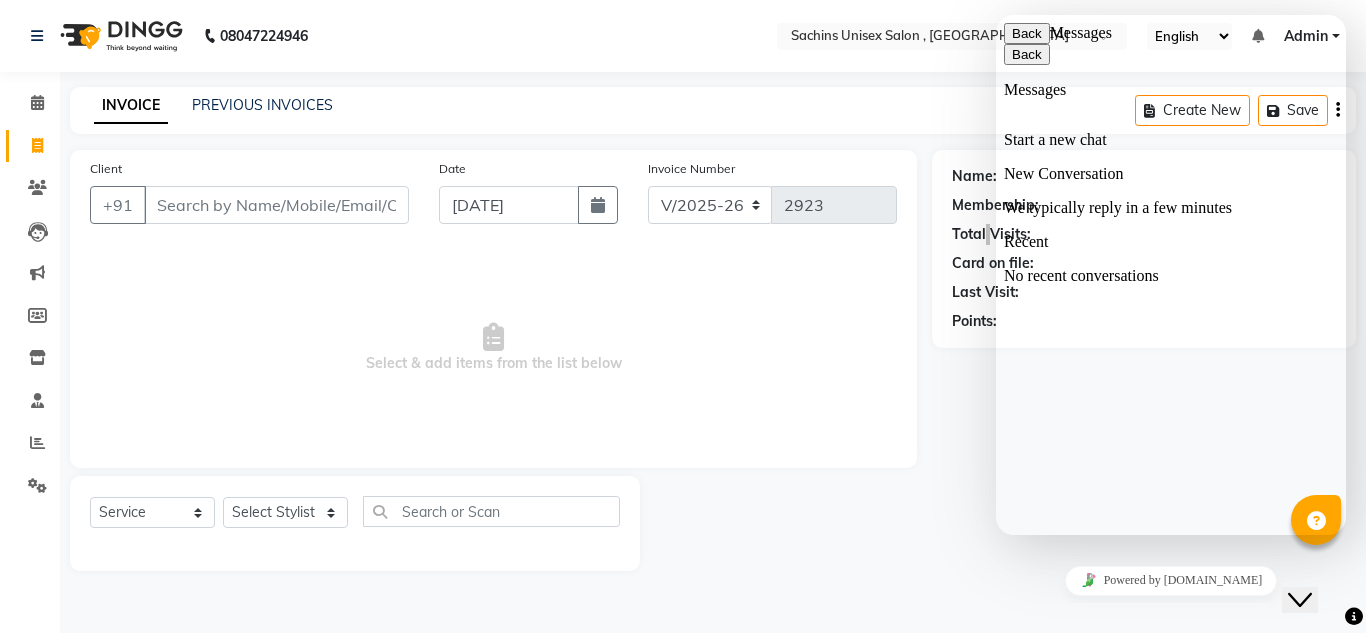 drag, startPoint x: 1333, startPoint y: 578, endPoint x: 1294, endPoint y: 582, distance: 39.20459 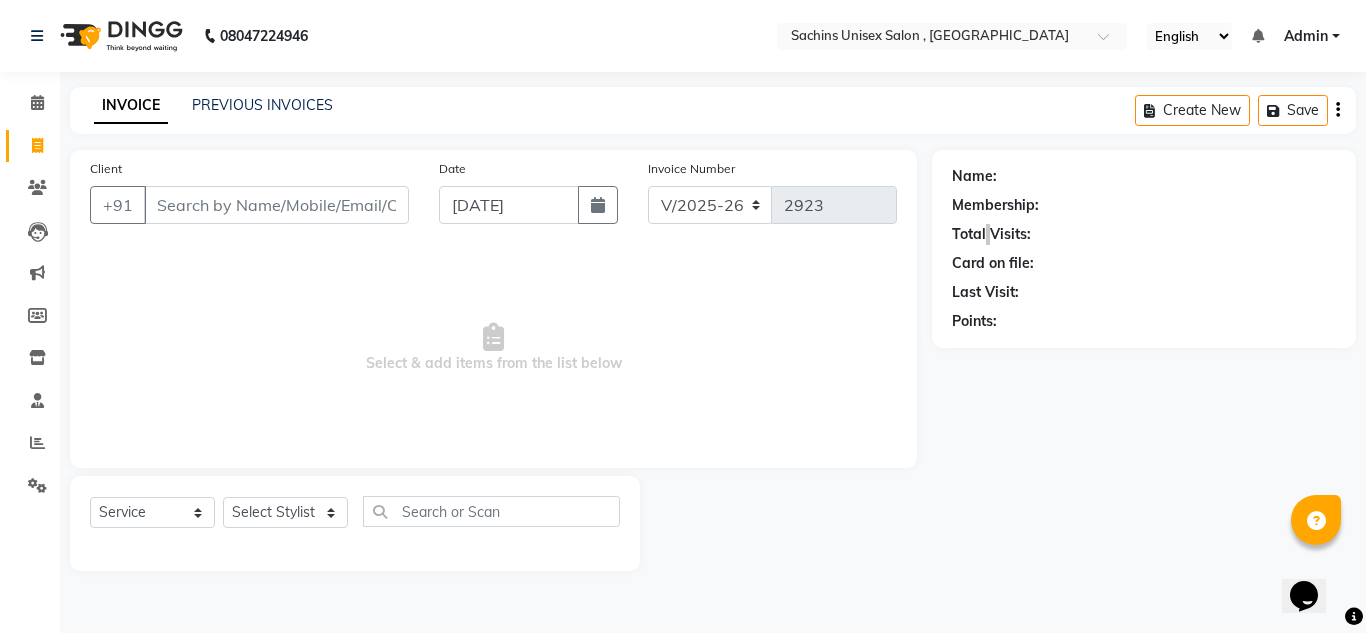 click on "Opens Chat This icon Opens the chat window." at bounding box center (1304, 596) 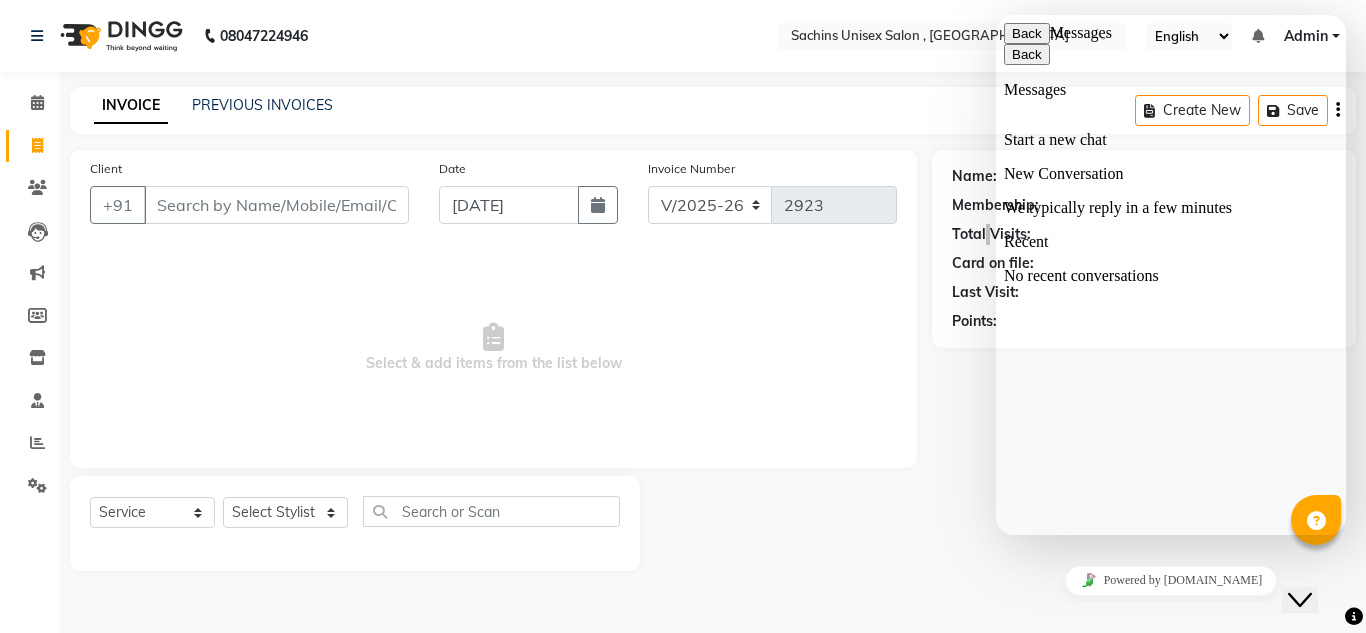 drag, startPoint x: 1292, startPoint y: 575, endPoint x: 1265, endPoint y: 575, distance: 27 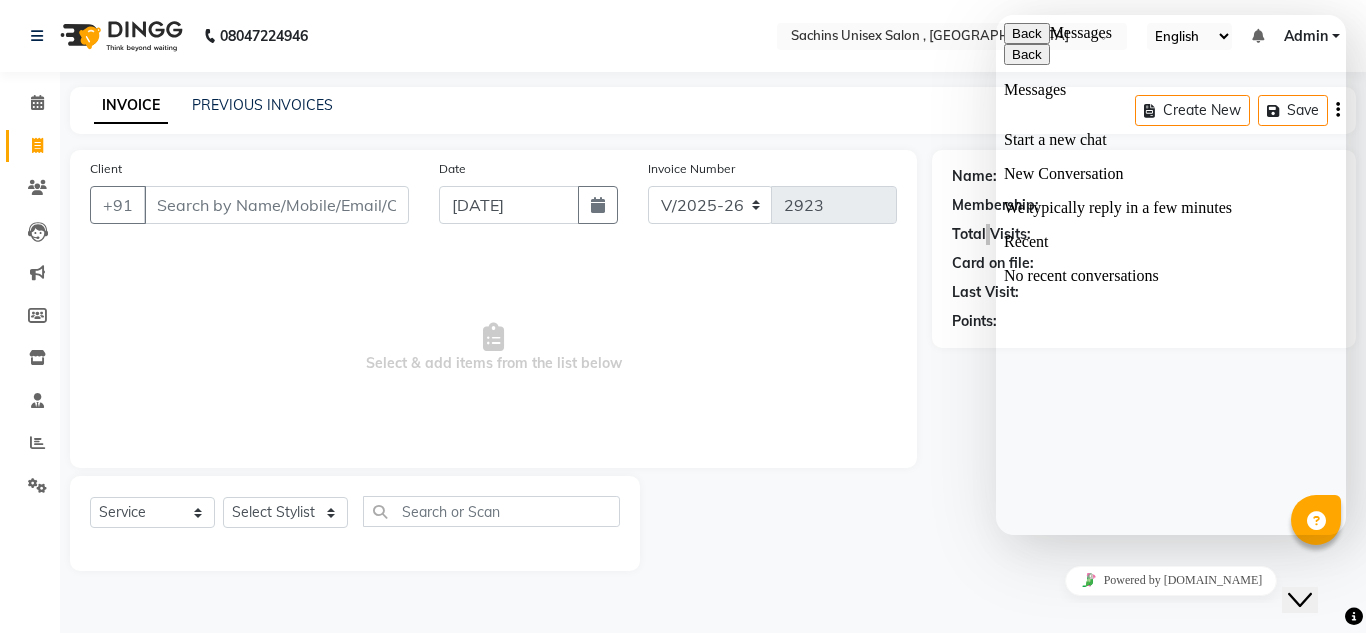 click on "Close Chat This icon closes the chat window." 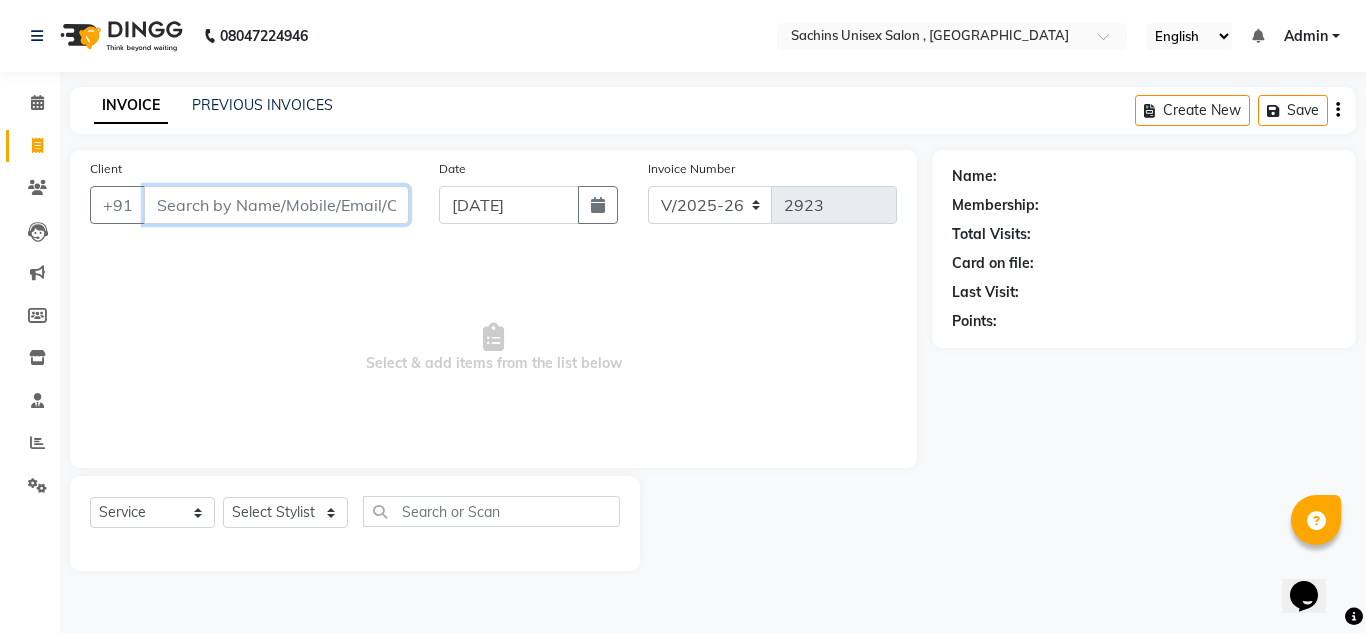 click on "Client" at bounding box center (276, 205) 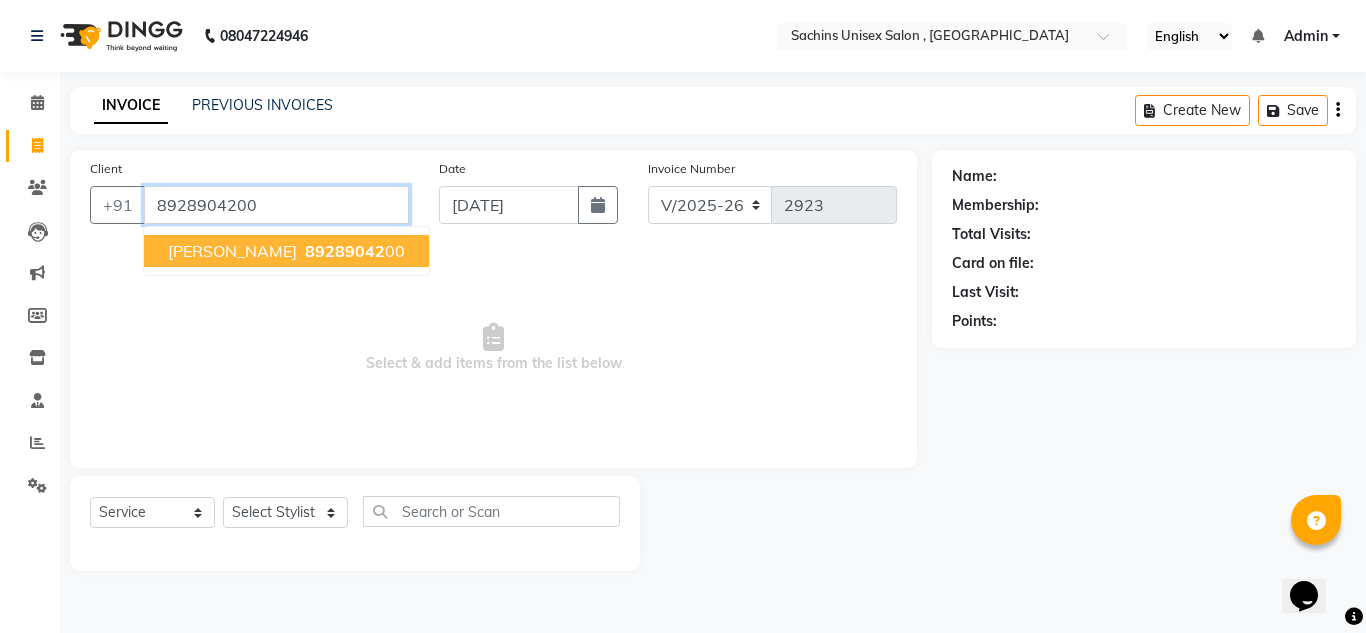 type on "8928904200" 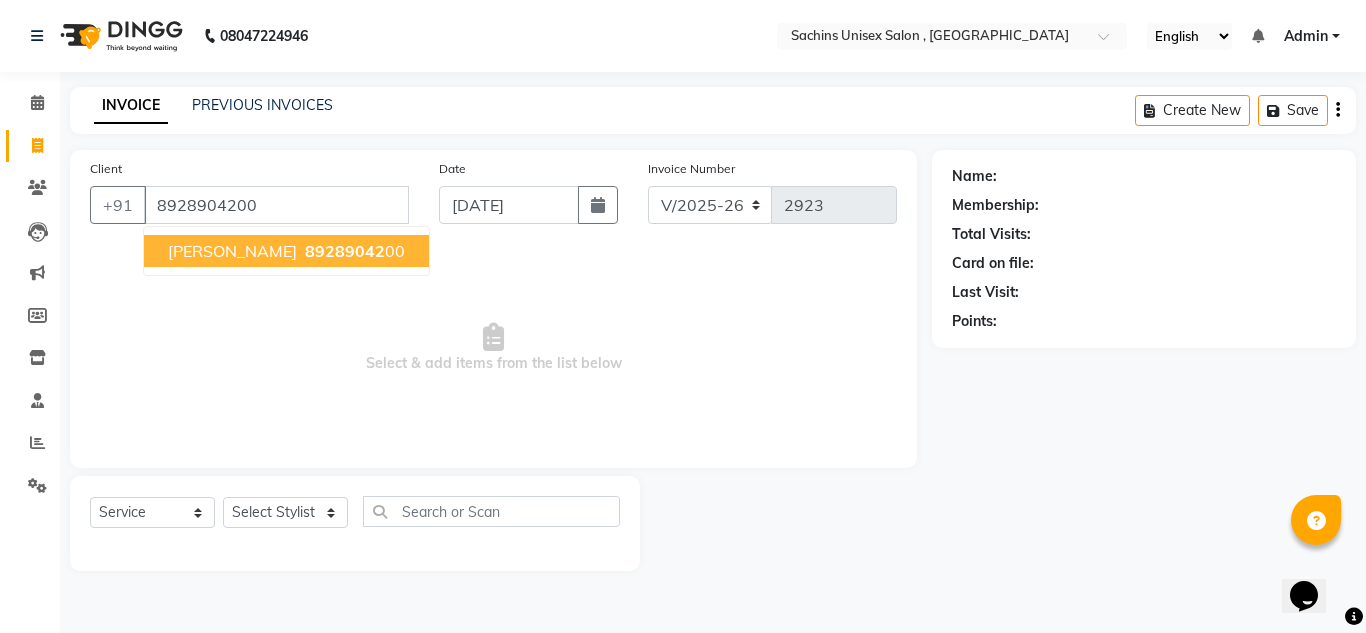 select on "1: Object" 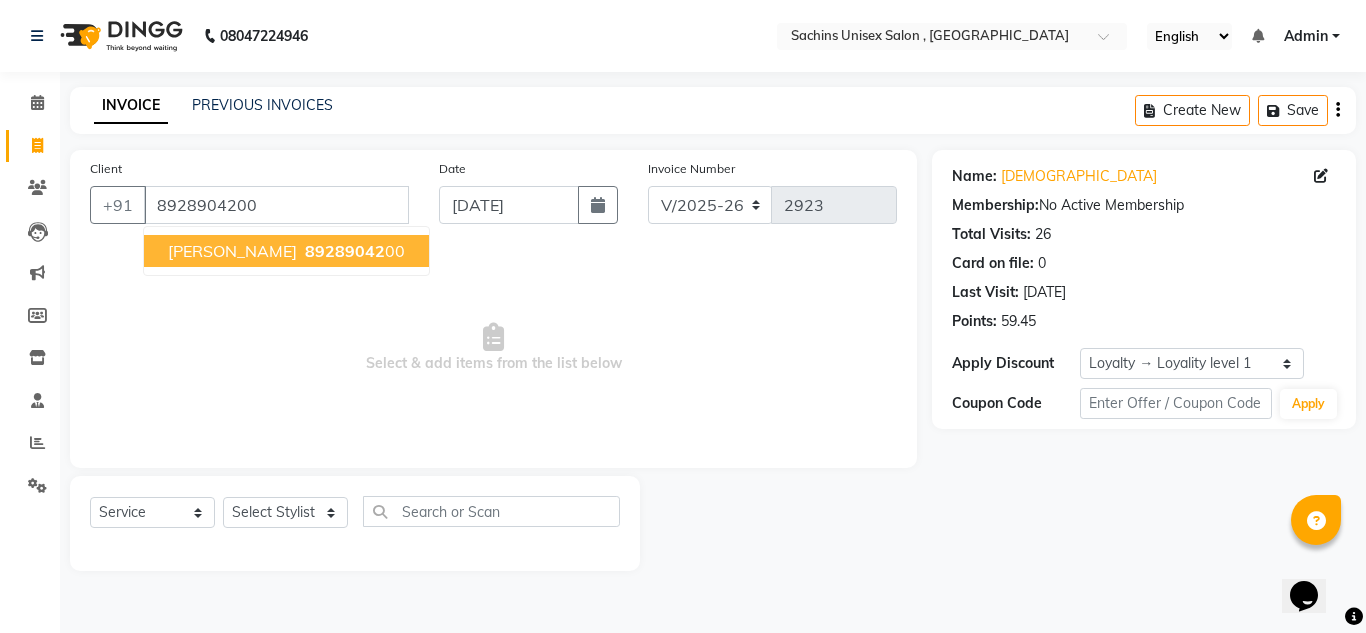 drag, startPoint x: 311, startPoint y: 255, endPoint x: 323, endPoint y: 302, distance: 48.507732 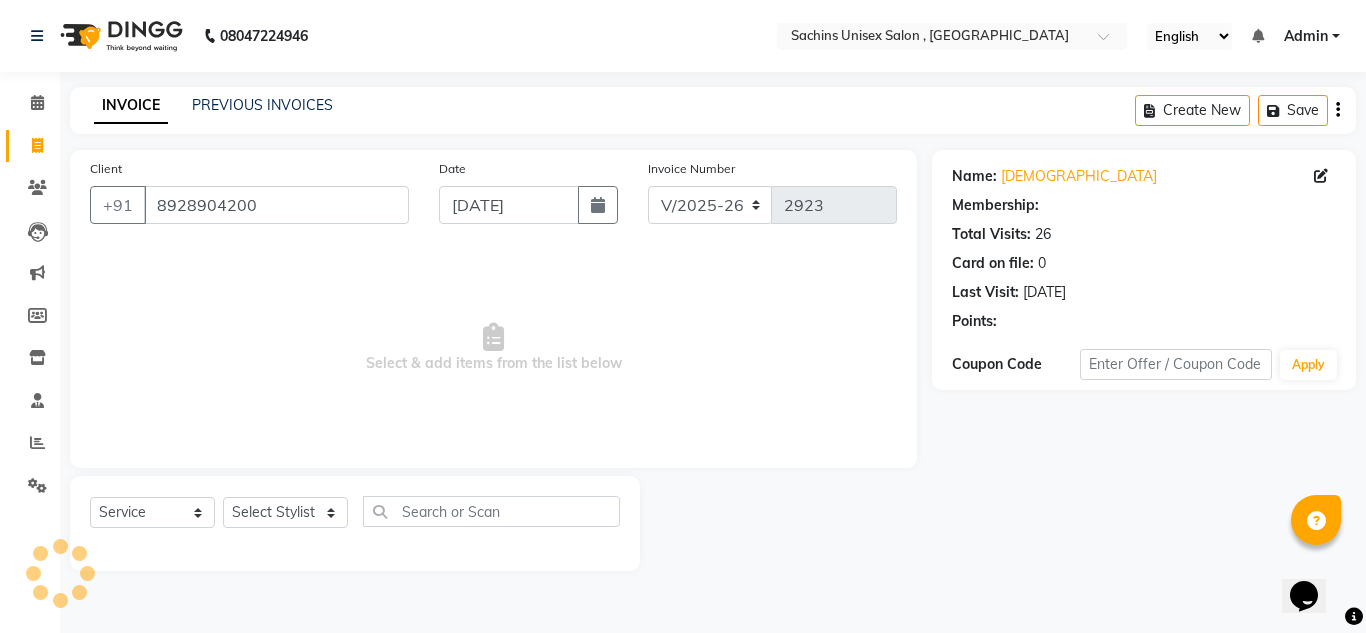 select on "1: Object" 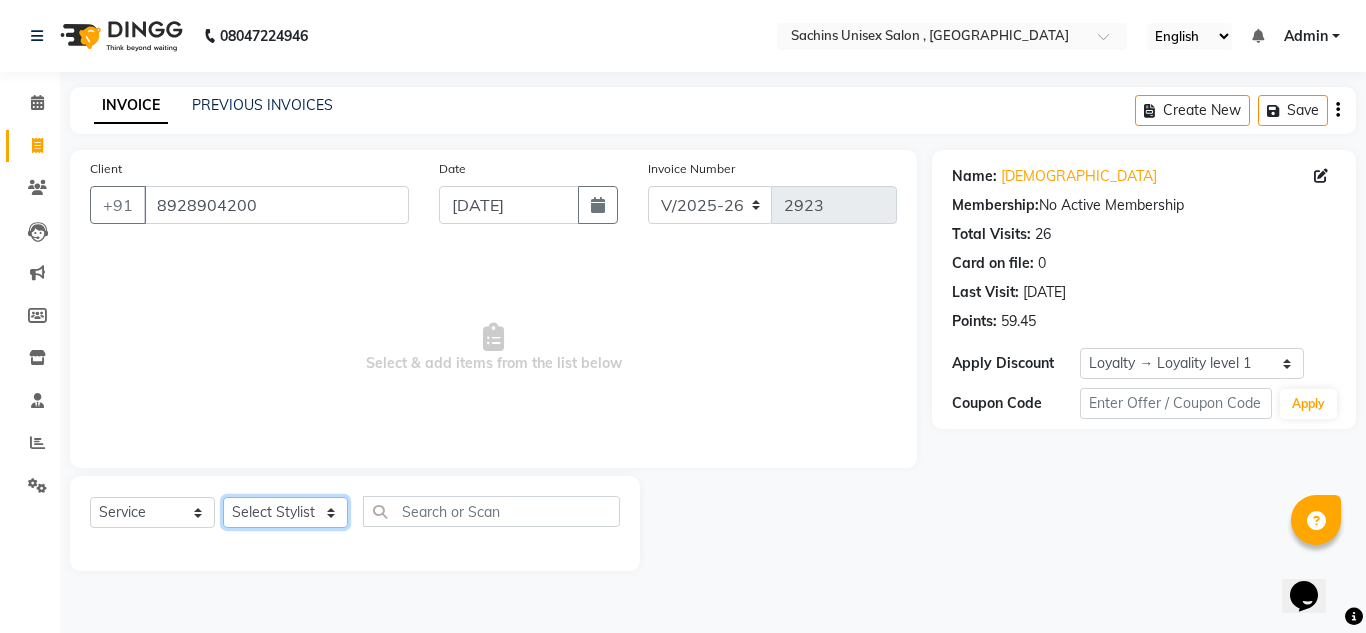 click on "Select Stylist [PERSON_NAME] new  [PERSON_NAME] [PERSON_NAME] Owner preeti [PERSON_NAME] [PERSON_NAME] RG" 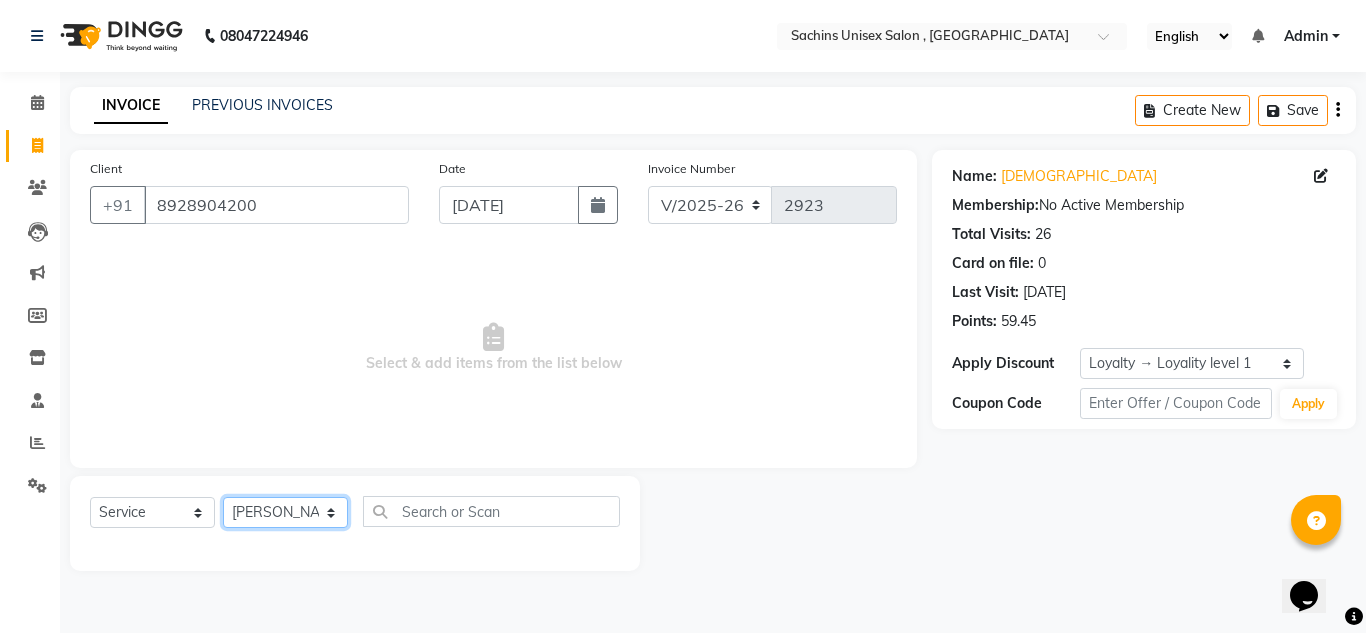 click on "Select Stylist [PERSON_NAME] new  [PERSON_NAME] [PERSON_NAME] Owner preeti [PERSON_NAME] [PERSON_NAME] RG" 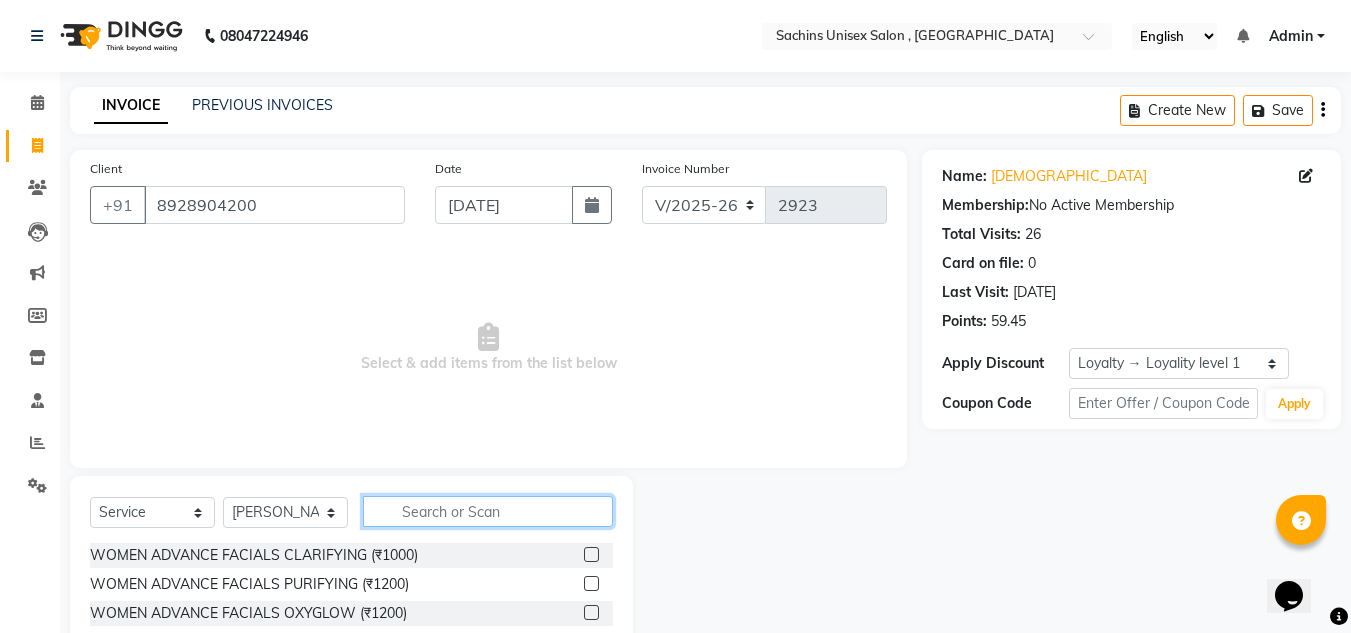 click 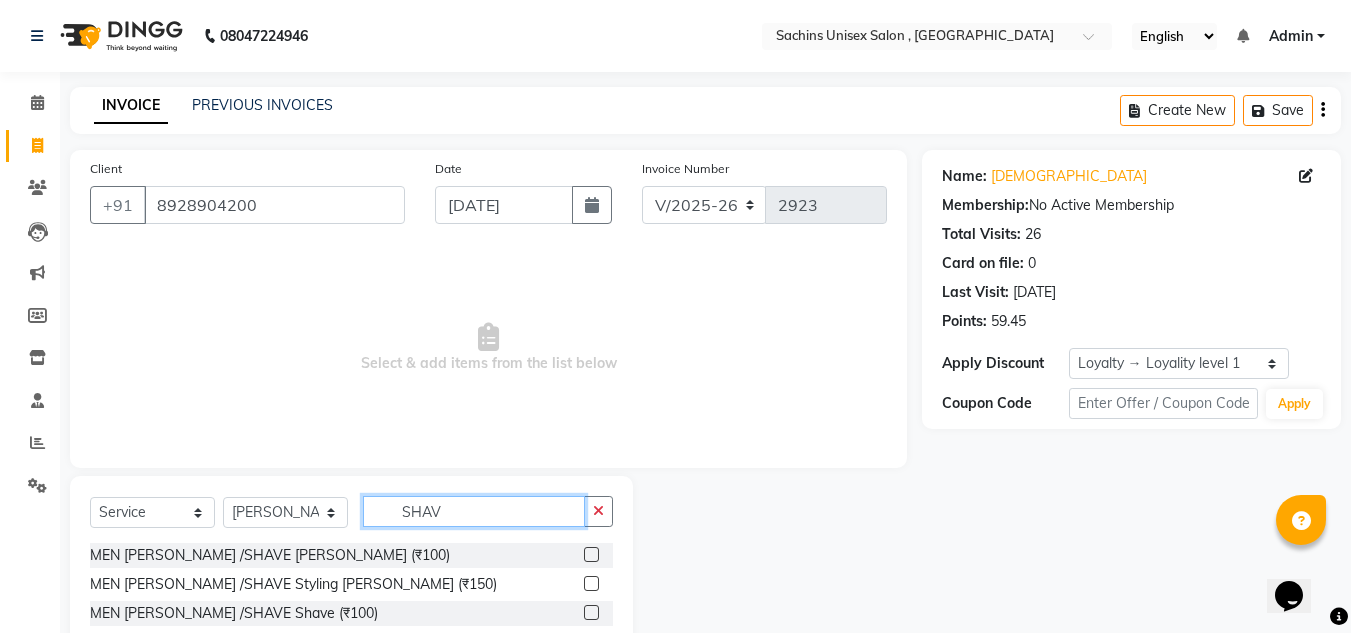type on "SHAV" 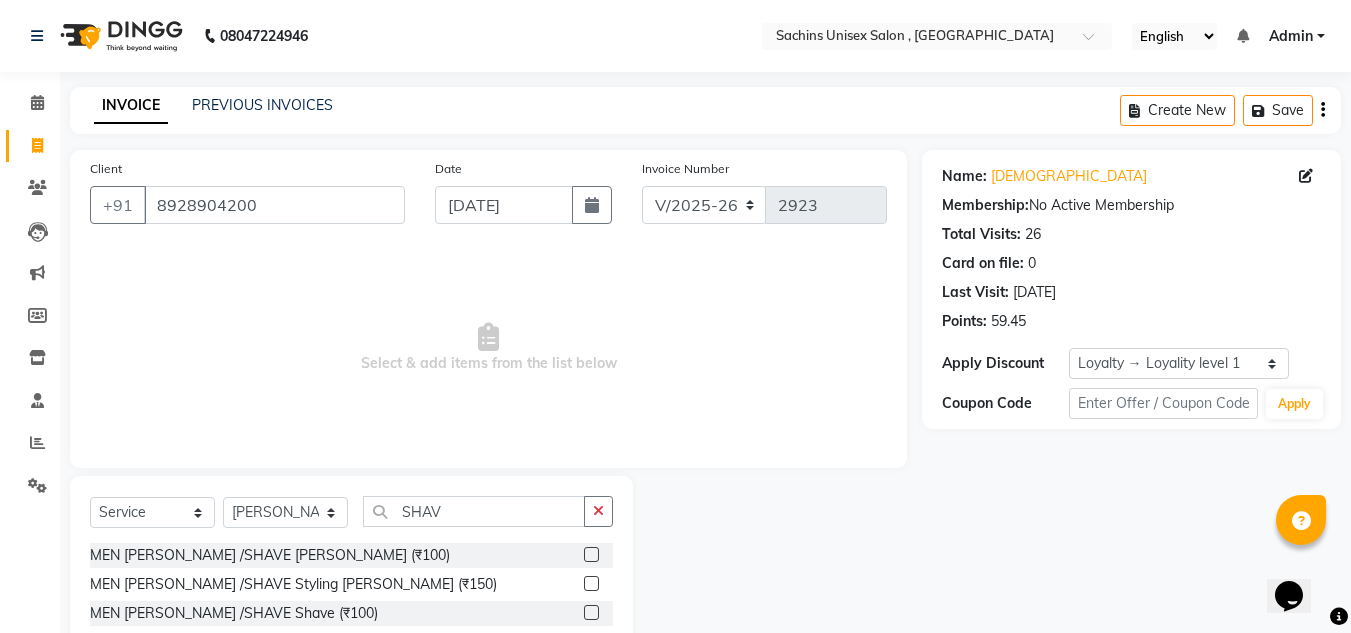 click 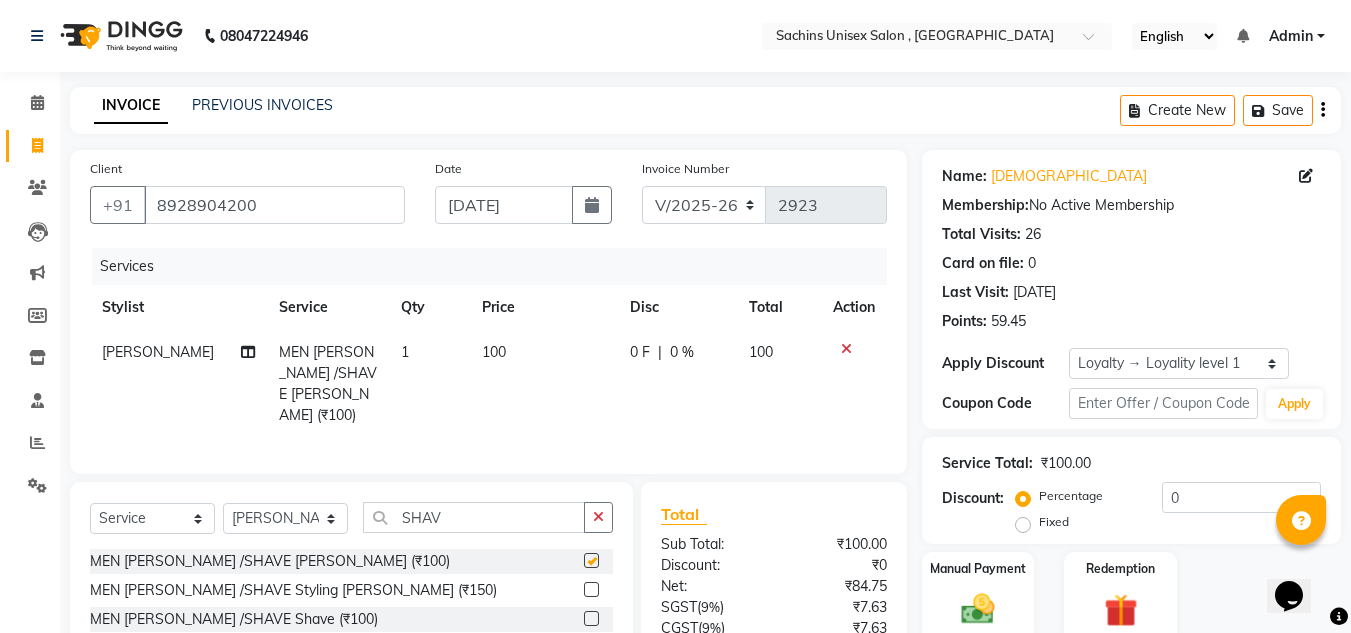 scroll, scrollTop: 167, scrollLeft: 0, axis: vertical 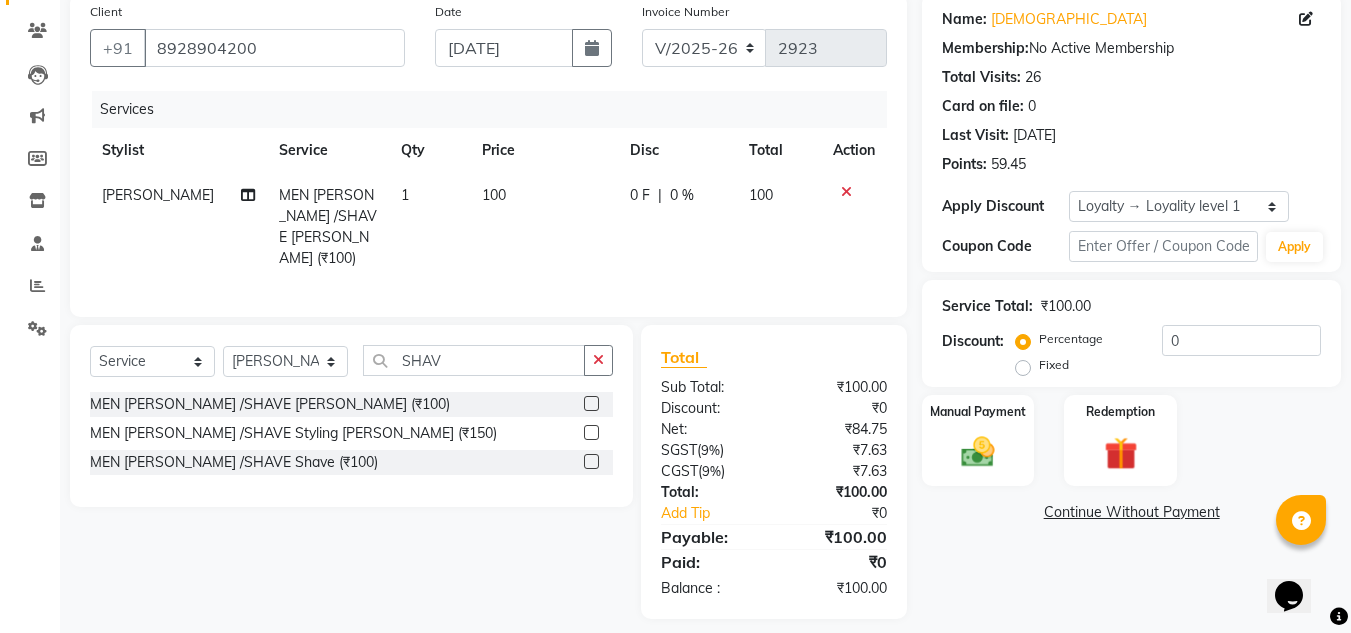 checkbox on "false" 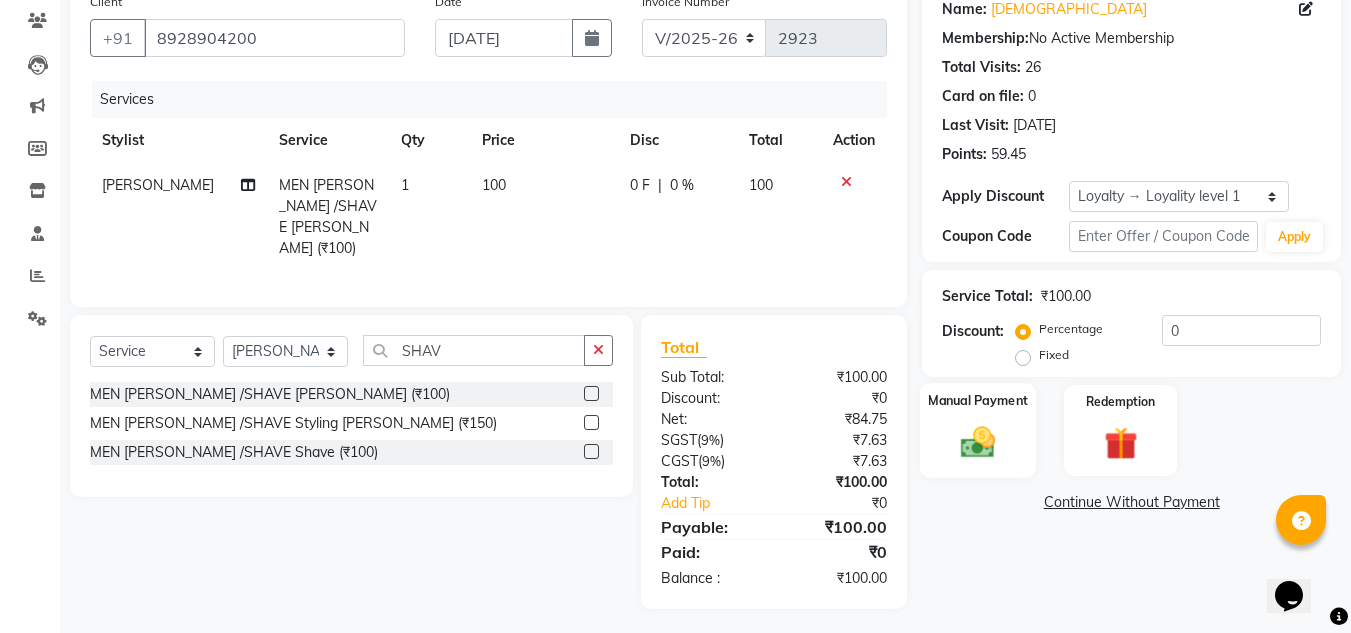 click 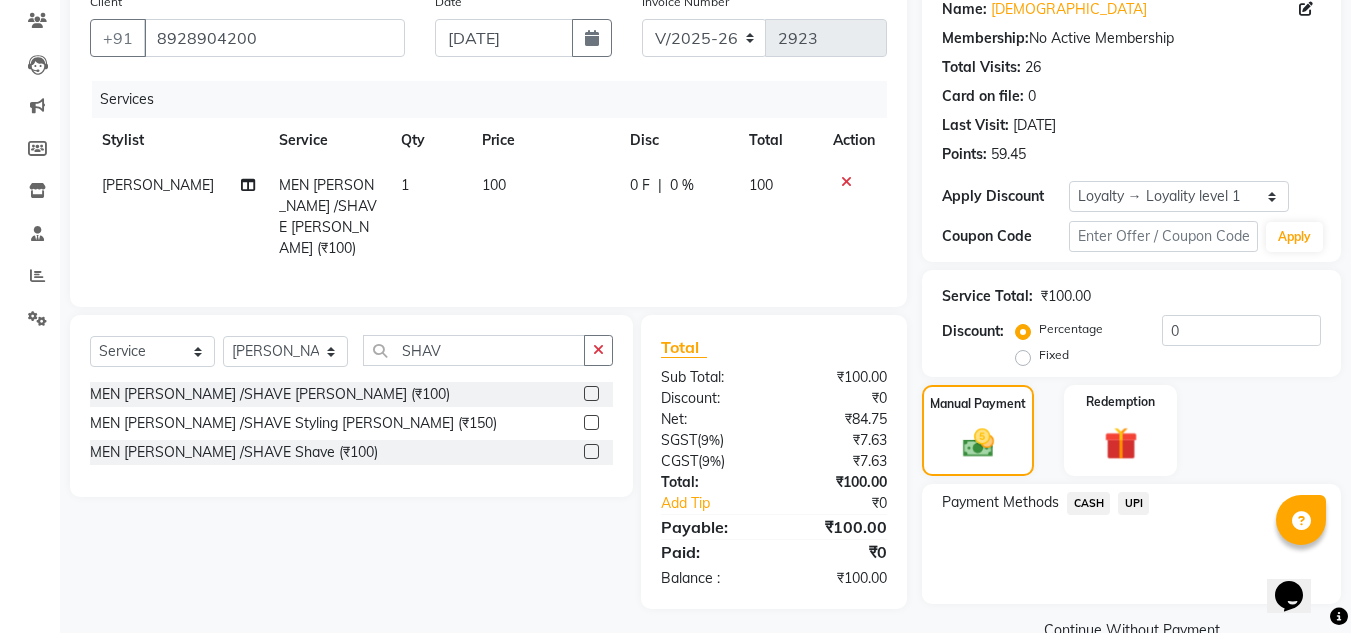 click on "CASH" 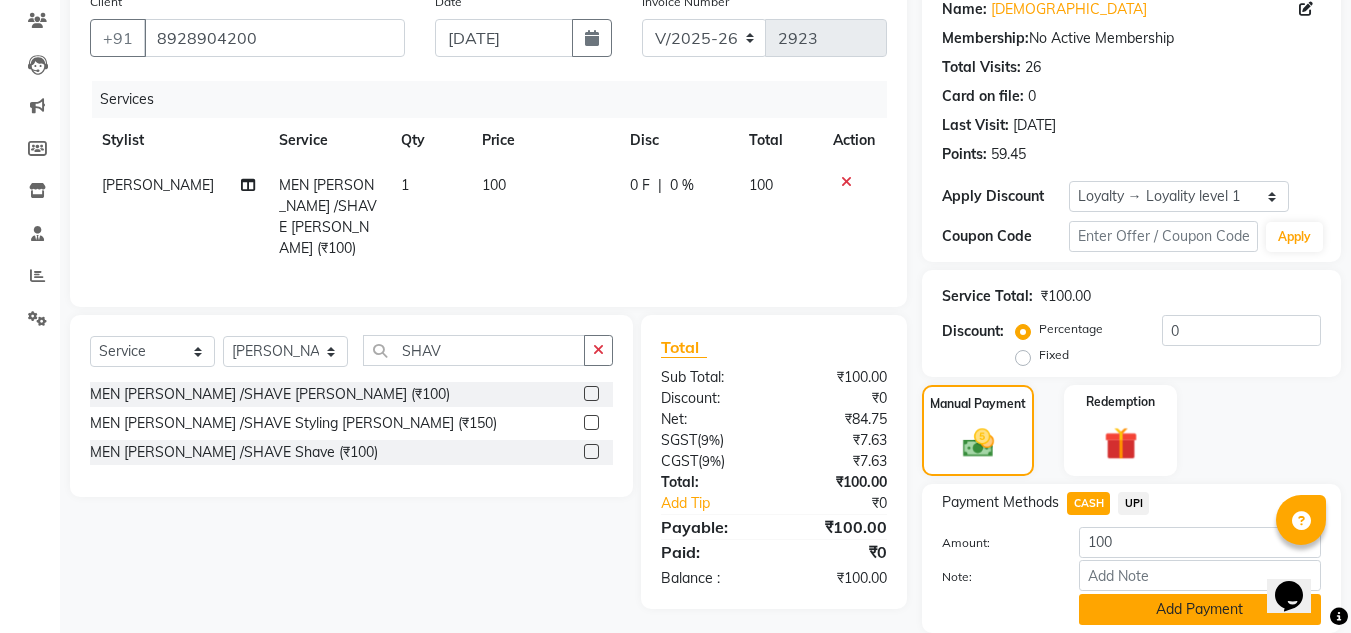 click on "Add Payment" 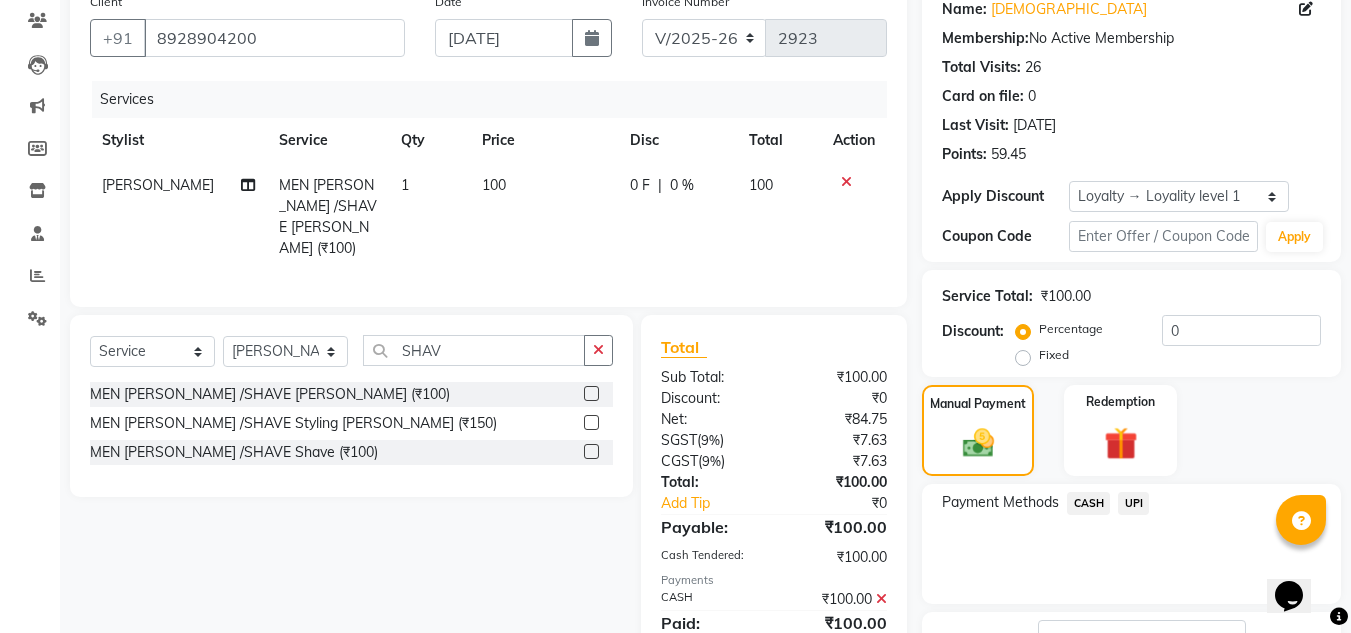 scroll, scrollTop: 337, scrollLeft: 0, axis: vertical 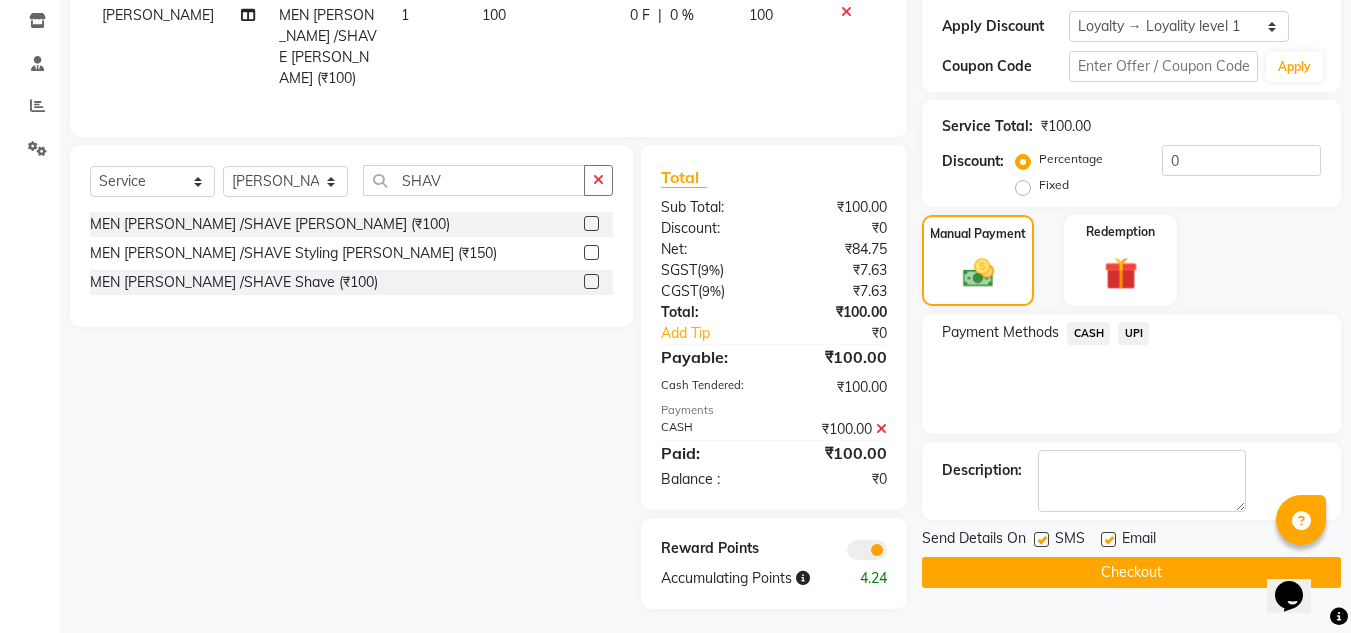 click on "Checkout" 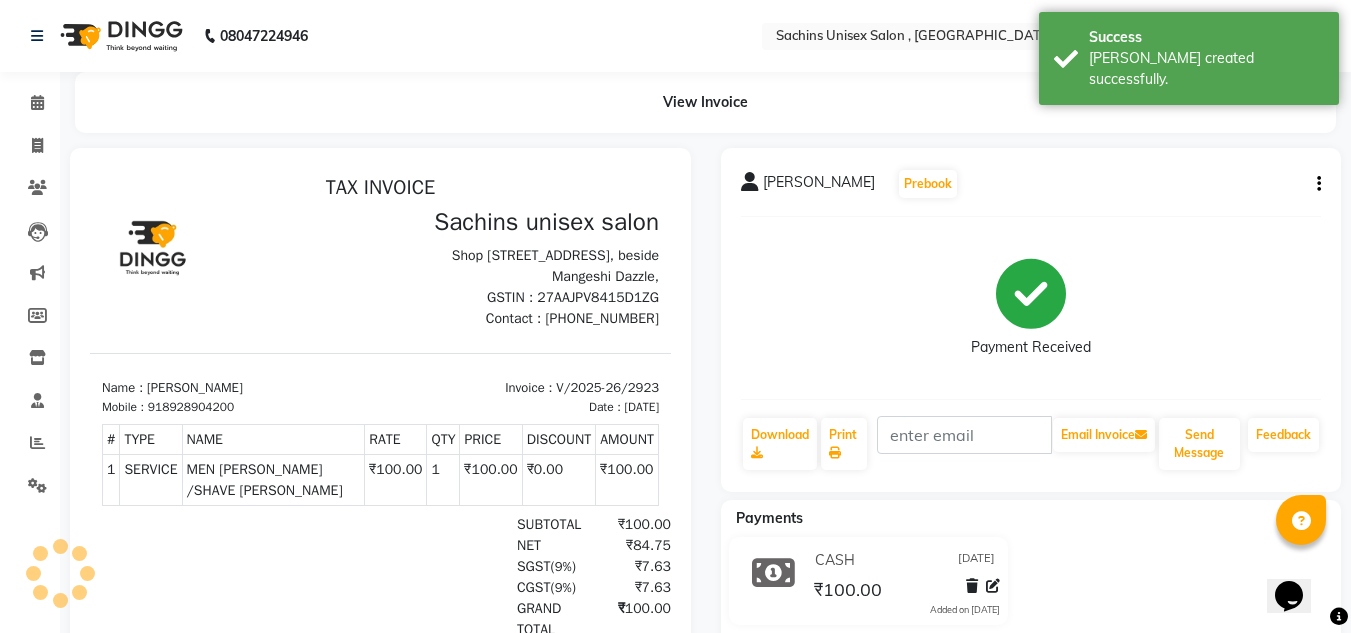 scroll, scrollTop: 0, scrollLeft: 0, axis: both 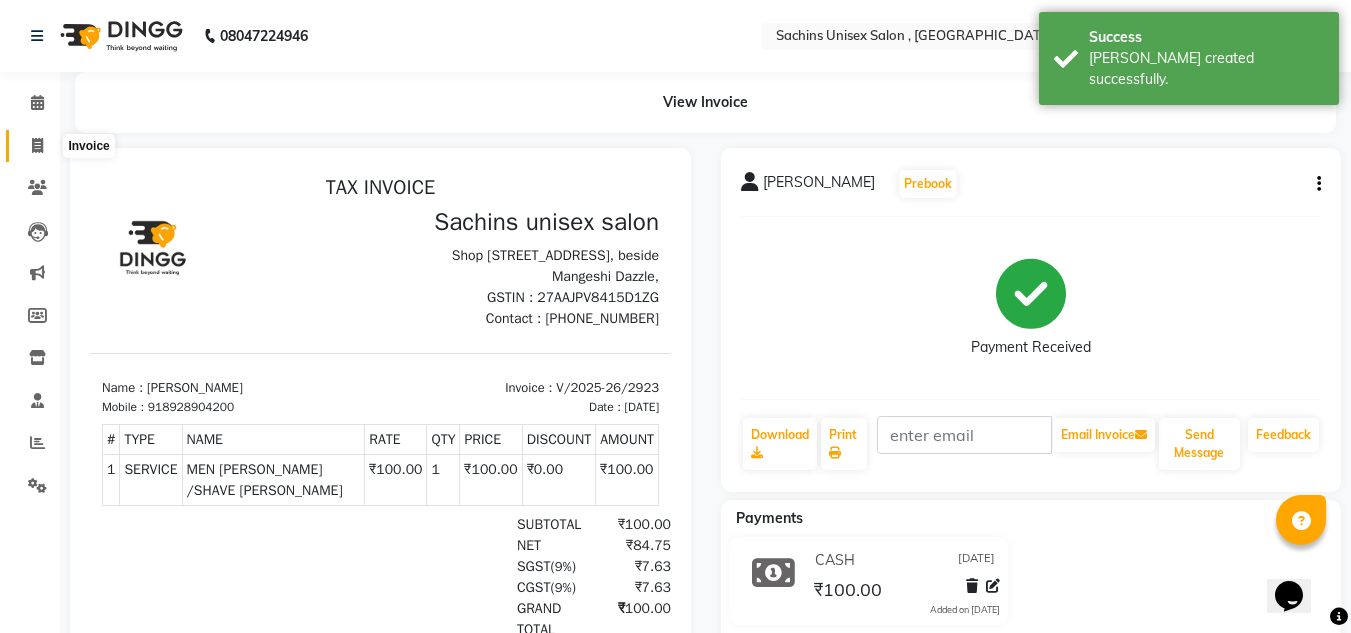 click 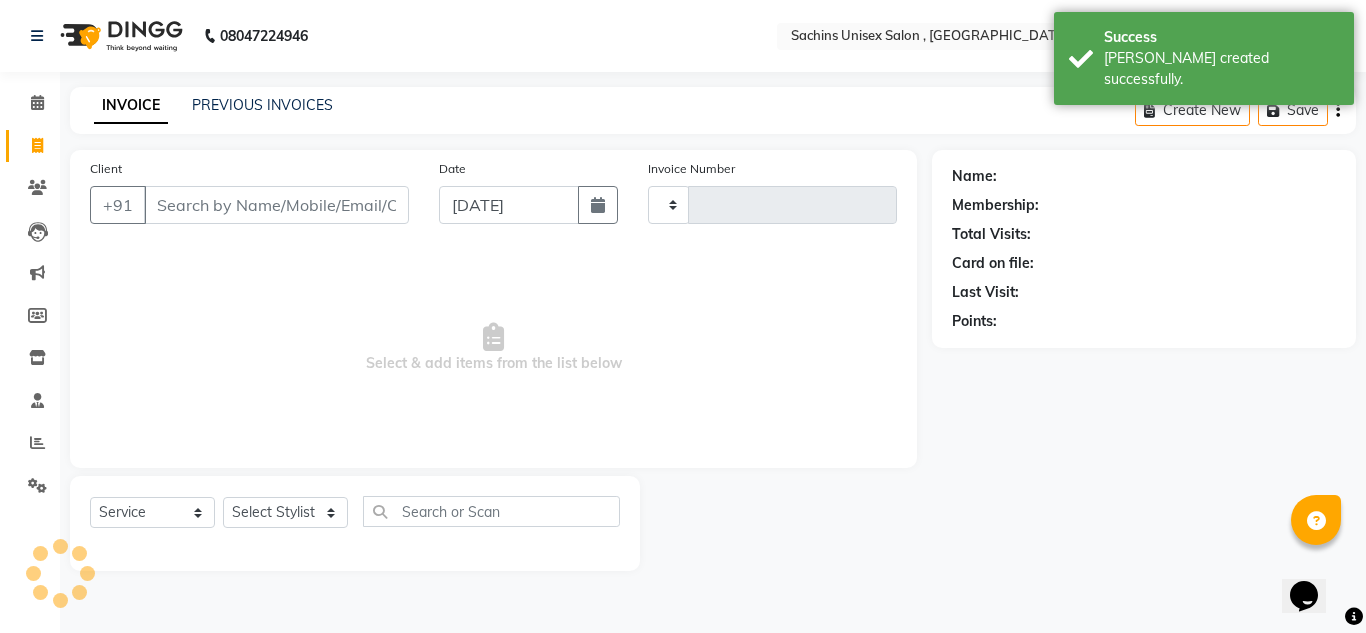 type on "2924" 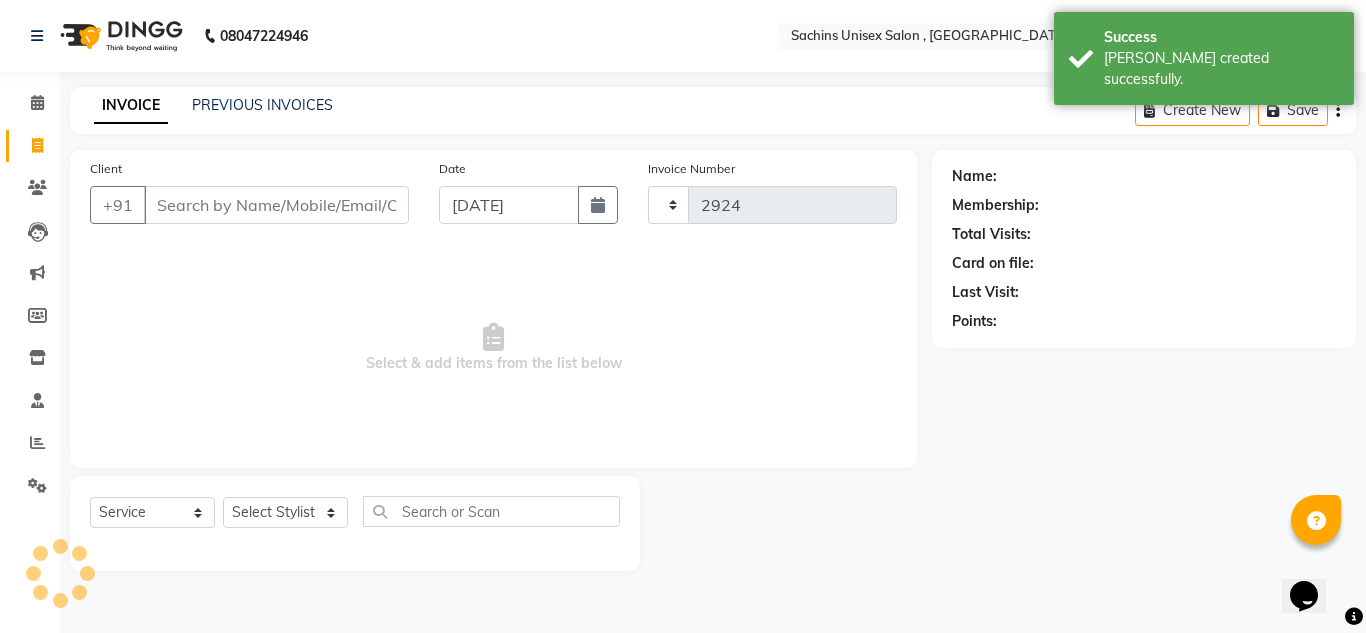 select on "6840" 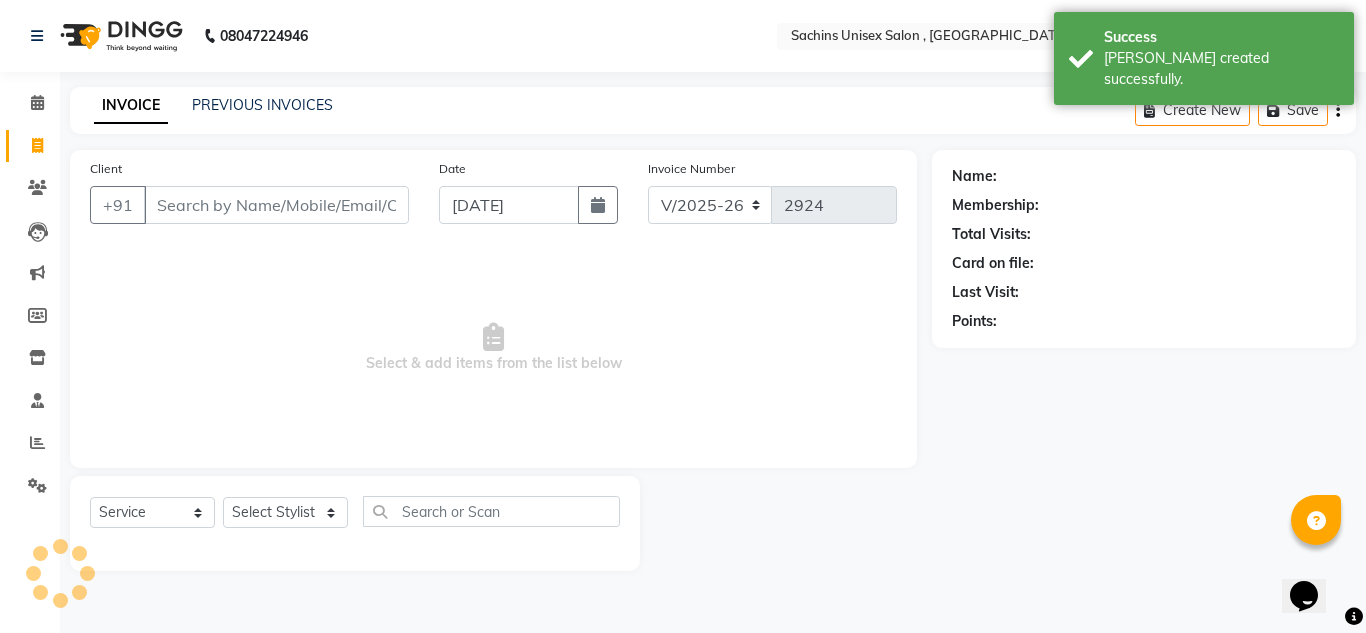 click on "Client" at bounding box center (276, 205) 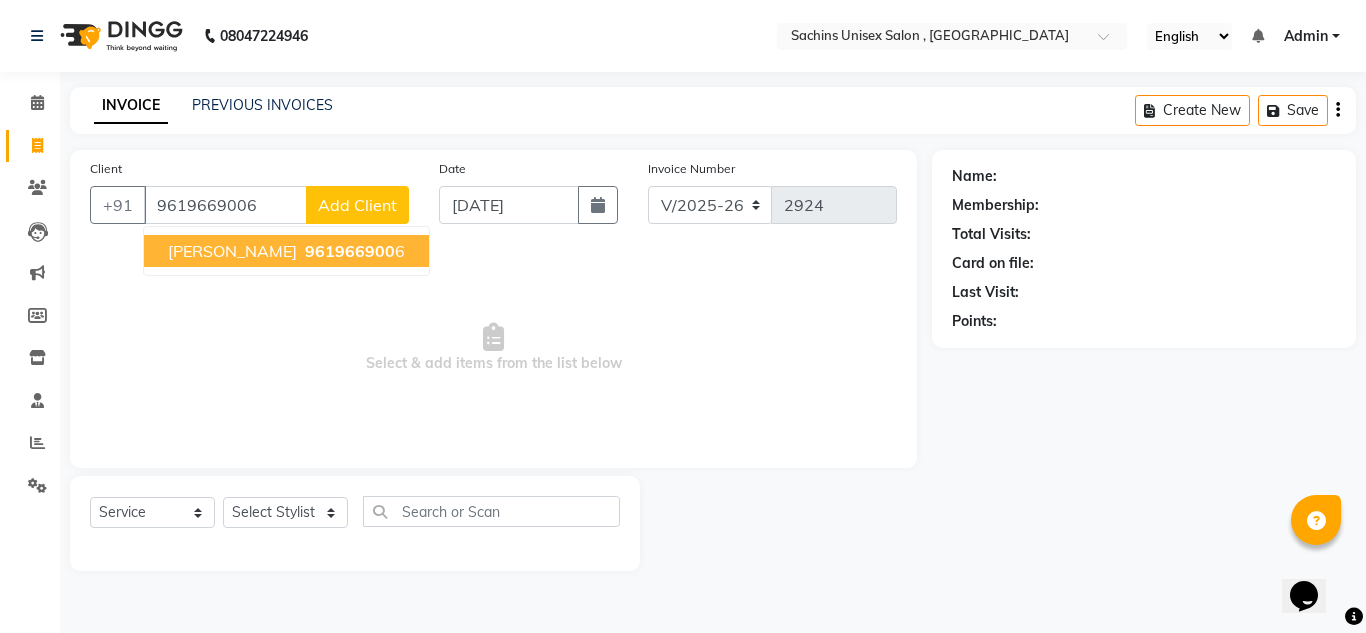 type on "9619669006" 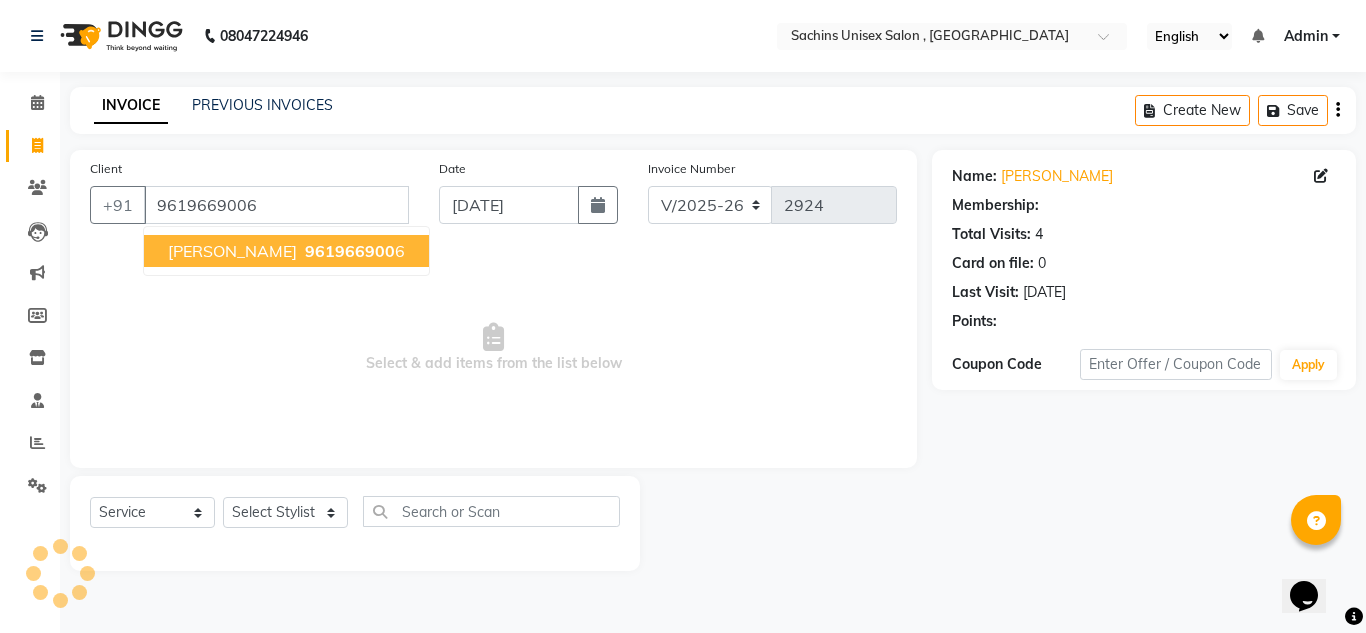select on "1: Object" 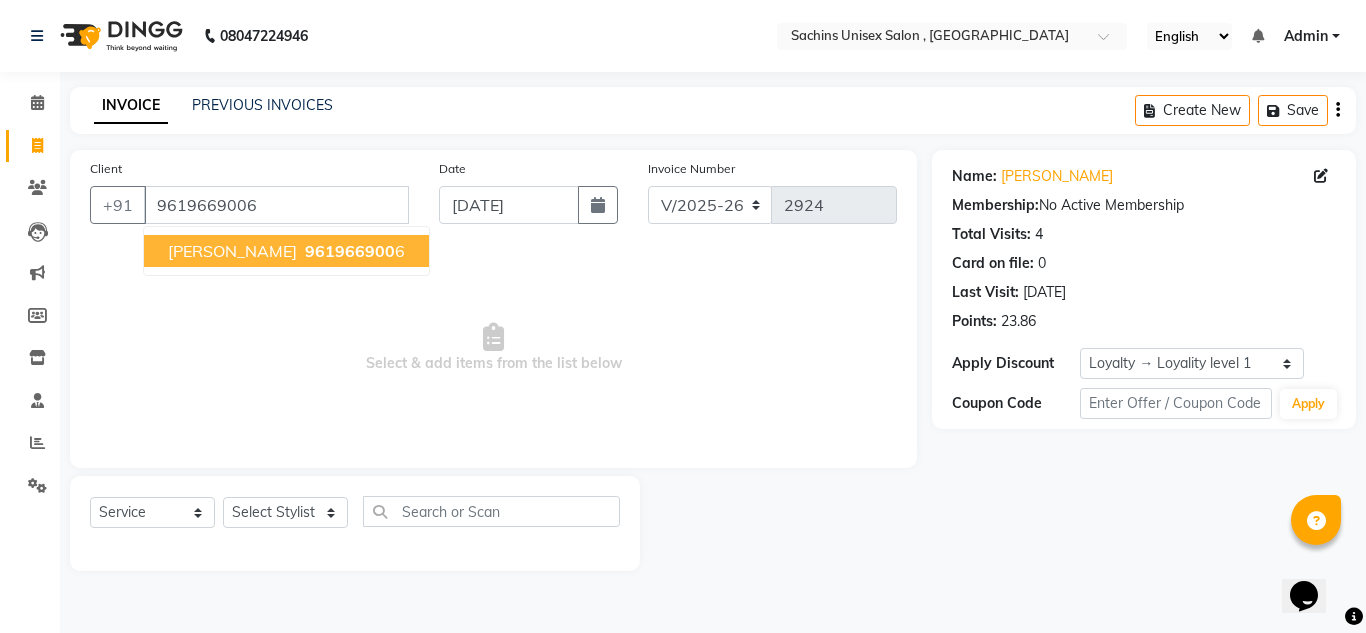 click on "[PERSON_NAME]   961966900 6" at bounding box center [286, 251] 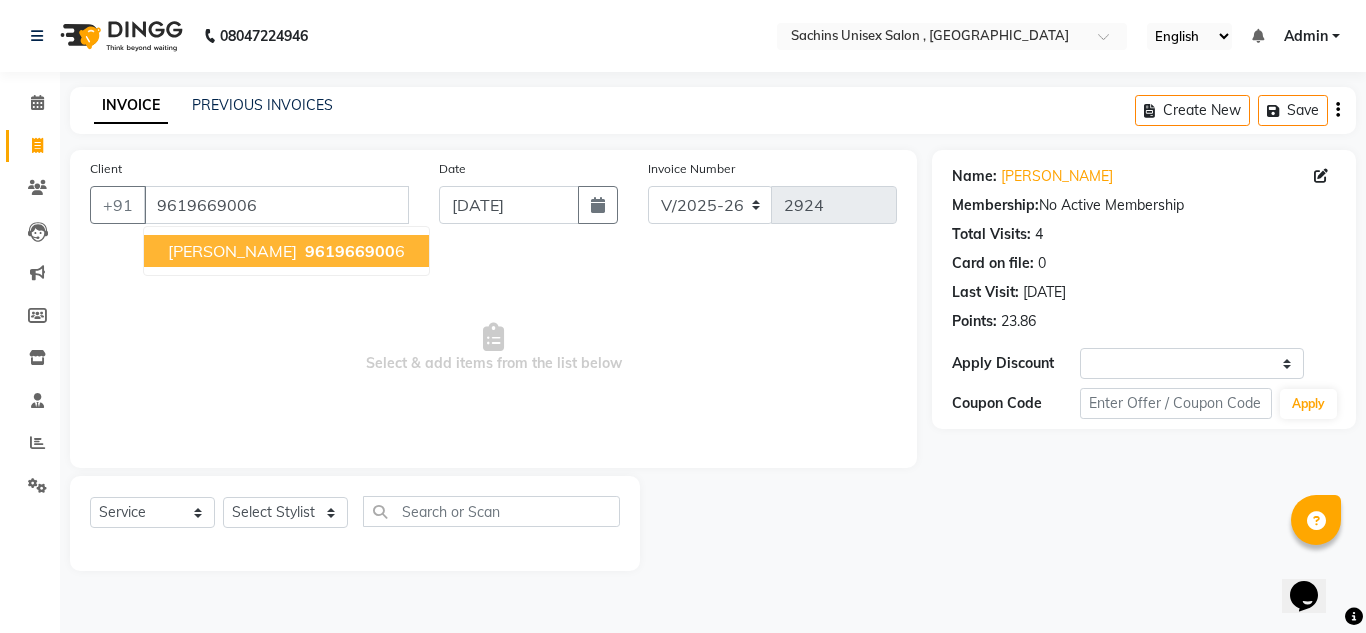 select on "1: Object" 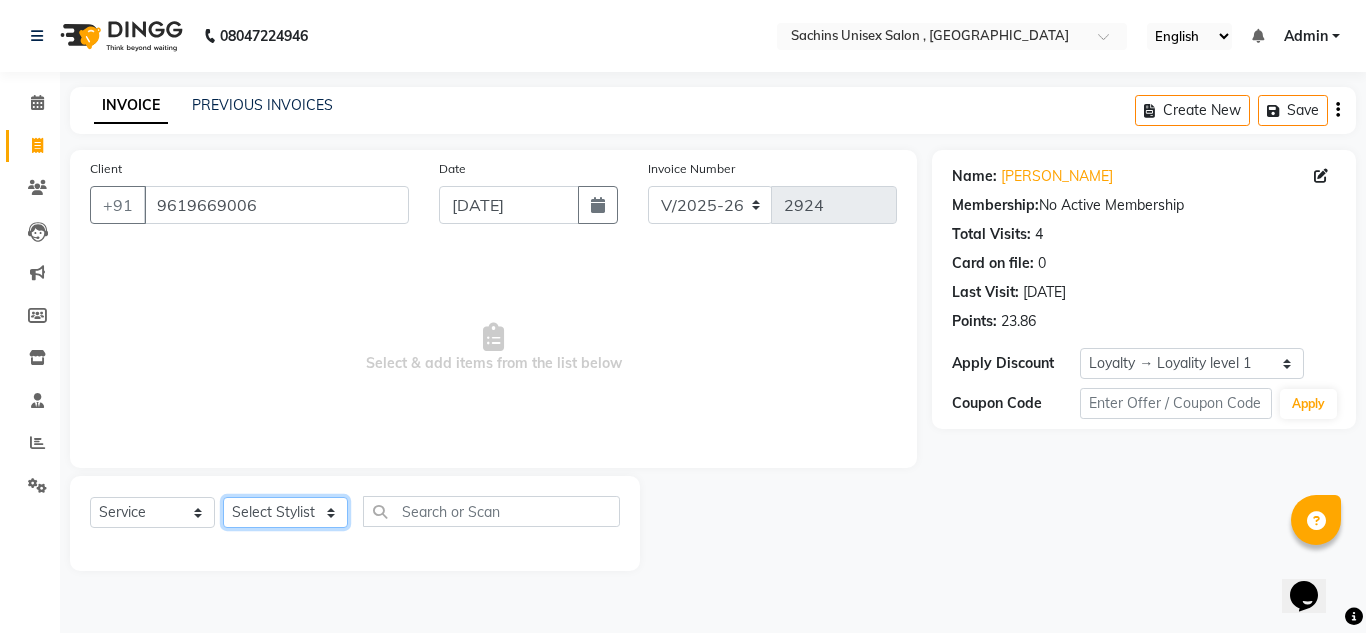 click on "Select Stylist [PERSON_NAME] new  [PERSON_NAME] [PERSON_NAME] Owner preeti [PERSON_NAME] [PERSON_NAME] RG" 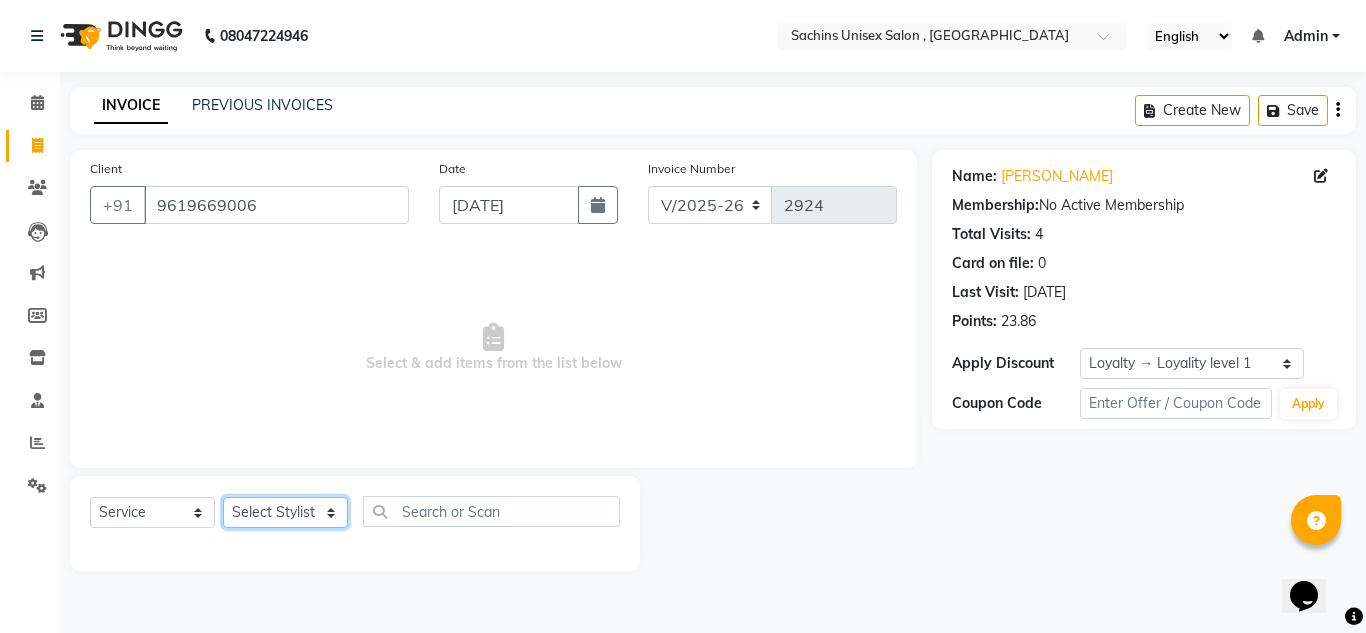 select on "85763" 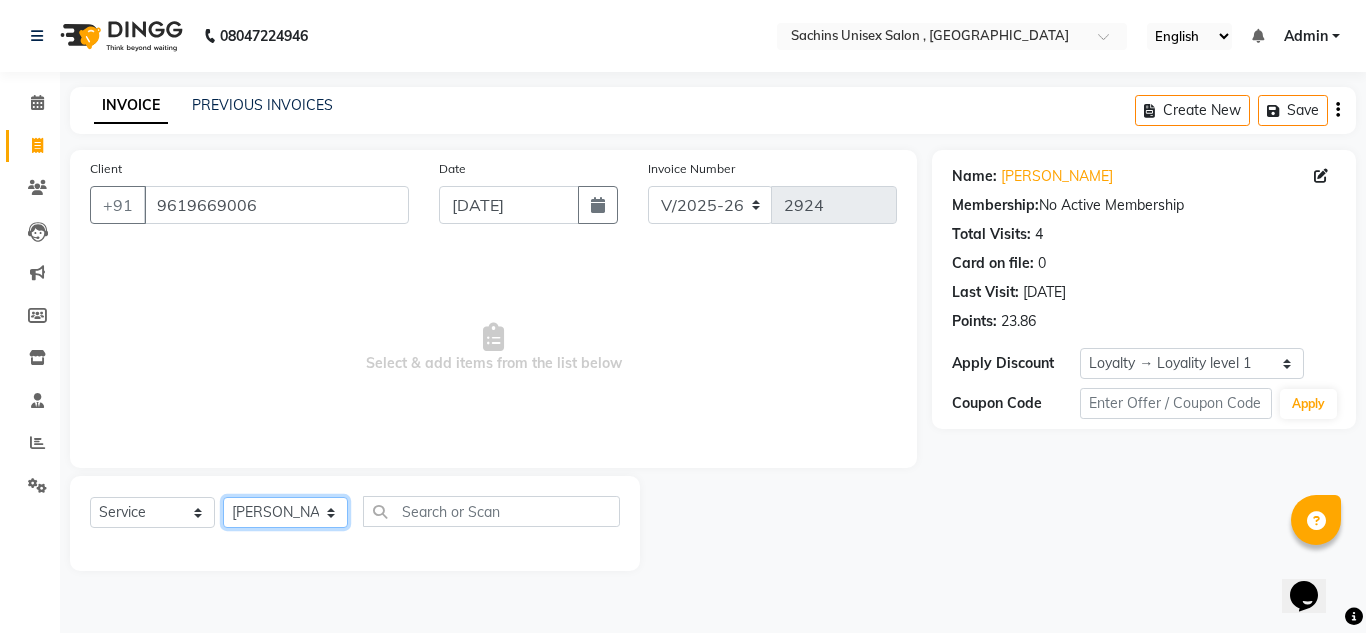 click on "Select Stylist [PERSON_NAME] new  [PERSON_NAME] [PERSON_NAME] Owner preeti [PERSON_NAME] [PERSON_NAME] RG" 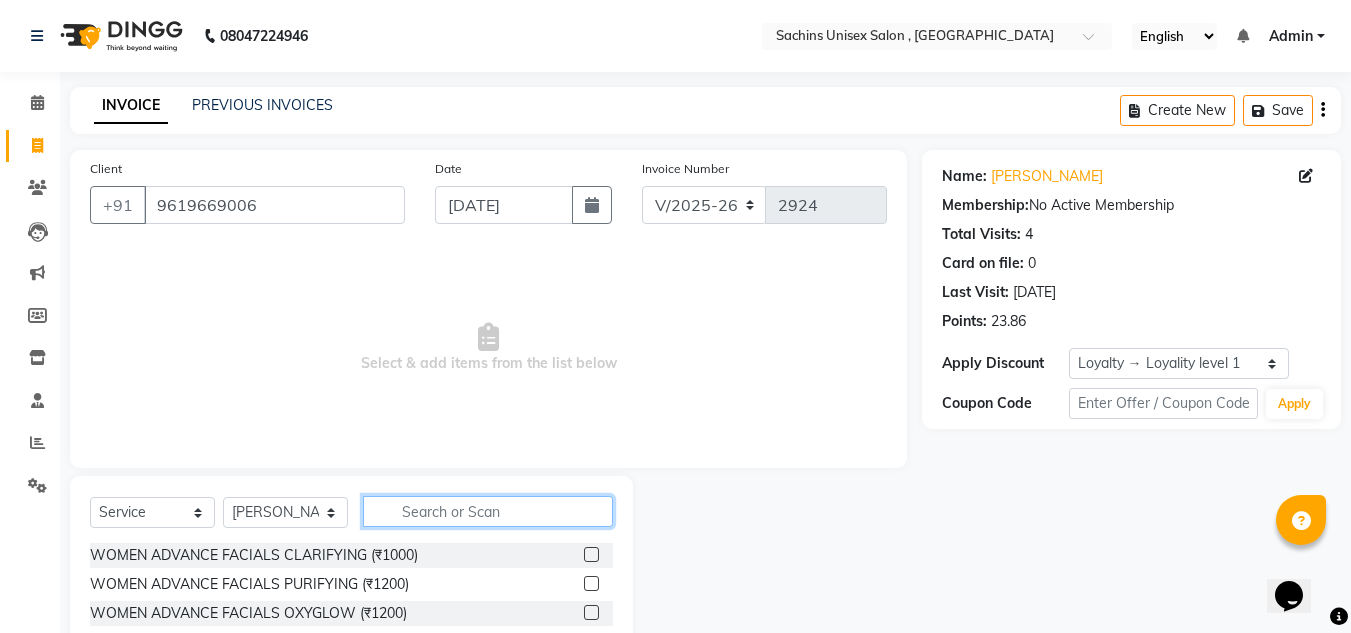 click 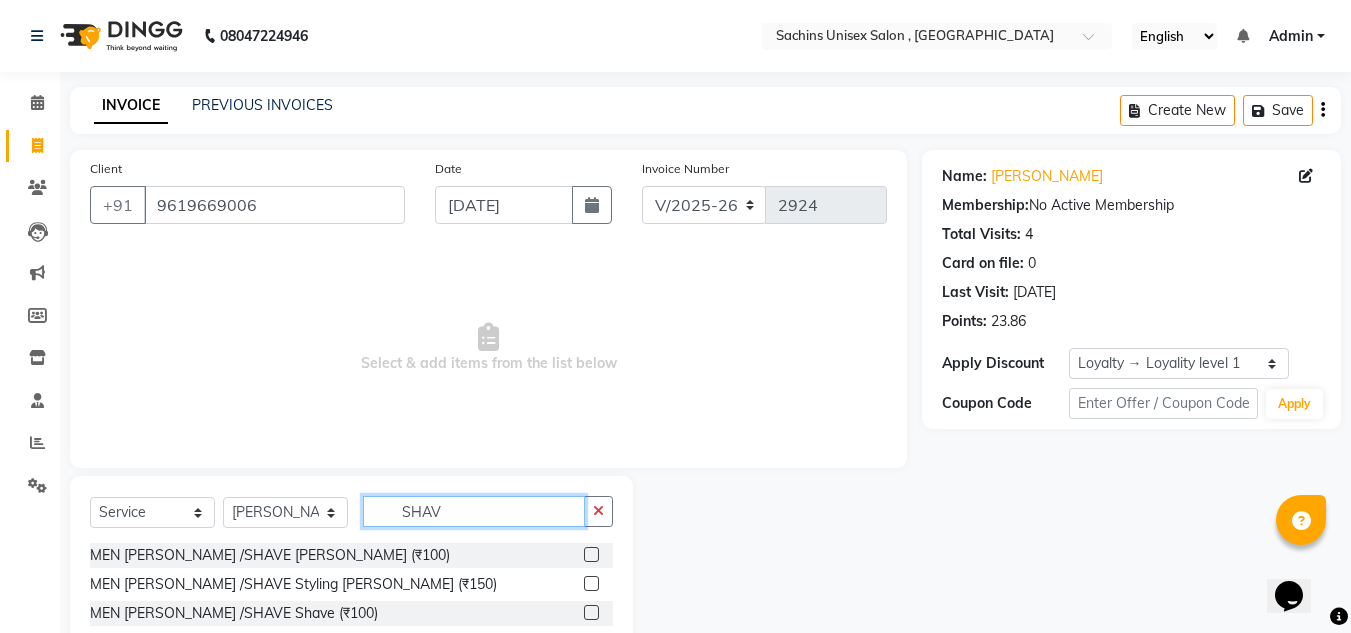 type on "SHAV" 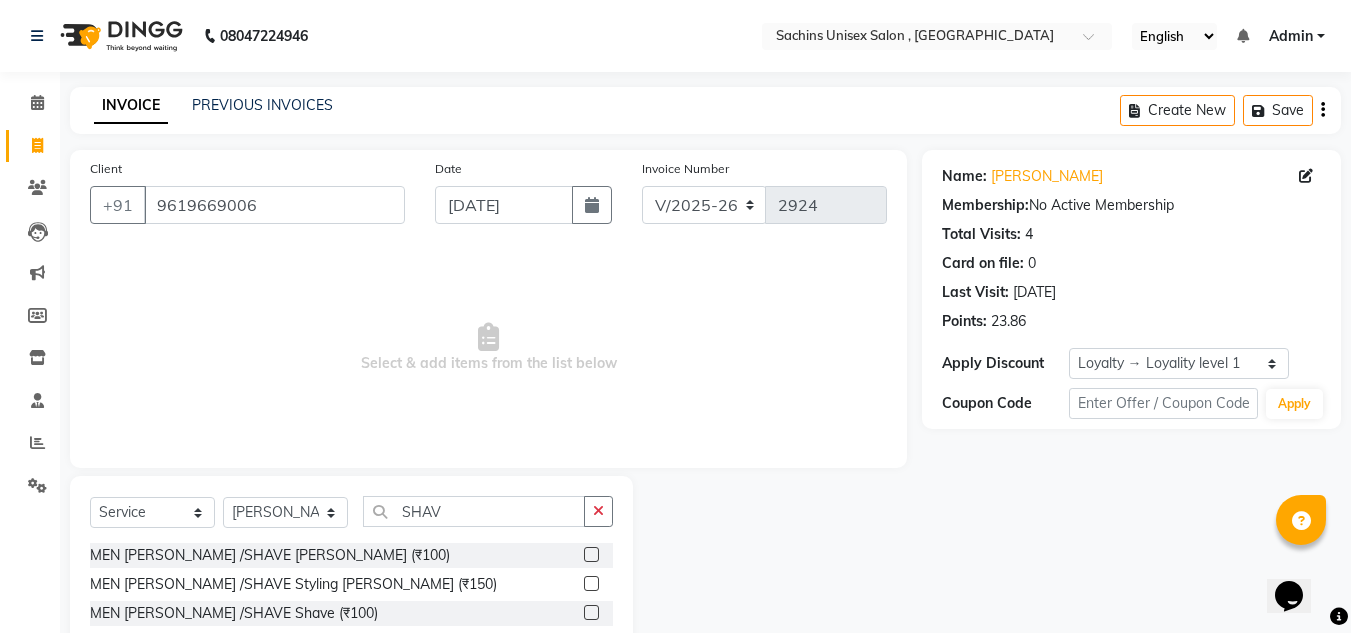 click 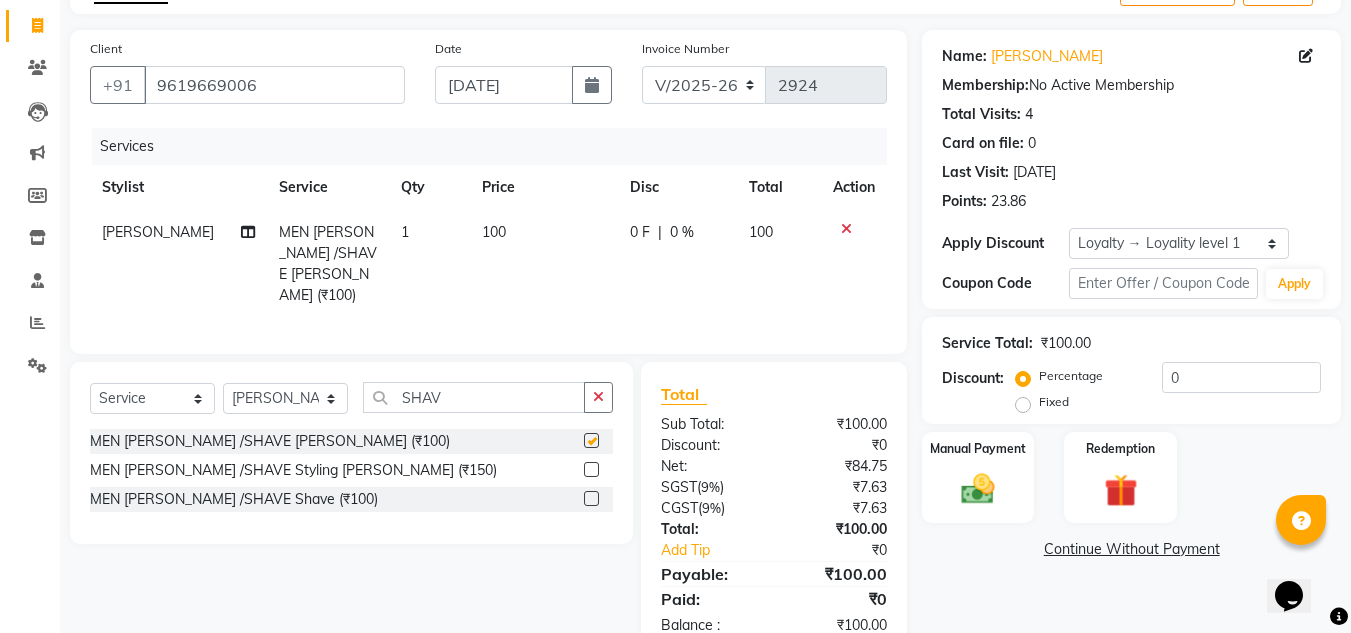 checkbox on "false" 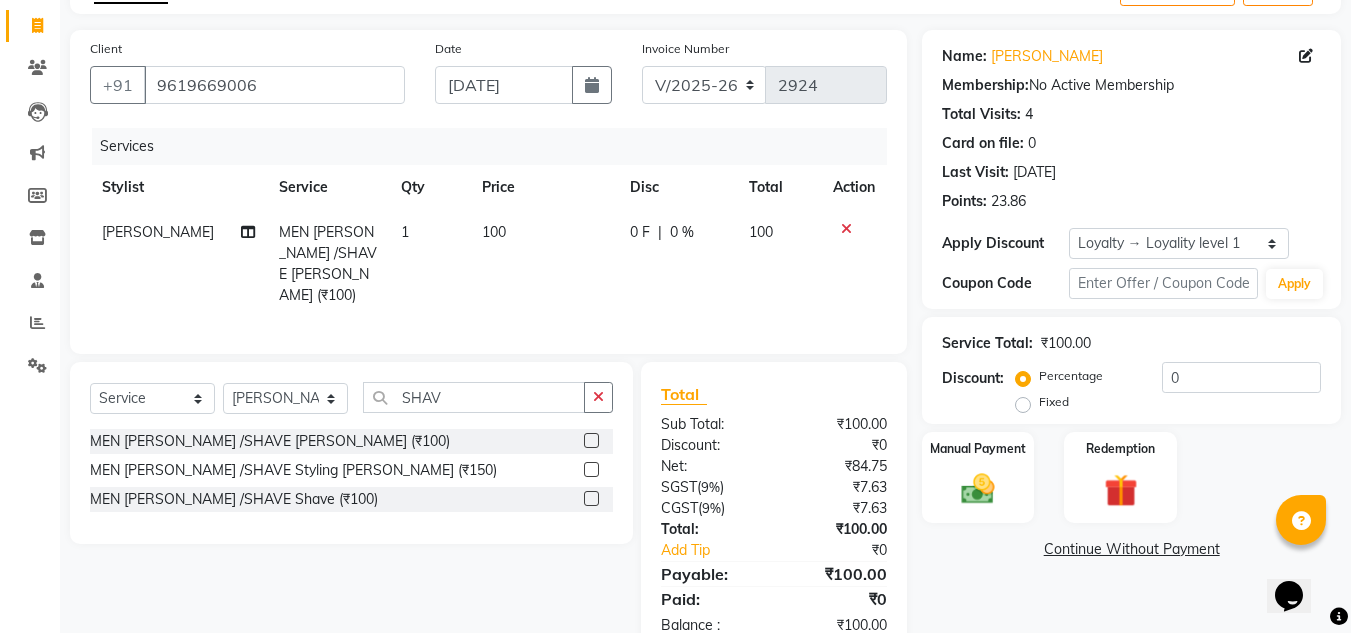 scroll, scrollTop: 167, scrollLeft: 0, axis: vertical 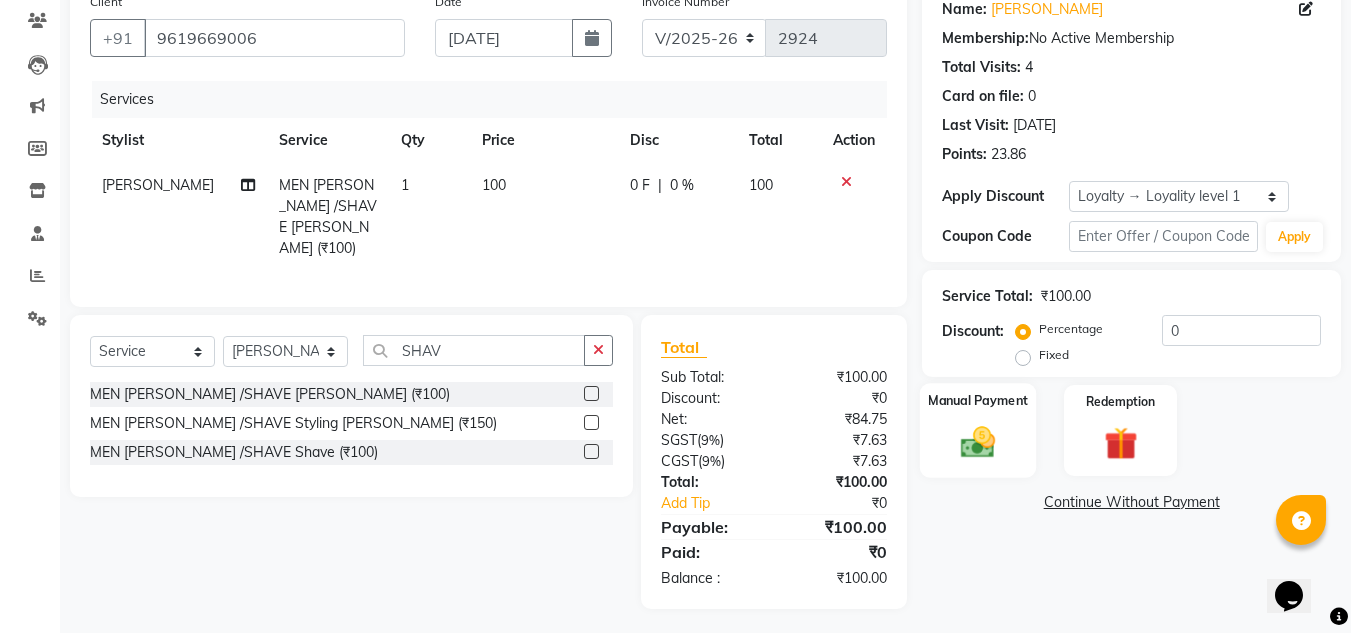 drag, startPoint x: 977, startPoint y: 442, endPoint x: 975, endPoint y: 453, distance: 11.18034 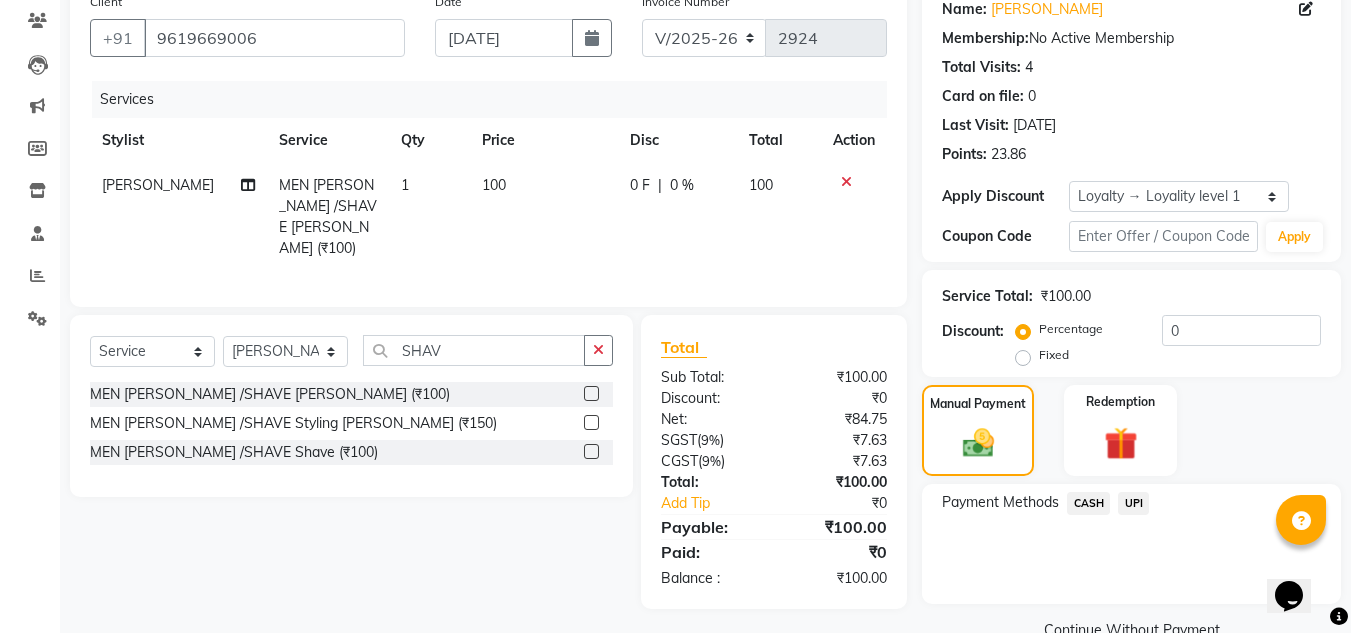click on "CASH" 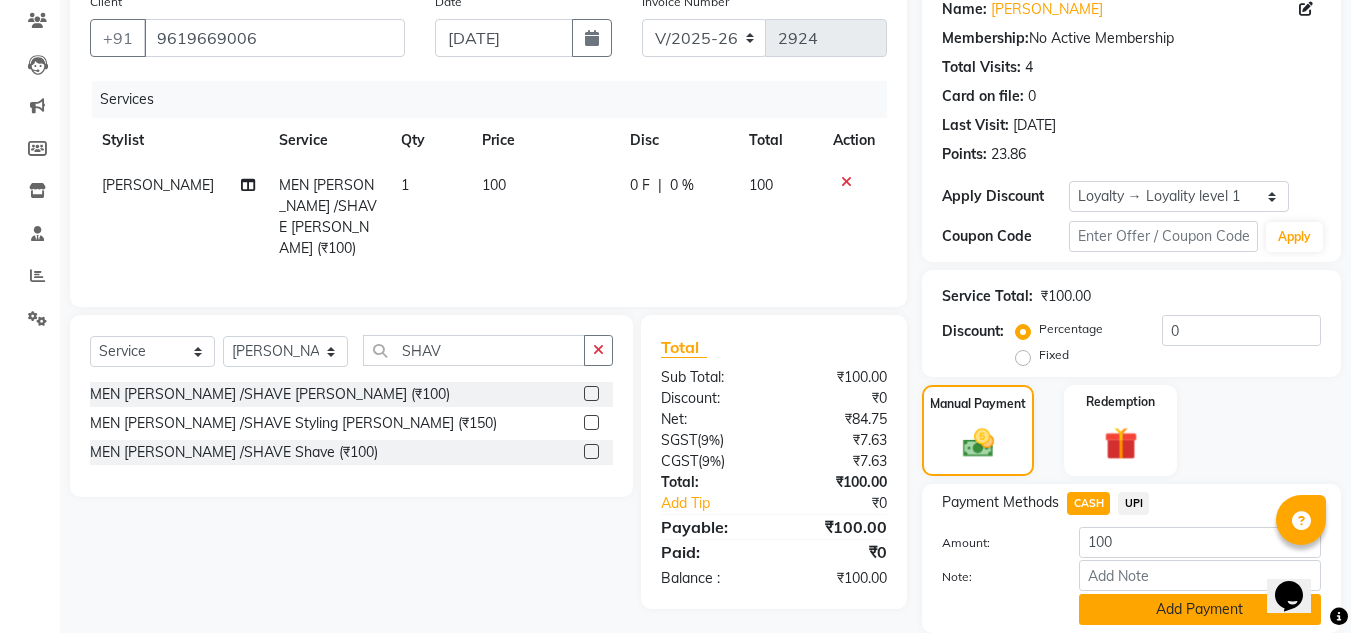 click on "Add Payment" 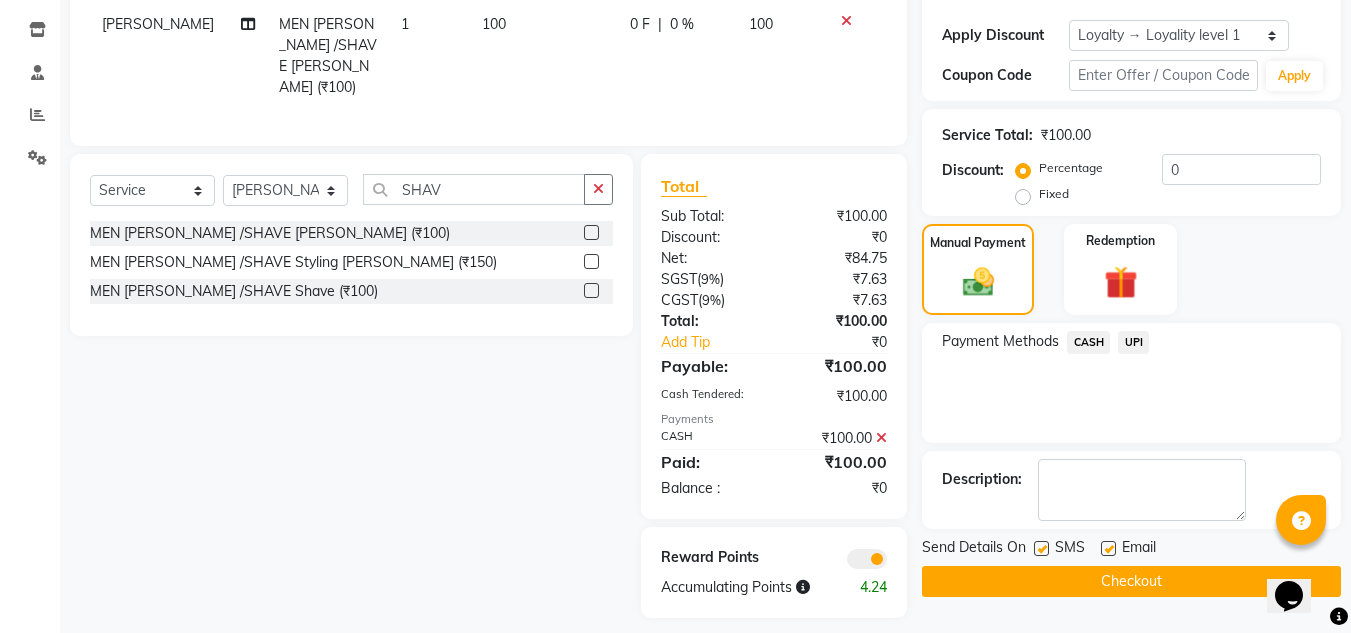 scroll, scrollTop: 337, scrollLeft: 0, axis: vertical 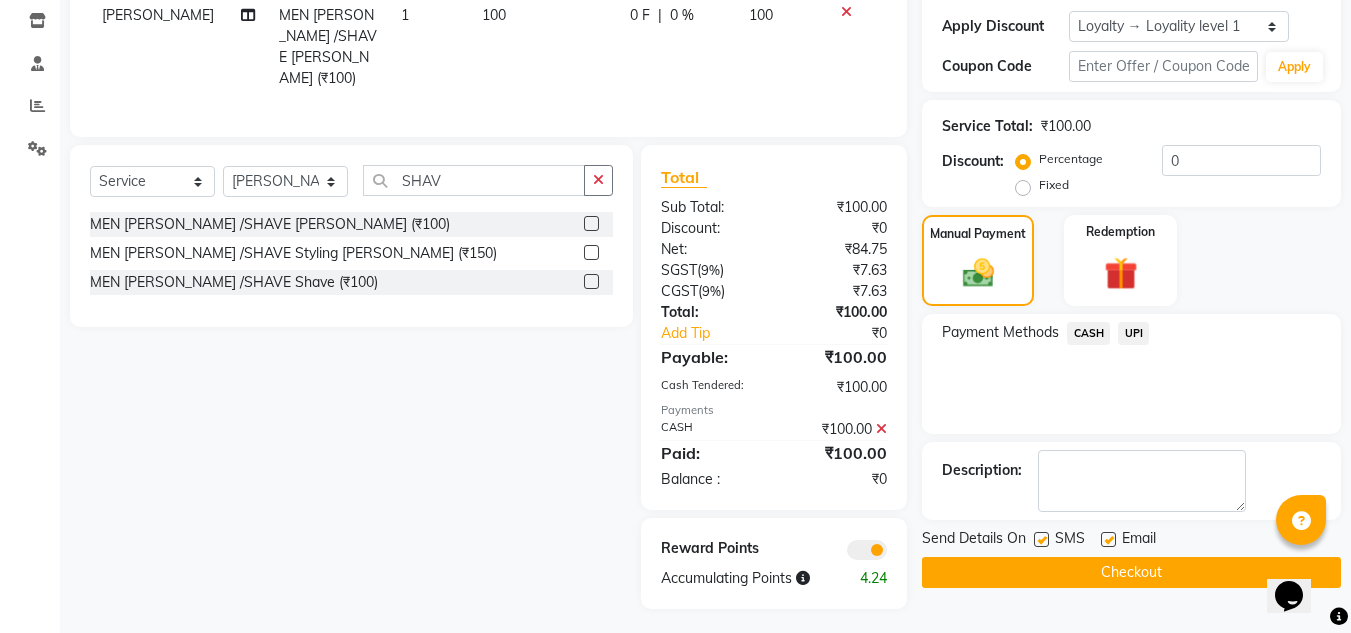 click on "Checkout" 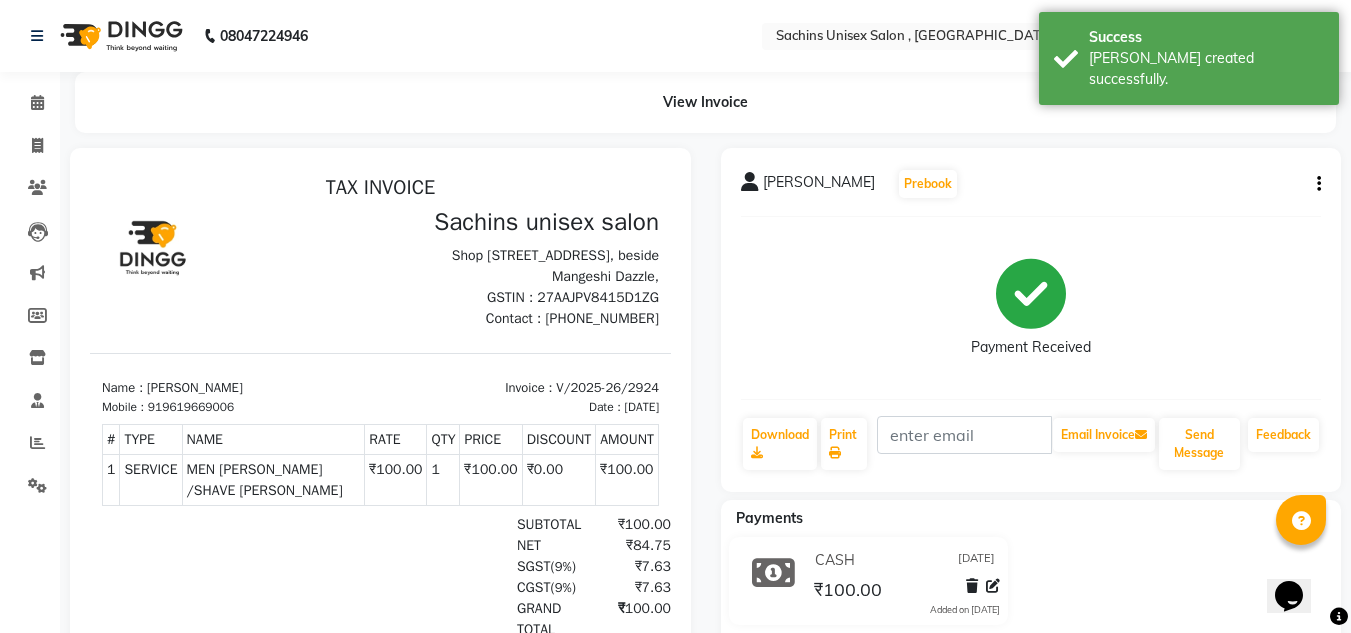 scroll, scrollTop: 0, scrollLeft: 0, axis: both 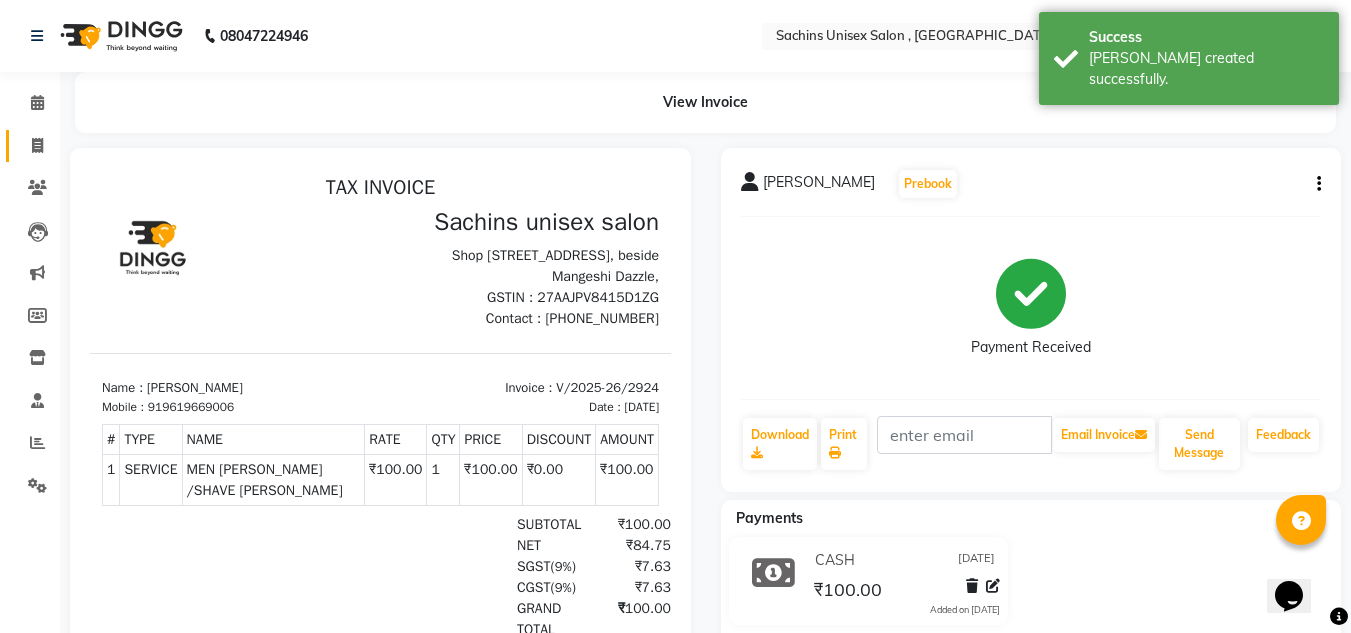 click 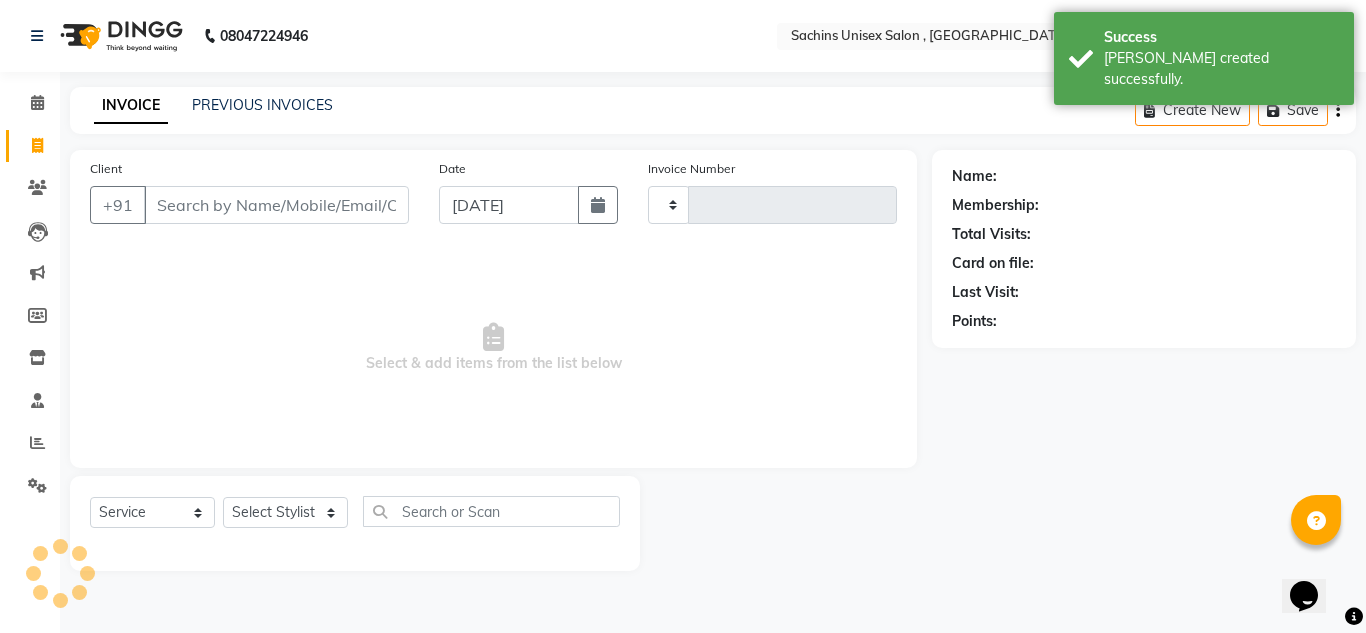 type on "2925" 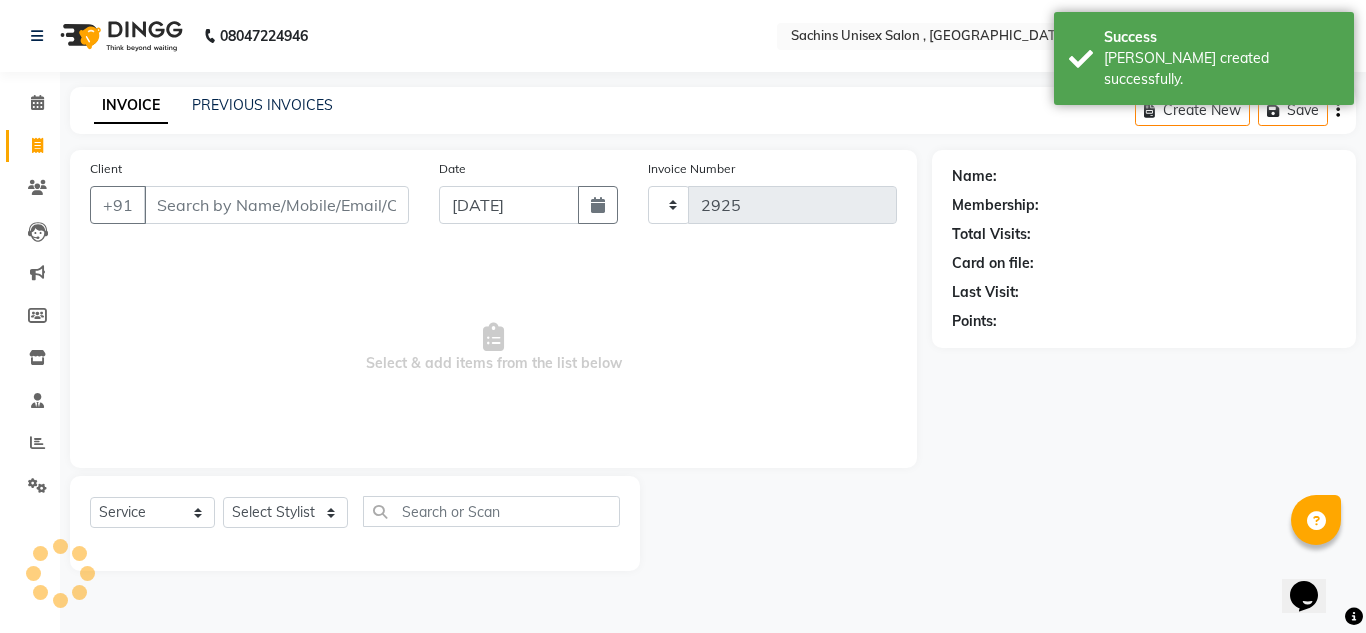 select on "6840" 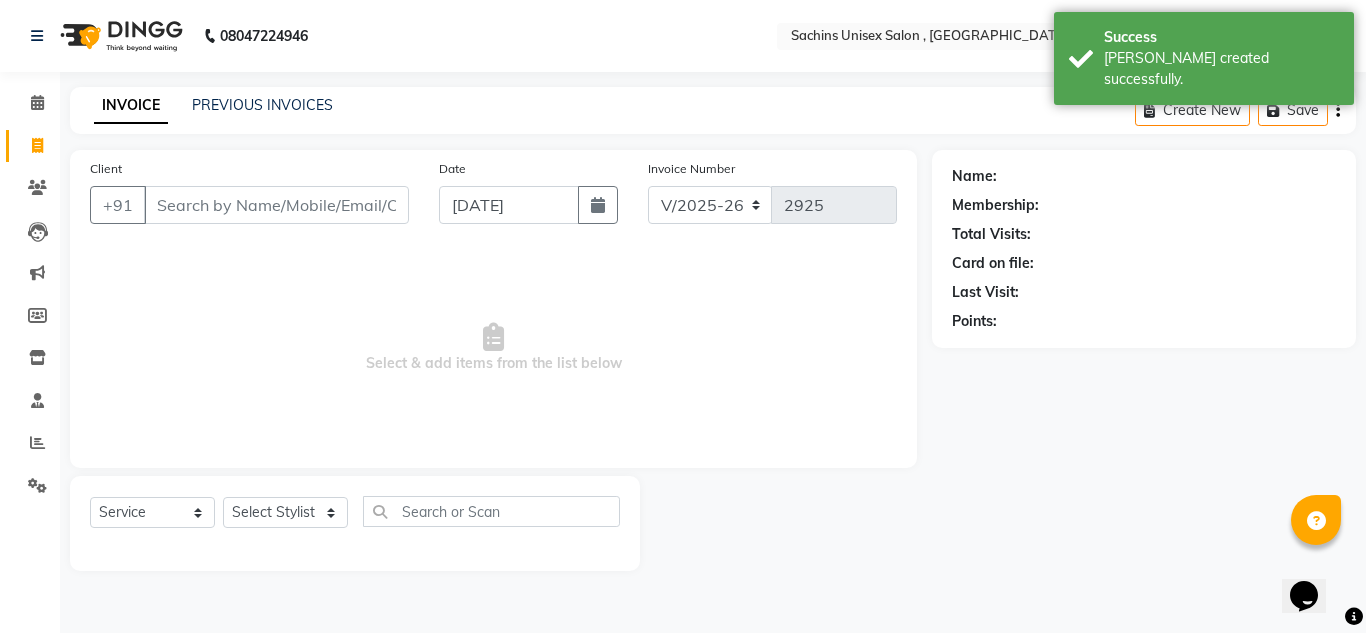 click on "Client" at bounding box center (276, 205) 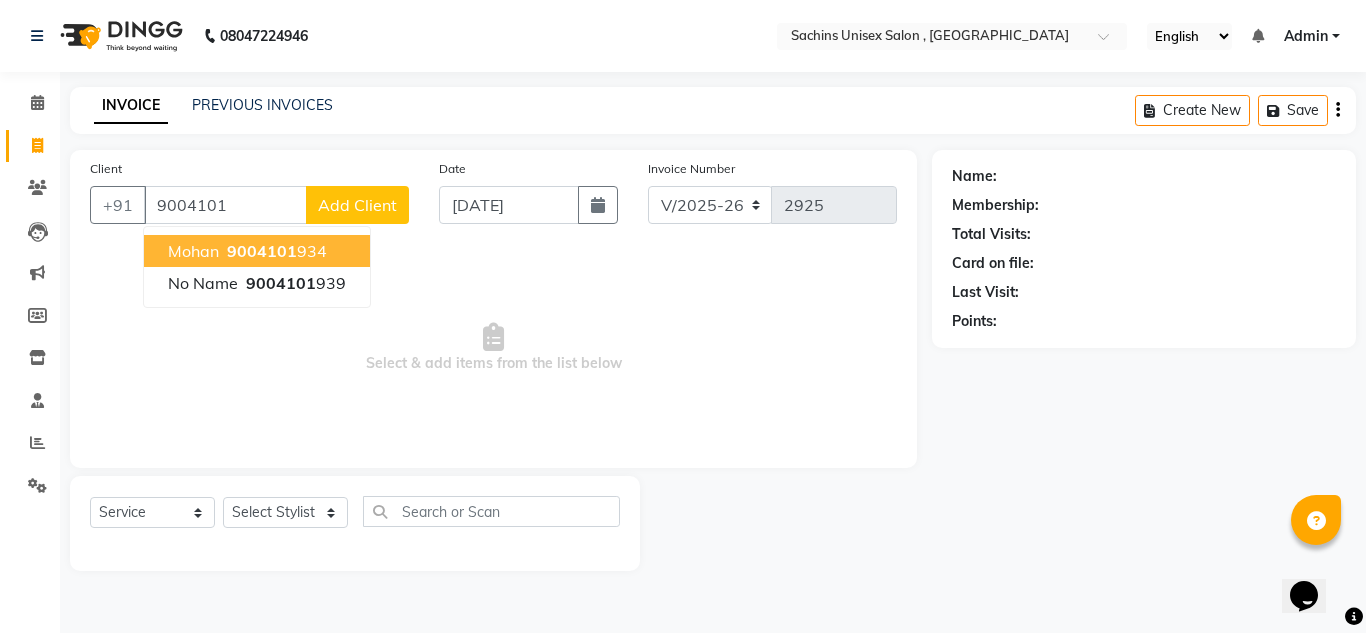 click on "mohan   9004101 934" at bounding box center (257, 251) 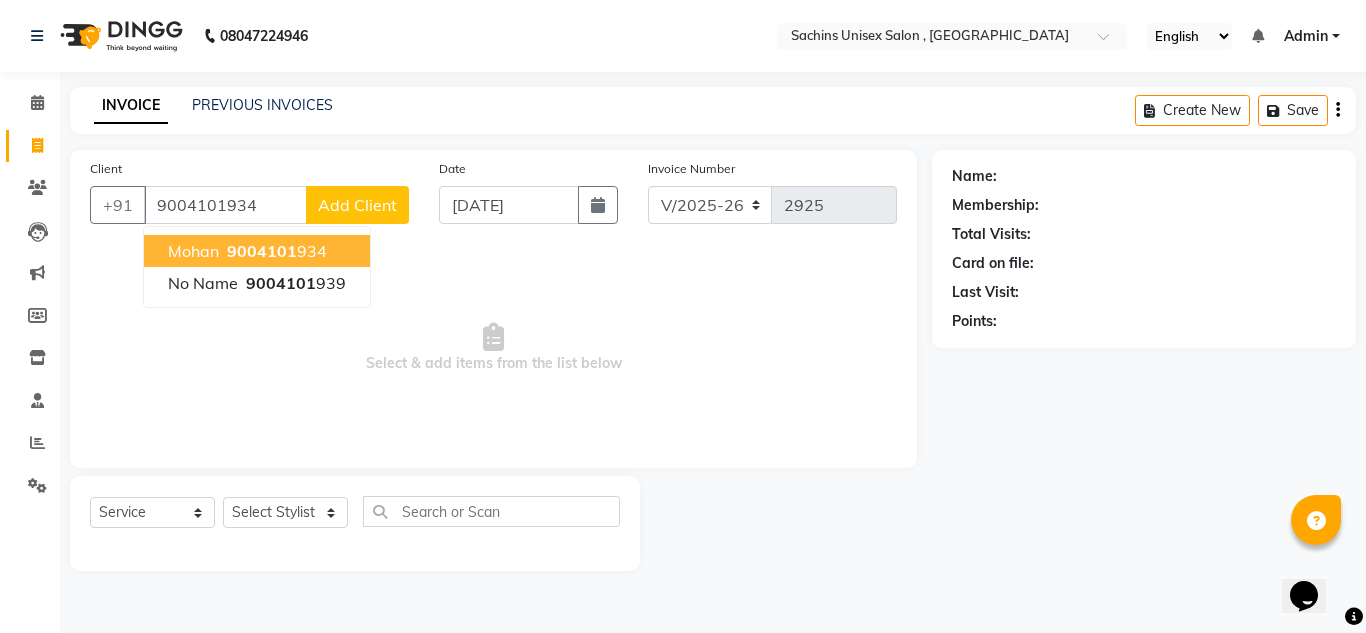 type on "9004101934" 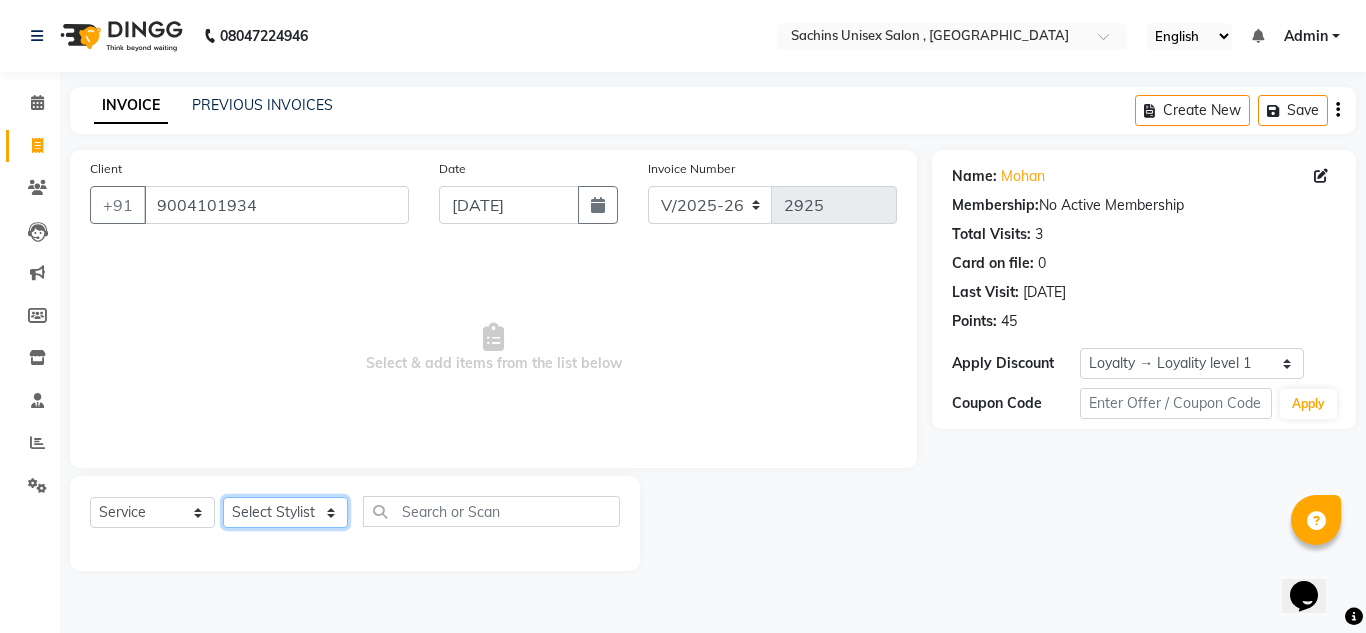 click on "Select Stylist [PERSON_NAME] new  [PERSON_NAME] [PERSON_NAME] Owner preeti [PERSON_NAME] [PERSON_NAME] RG" 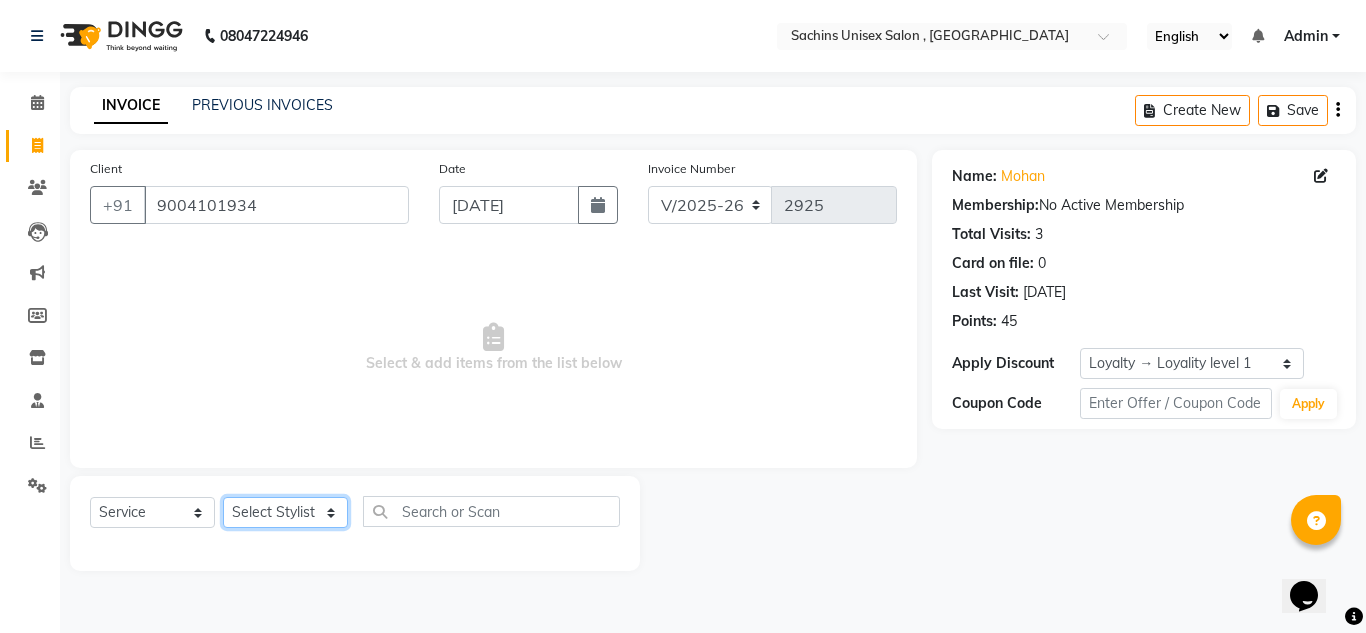select on "81667" 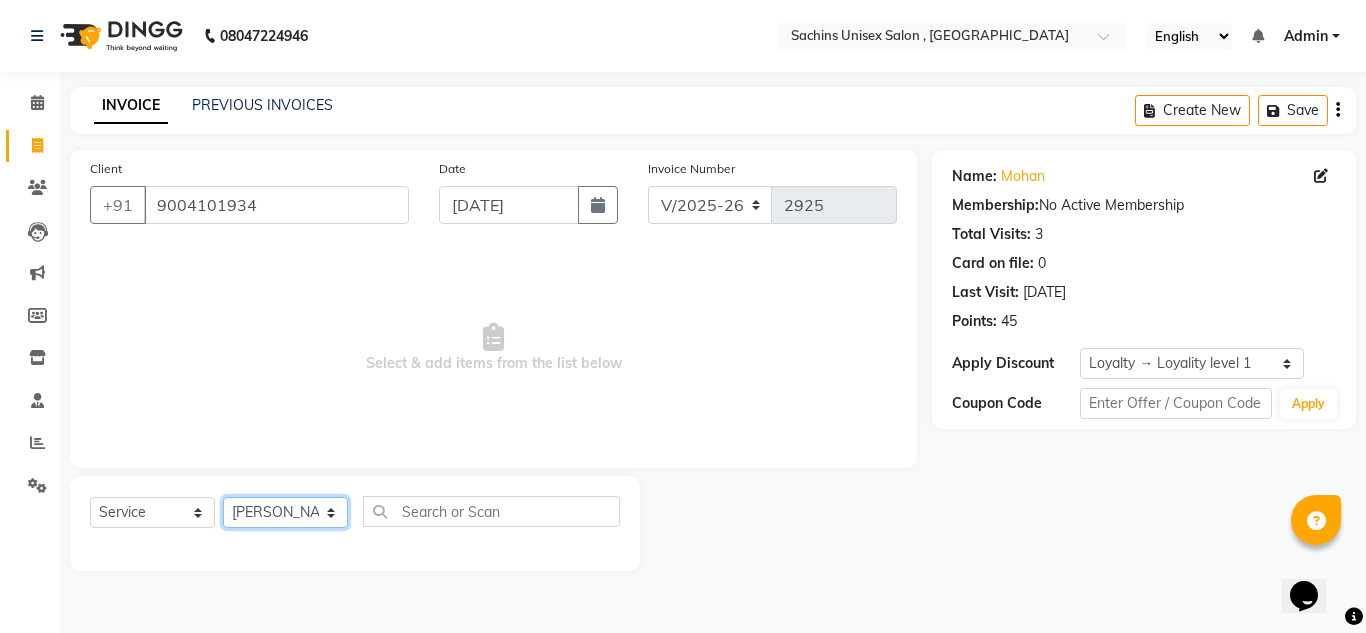 click on "Select Stylist [PERSON_NAME] new  [PERSON_NAME] [PERSON_NAME] Owner preeti [PERSON_NAME] [PERSON_NAME] RG" 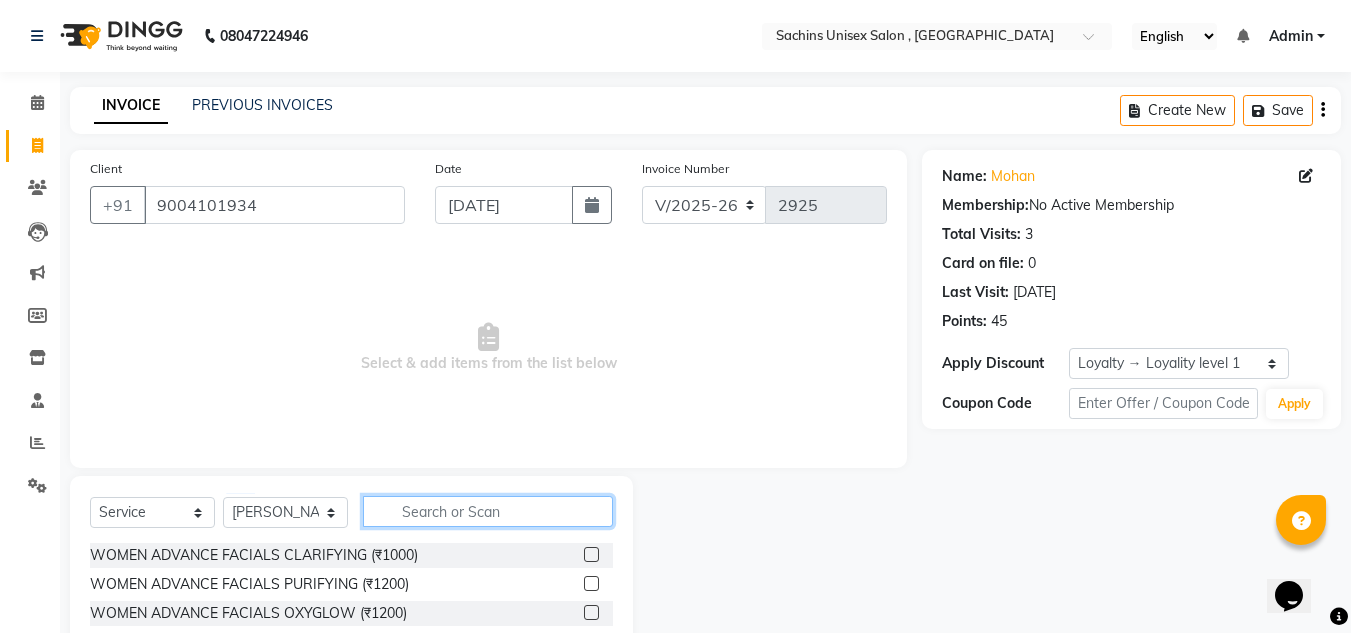 click 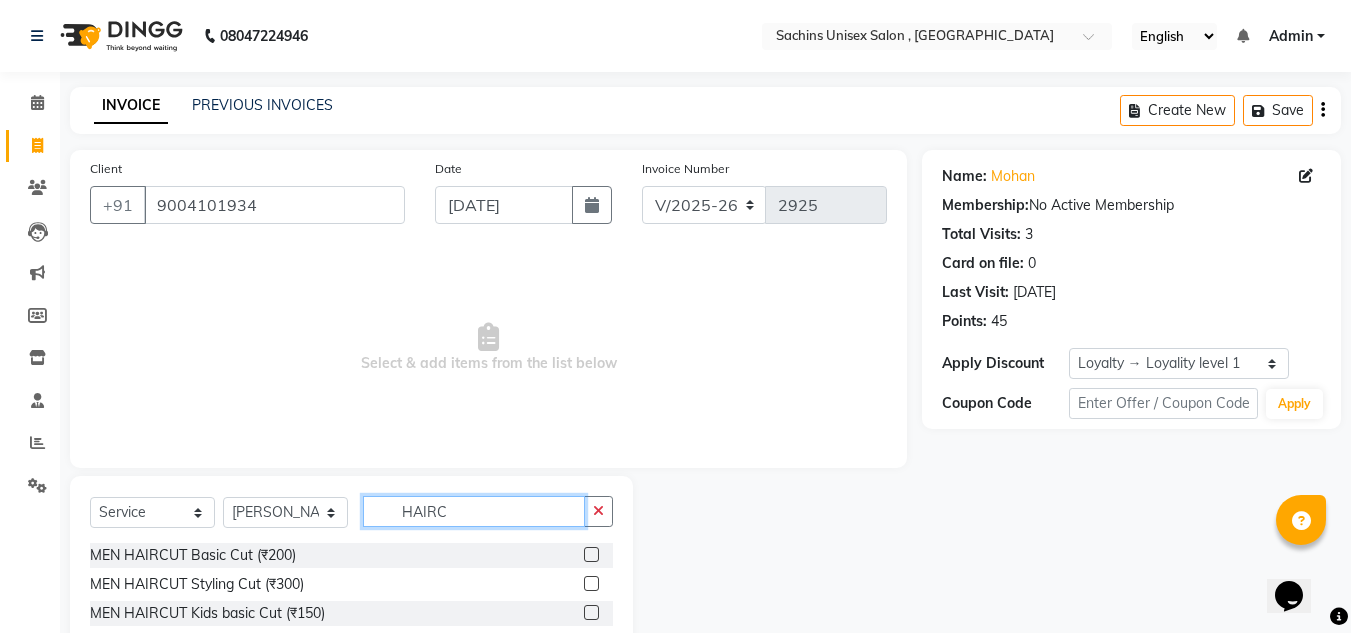 type on "HAIRC" 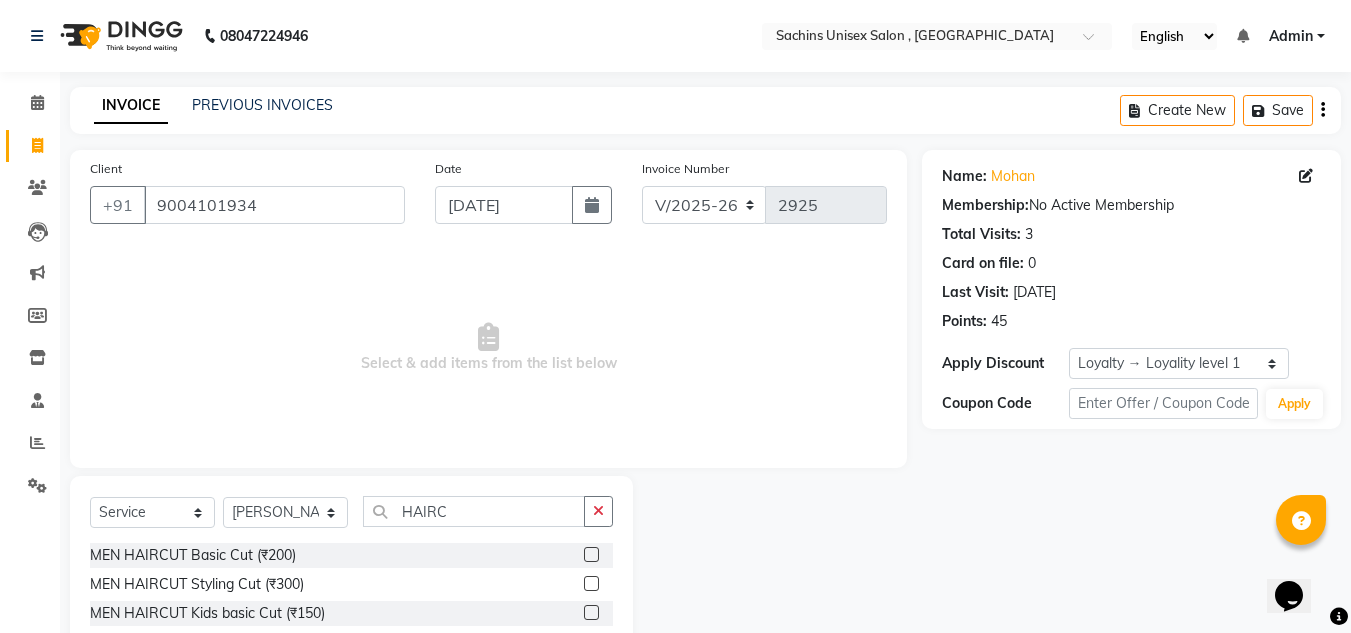 click 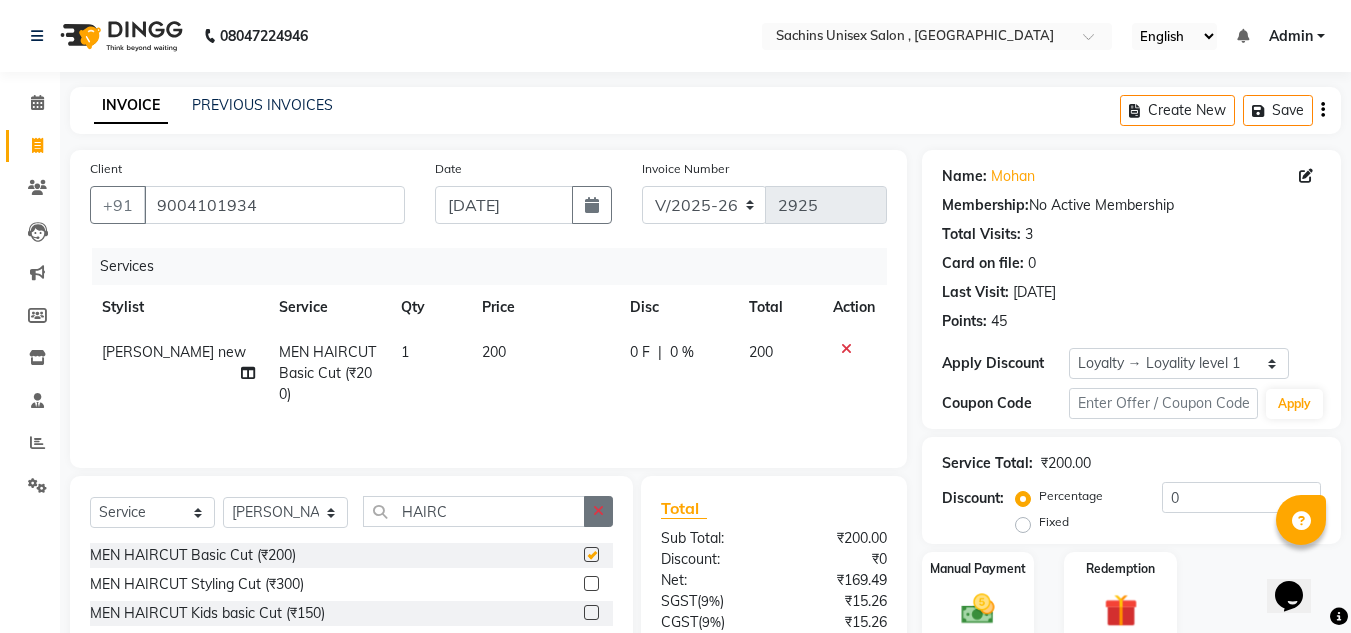 checkbox on "false" 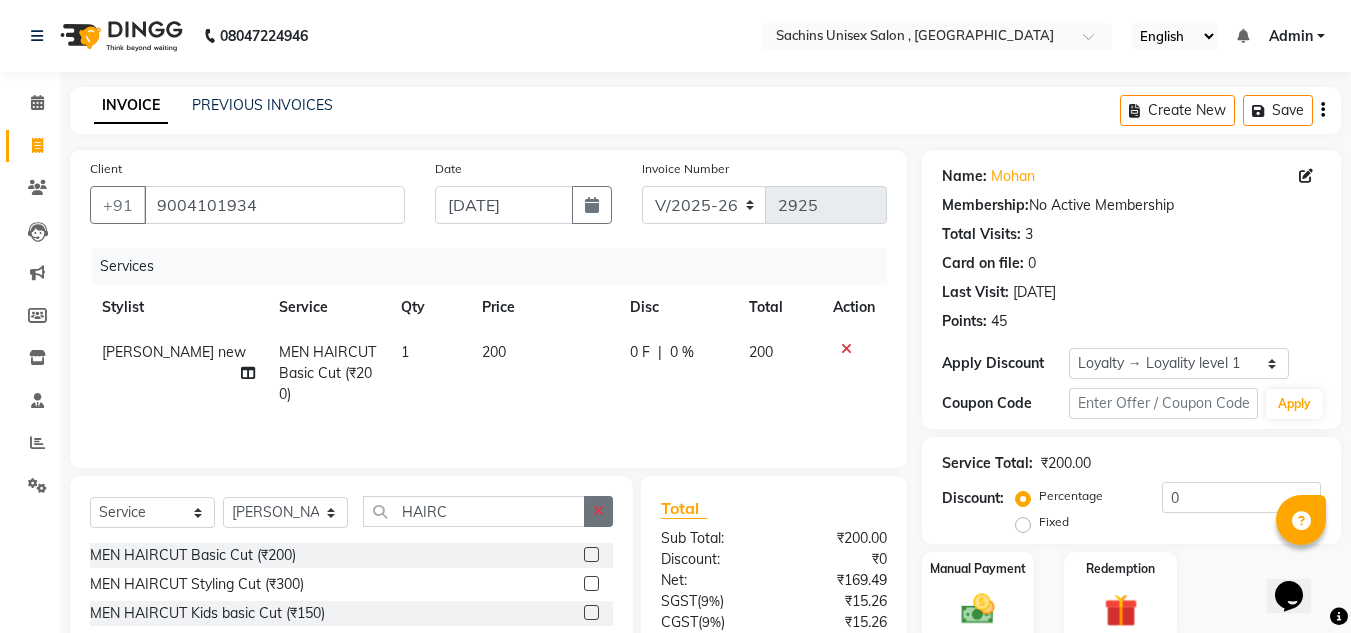click 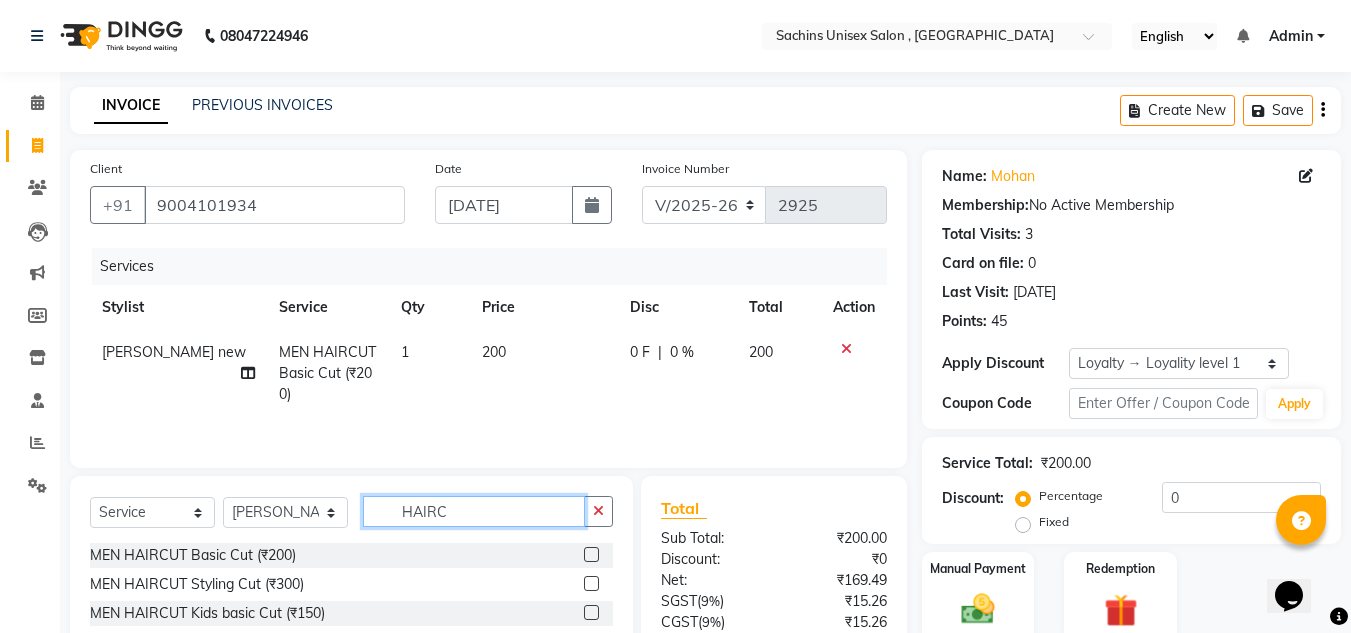 type 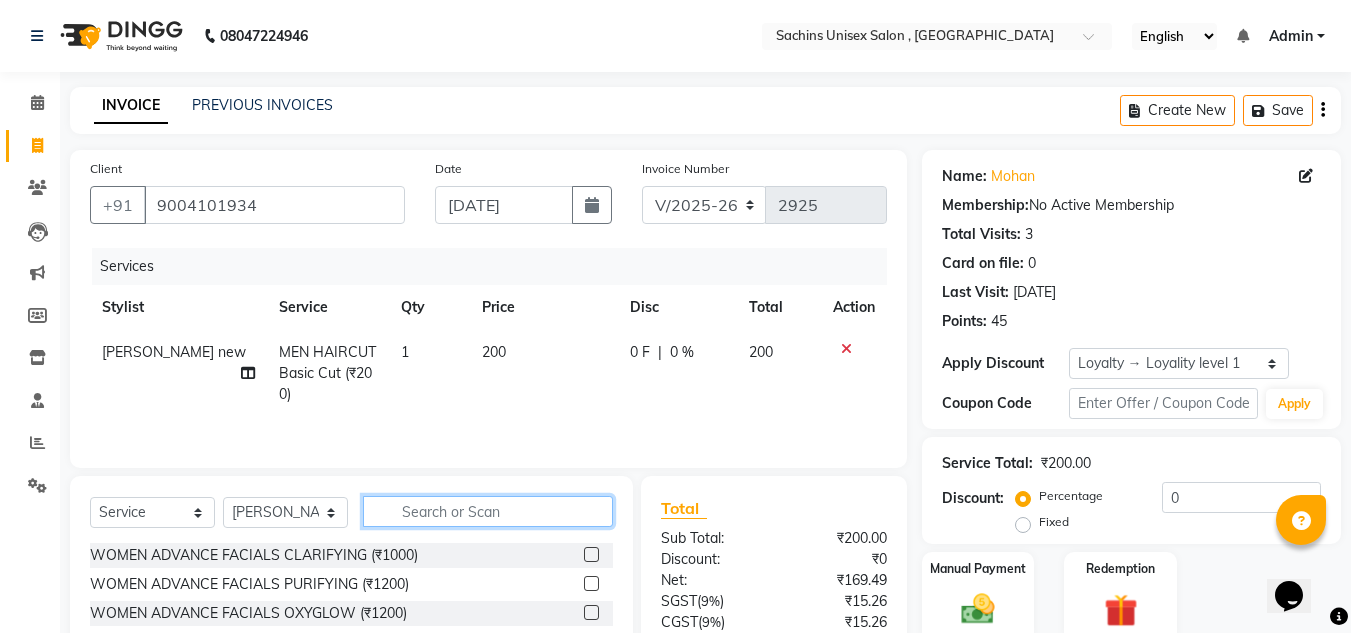 click 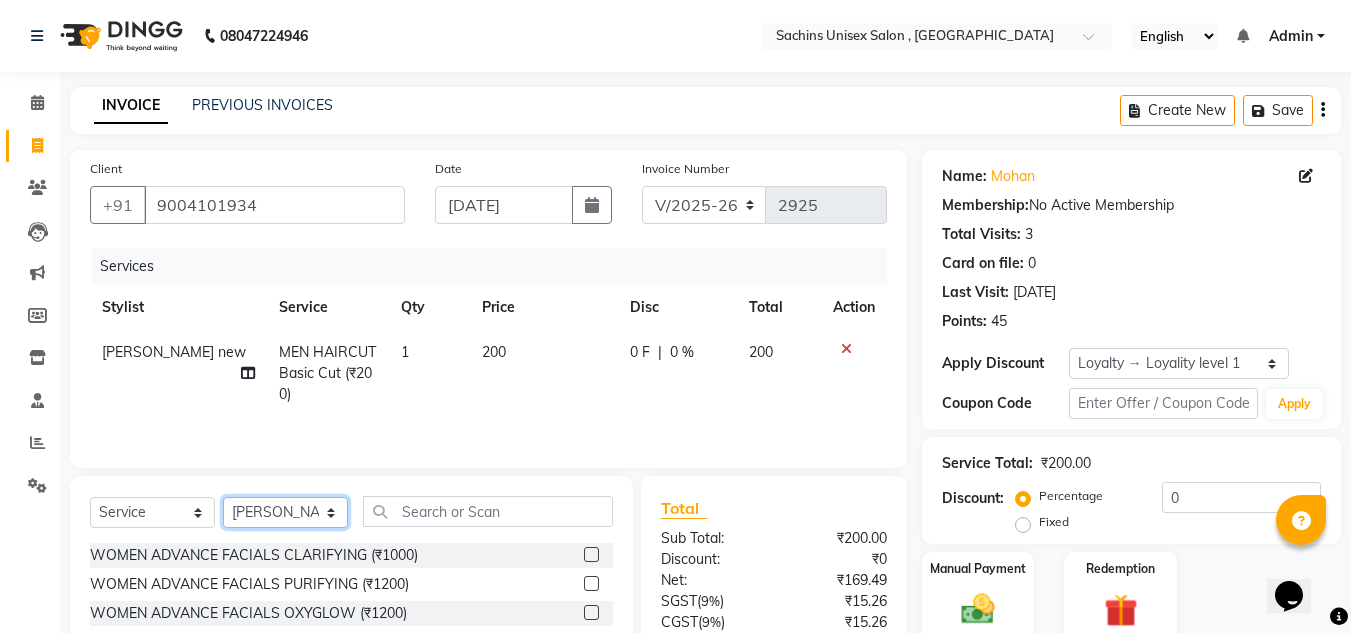click on "Select Stylist [PERSON_NAME] new  [PERSON_NAME] [PERSON_NAME] Owner preeti [PERSON_NAME] [PERSON_NAME] RG" 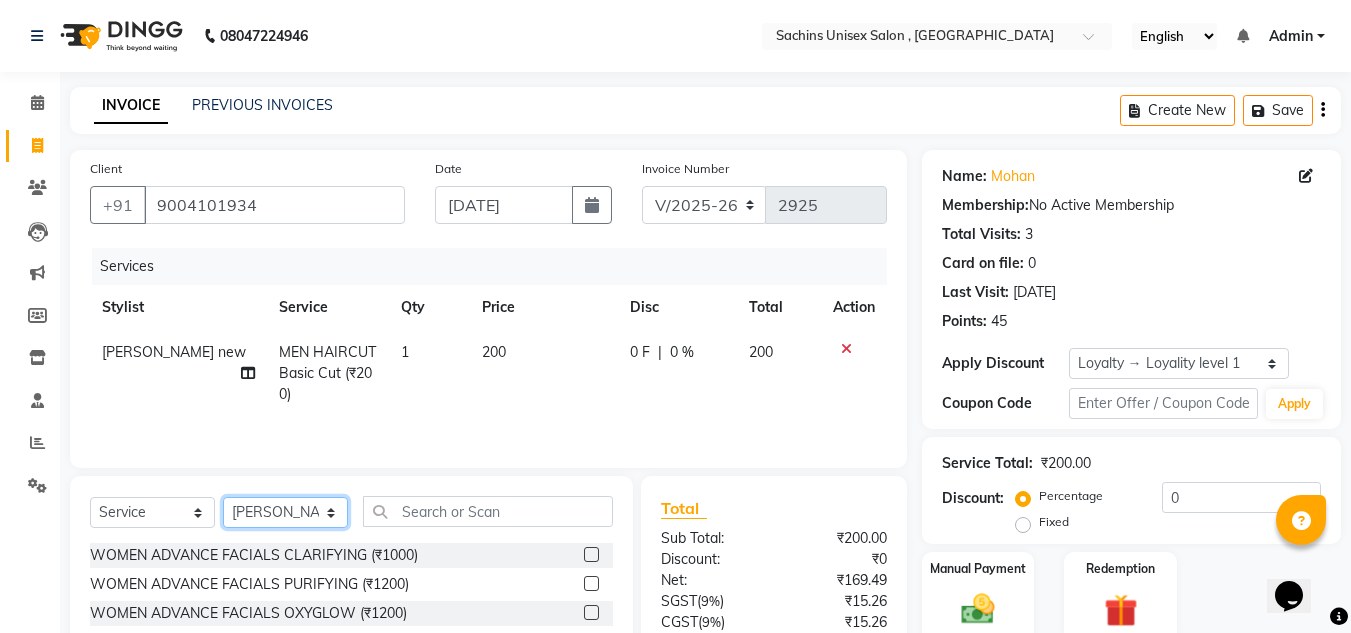 select on "53567" 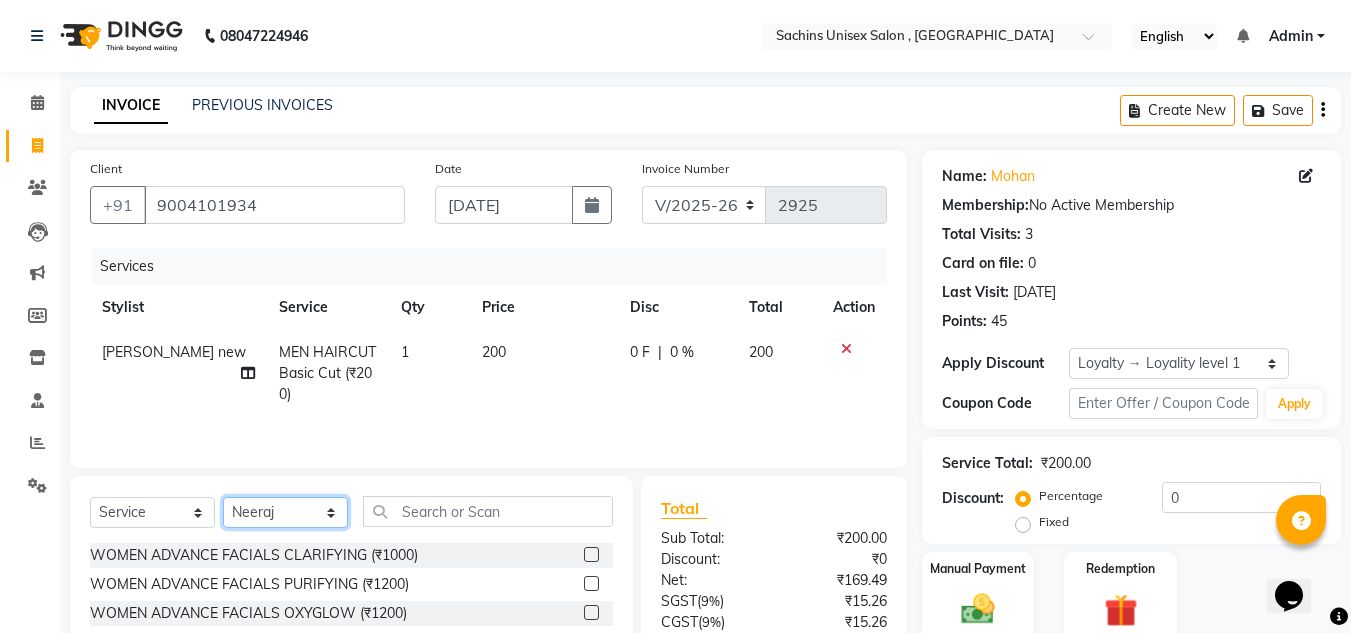 click on "Select Stylist [PERSON_NAME] new  [PERSON_NAME] [PERSON_NAME] Owner preeti [PERSON_NAME] [PERSON_NAME] RG" 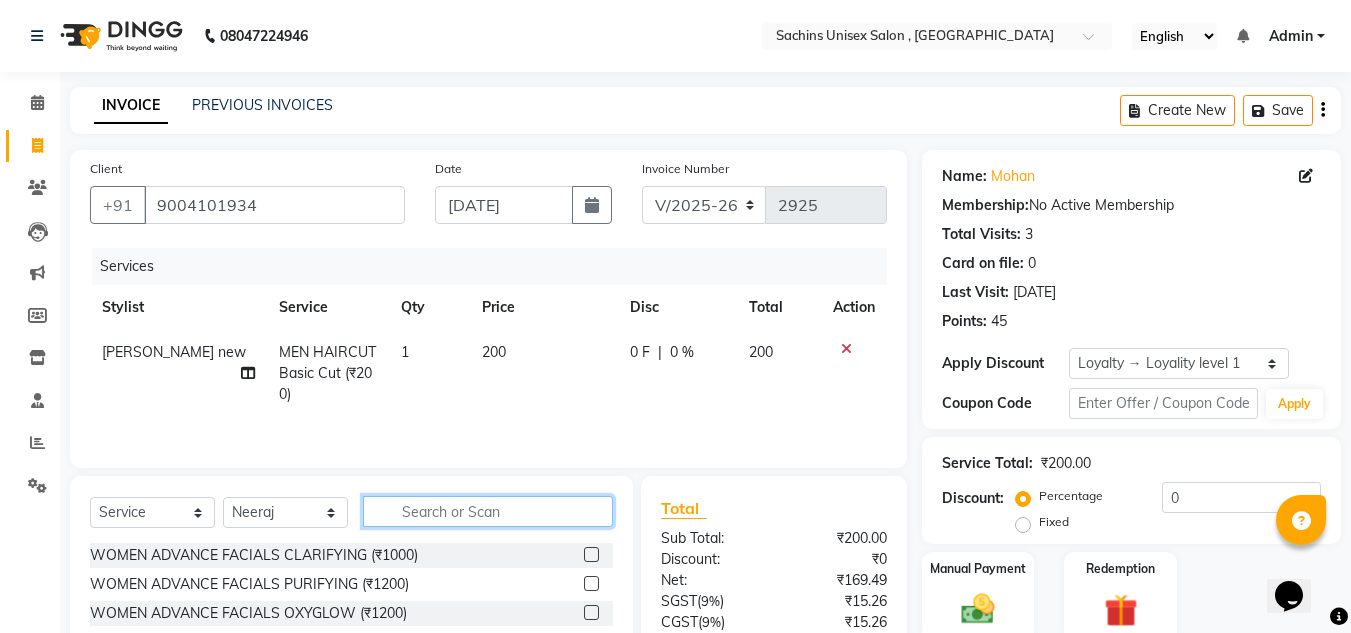 click 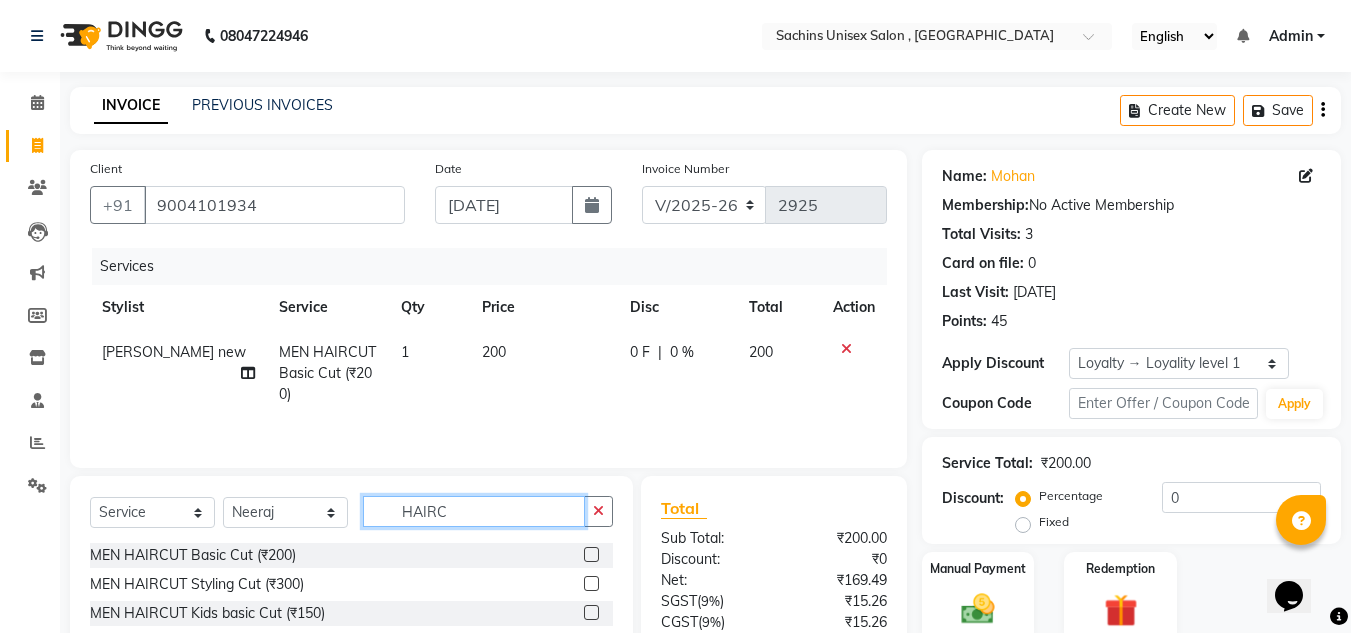 type on "HAIRC" 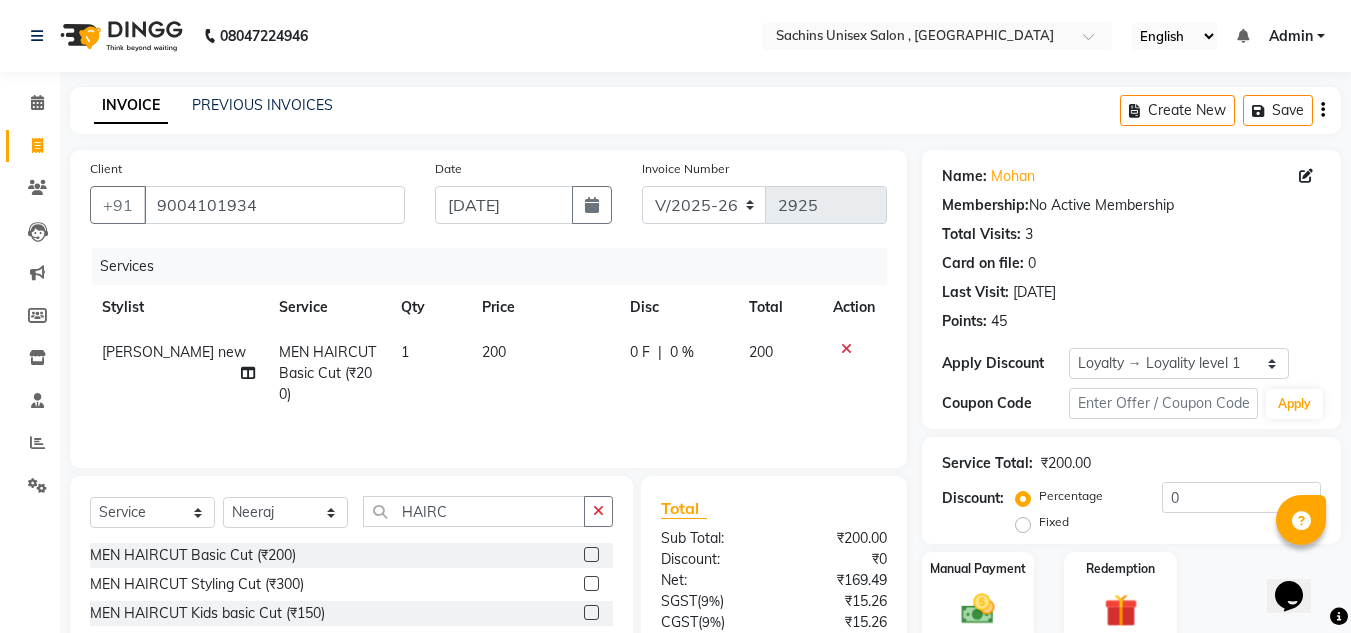 click 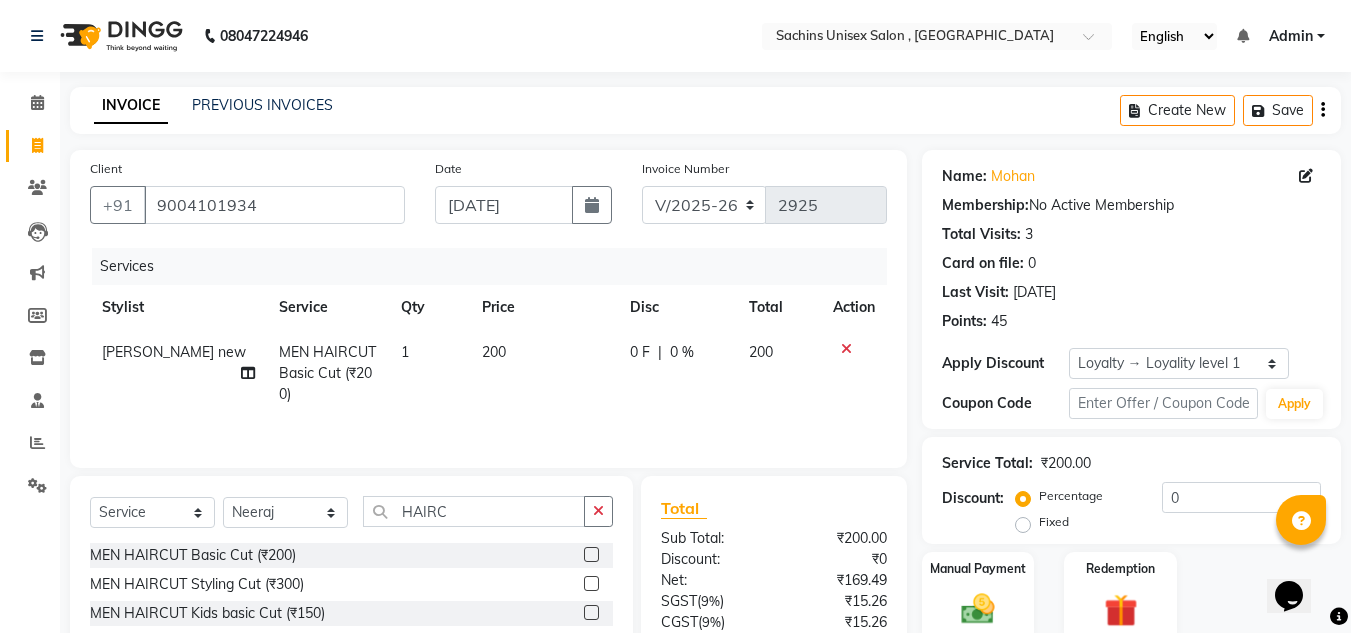 click 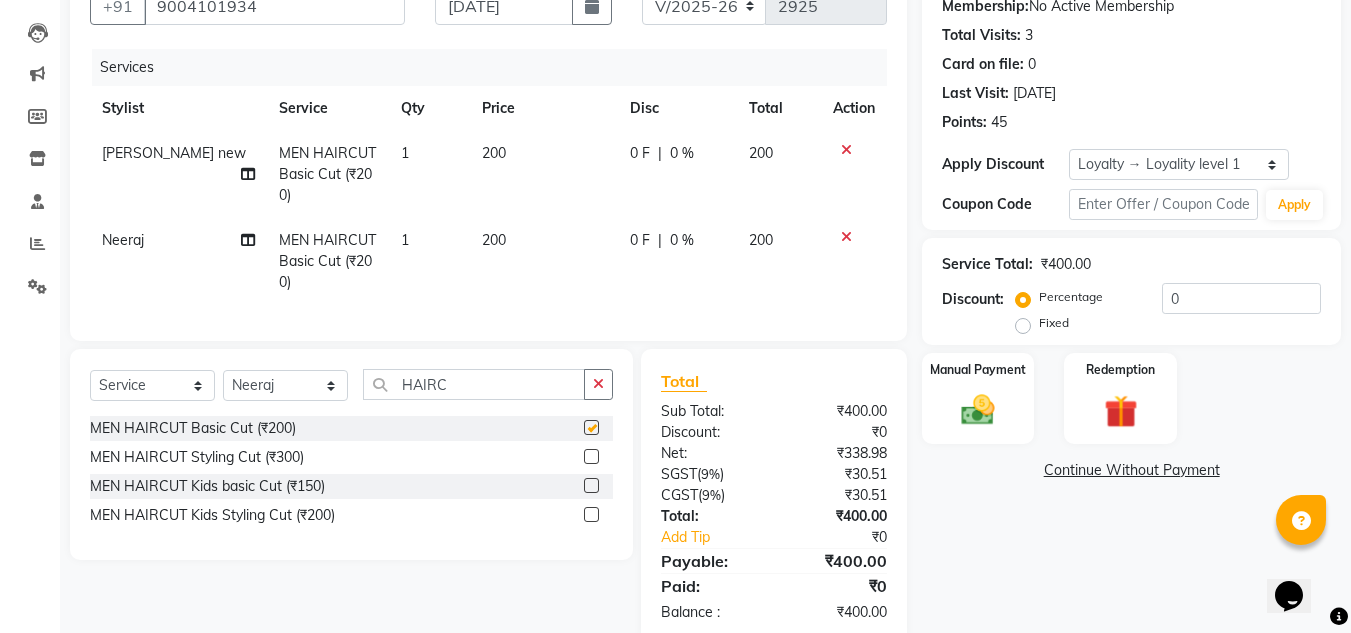 checkbox on "false" 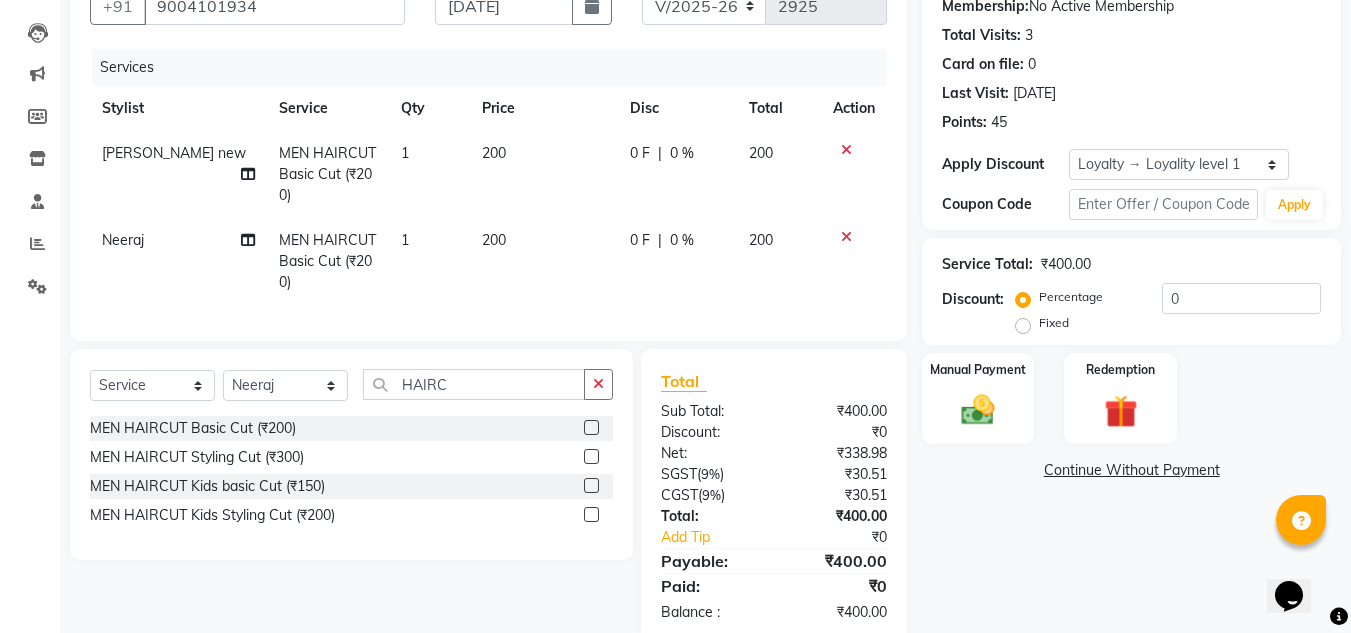 scroll, scrollTop: 200, scrollLeft: 0, axis: vertical 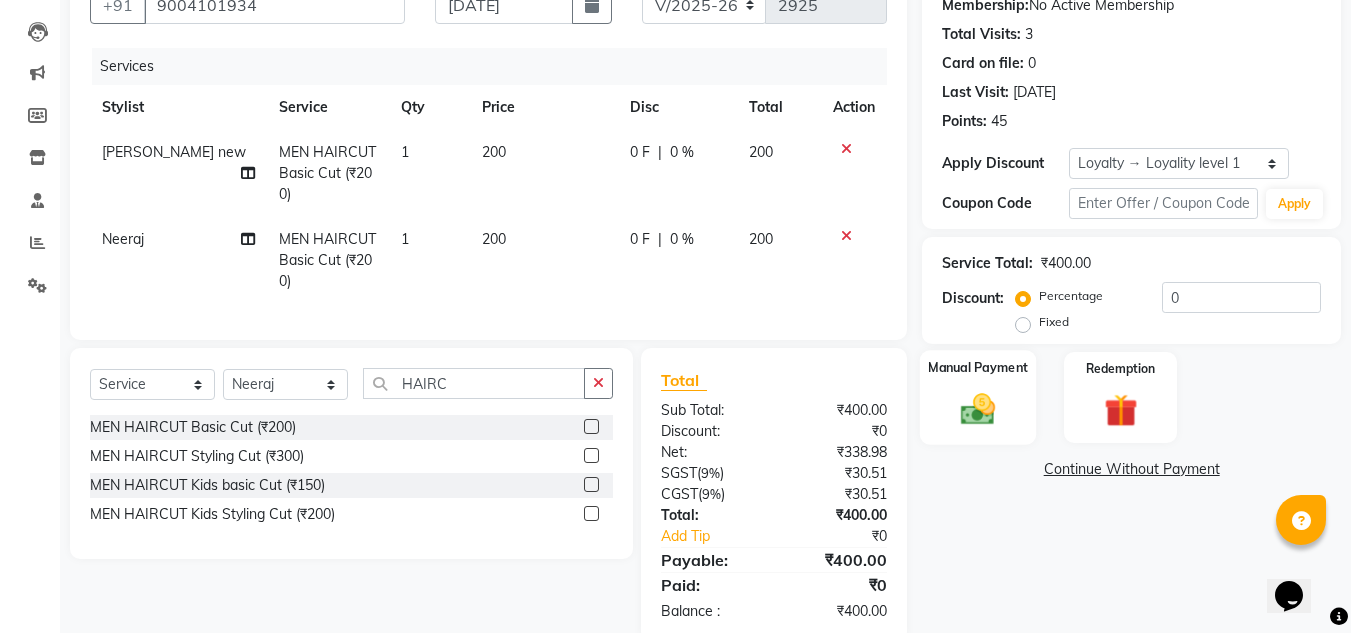 click 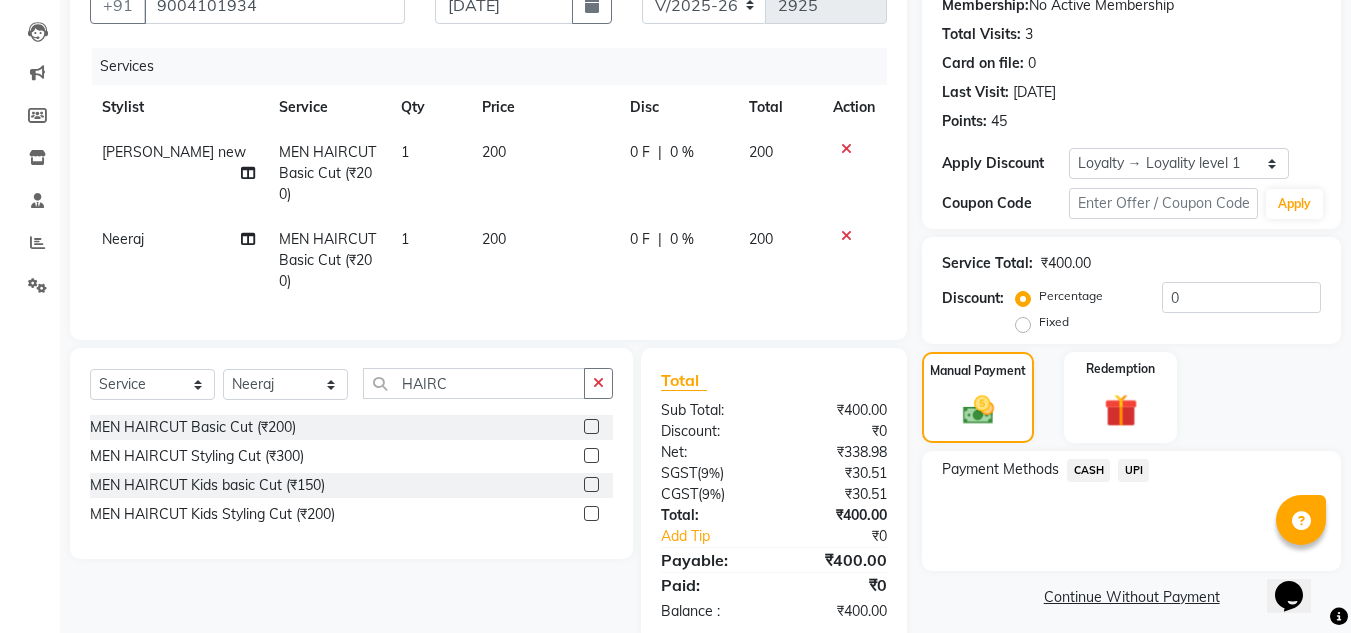 click on "UPI" 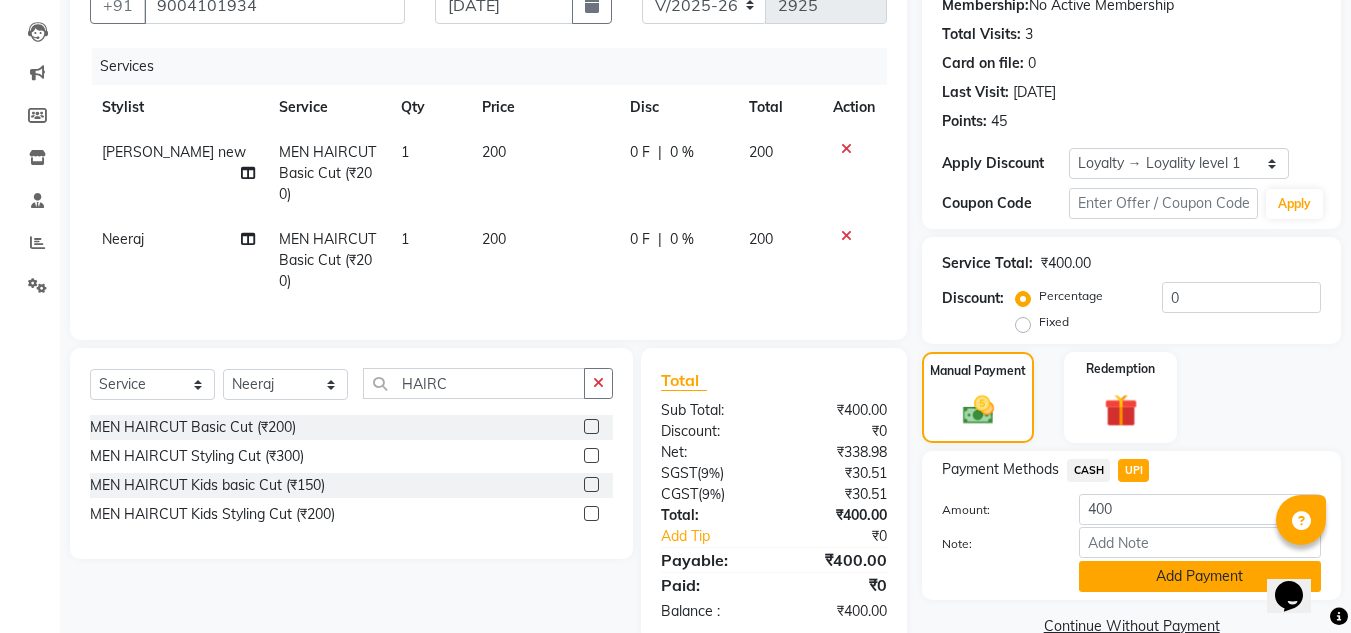 click on "Add Payment" 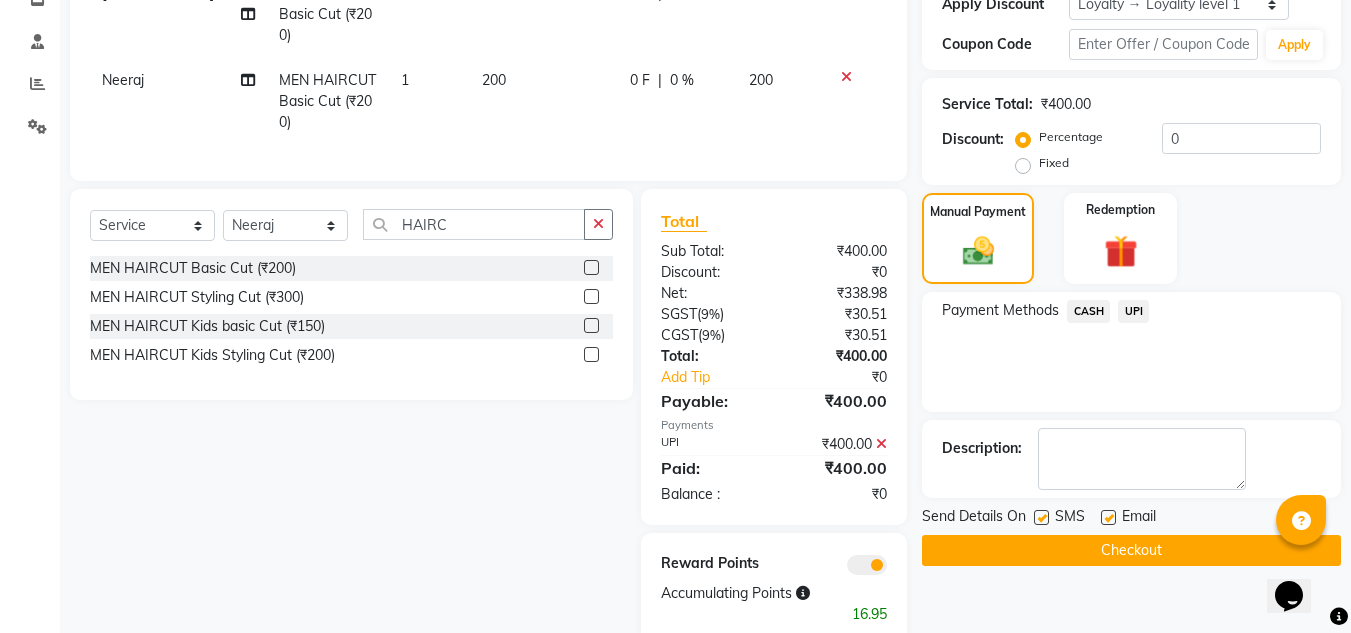 scroll, scrollTop: 416, scrollLeft: 0, axis: vertical 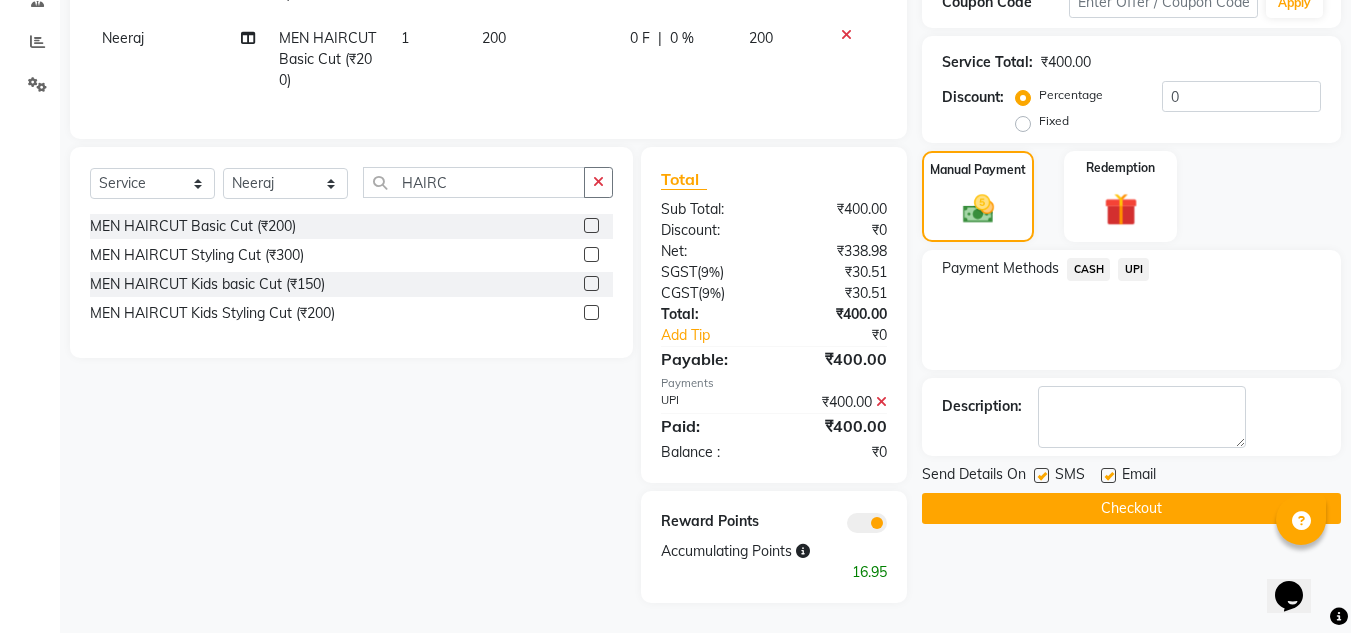 click on "Checkout" 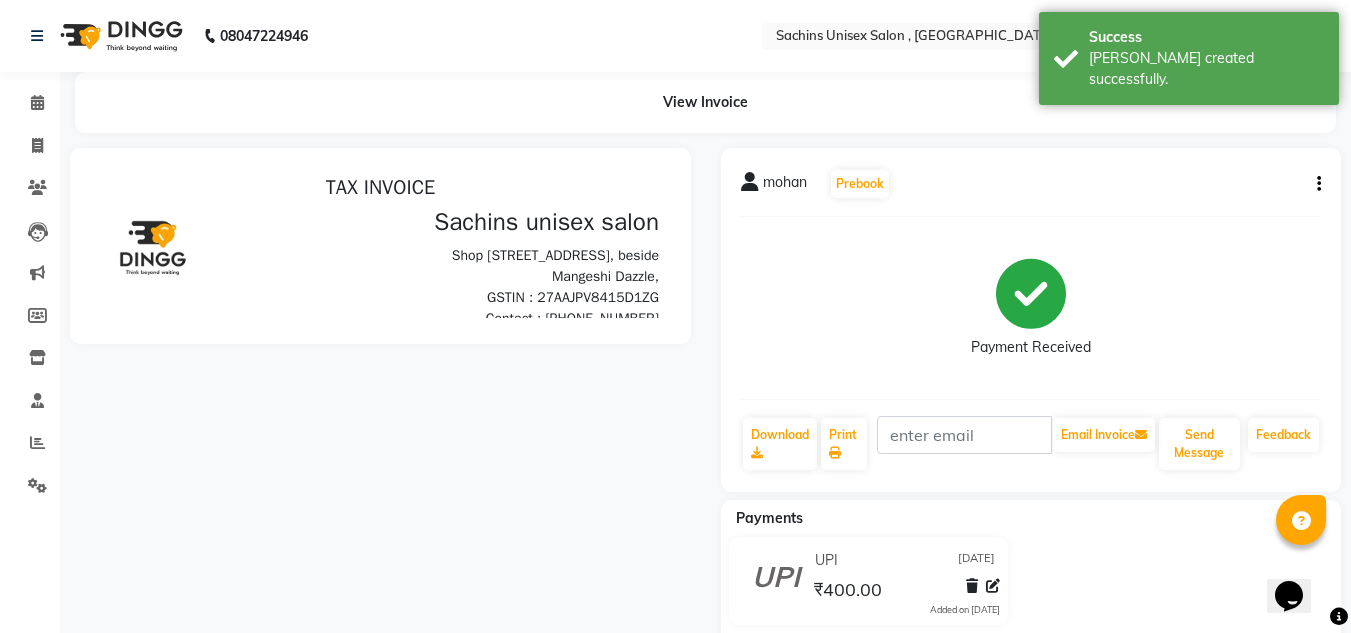 scroll, scrollTop: 0, scrollLeft: 0, axis: both 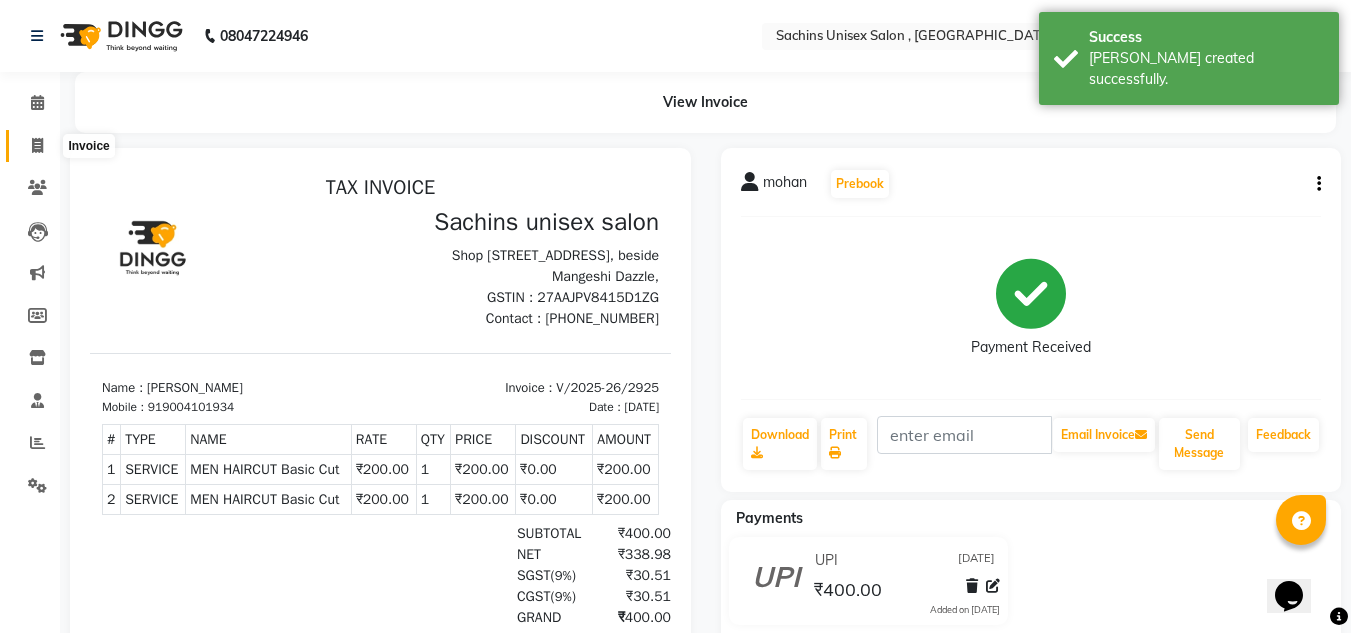 click 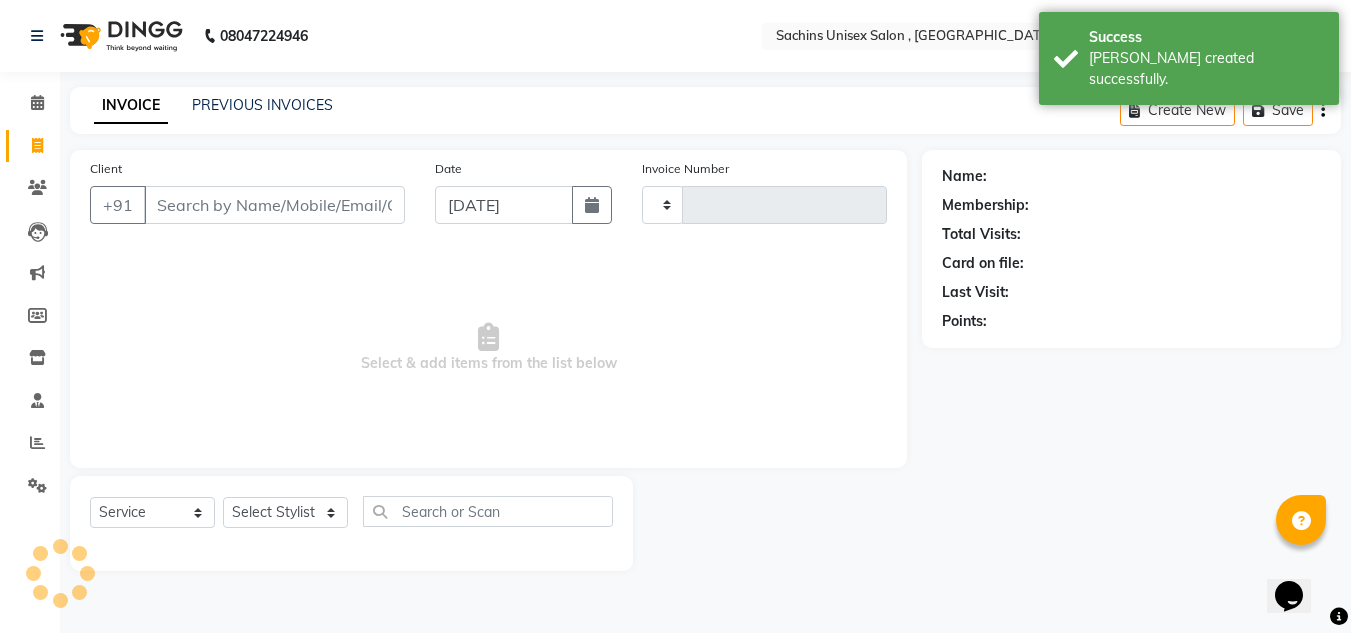type on "2926" 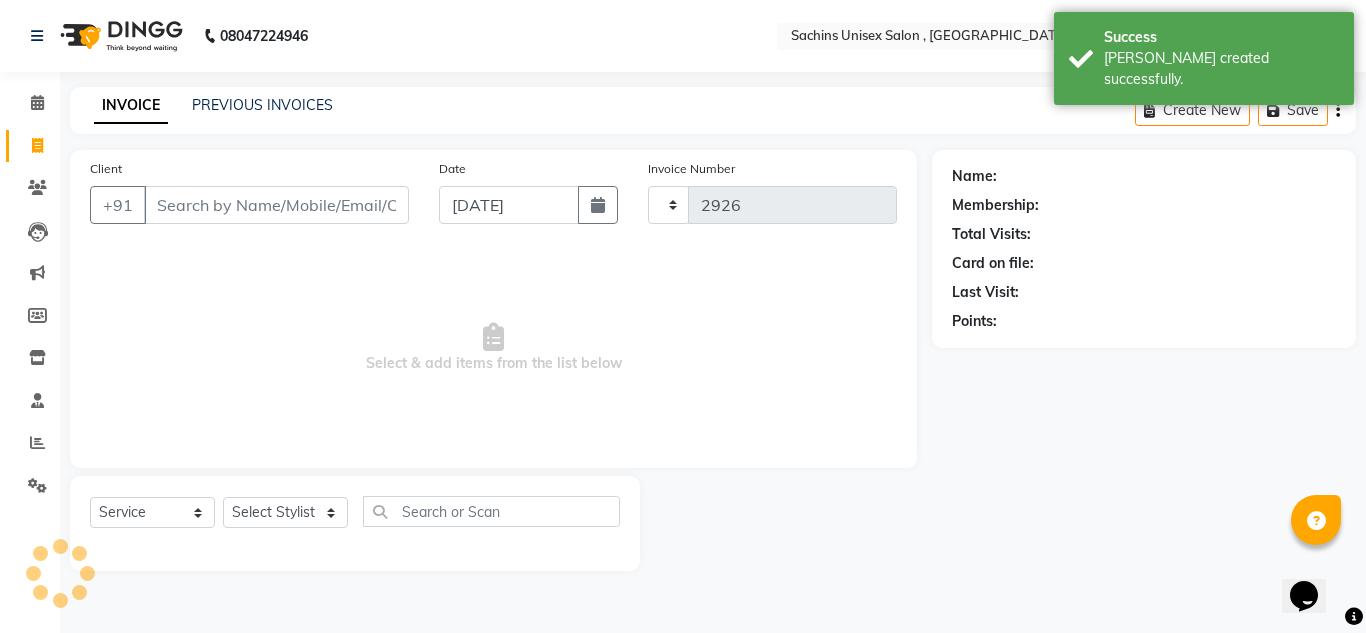 select on "6840" 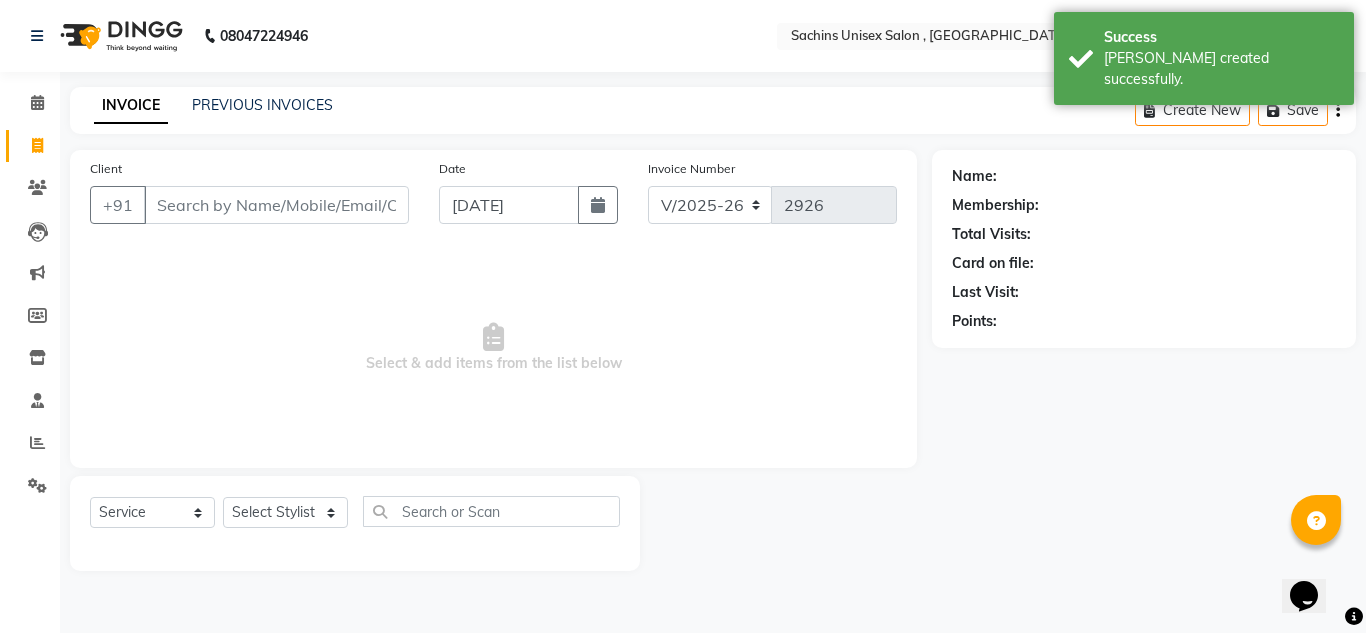 click on "Client" at bounding box center (276, 205) 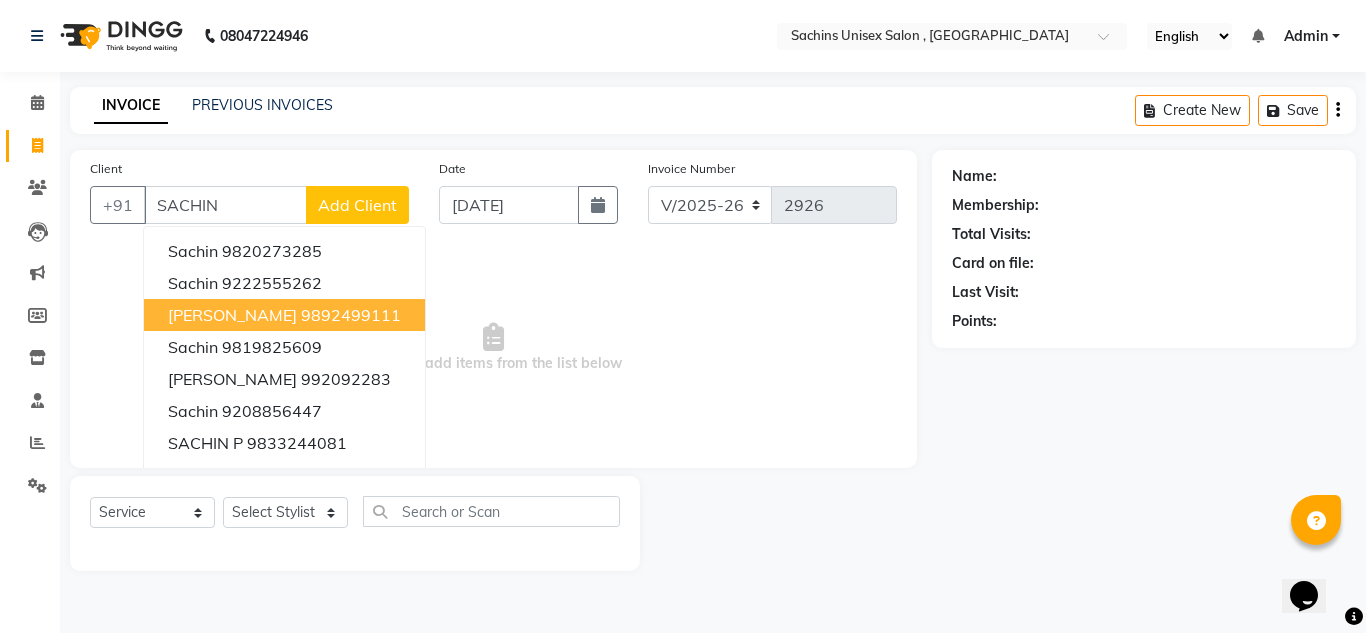 click on "[PERSON_NAME]" at bounding box center (232, 315) 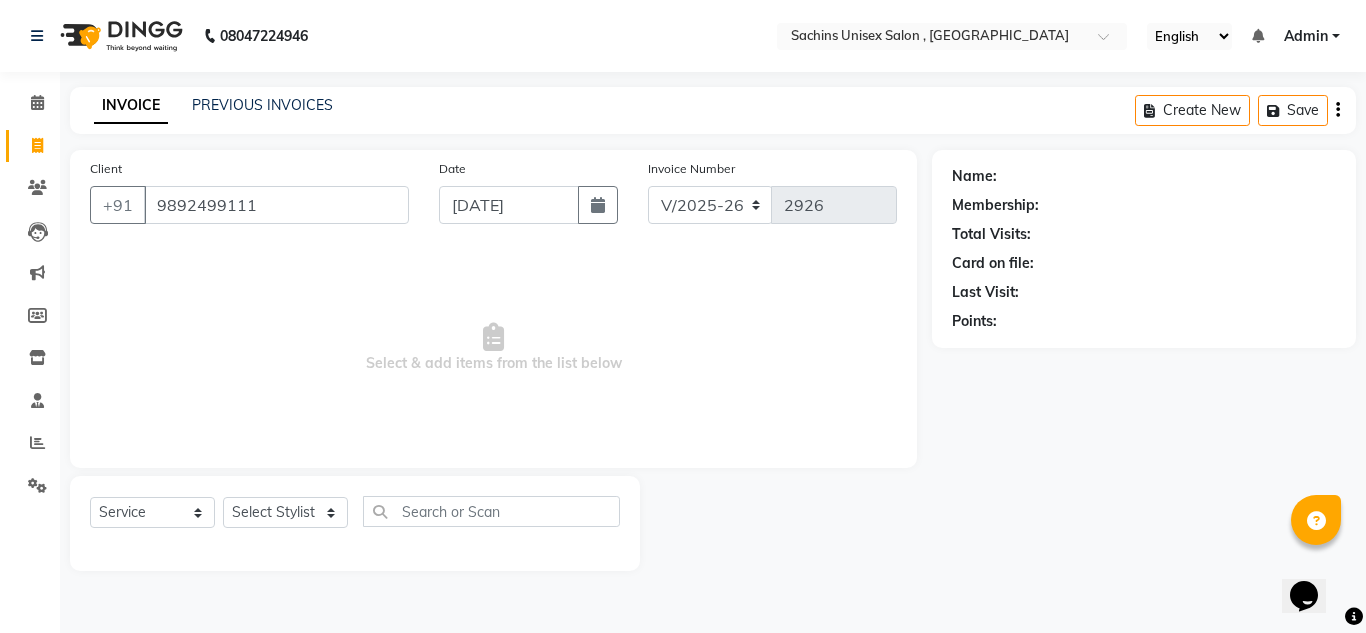 type on "9892499111" 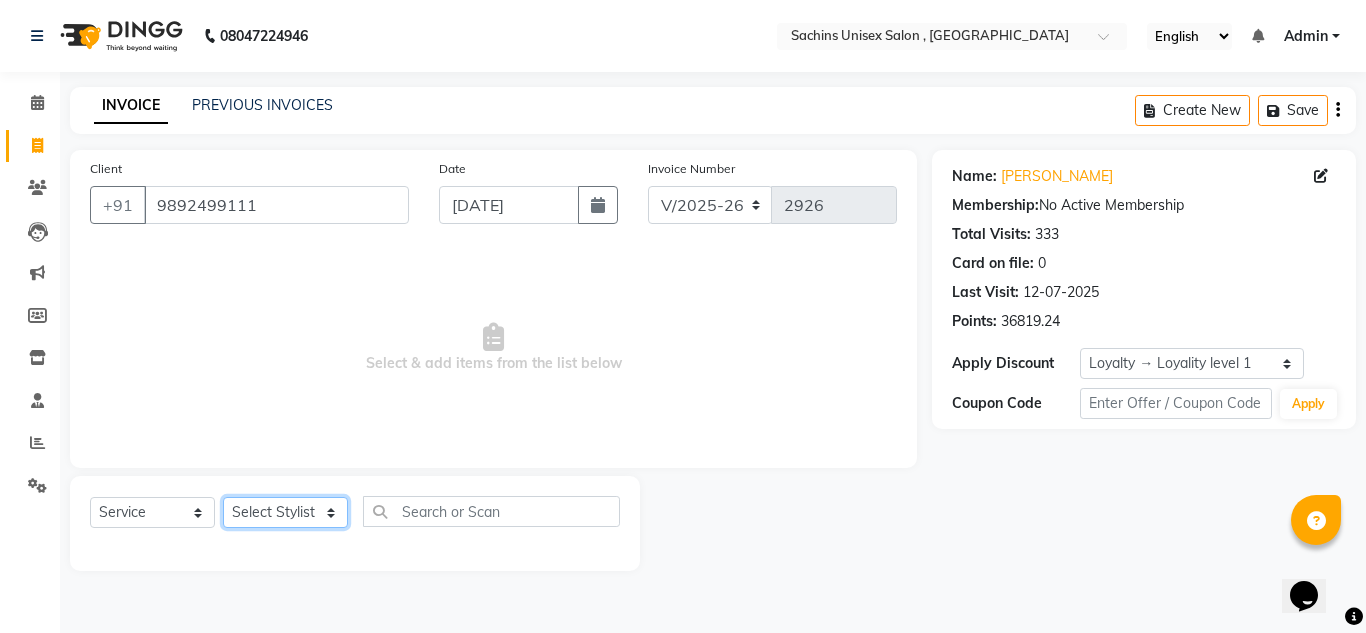 click on "Select Stylist [PERSON_NAME] new  [PERSON_NAME] [PERSON_NAME] Owner preeti [PERSON_NAME] [PERSON_NAME] RG" 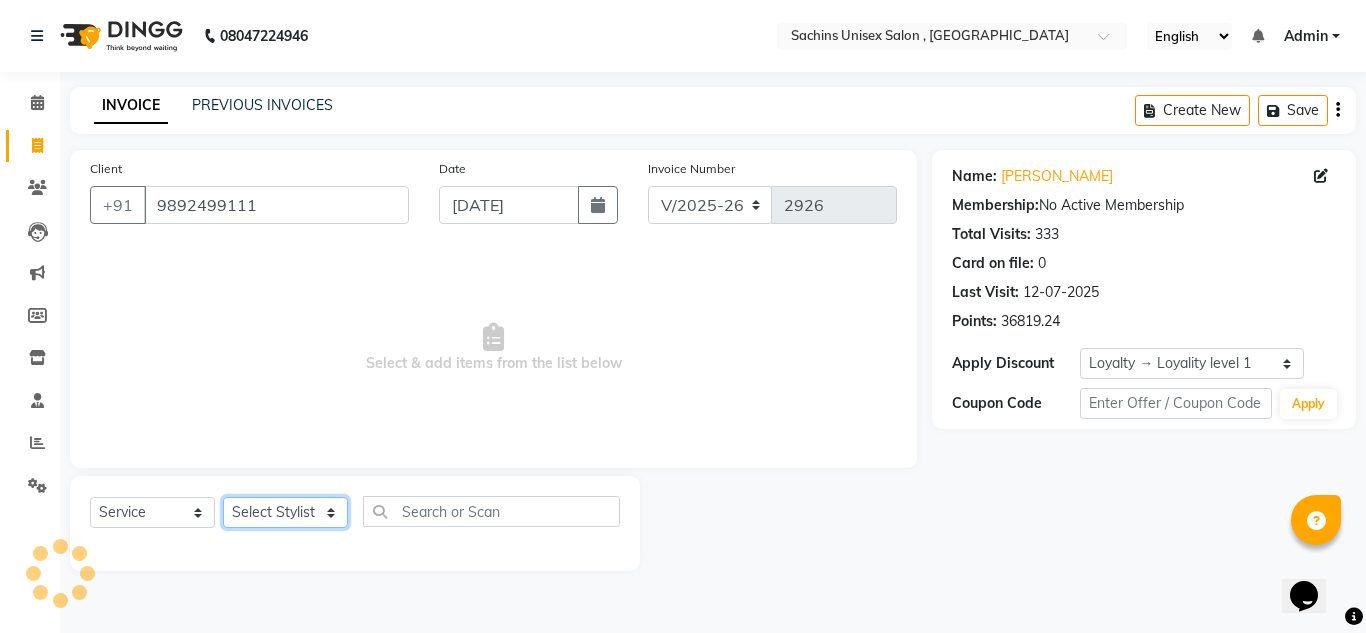 select on "53567" 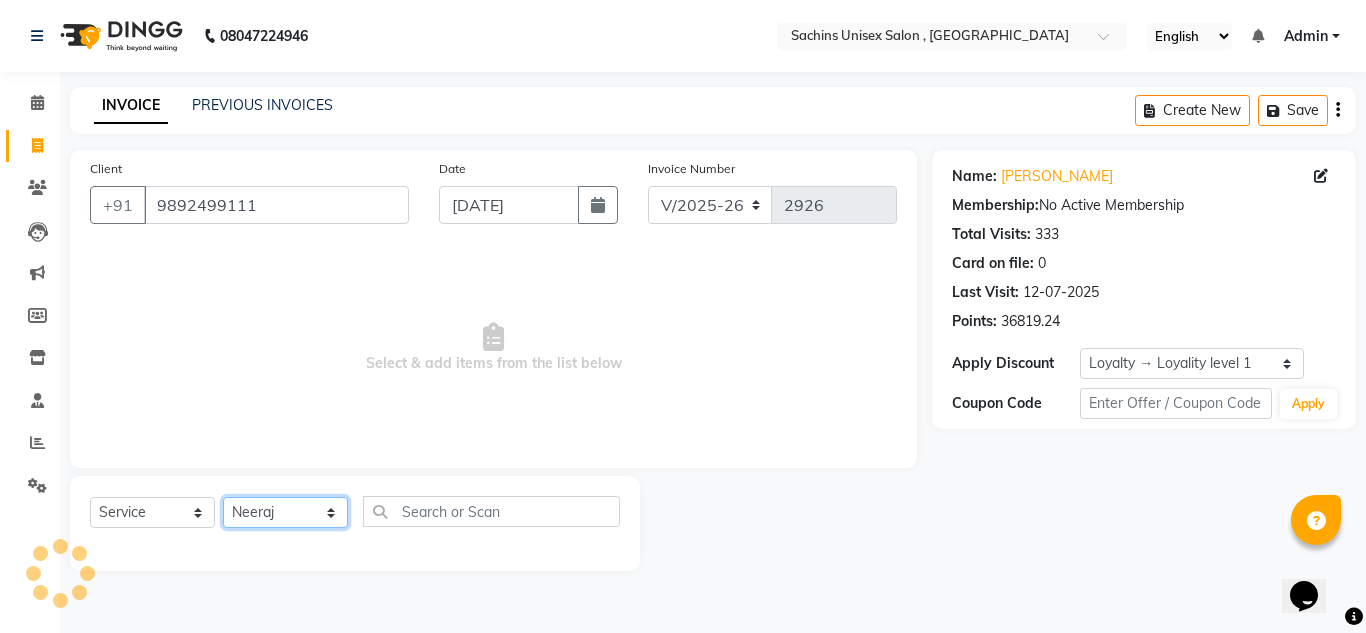 click on "Select Stylist [PERSON_NAME] new  [PERSON_NAME] [PERSON_NAME] Owner preeti [PERSON_NAME] [PERSON_NAME] RG" 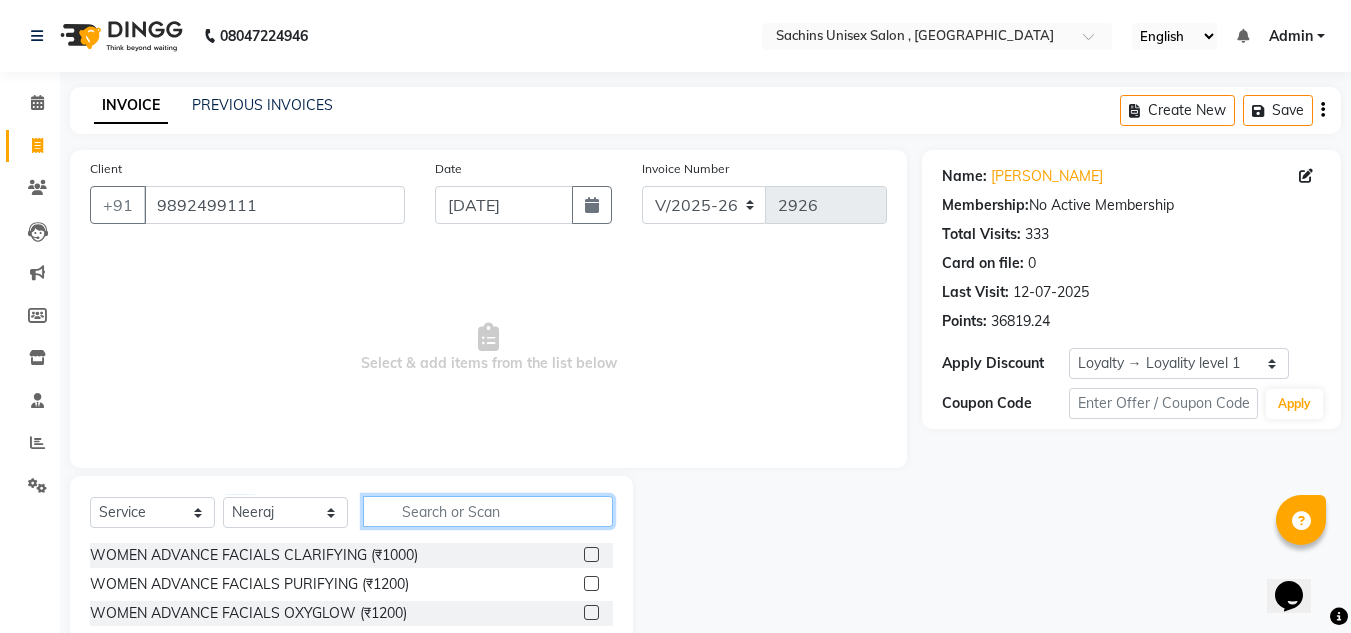 click 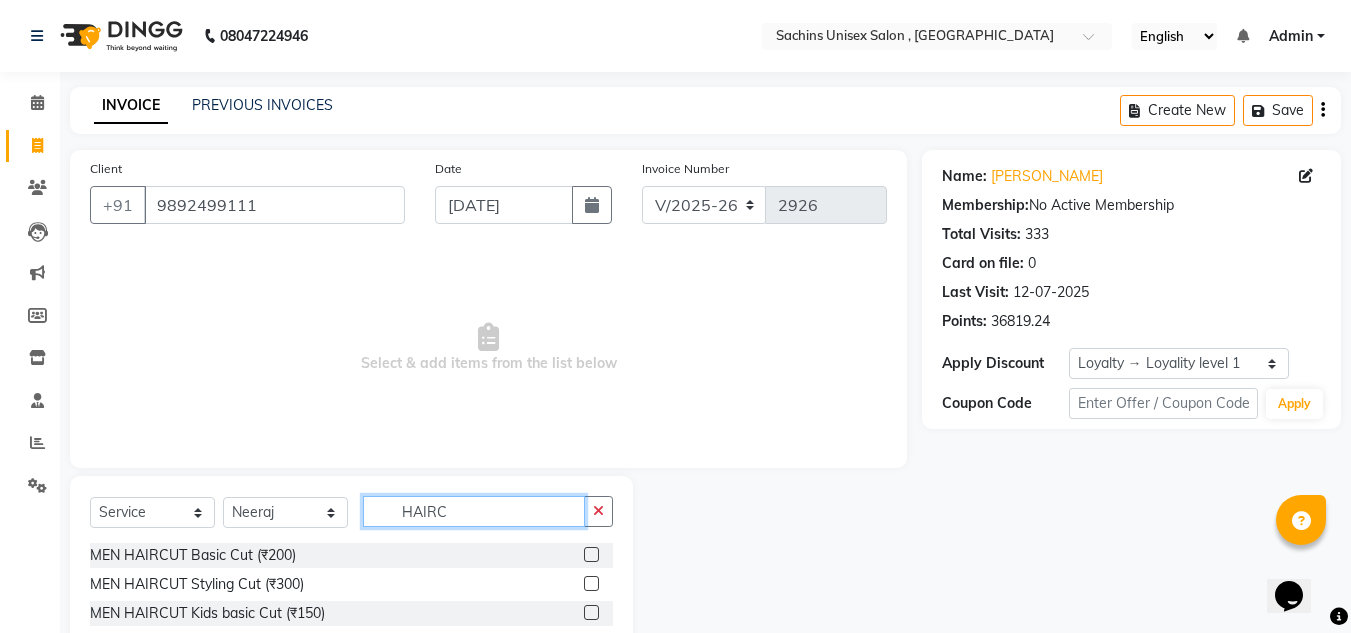type on "HAIRC" 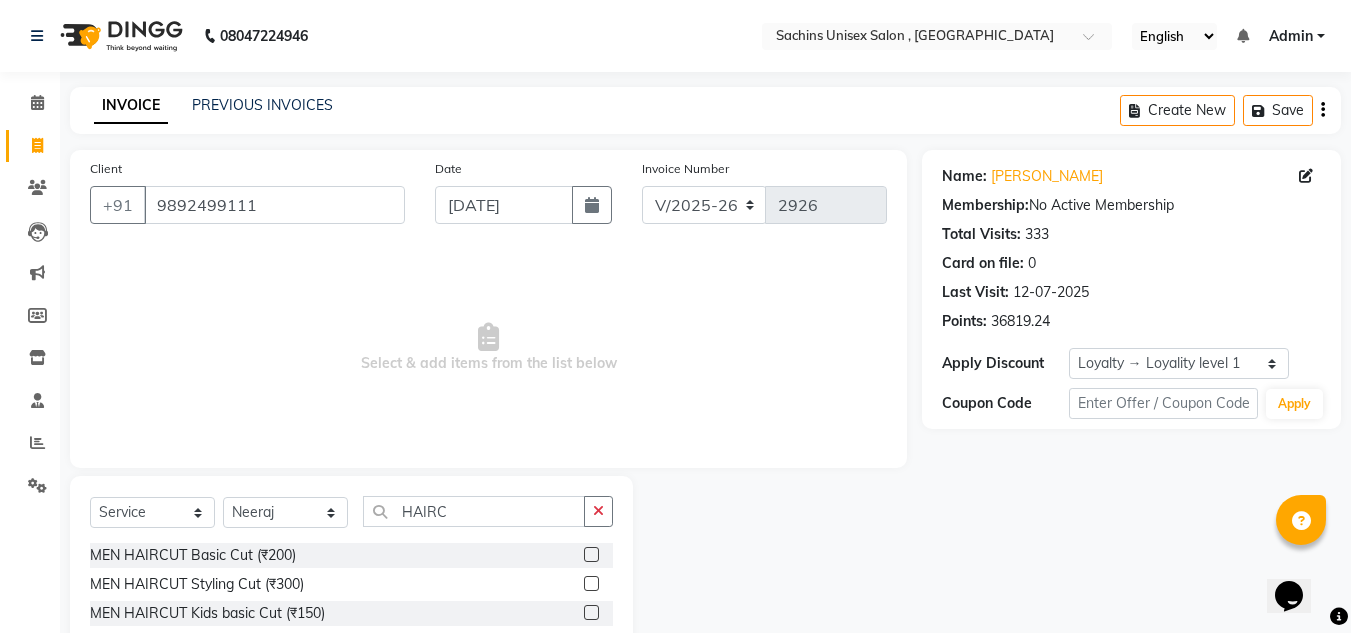 click 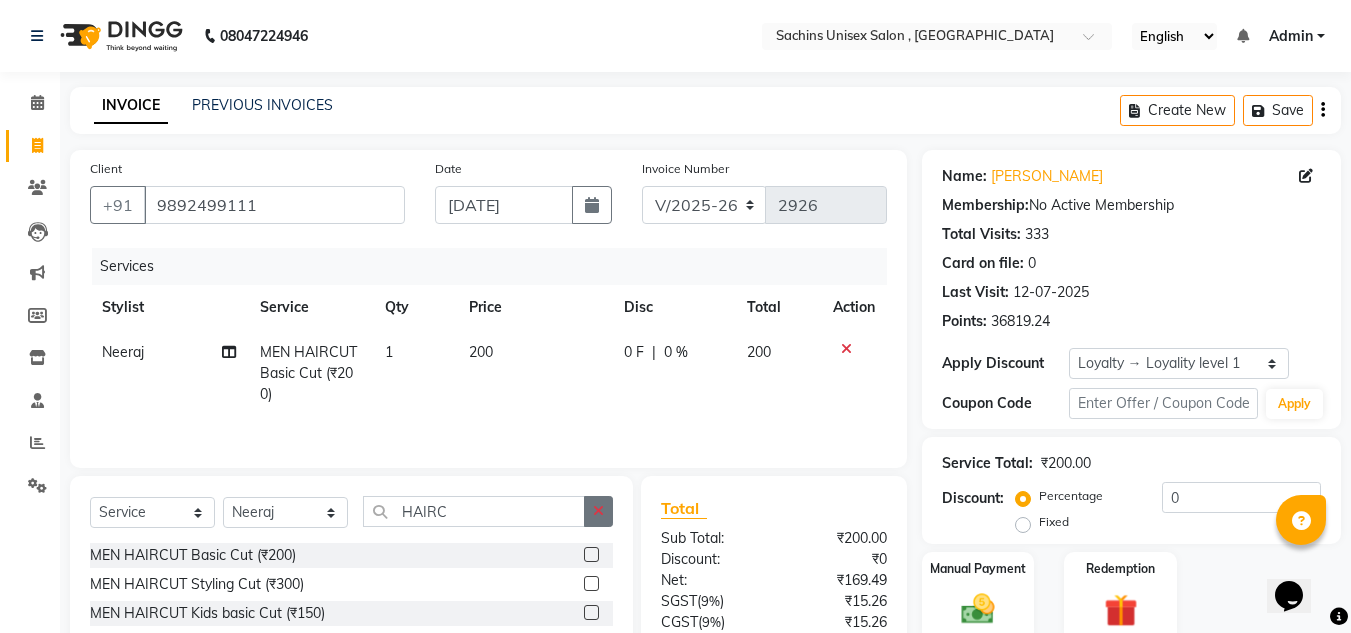 checkbox on "false" 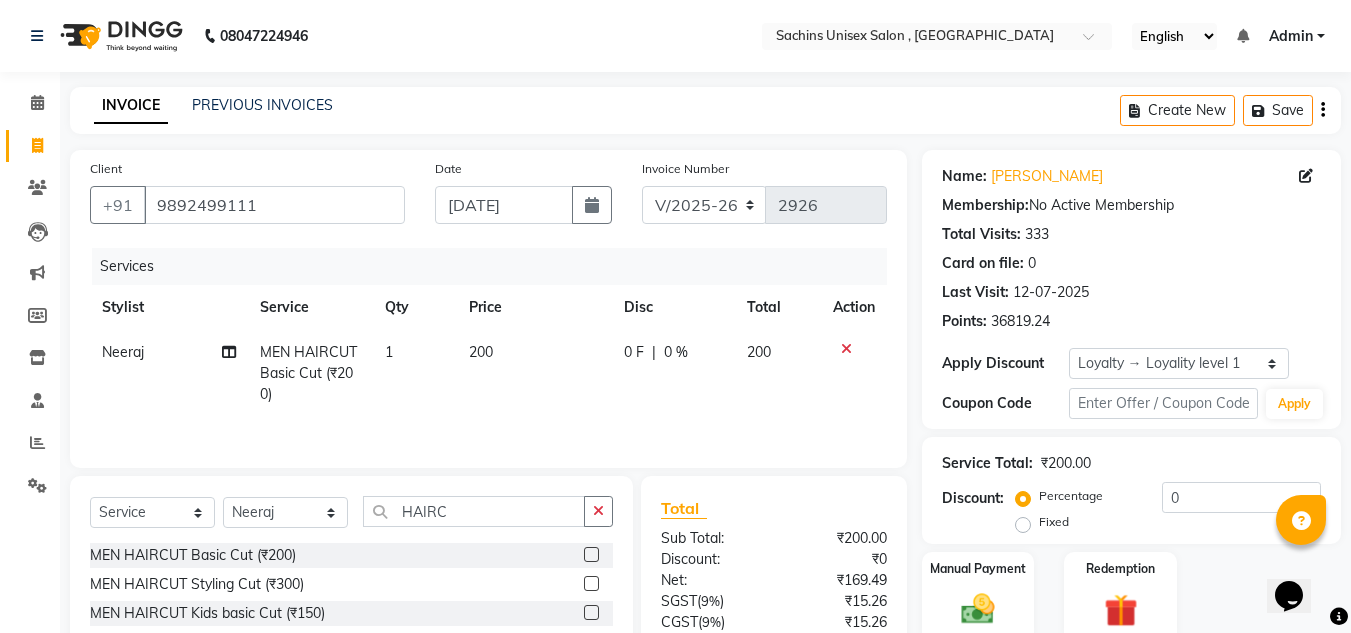 click 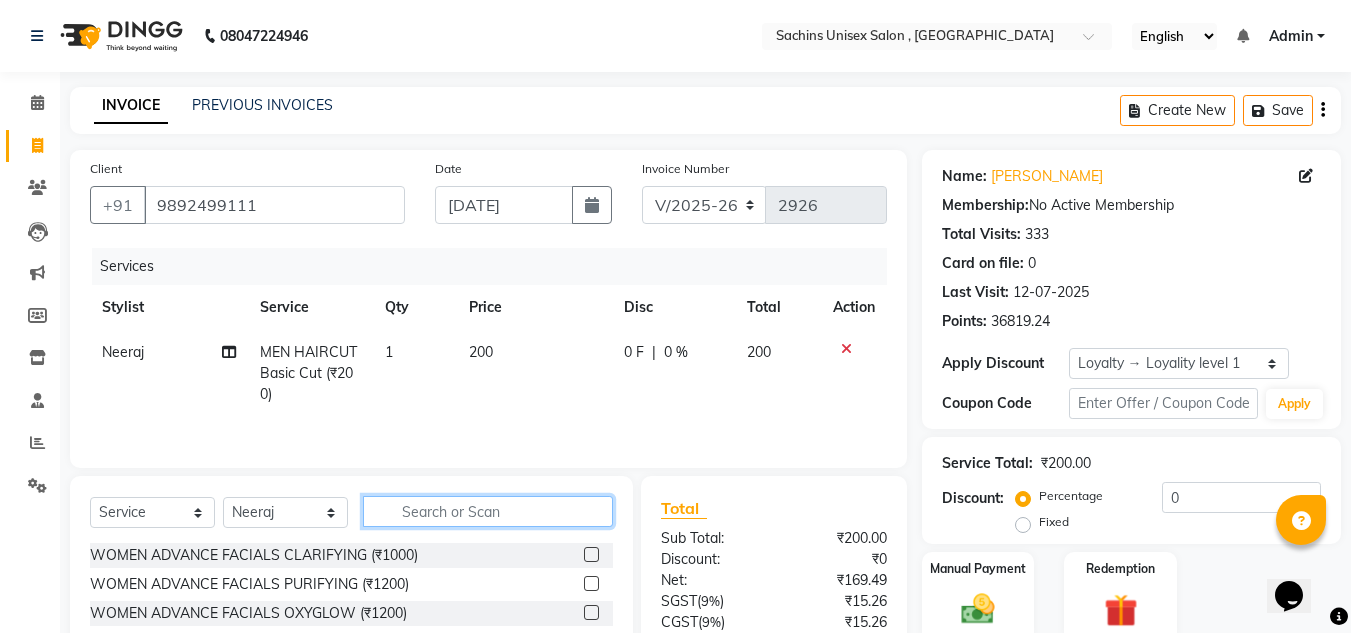 click 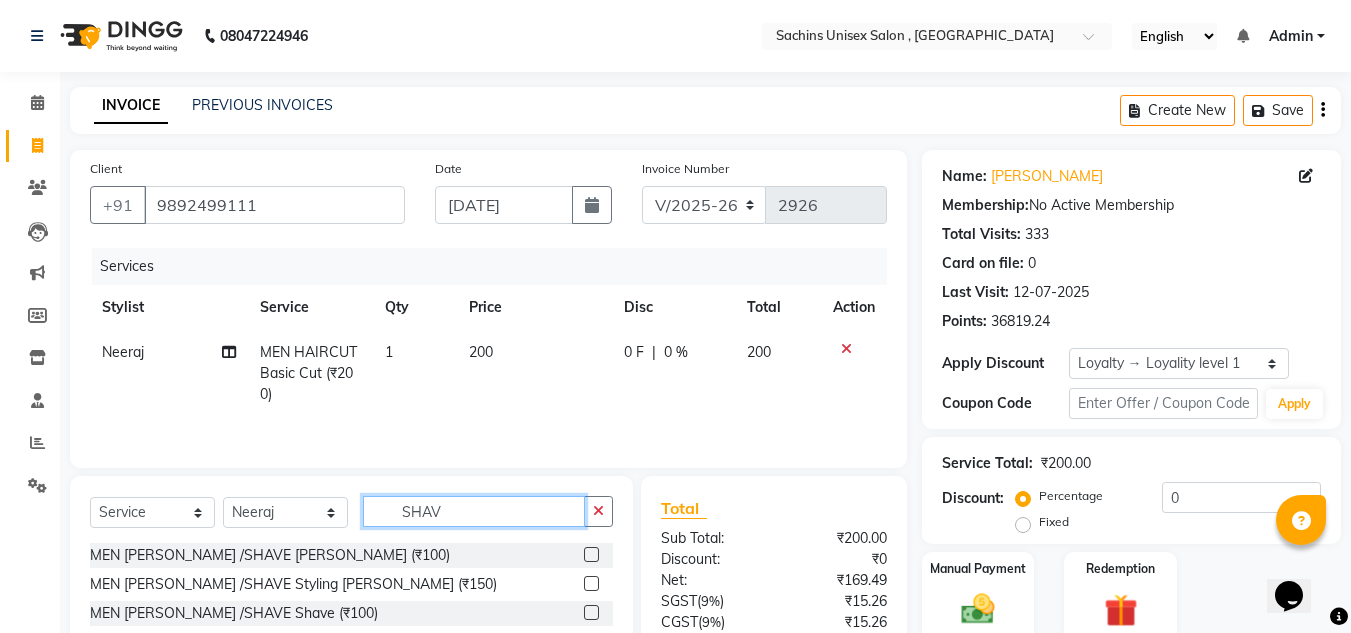 type on "SHAV" 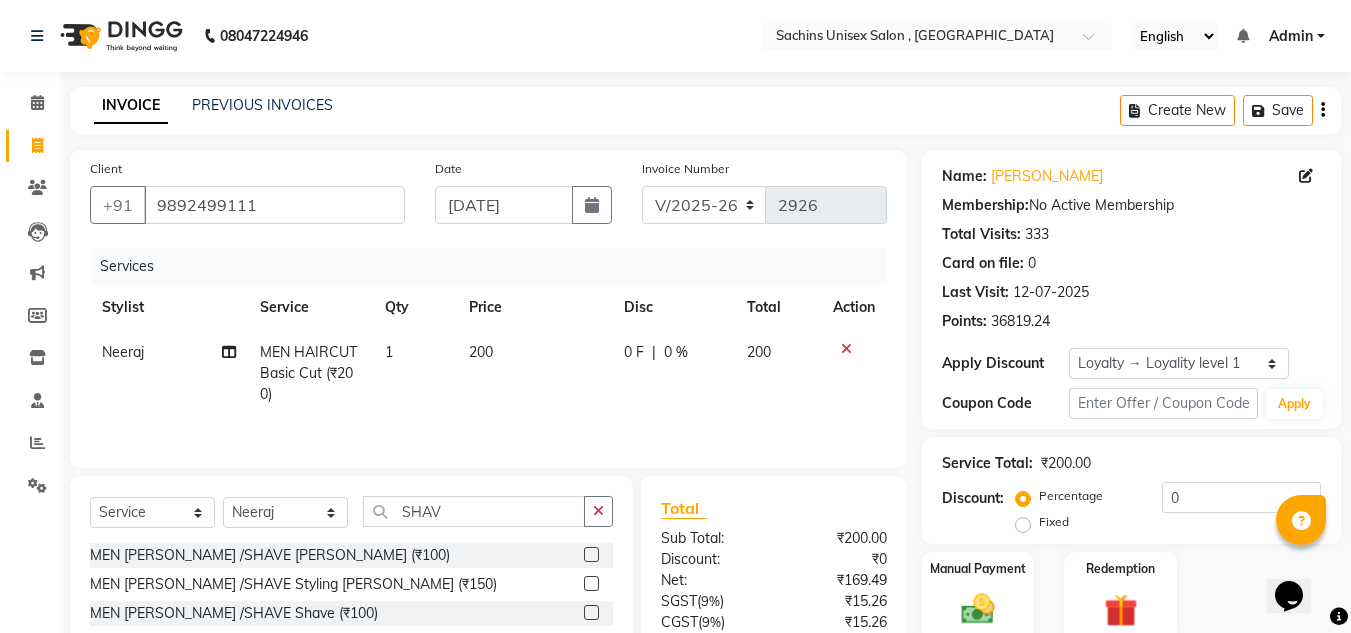 click 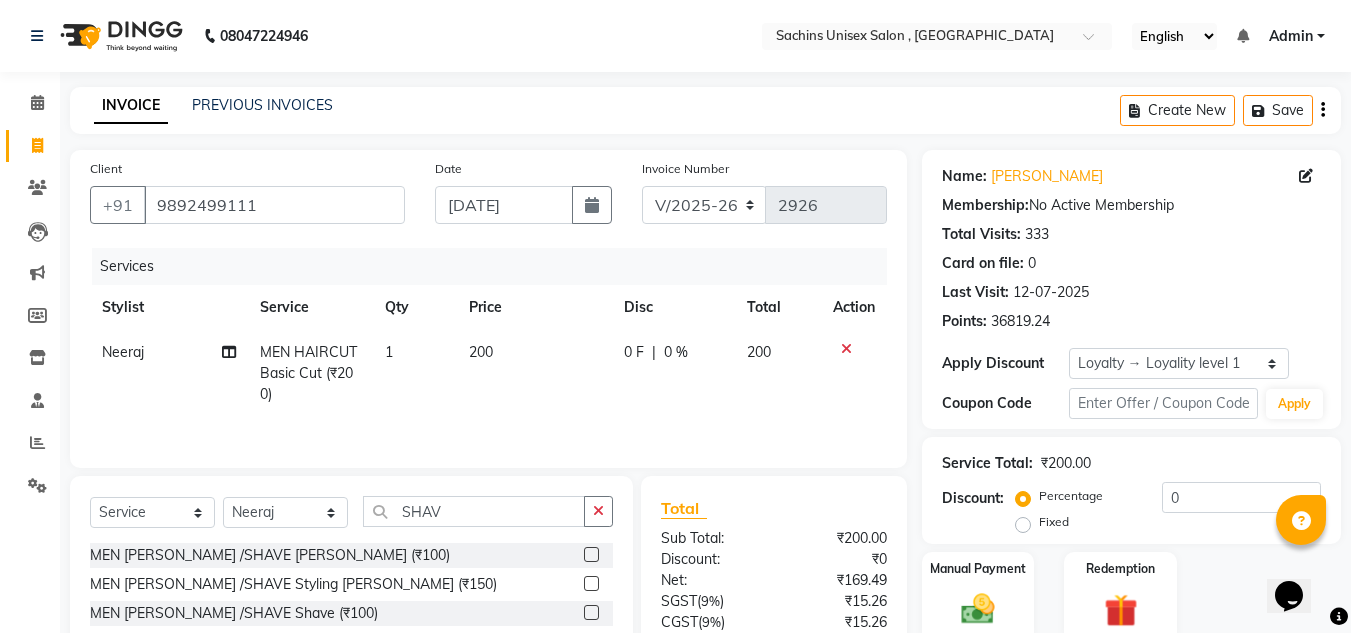 click 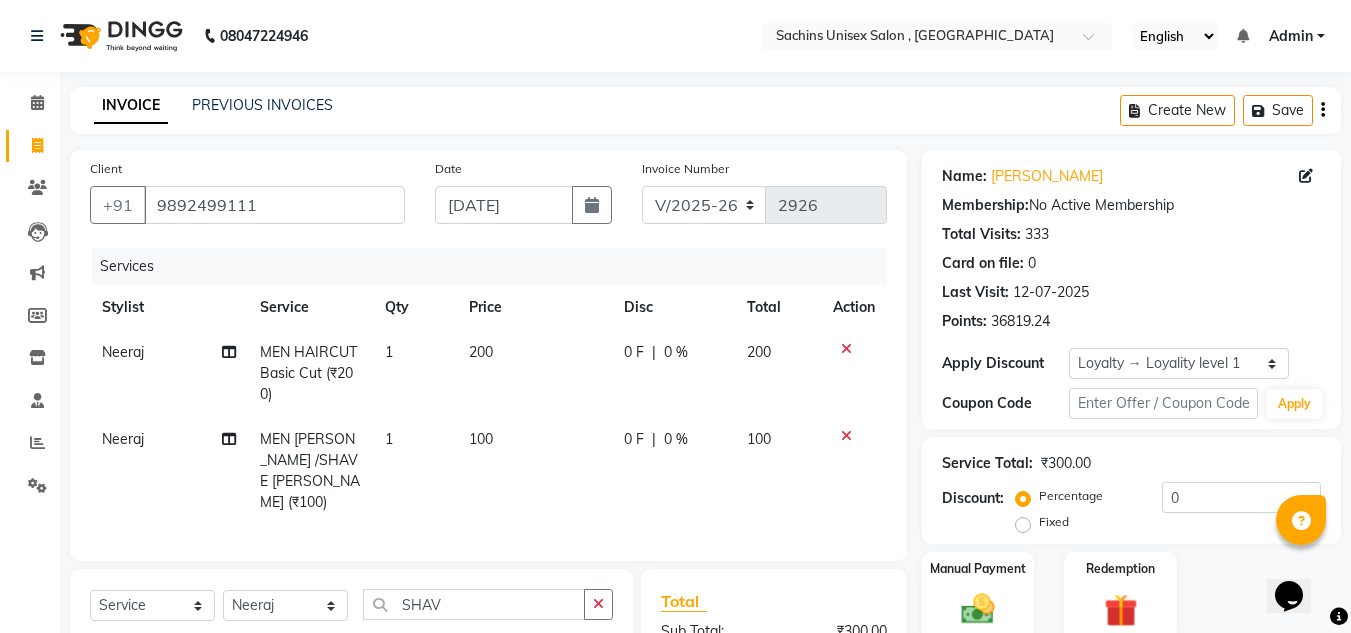 checkbox on "false" 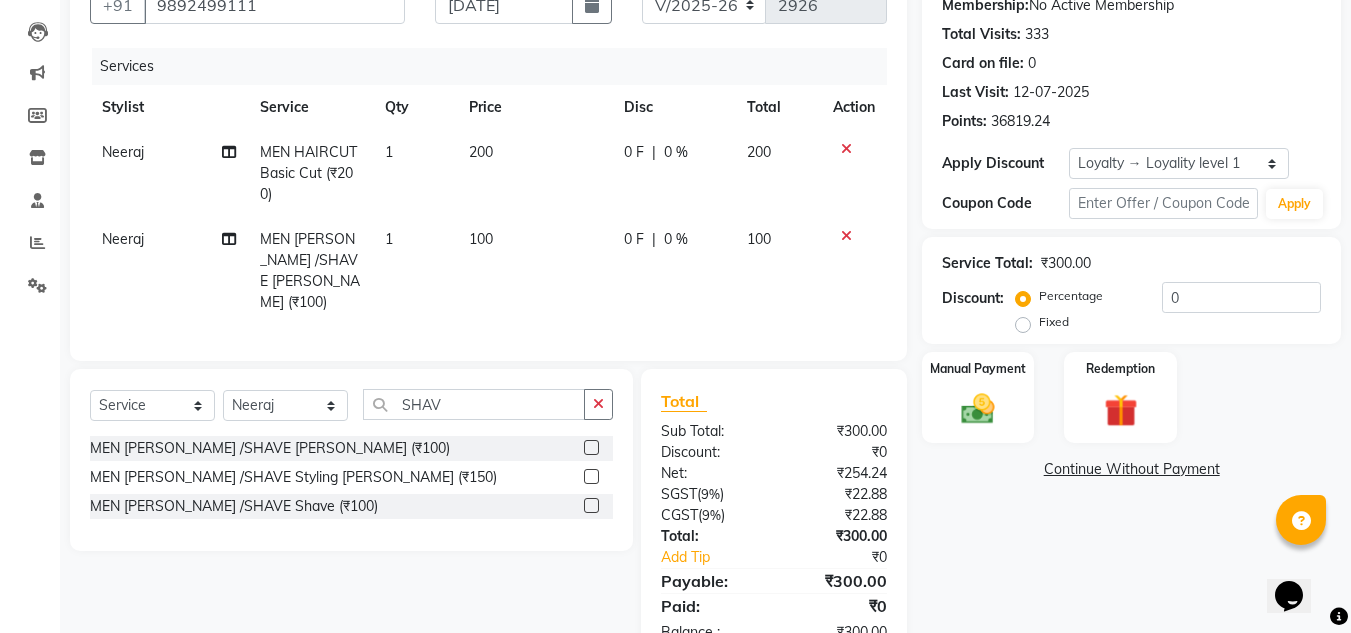 drag, startPoint x: 592, startPoint y: 395, endPoint x: 544, endPoint y: 406, distance: 49.24429 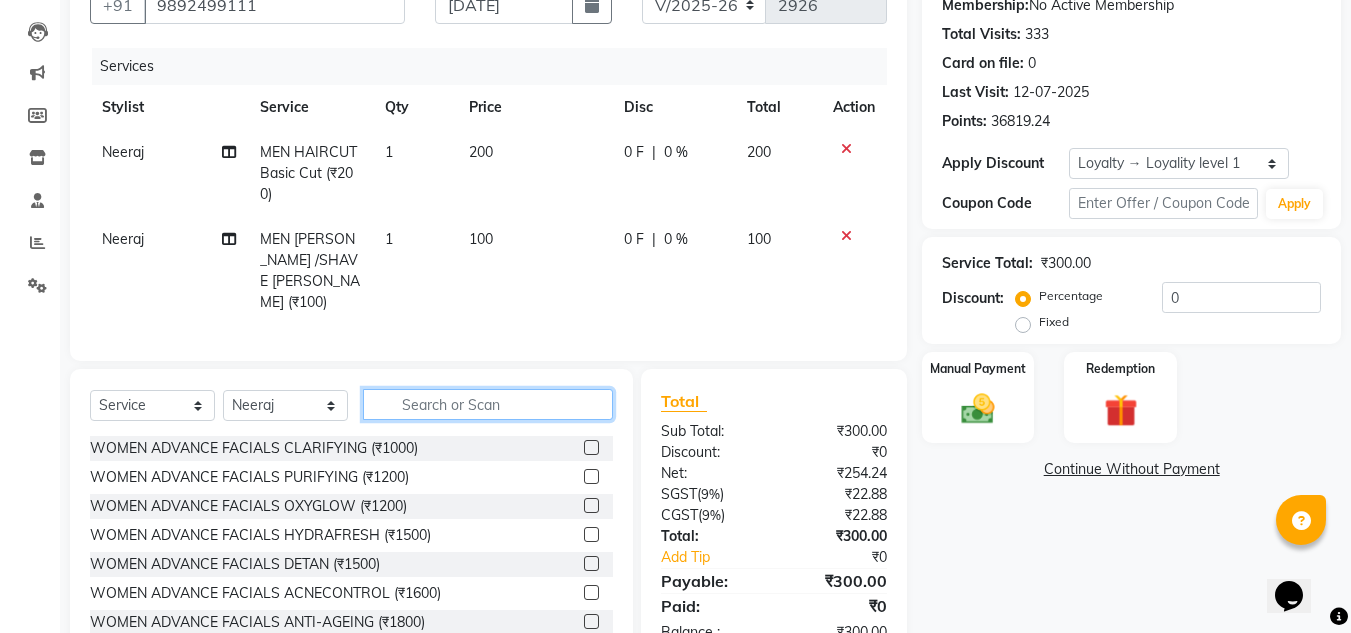 click 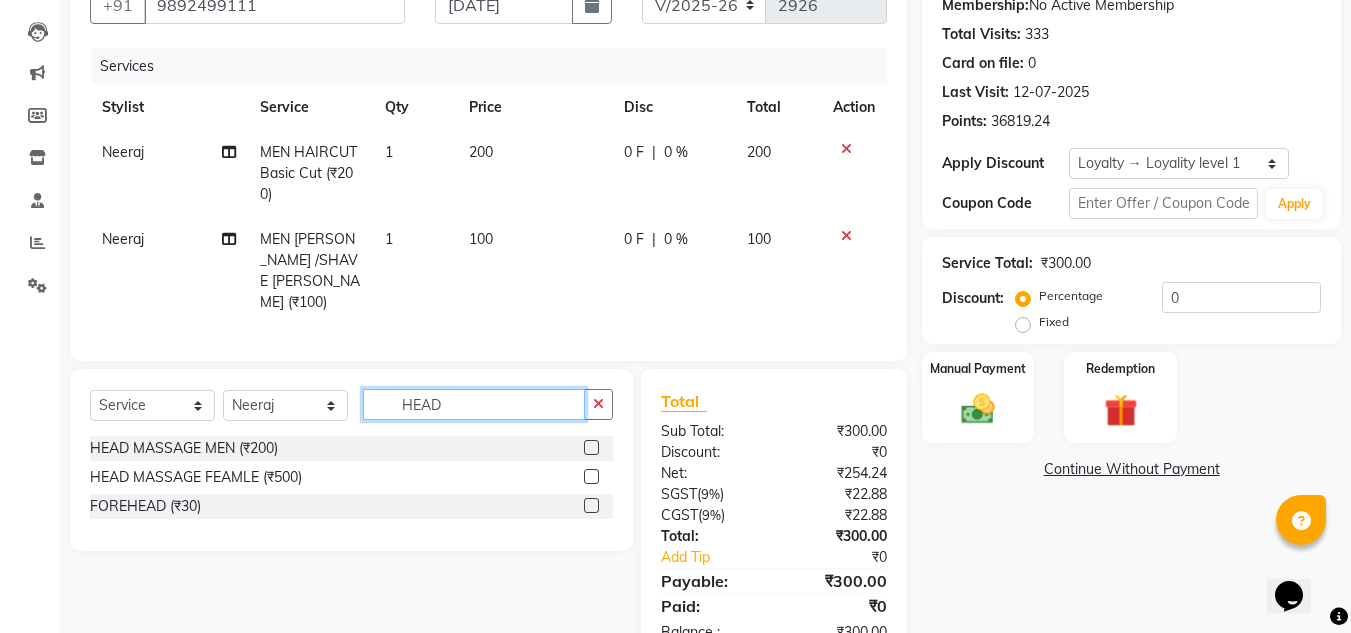 type on "HEAD" 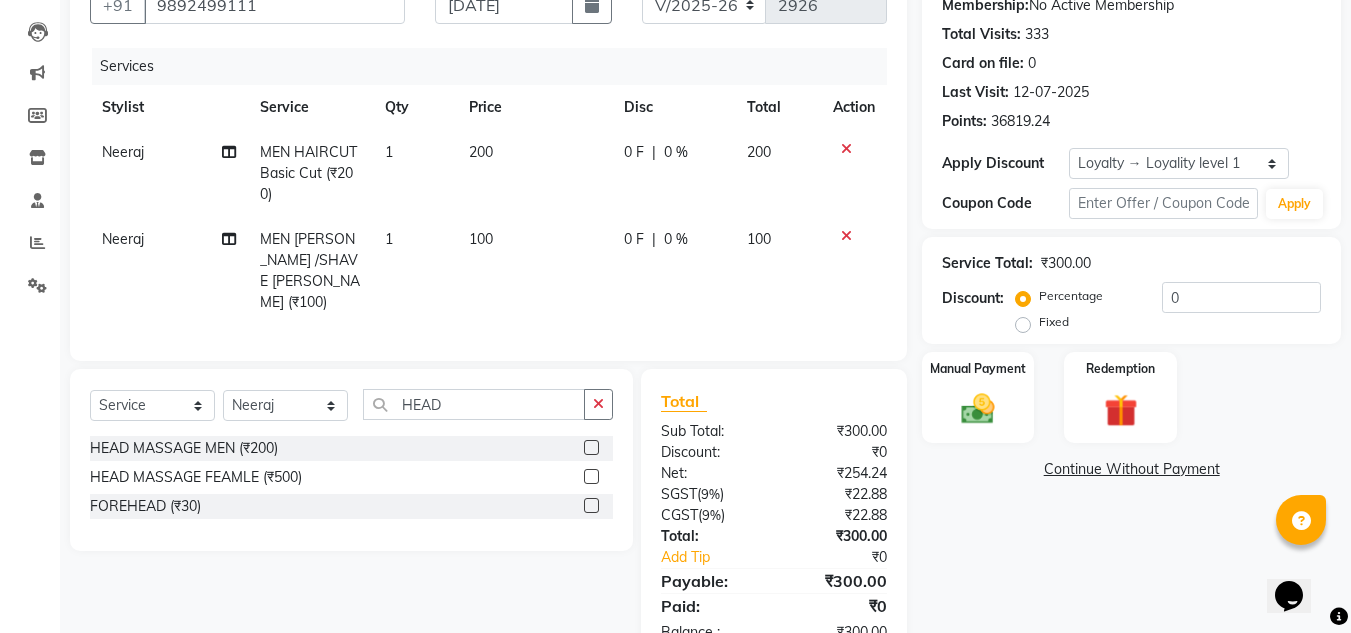 click 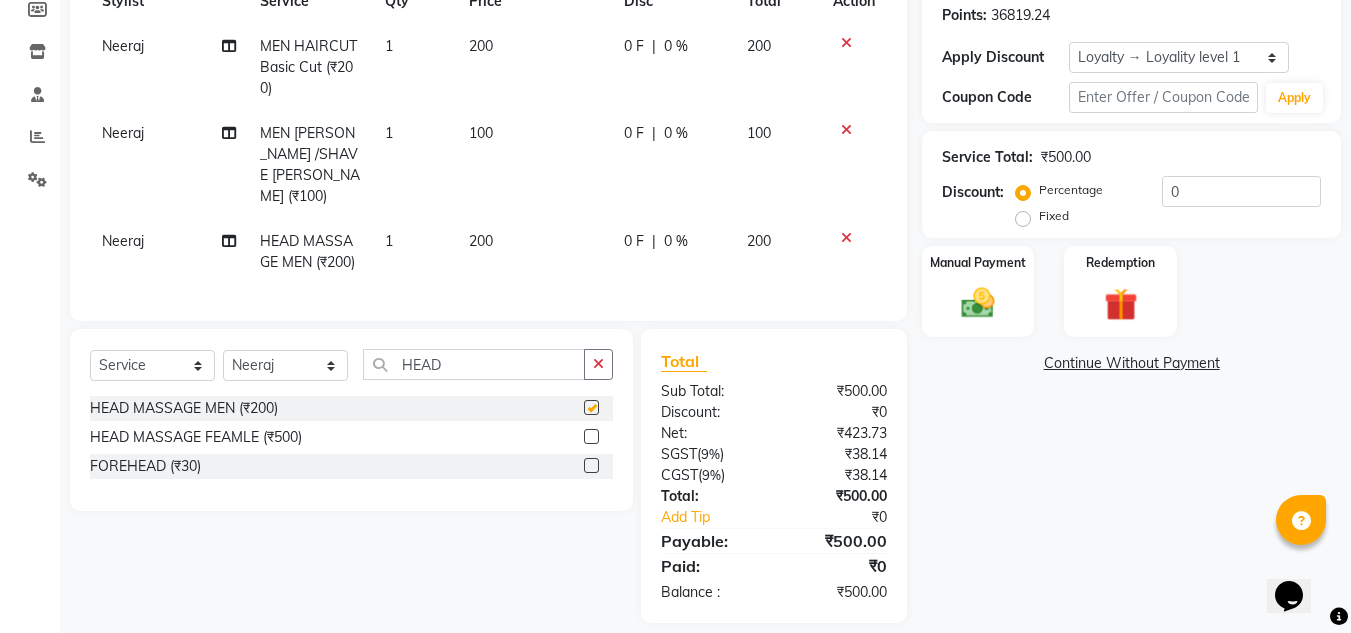 checkbox on "false" 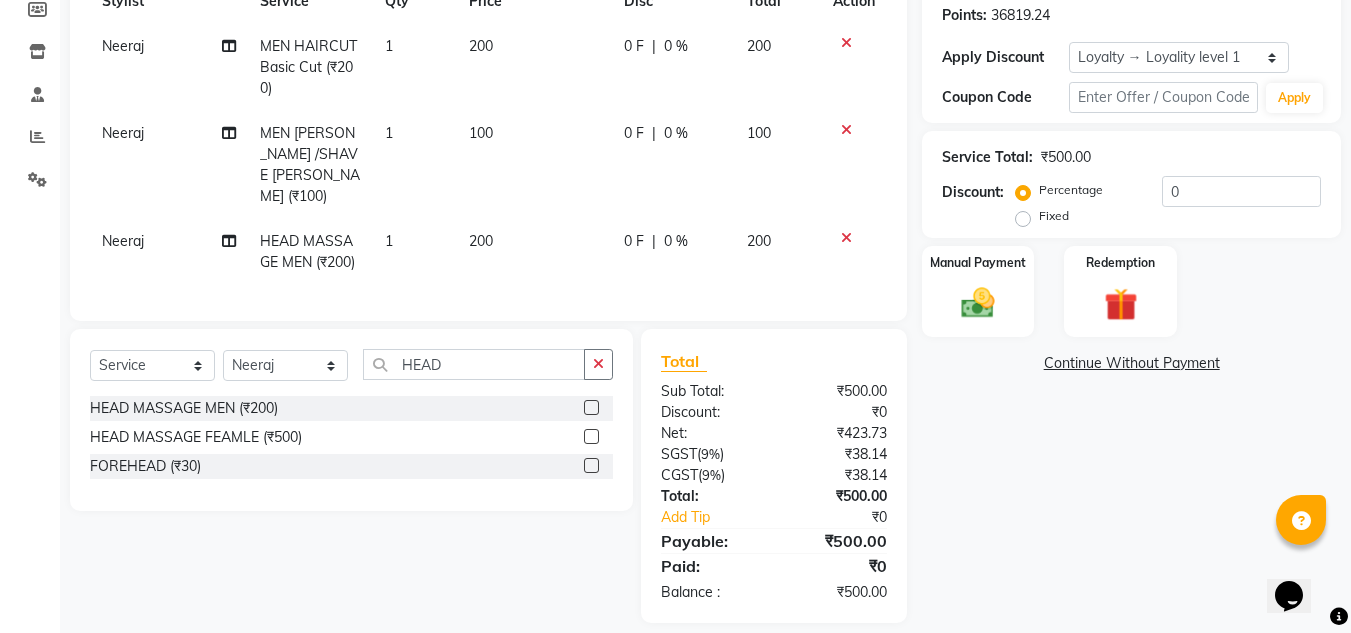 scroll, scrollTop: 320, scrollLeft: 0, axis: vertical 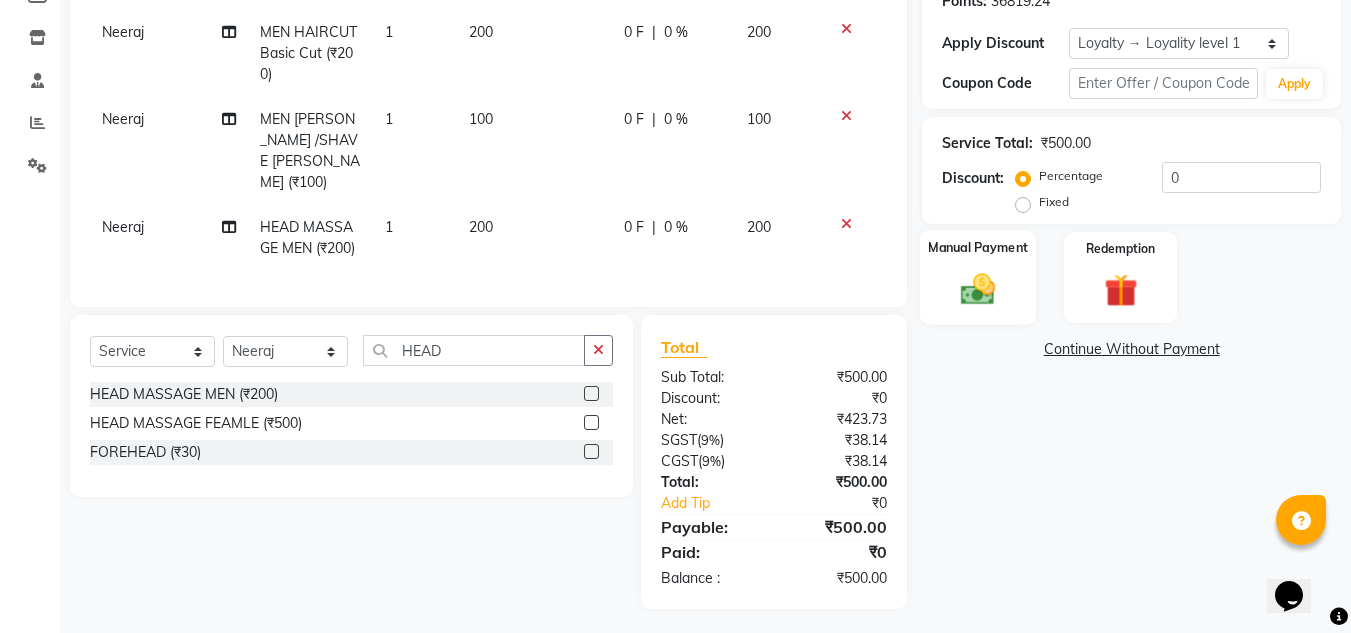 click 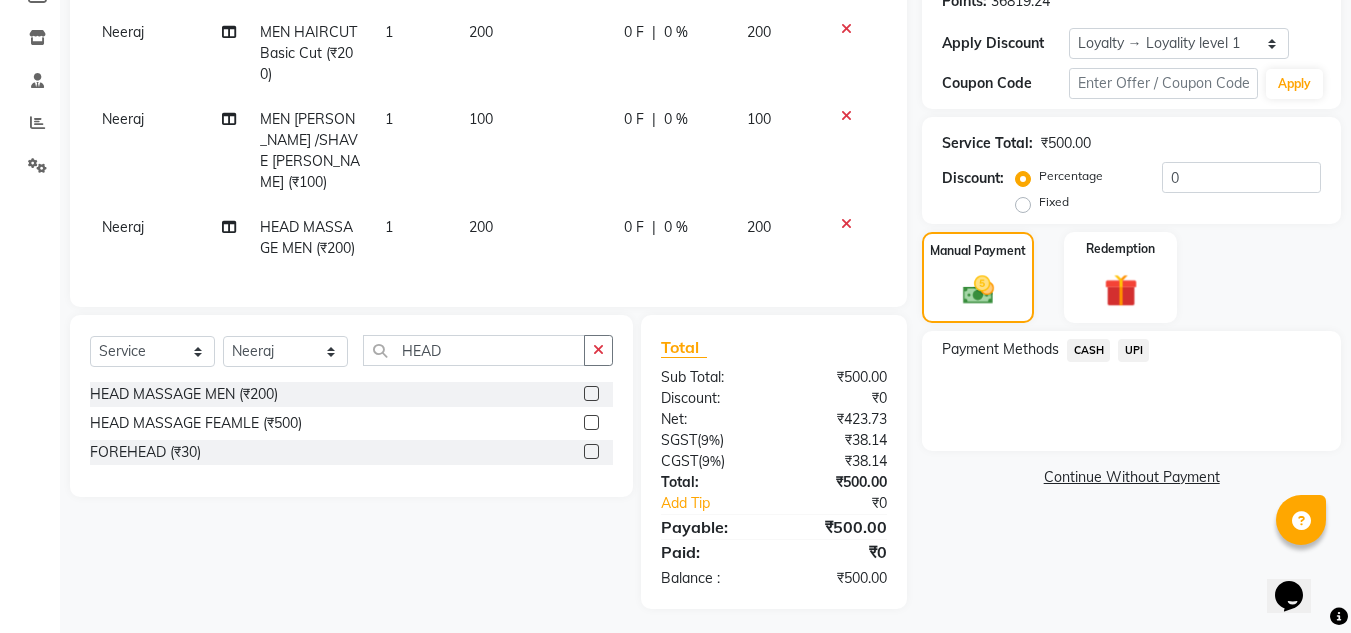 click on "UPI" 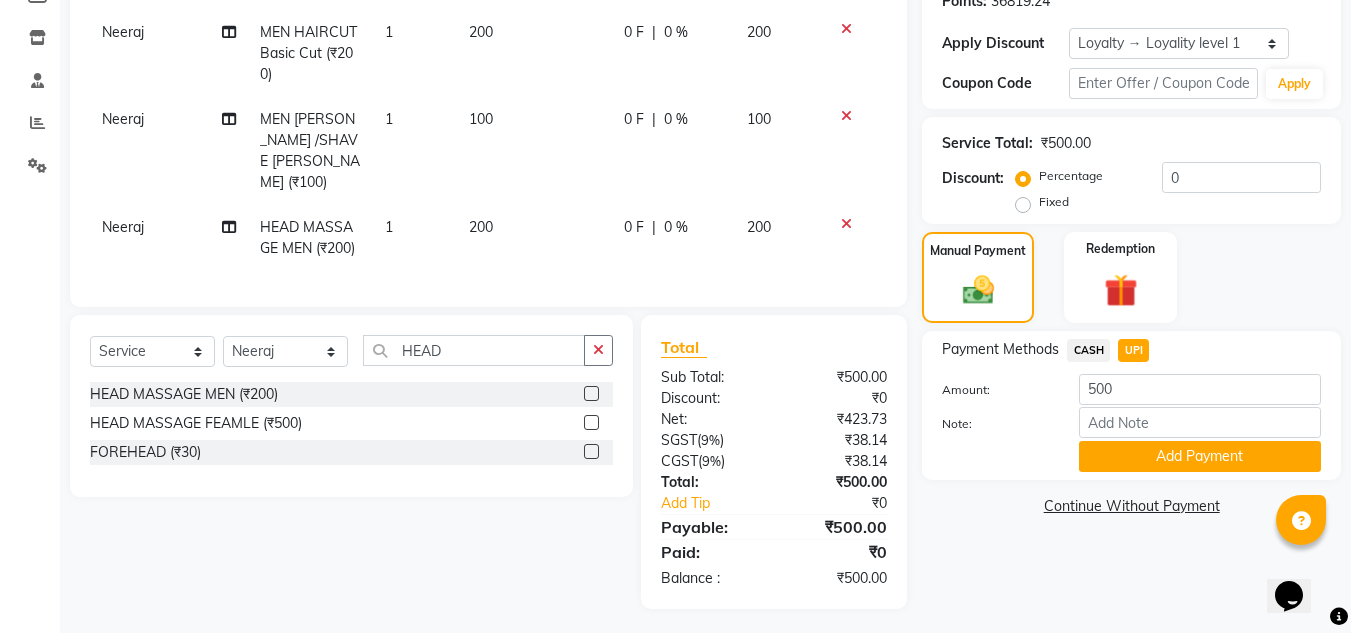 click on "UPI" 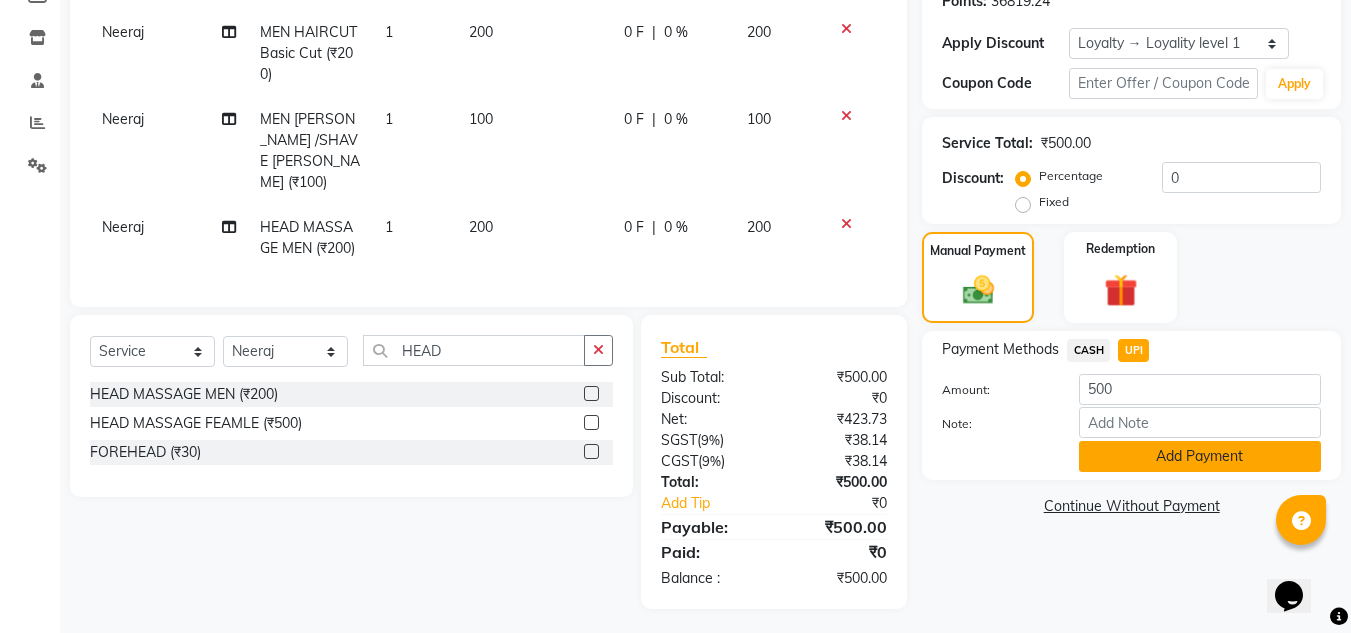 click on "Add Payment" 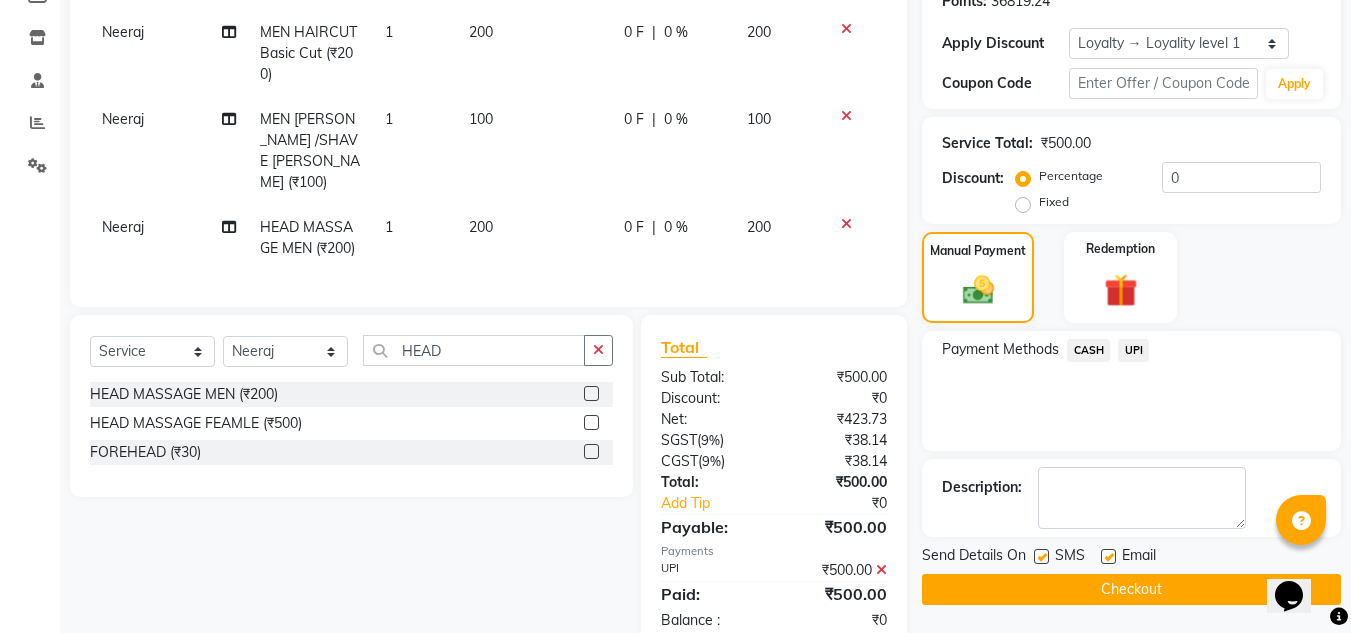 scroll, scrollTop: 482, scrollLeft: 0, axis: vertical 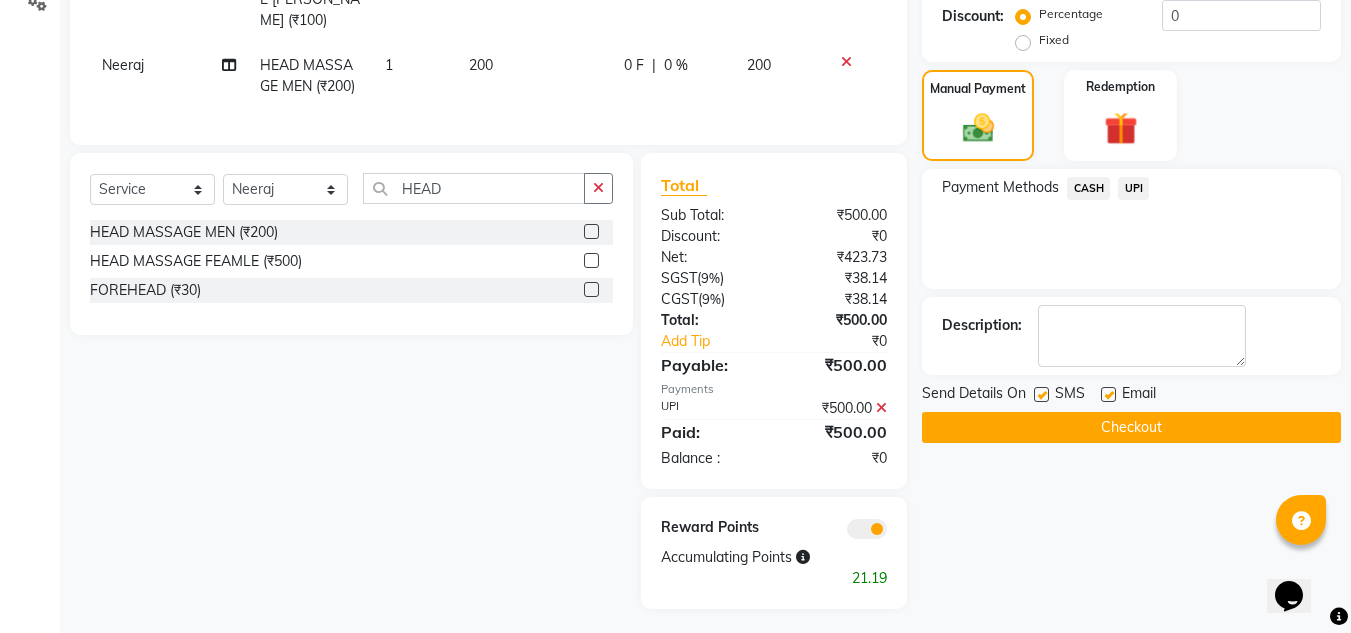 click on "Checkout" 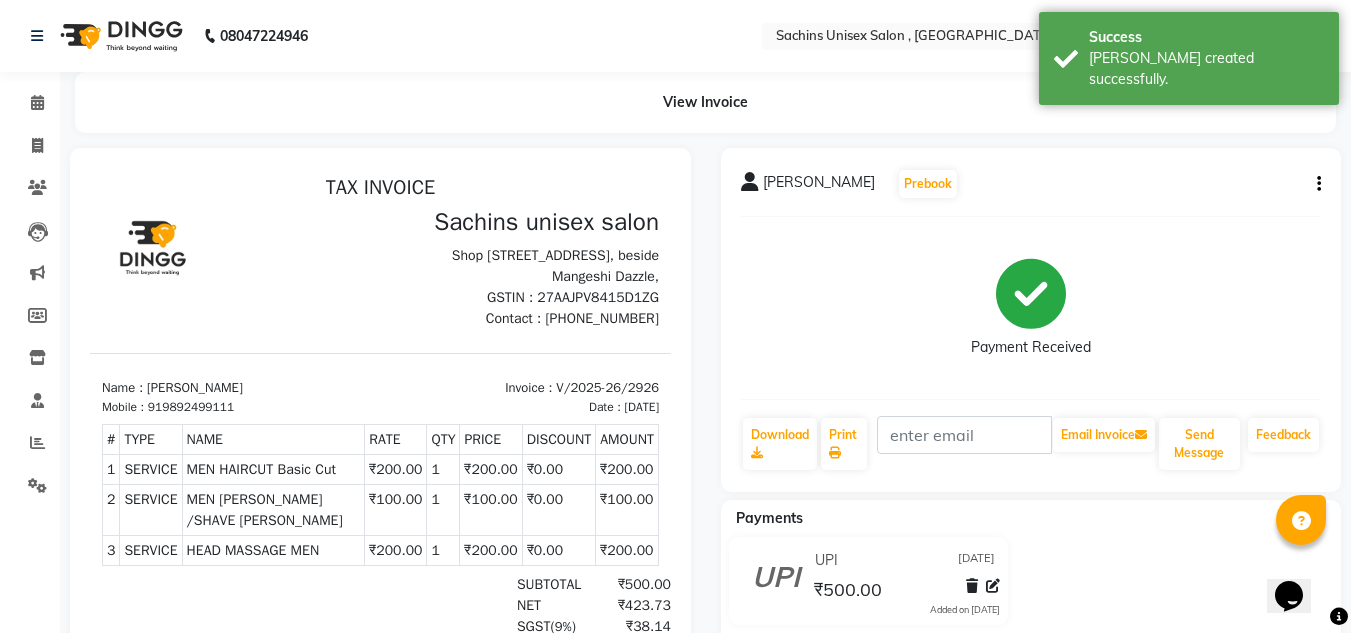 scroll, scrollTop: 0, scrollLeft: 0, axis: both 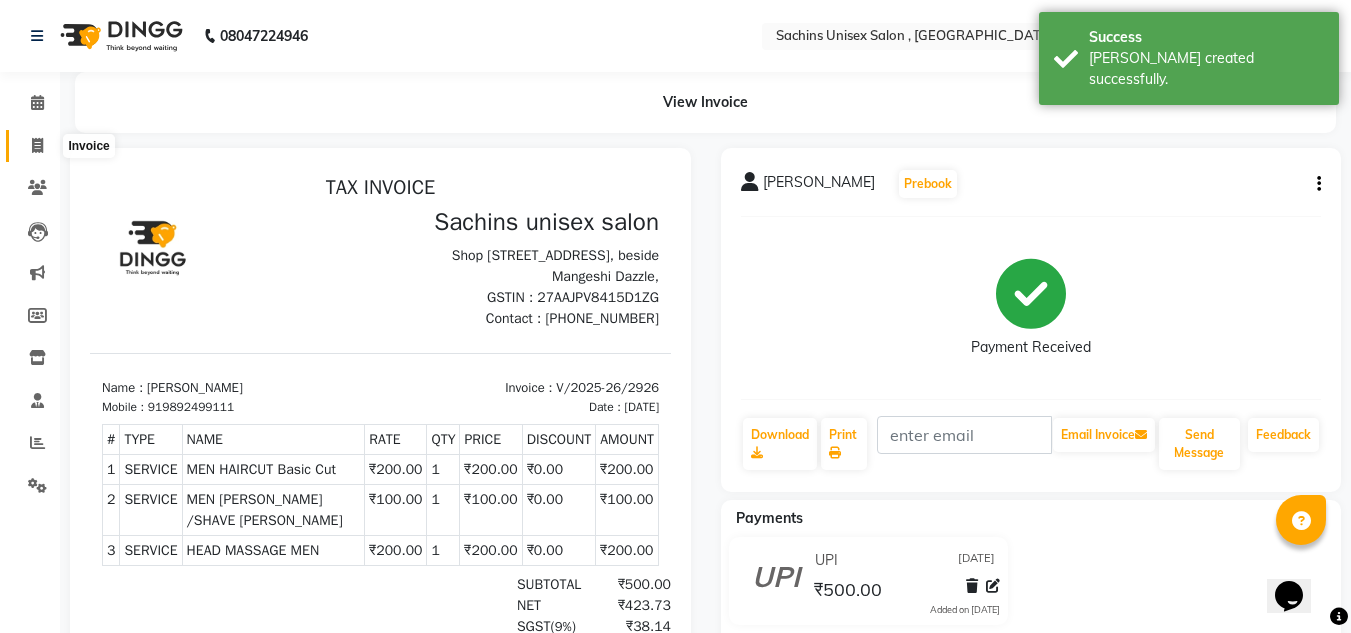 click 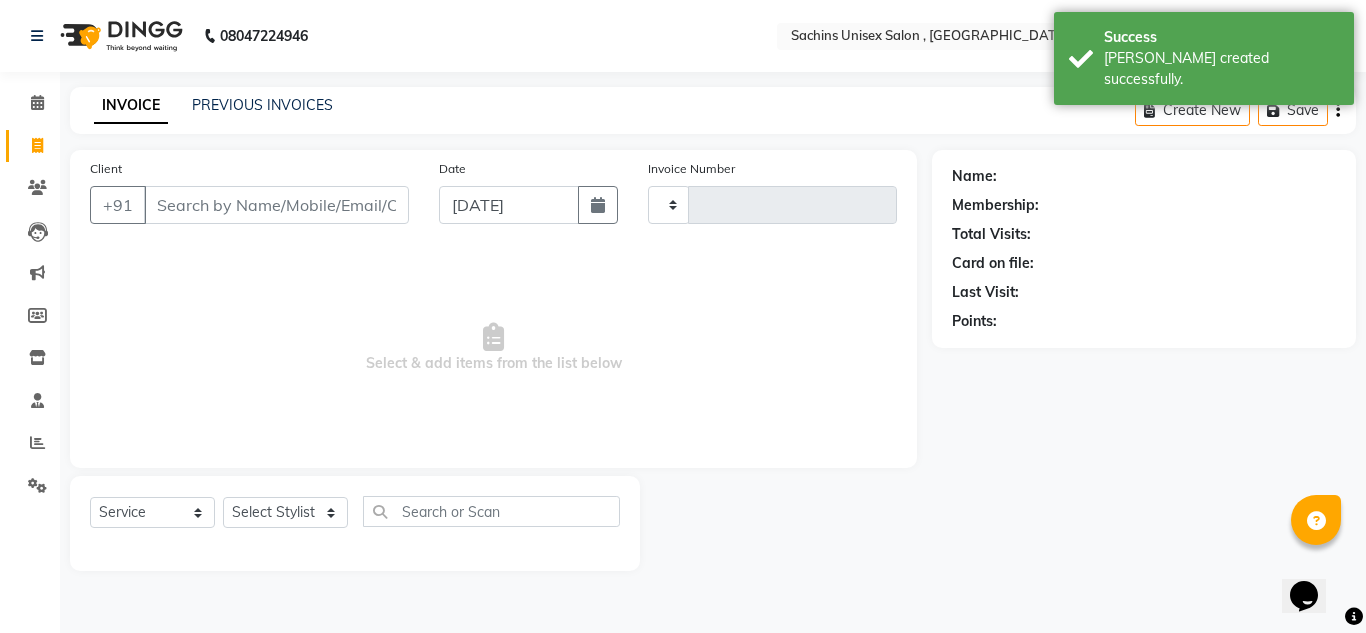 type on "2927" 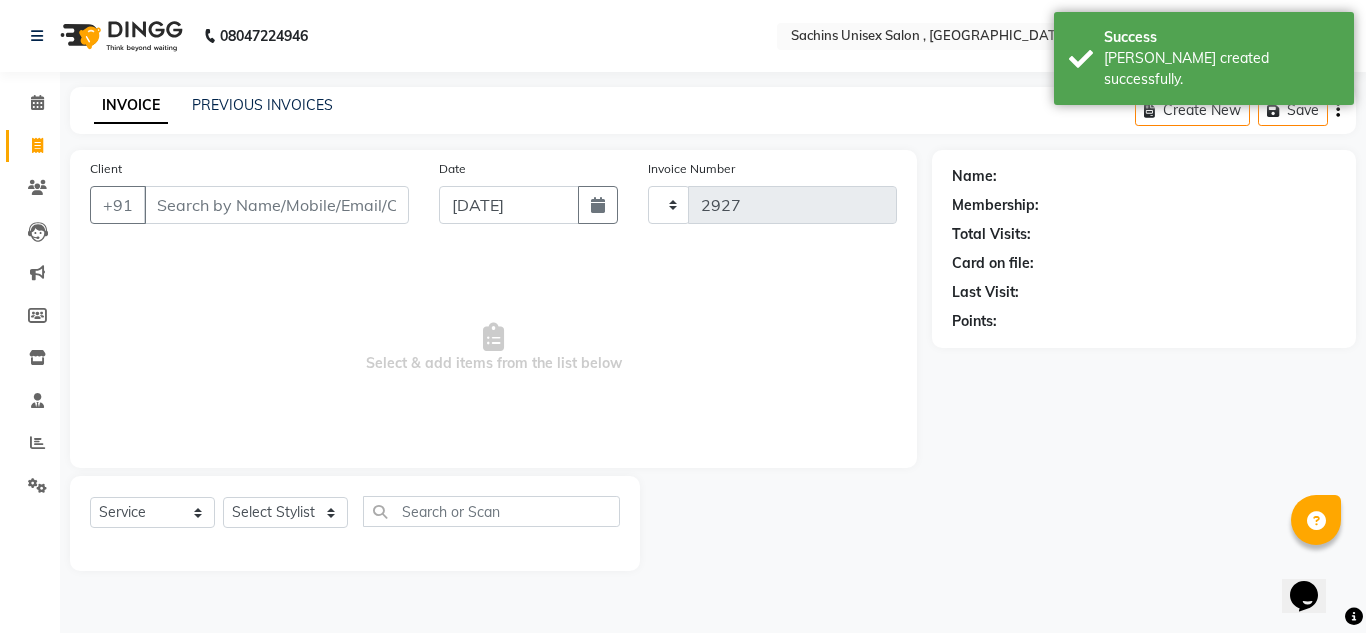 select on "6840" 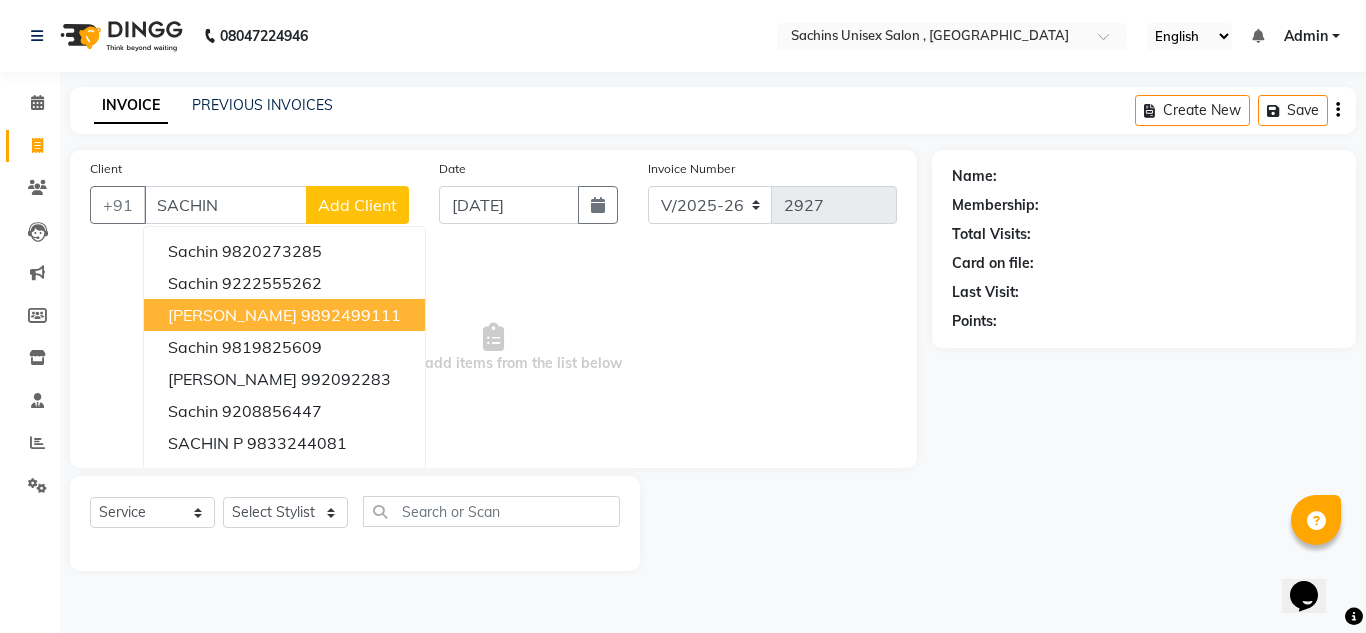 click on "[PERSON_NAME]" at bounding box center [232, 315] 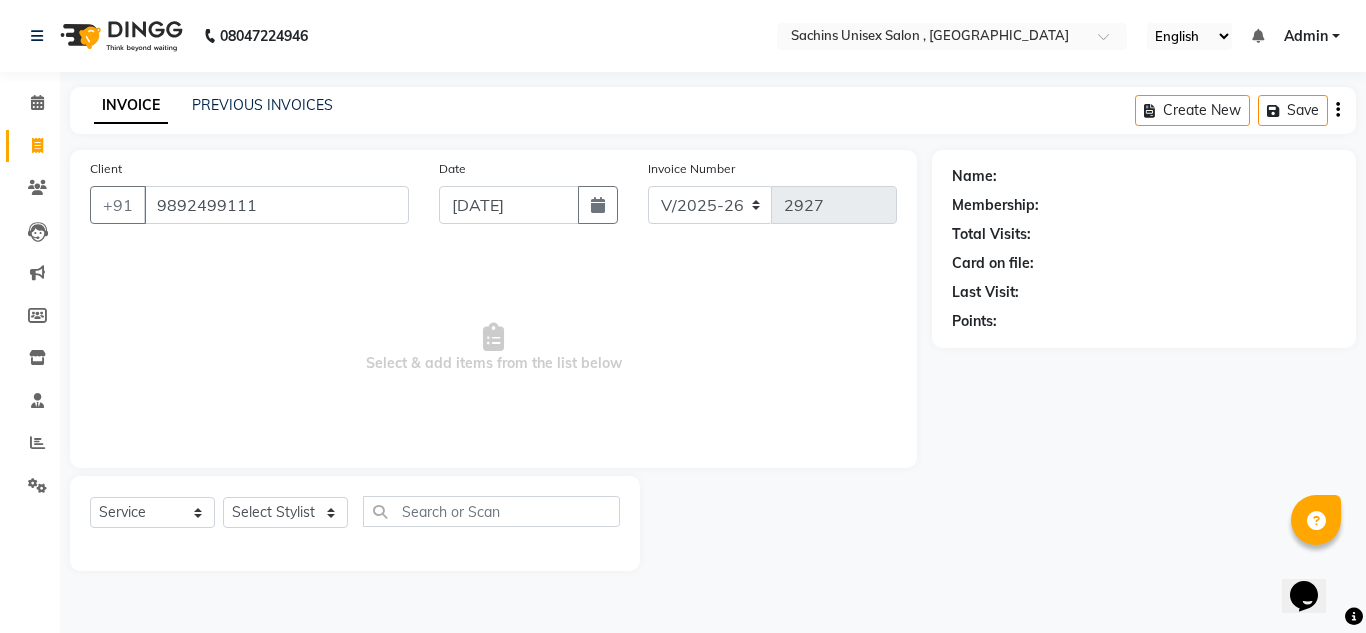 type on "9892499111" 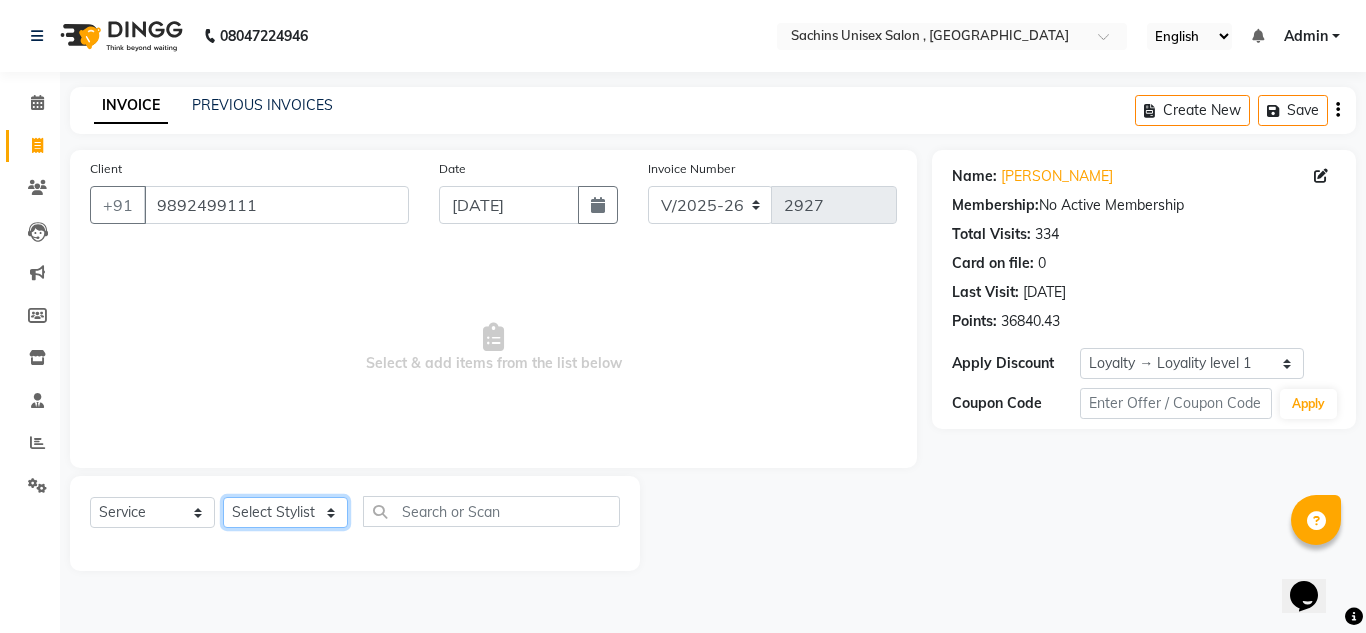 click on "Select Stylist [PERSON_NAME] new  [PERSON_NAME] [PERSON_NAME] Owner preeti [PERSON_NAME] [PERSON_NAME] RG" 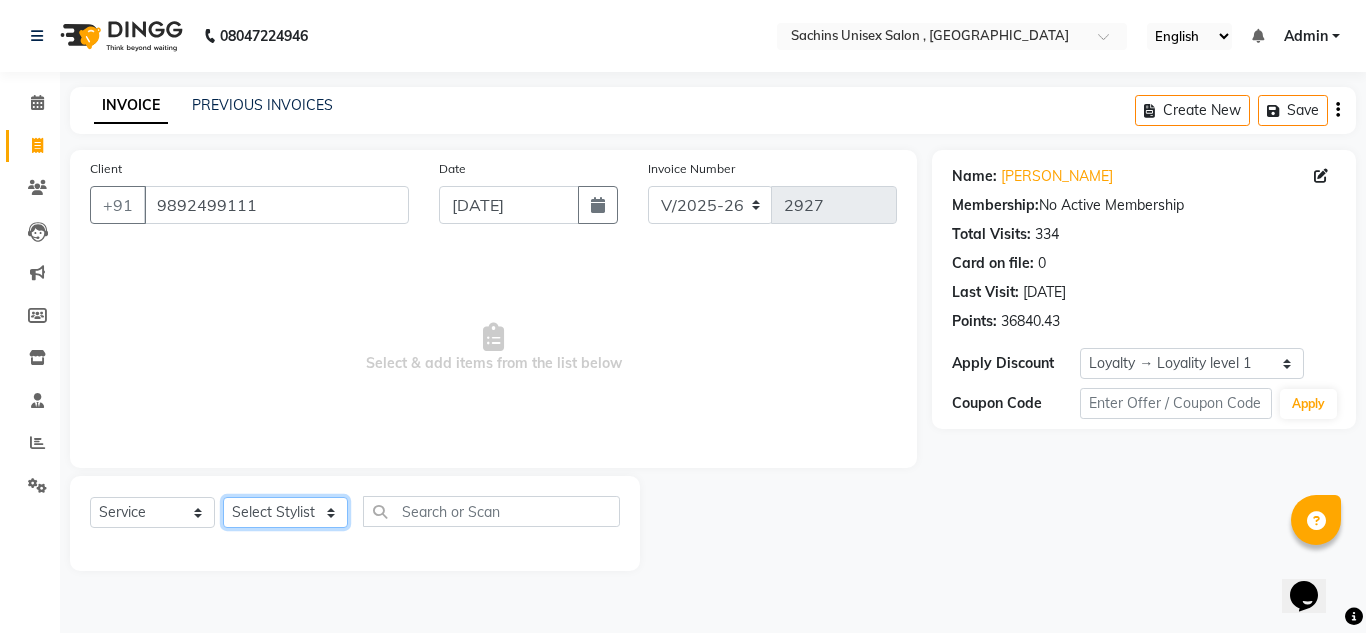 select on "53567" 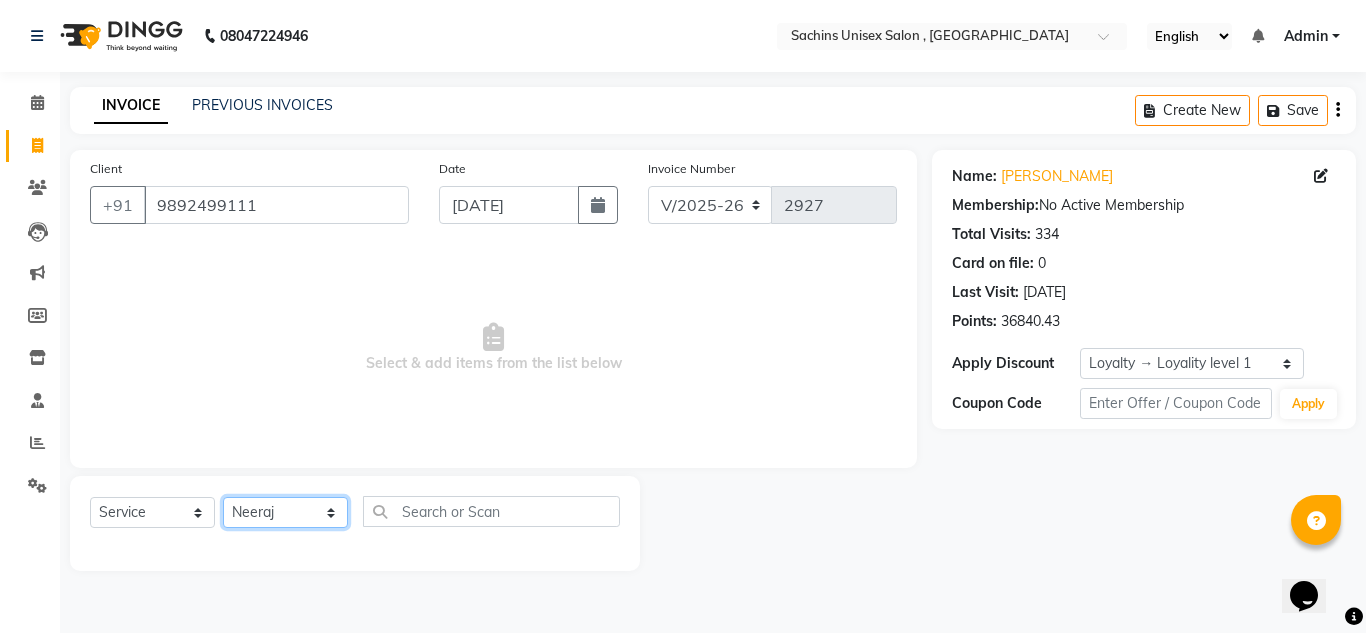 click on "Select Stylist [PERSON_NAME] new  [PERSON_NAME] [PERSON_NAME] Owner preeti [PERSON_NAME] [PERSON_NAME] RG" 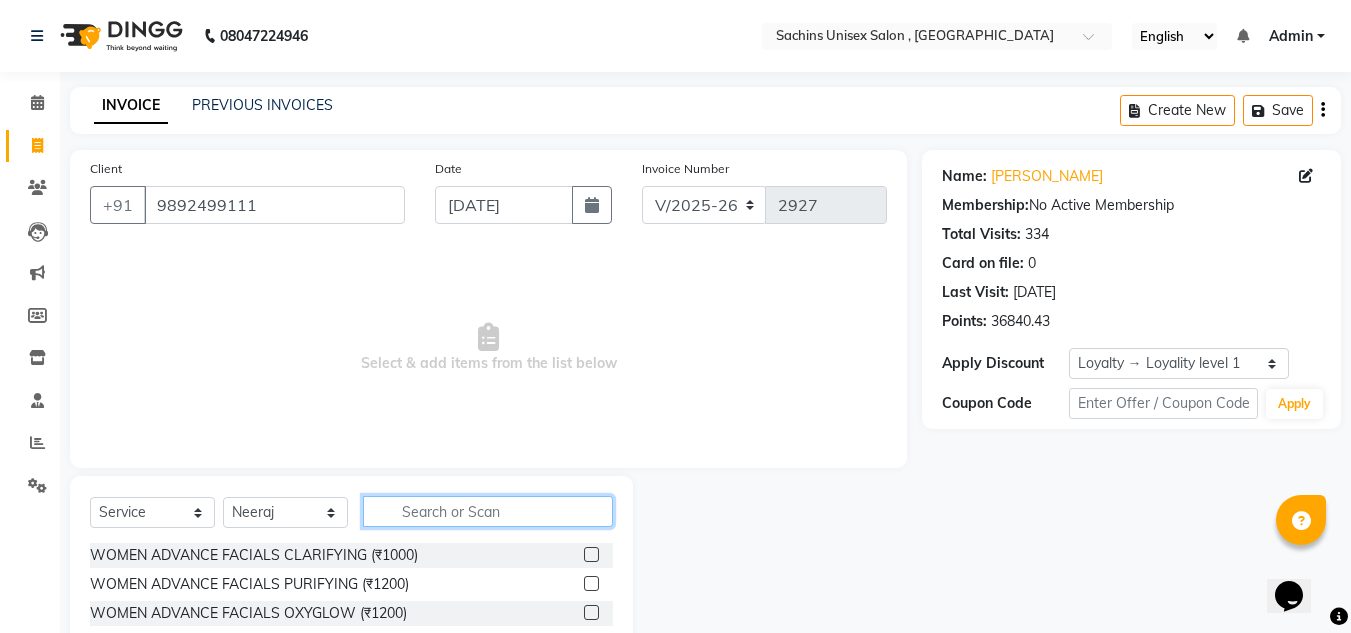 click 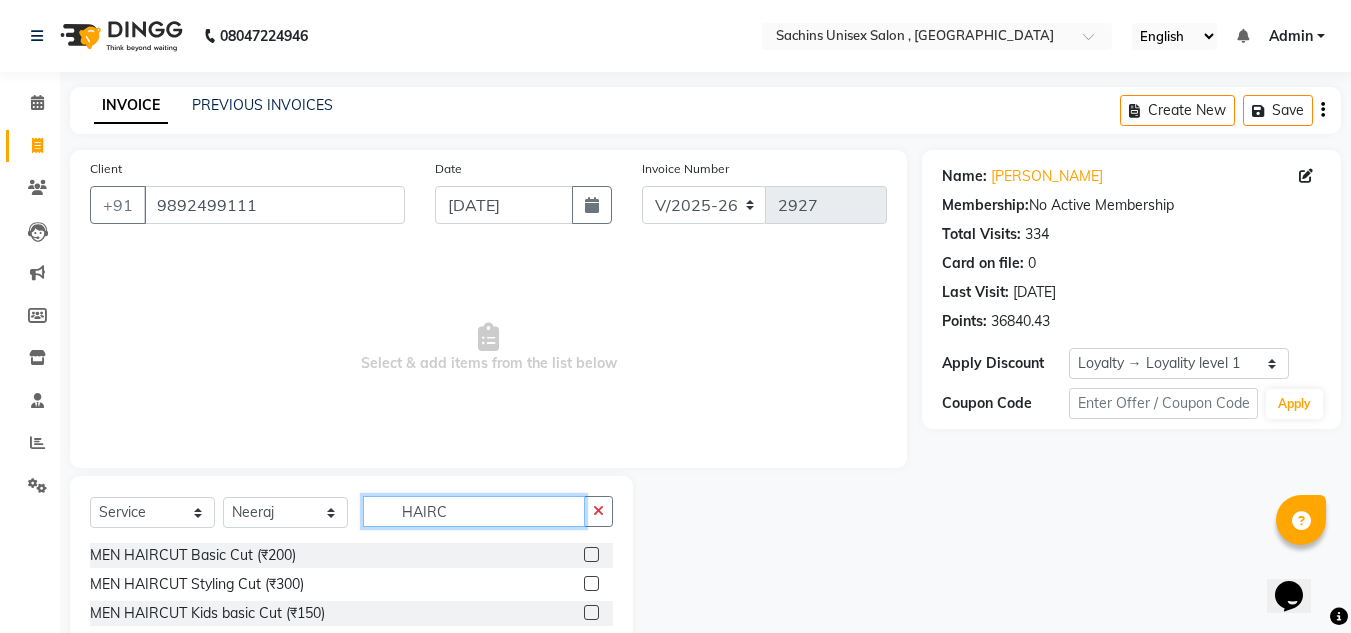 type on "HAIRC" 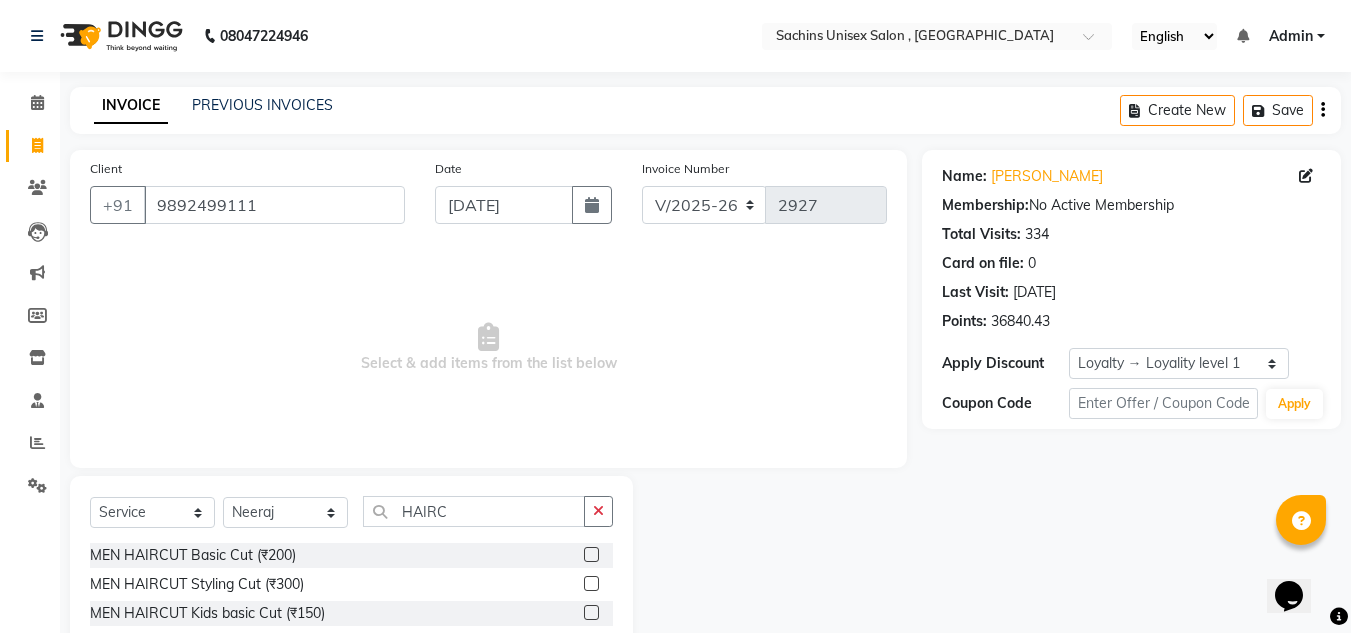 click 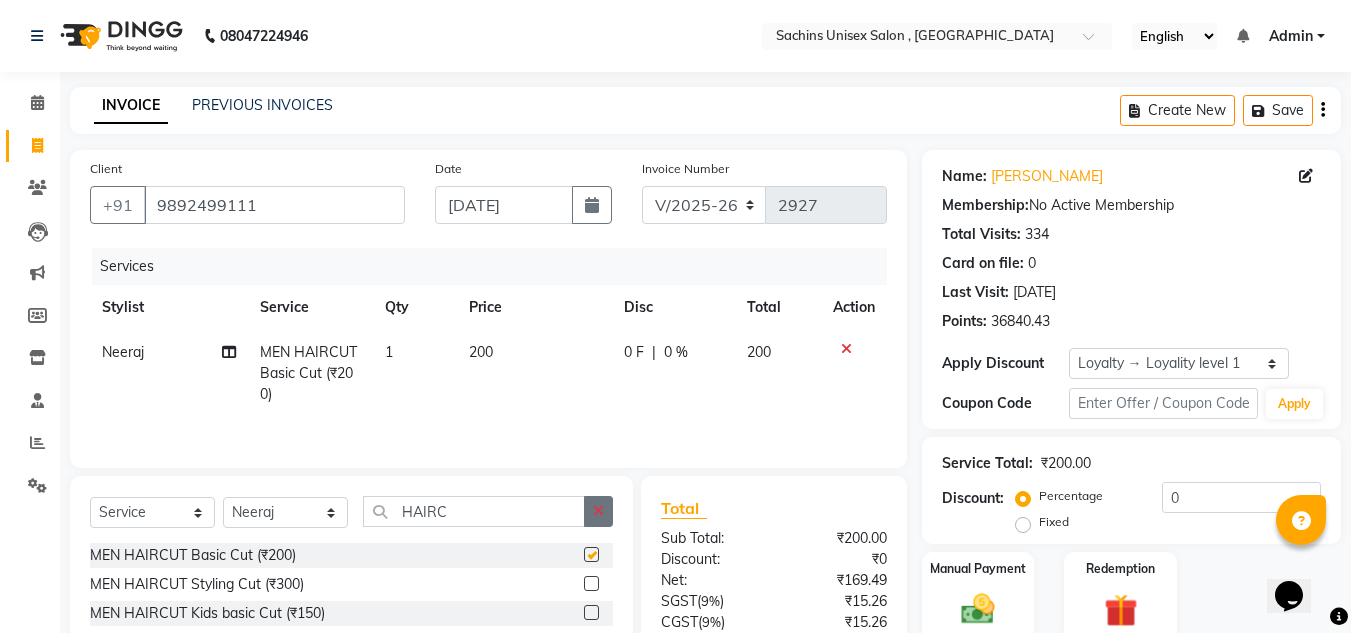checkbox on "false" 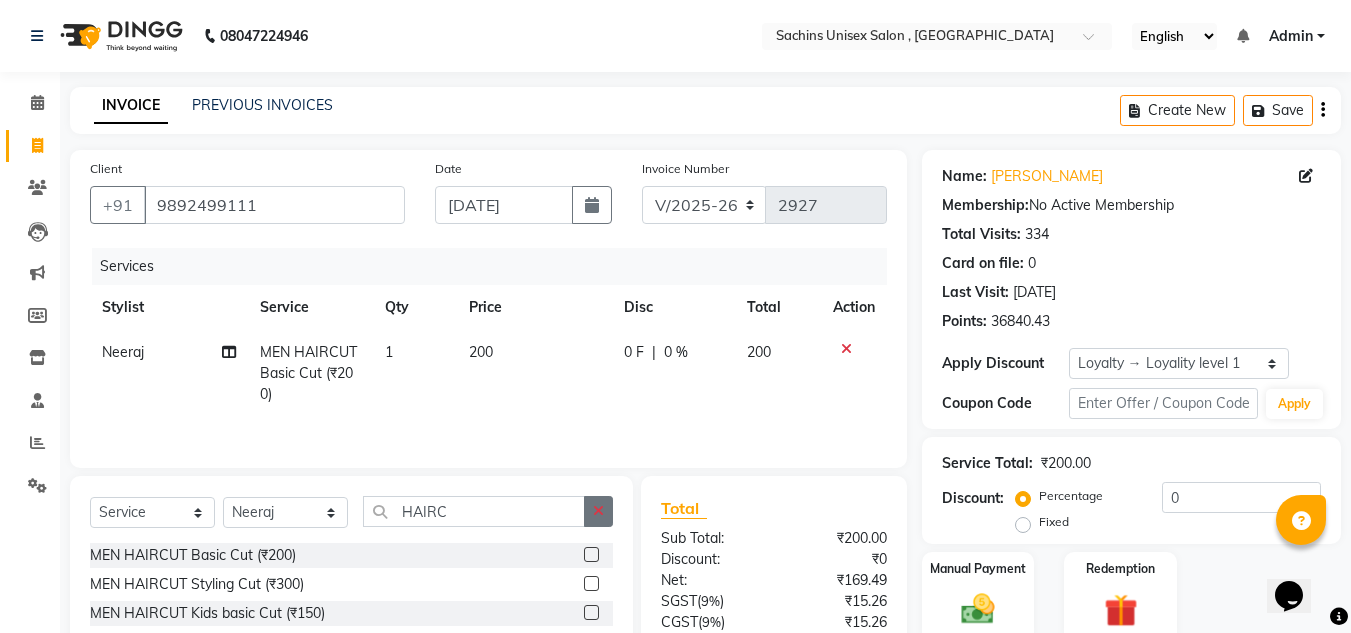 click 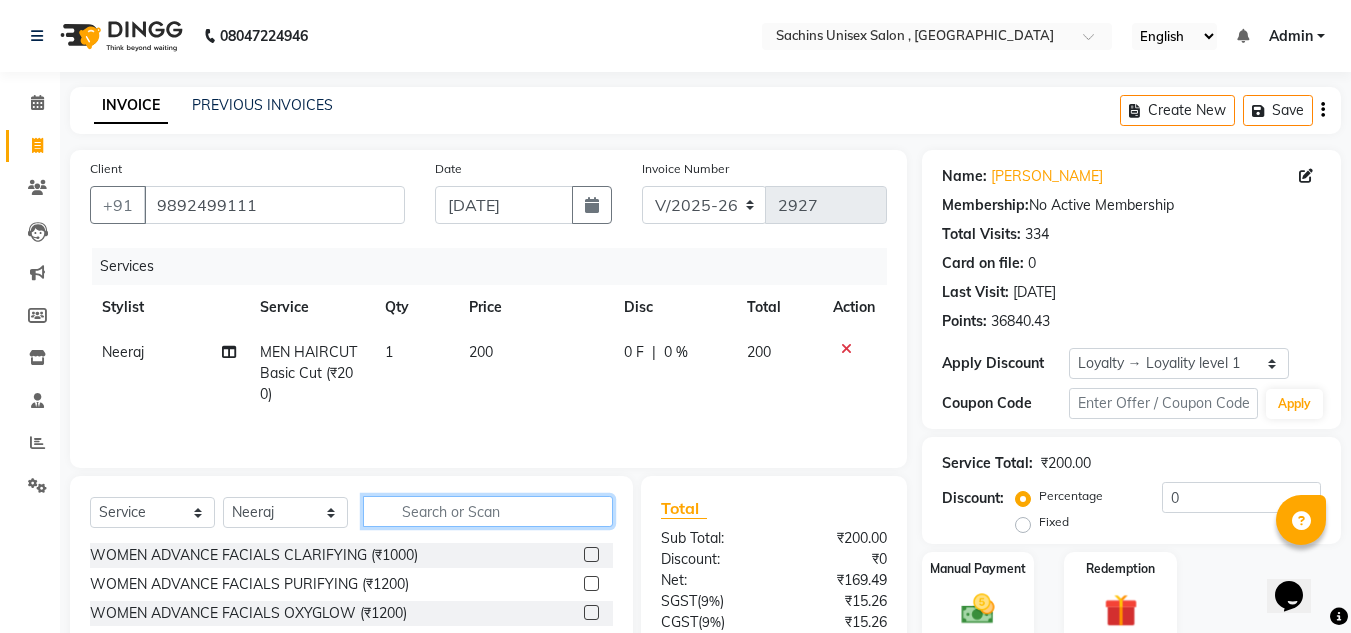 click 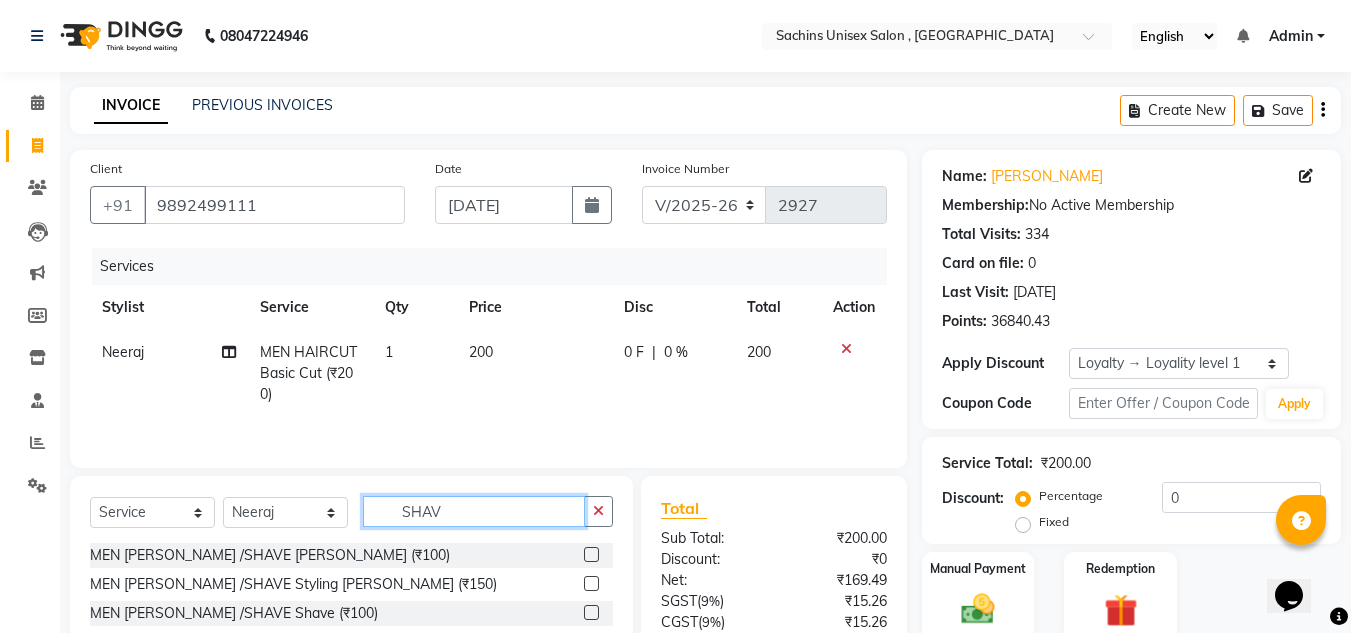 type on "SHAV" 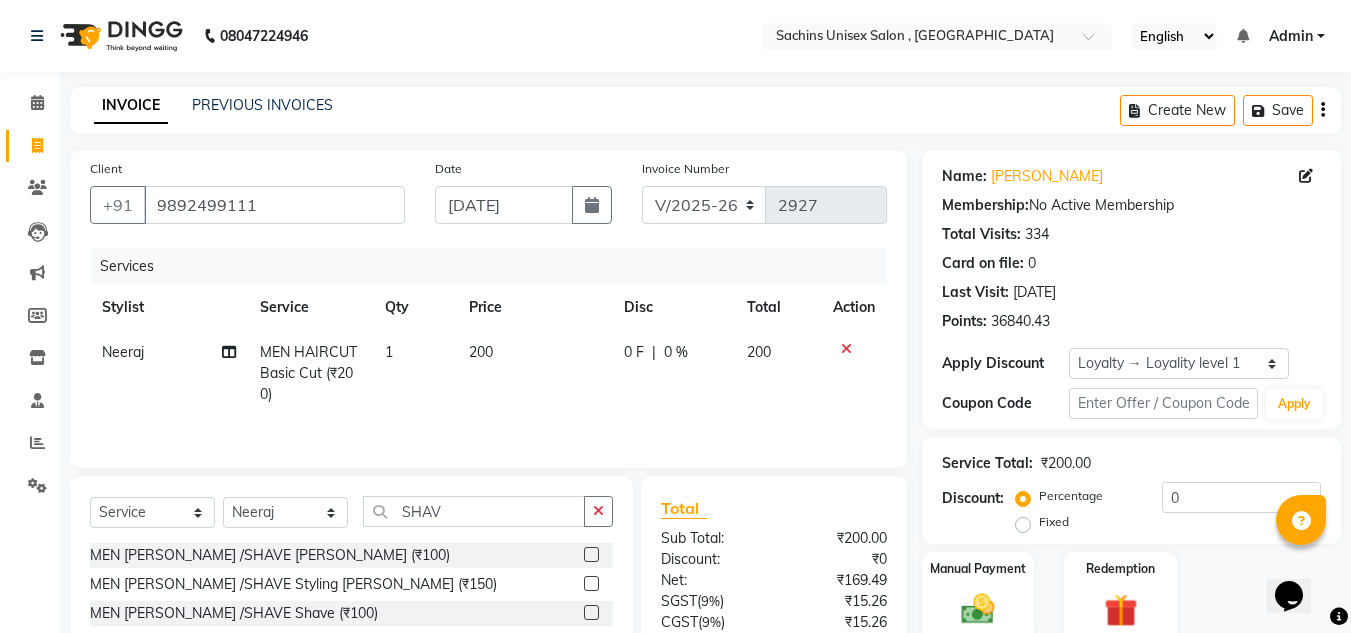 click 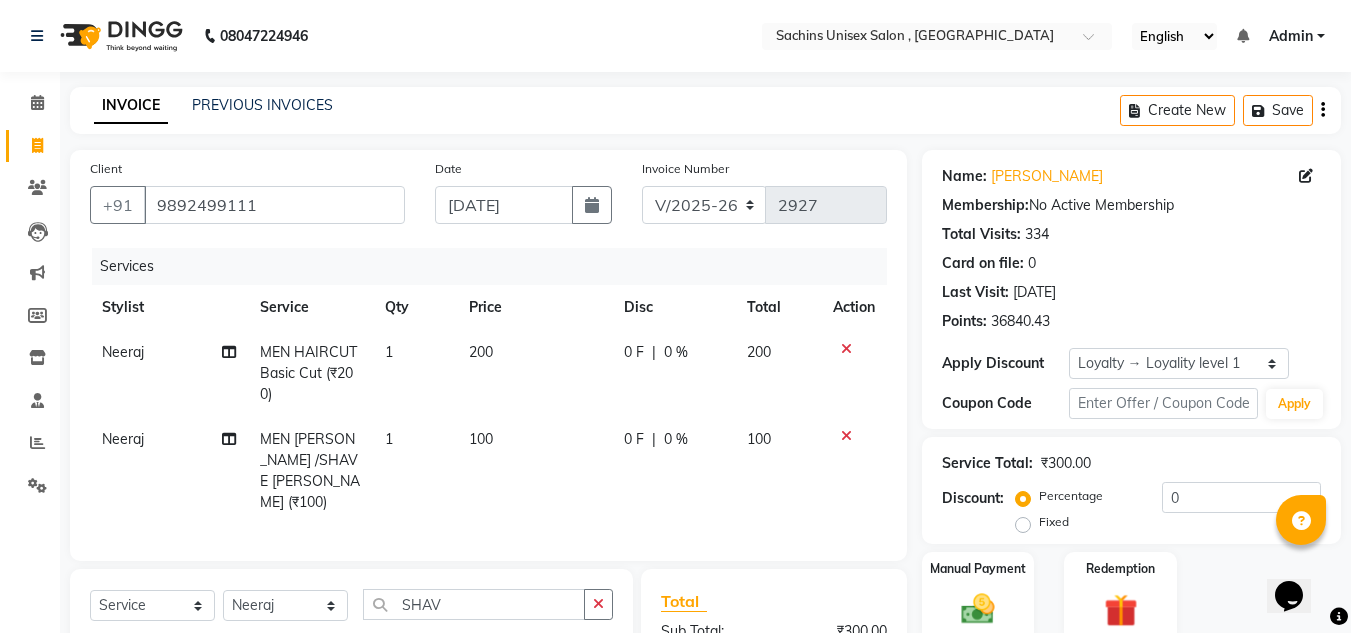 scroll, scrollTop: 200, scrollLeft: 0, axis: vertical 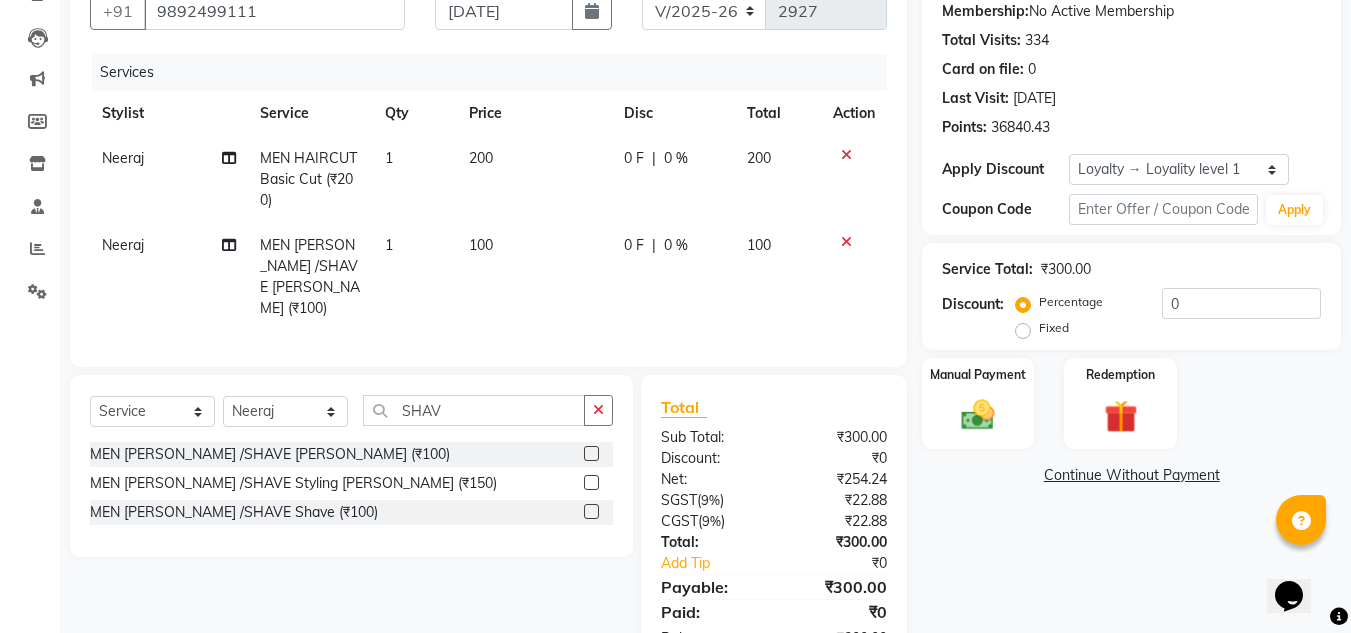 checkbox on "false" 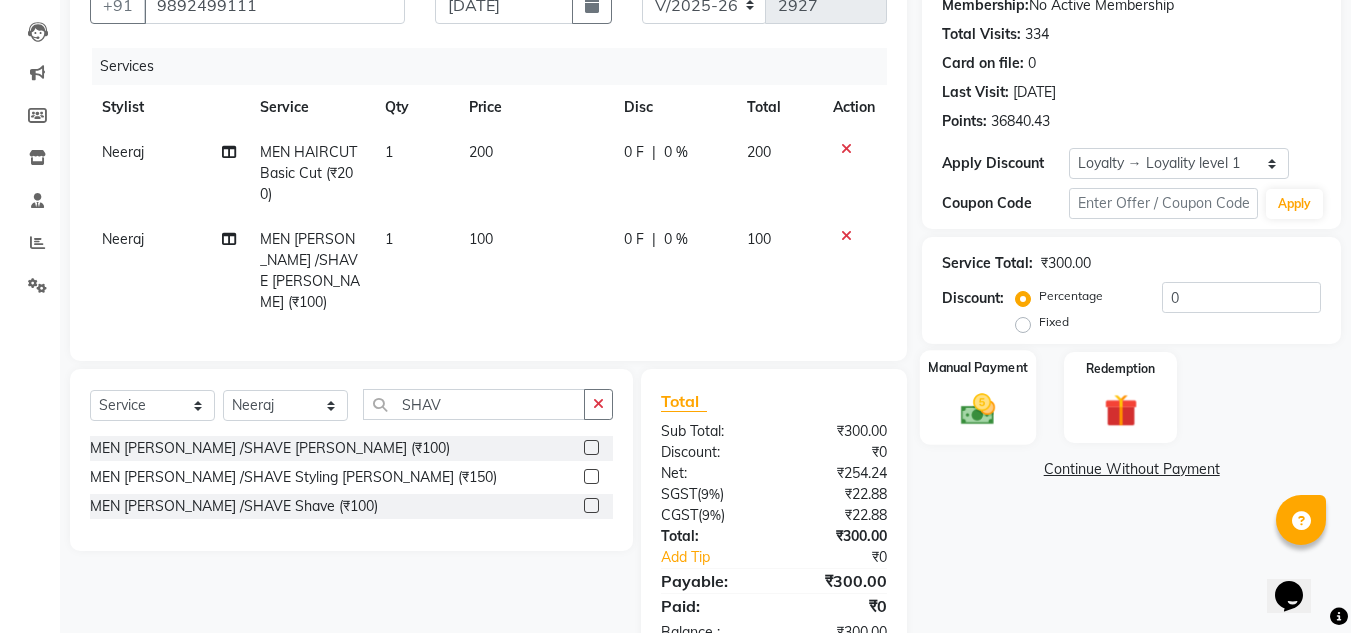 drag, startPoint x: 985, startPoint y: 406, endPoint x: 1064, endPoint y: 424, distance: 81.02469 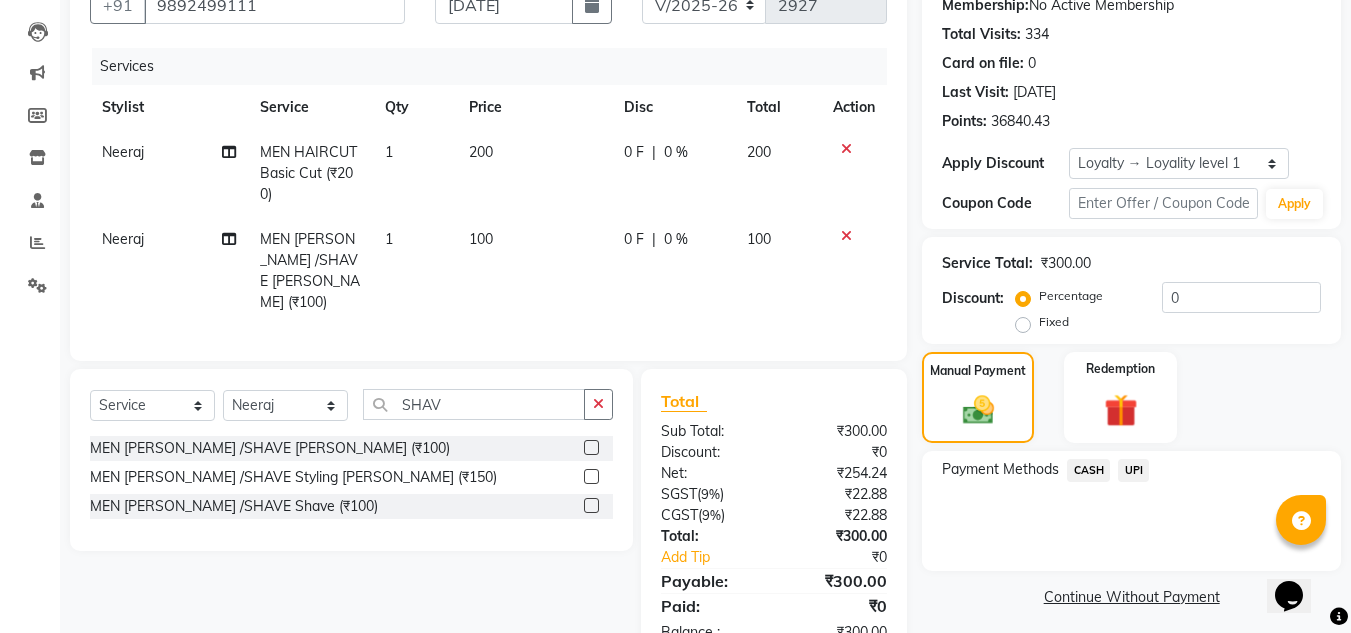 click on "UPI" 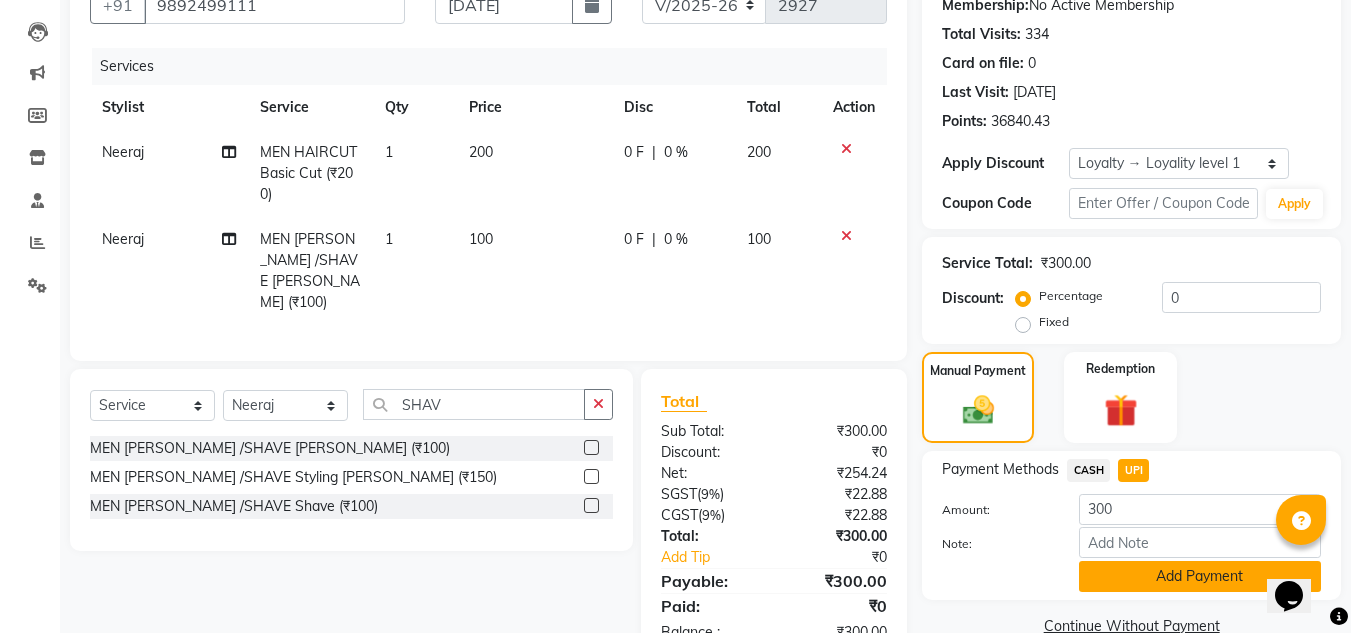 click on "Add Payment" 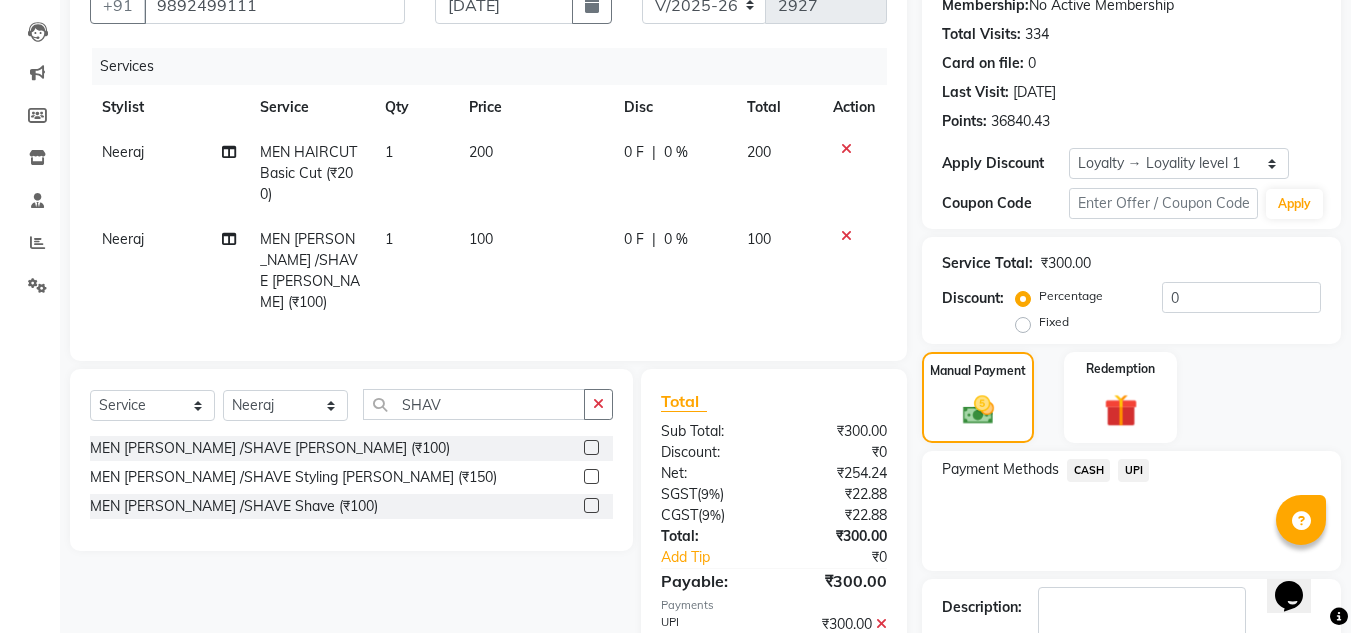 scroll, scrollTop: 416, scrollLeft: 0, axis: vertical 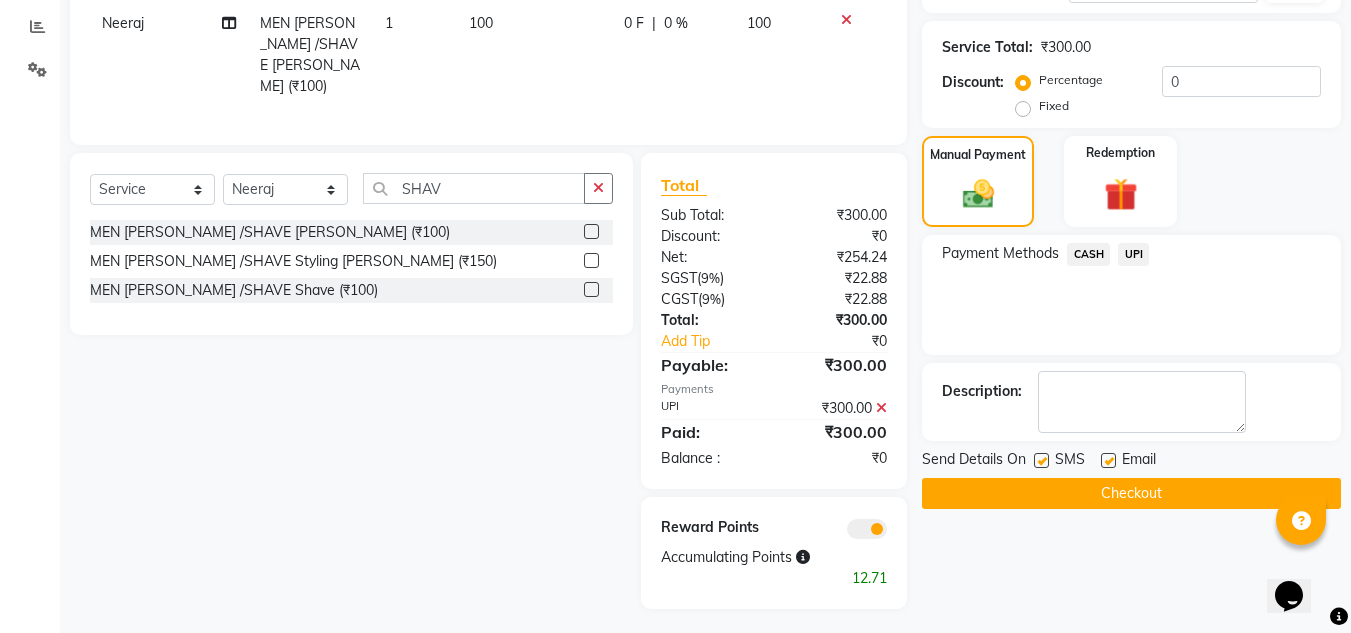 click on "Checkout" 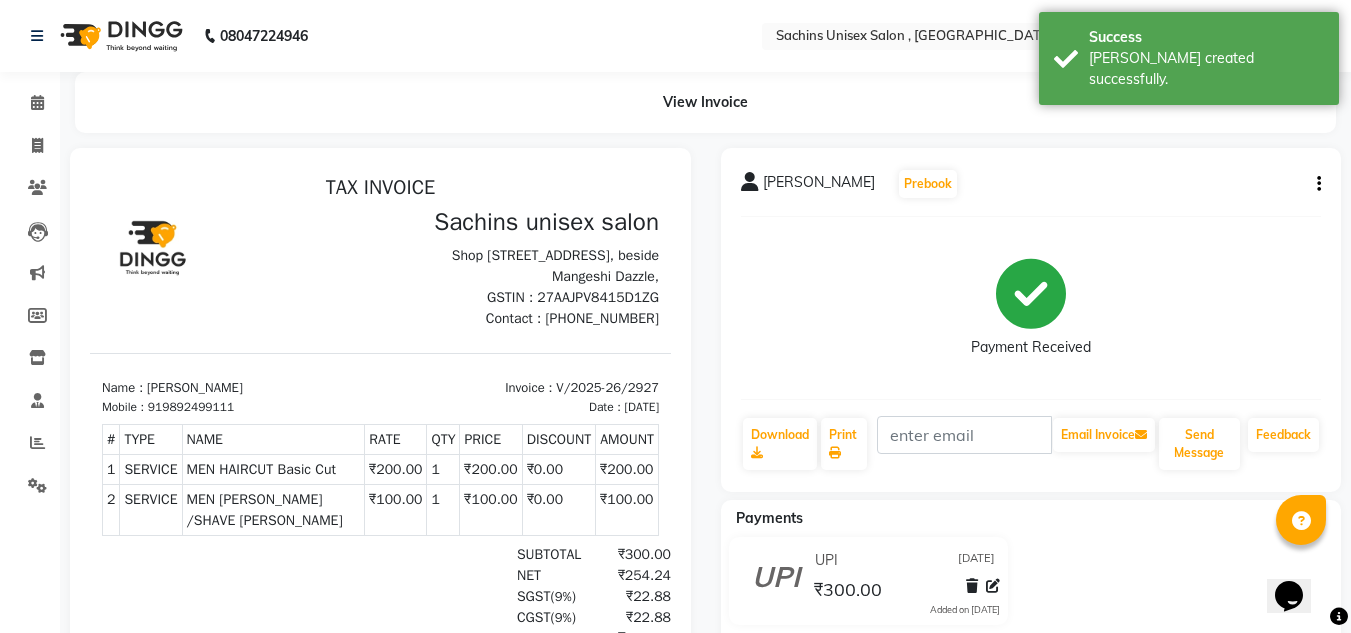 scroll, scrollTop: 0, scrollLeft: 0, axis: both 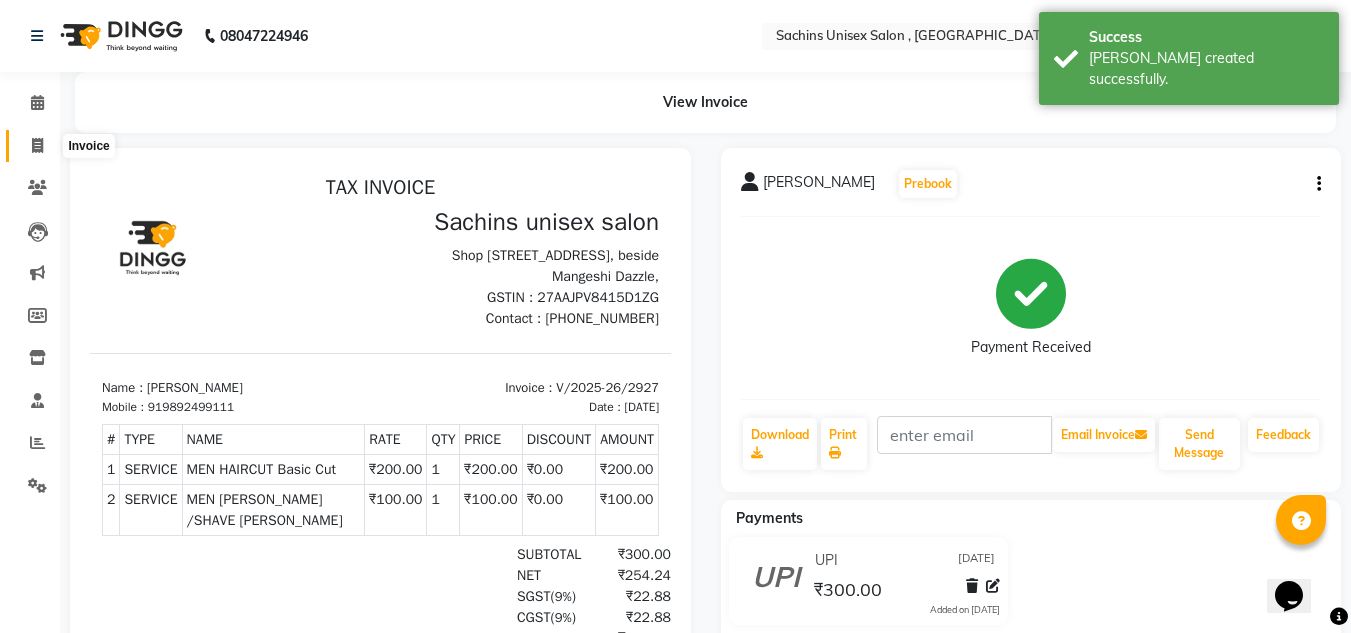 click 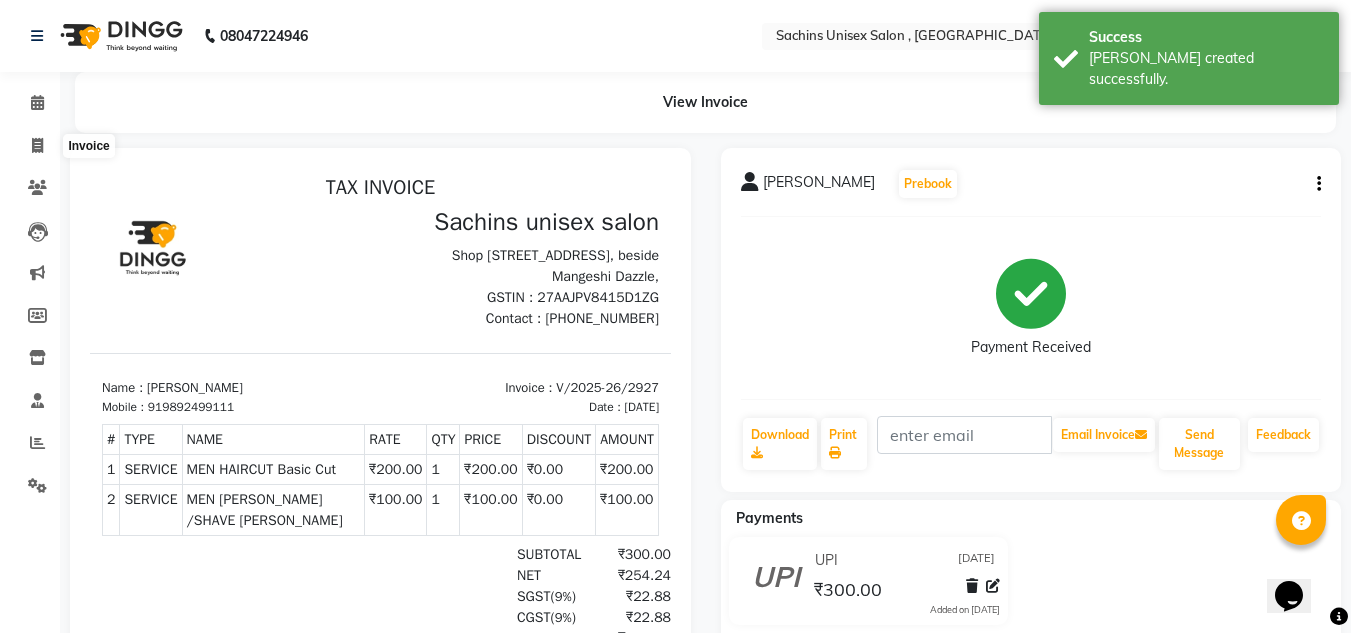 select on "service" 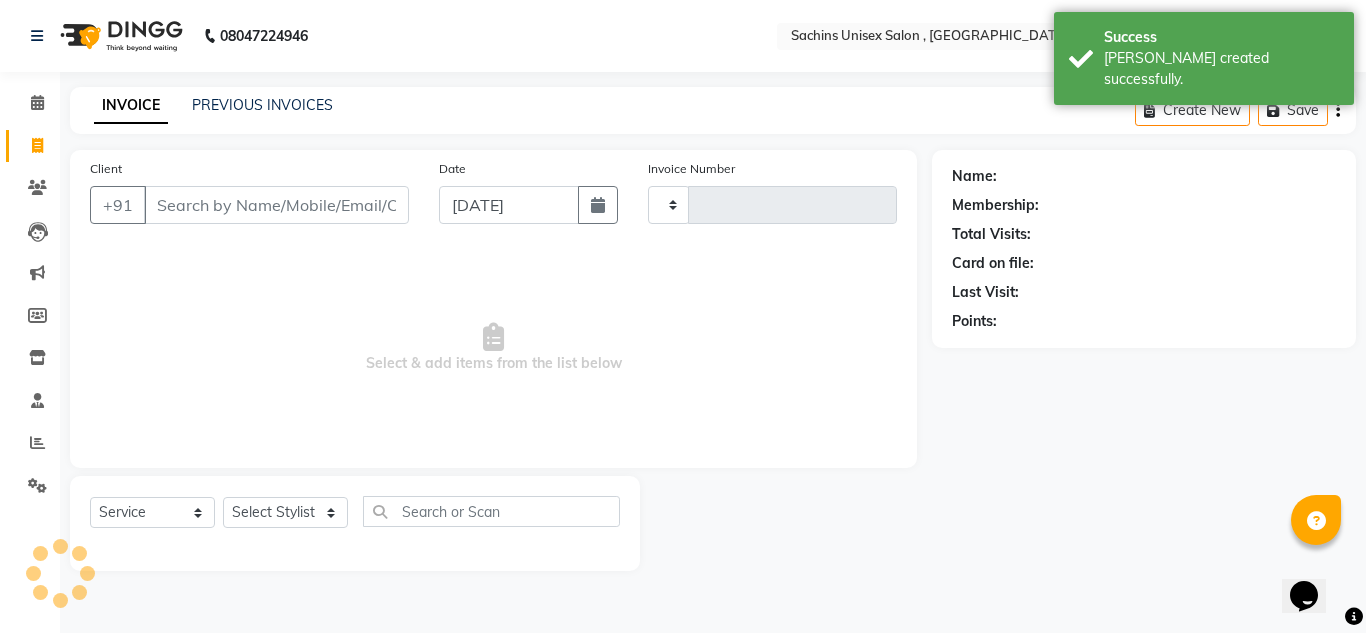type on "2928" 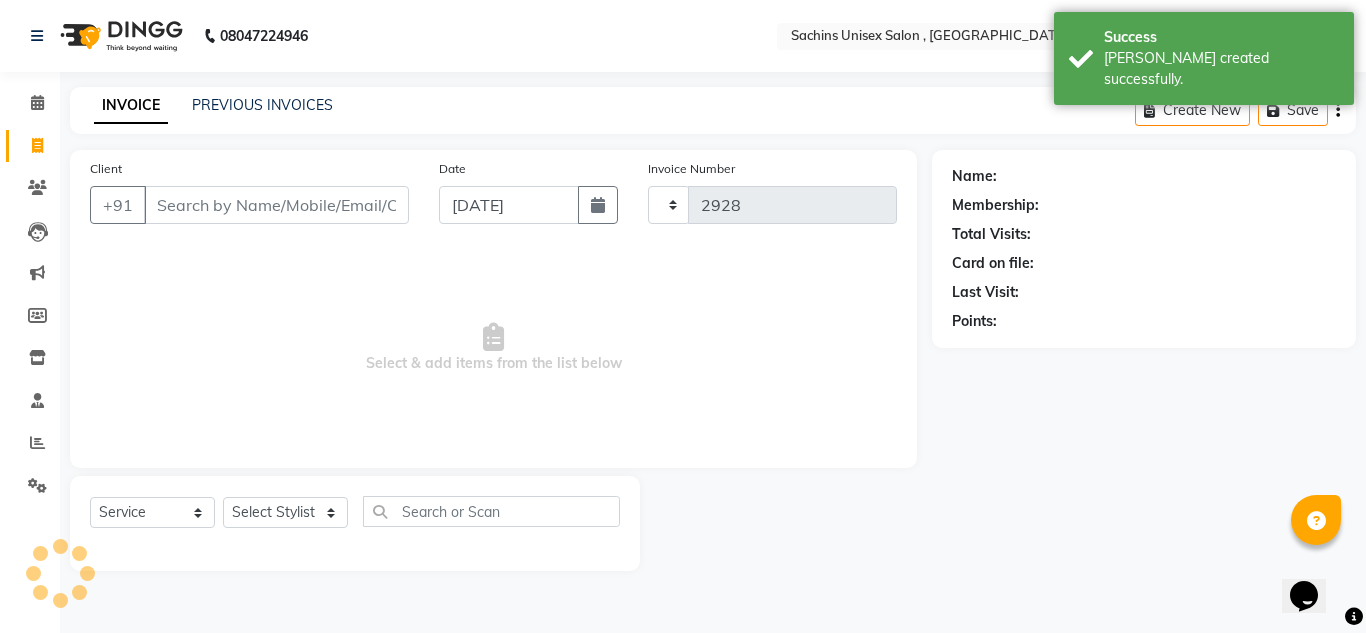 select on "6840" 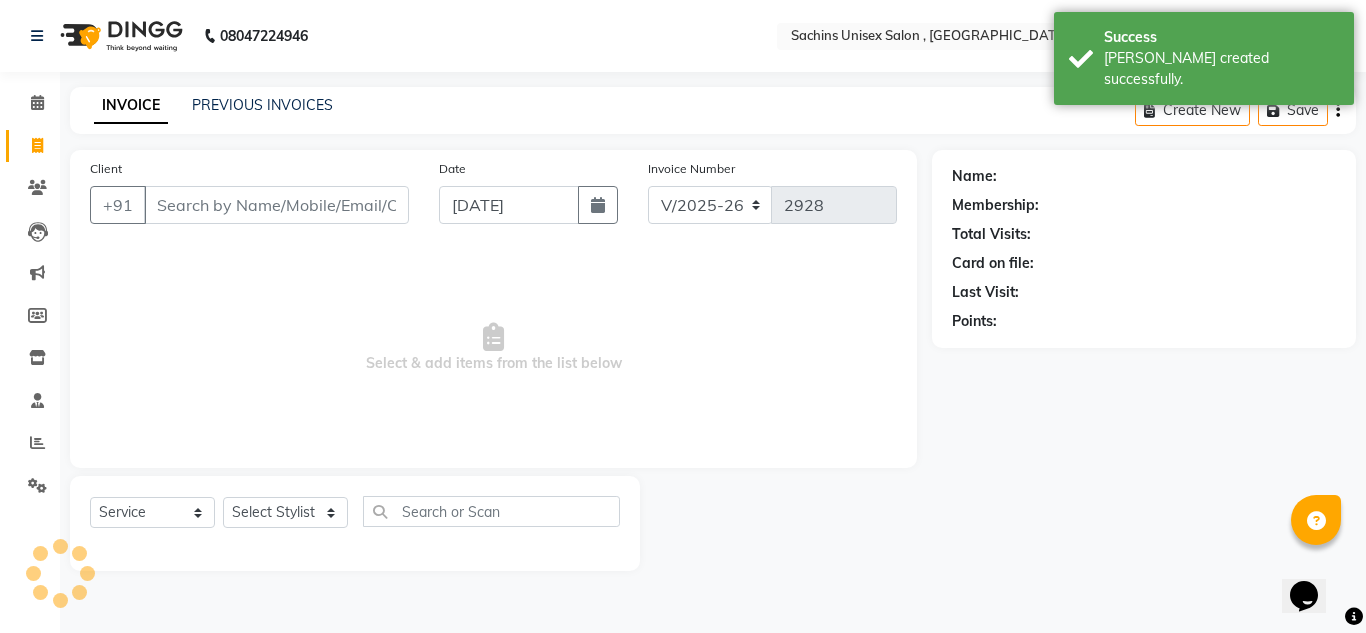 click on "Client" at bounding box center [276, 205] 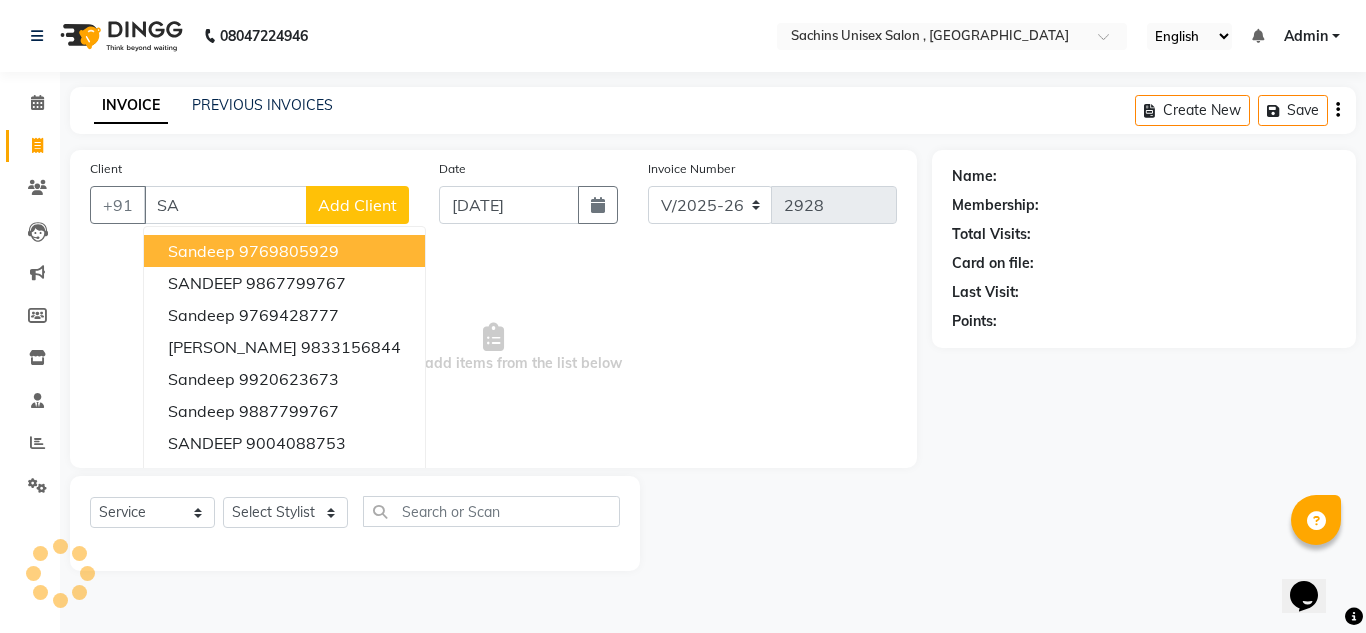 type on "S" 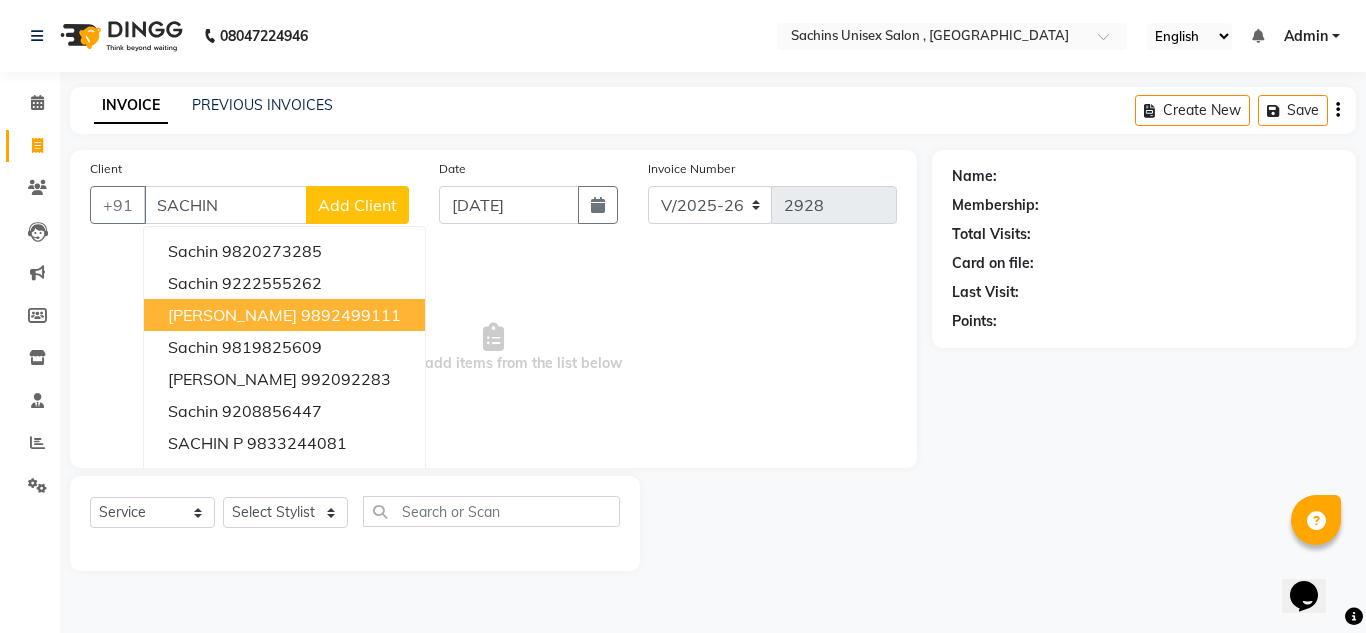 drag, startPoint x: 297, startPoint y: 319, endPoint x: 390, endPoint y: 290, distance: 97.41663 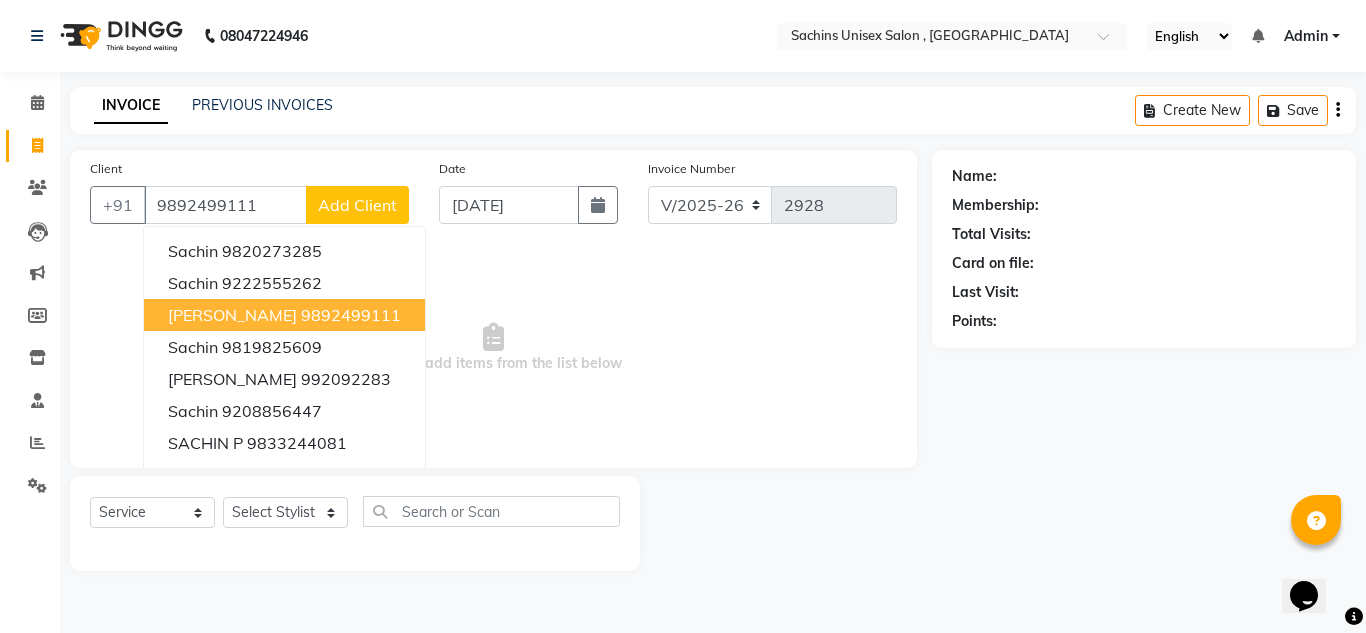 type on "9892499111" 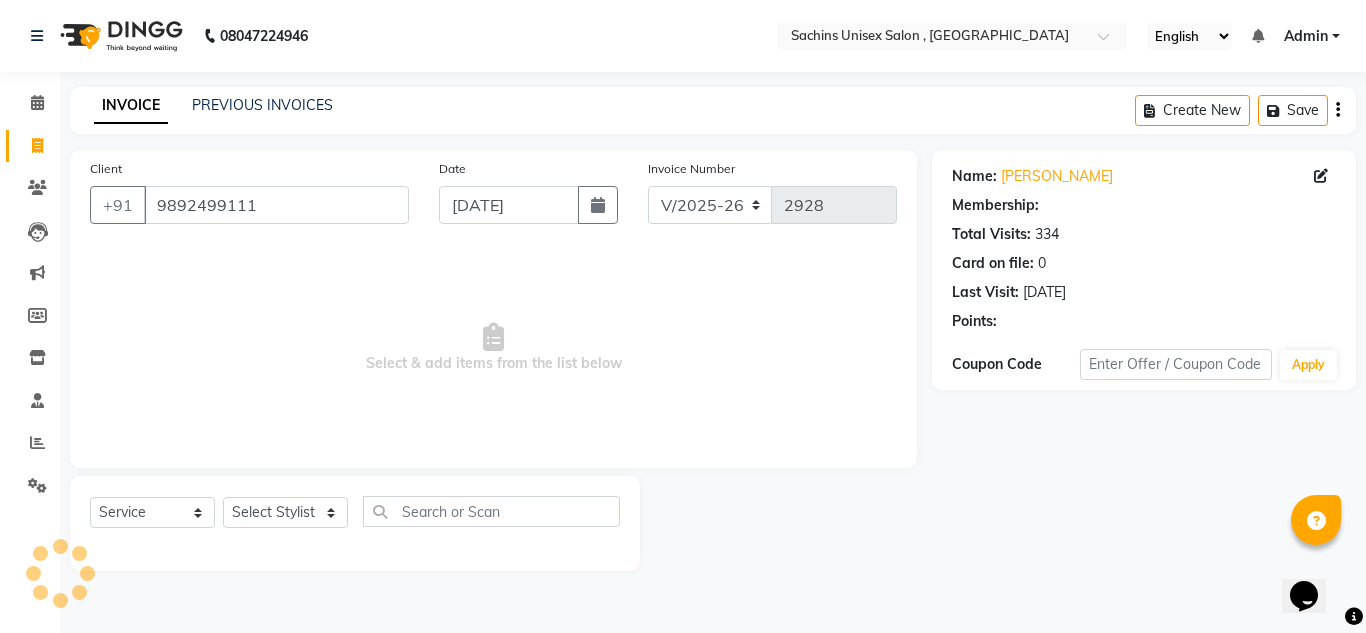 select on "1: Object" 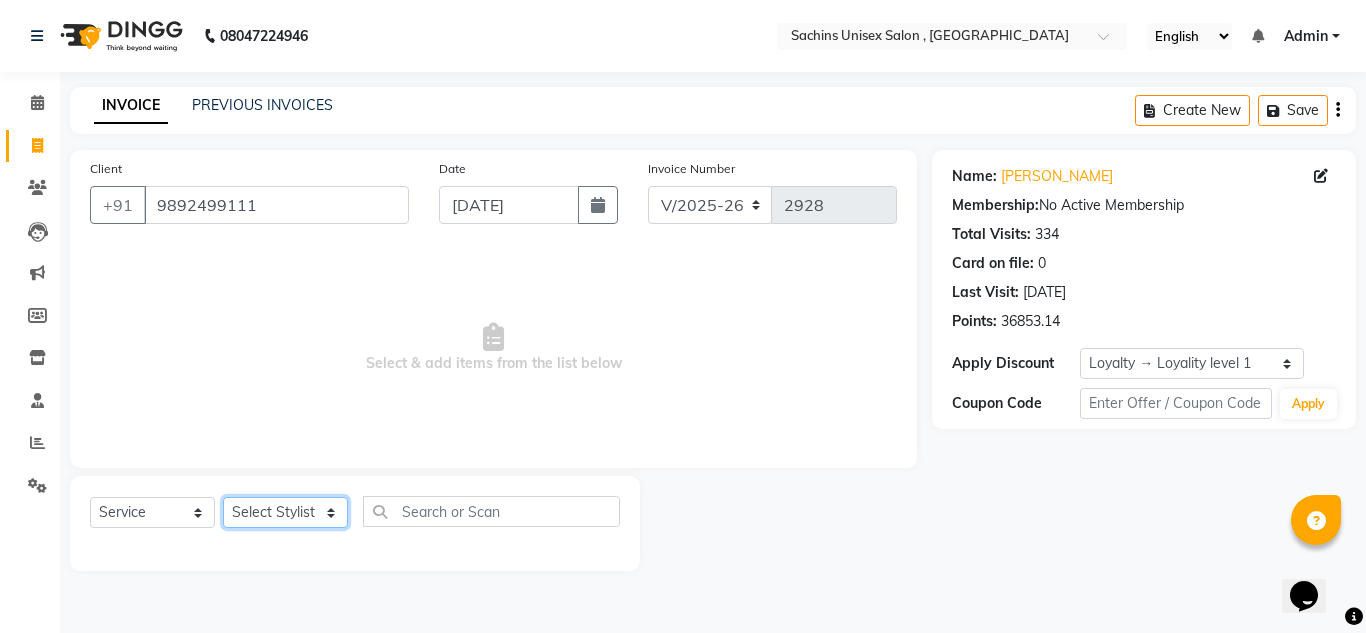 click on "Select Stylist [PERSON_NAME] new  [PERSON_NAME] [PERSON_NAME] Owner preeti [PERSON_NAME] [PERSON_NAME] RG" 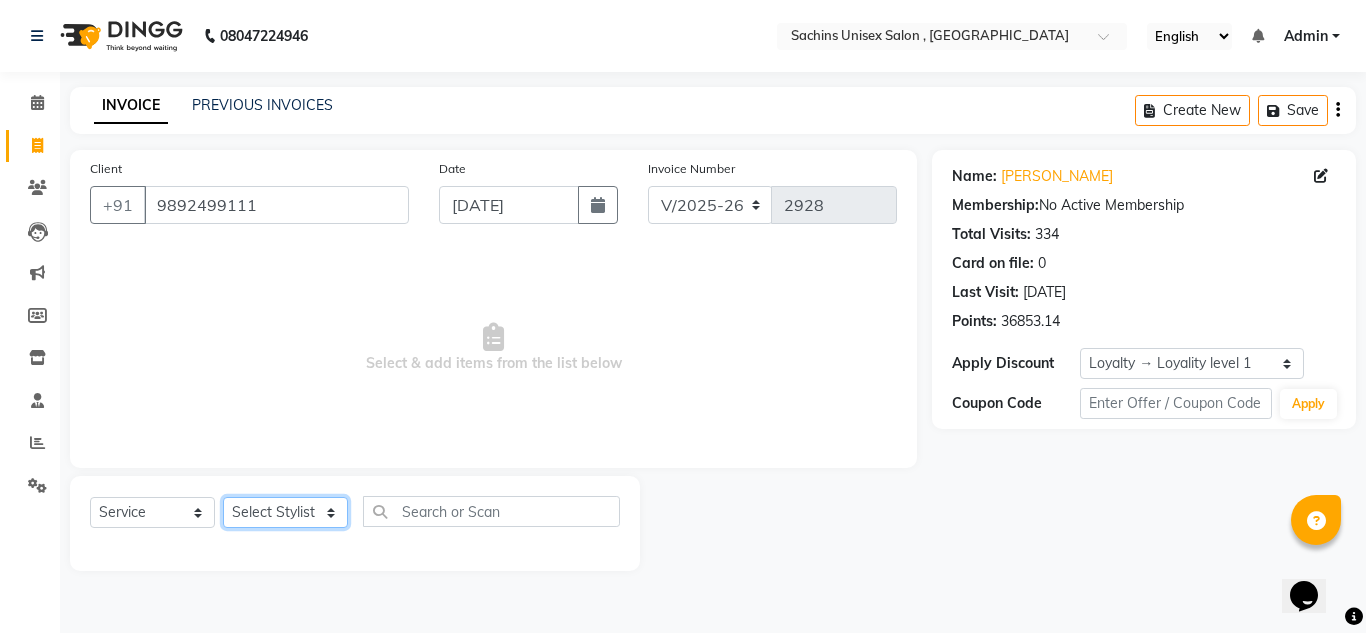 select on "85763" 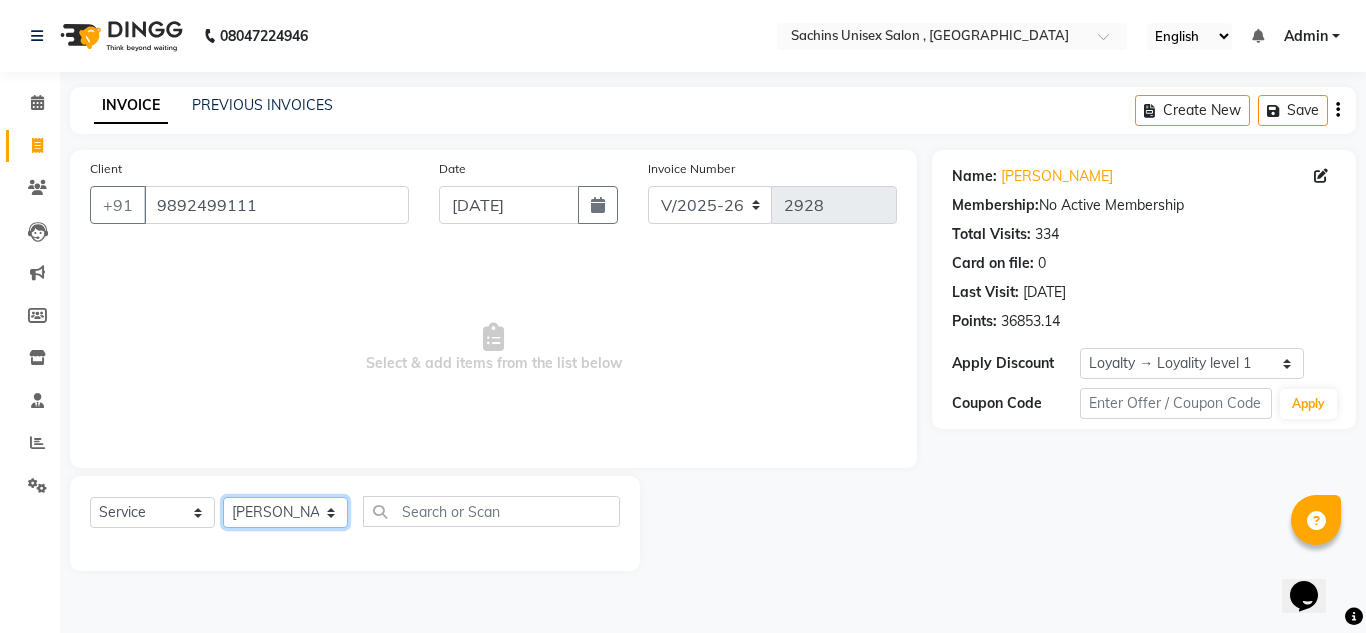 click on "Select Stylist [PERSON_NAME] new  [PERSON_NAME] [PERSON_NAME] Owner preeti [PERSON_NAME] [PERSON_NAME] RG" 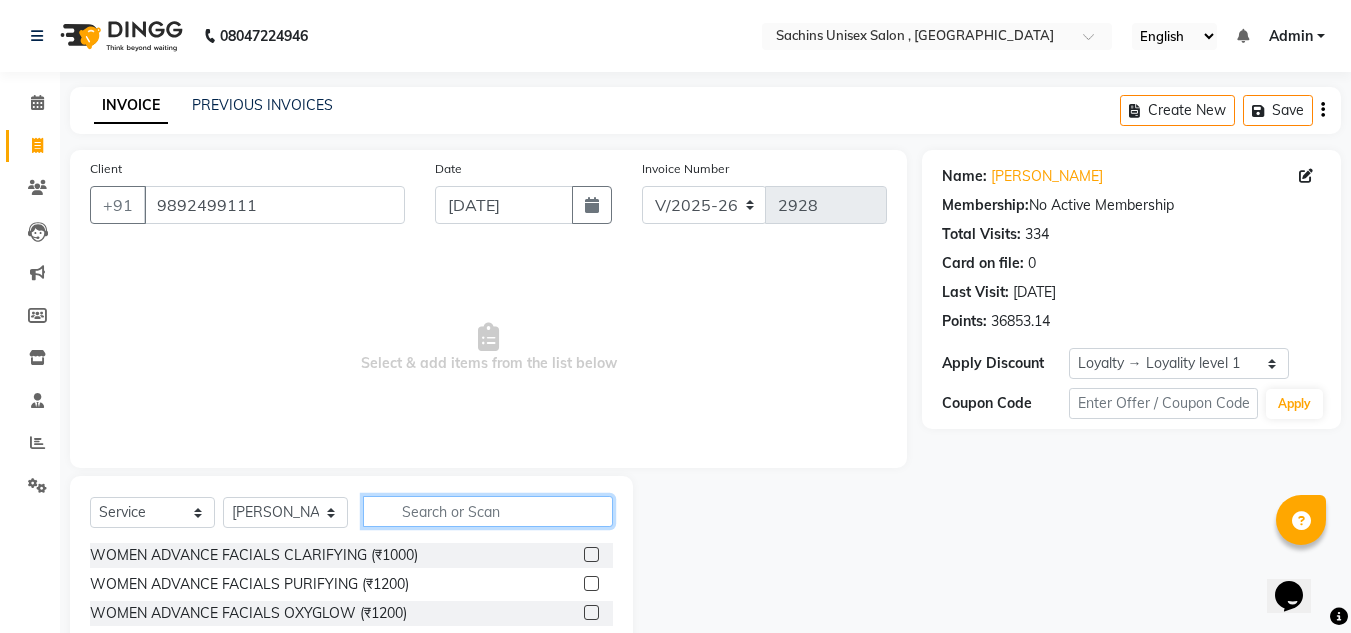 click 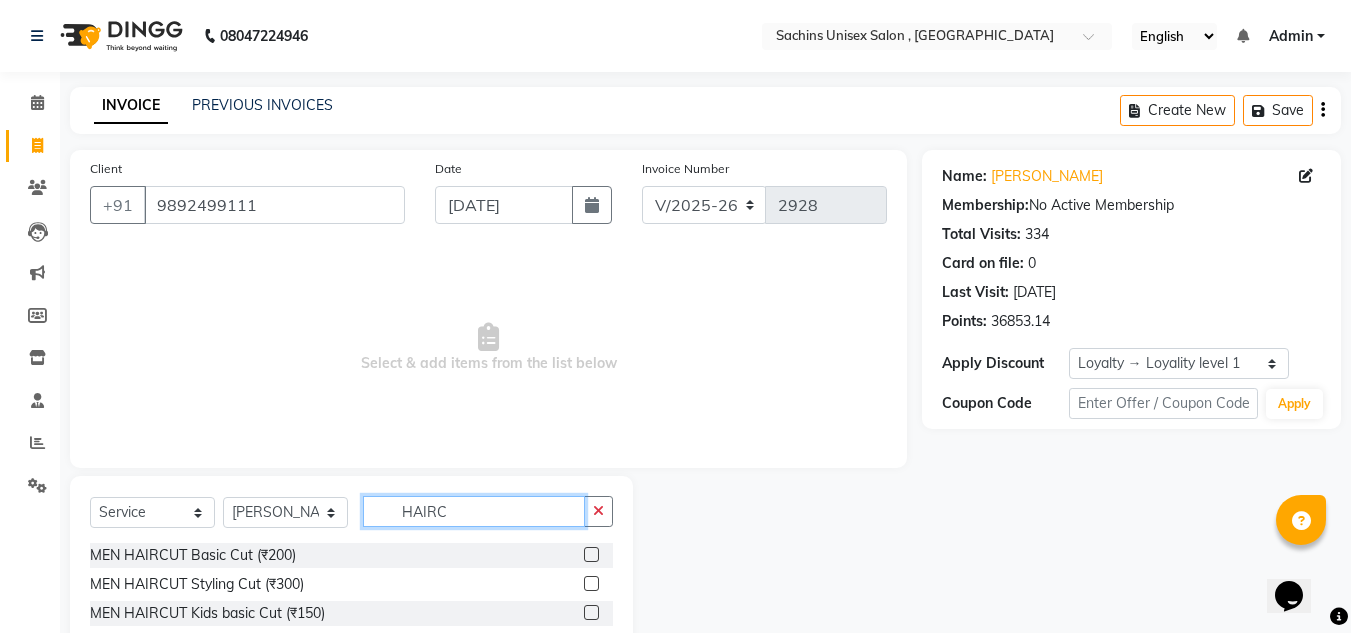 type on "HAIRC" 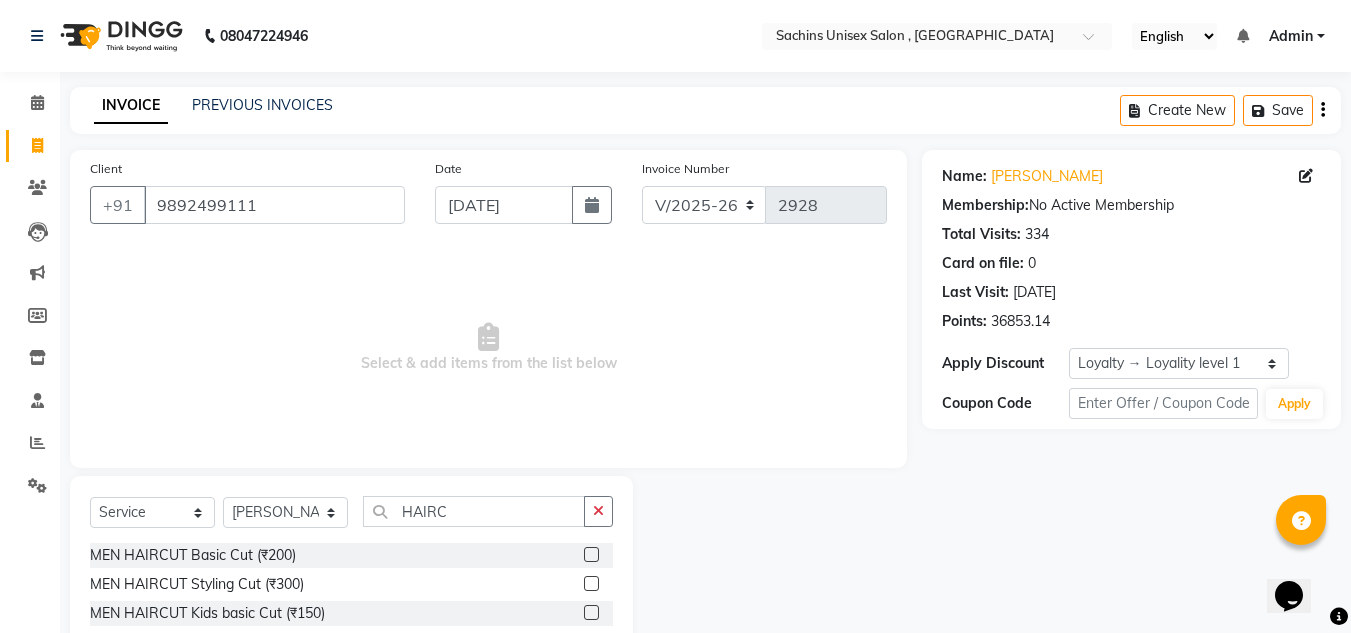 click 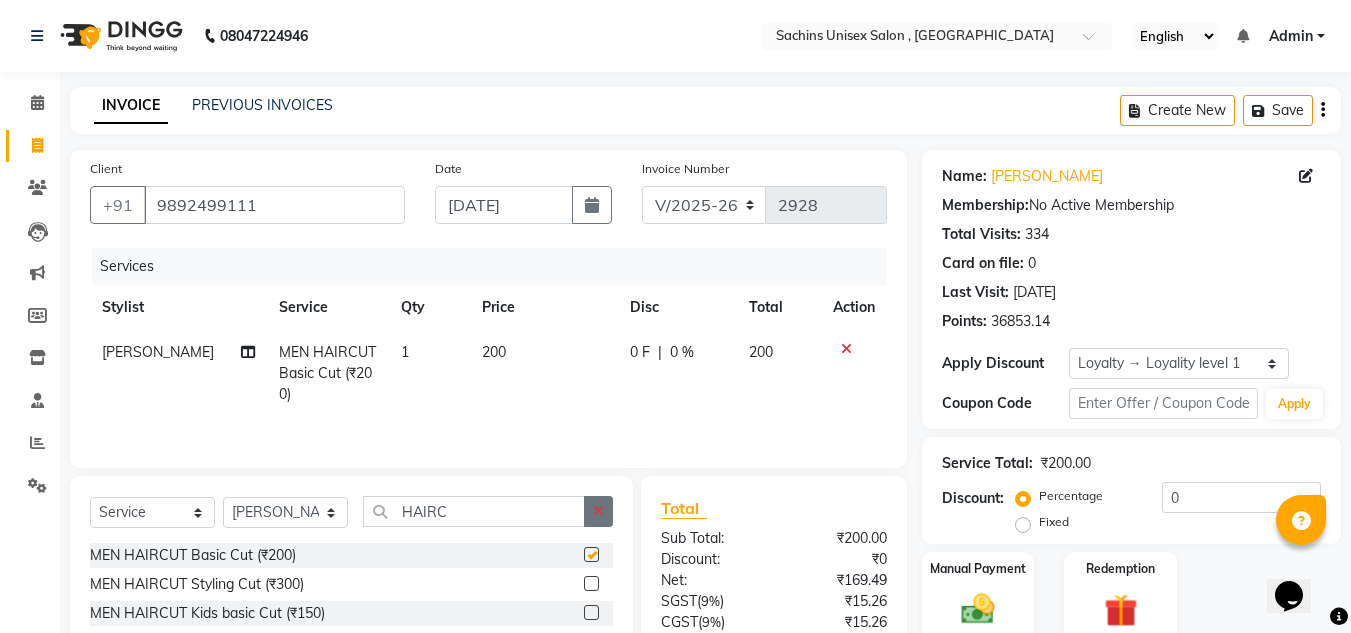 checkbox on "false" 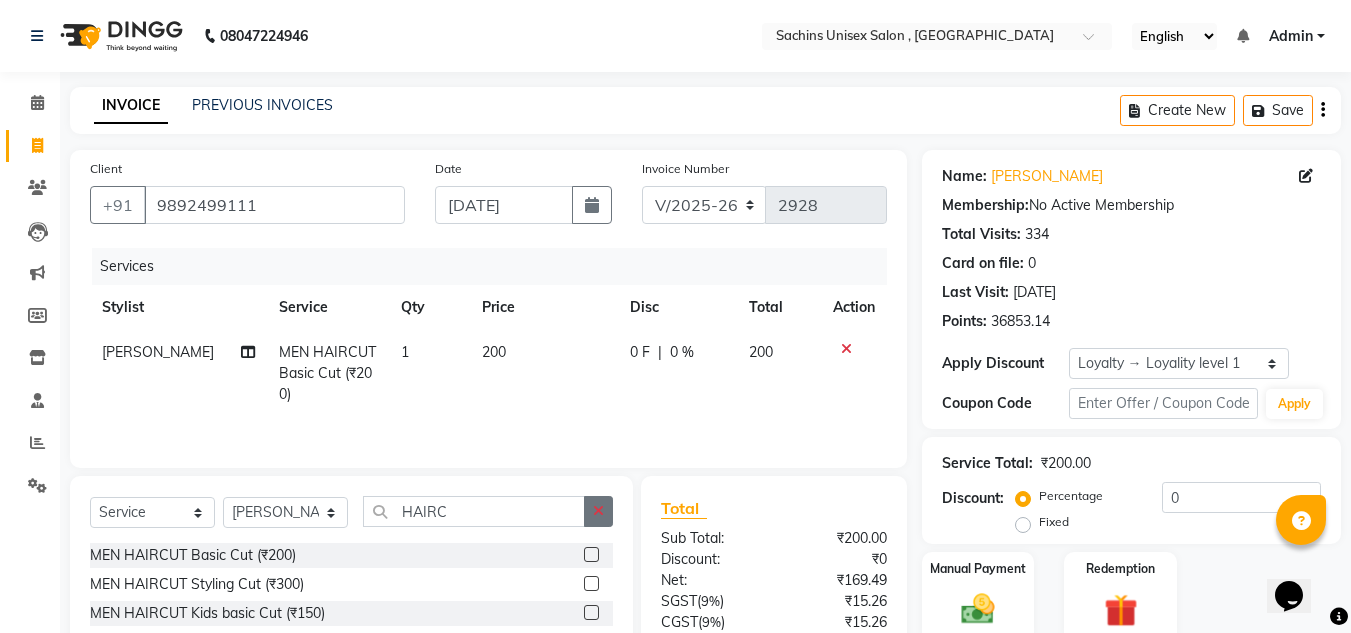 drag, startPoint x: 592, startPoint y: 515, endPoint x: 569, endPoint y: 517, distance: 23.086792 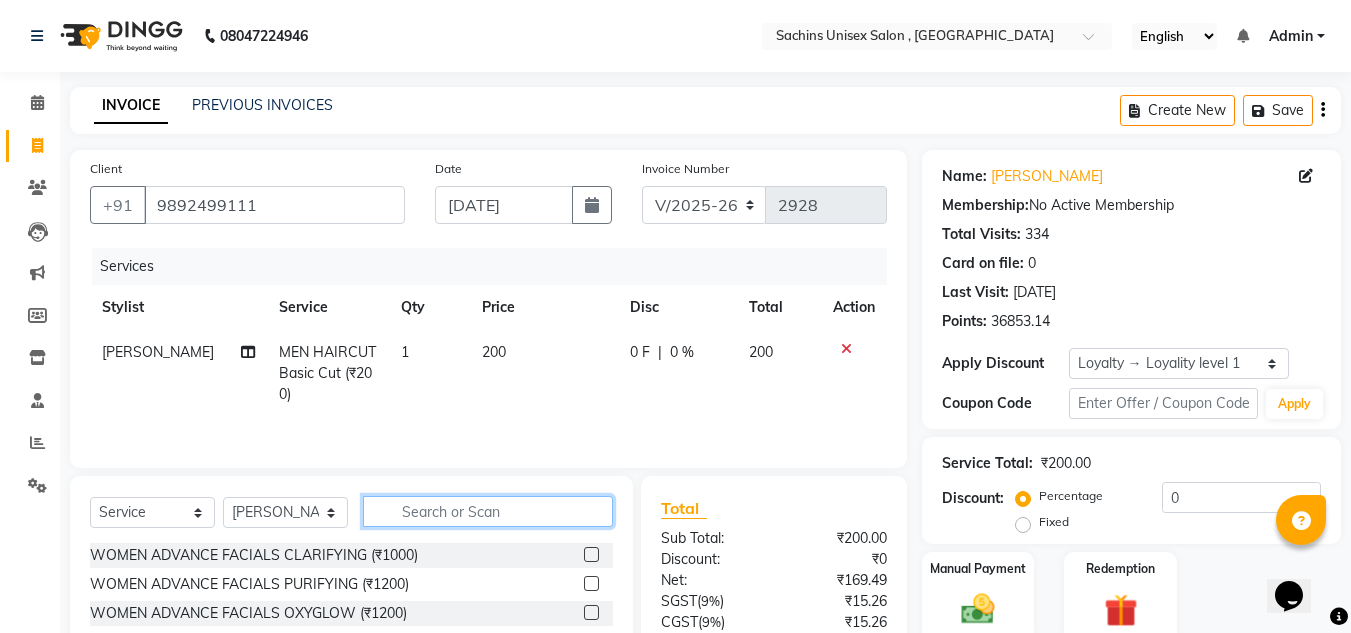 click 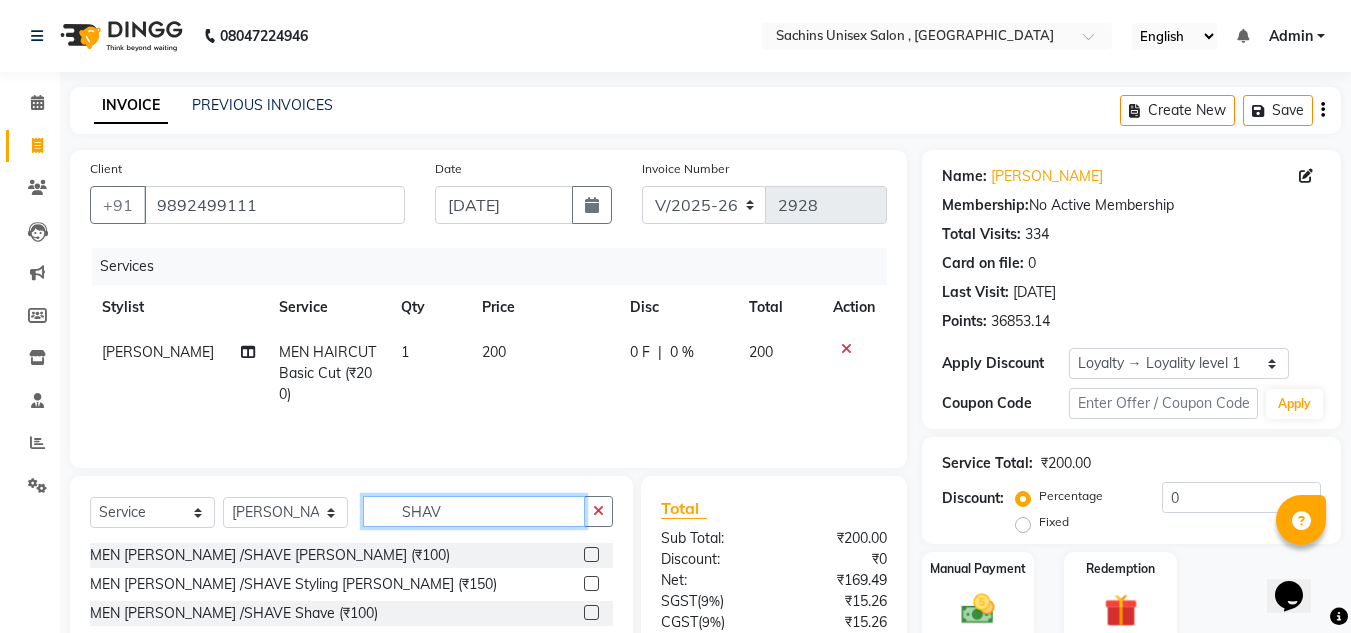 type on "SHAV" 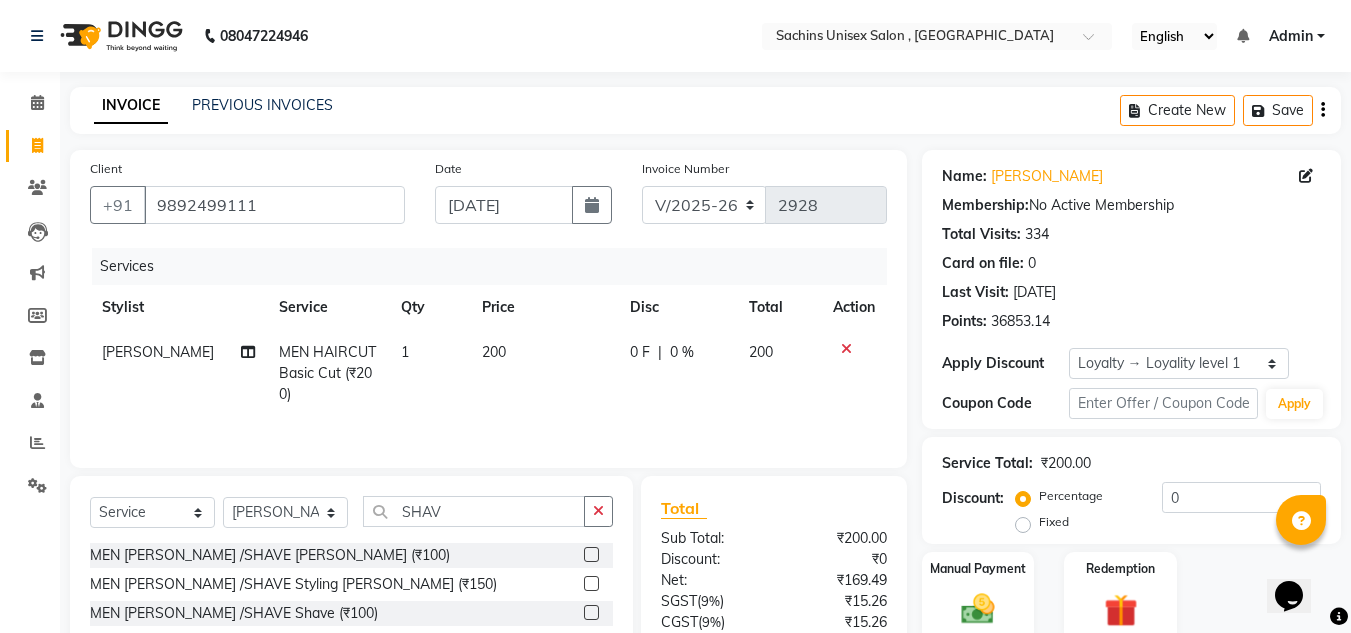 click 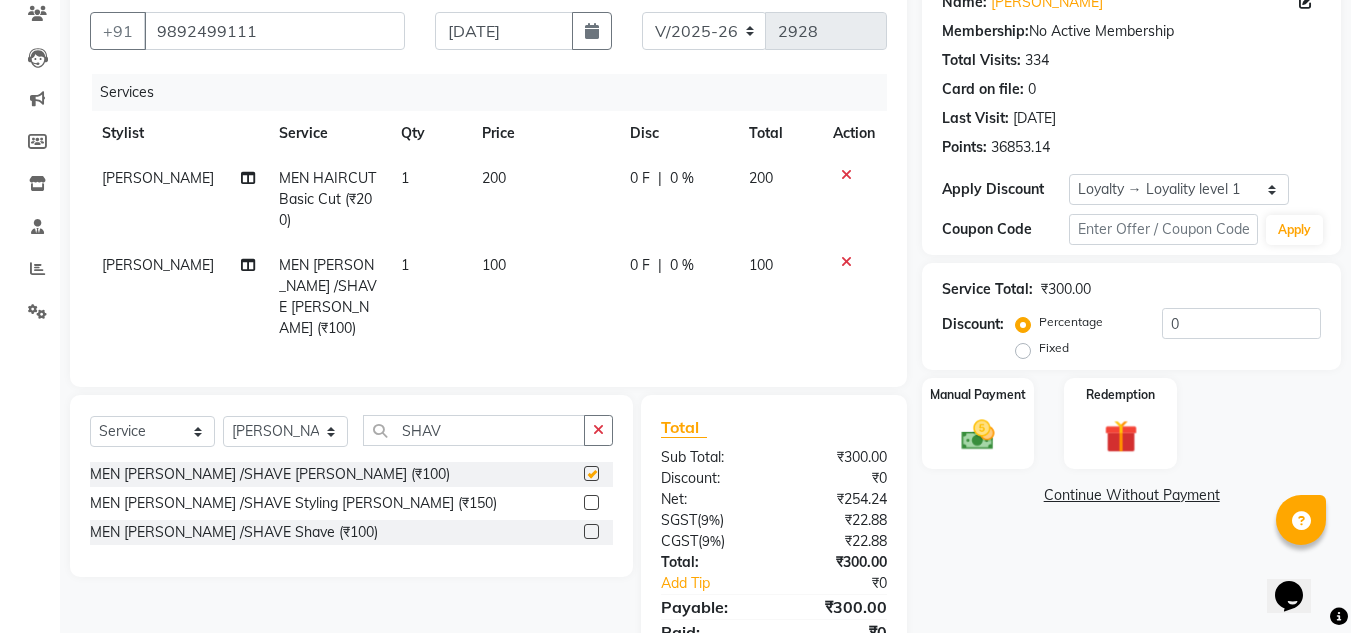 checkbox on "false" 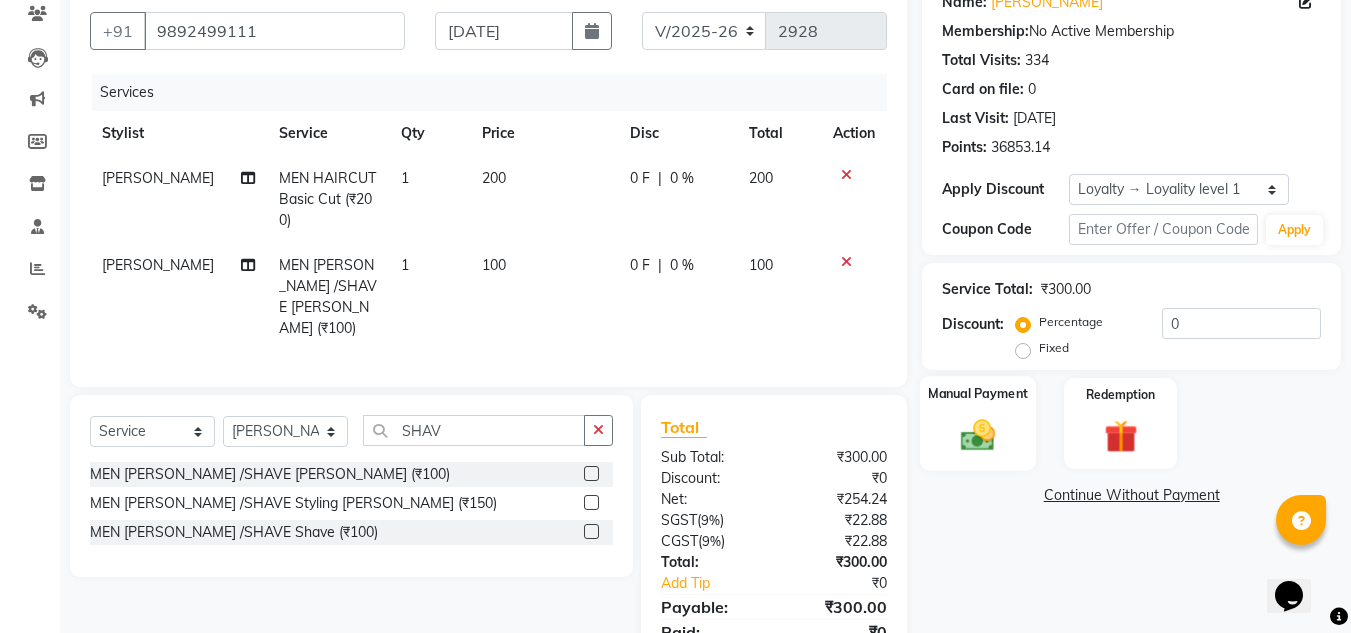 scroll, scrollTop: 200, scrollLeft: 0, axis: vertical 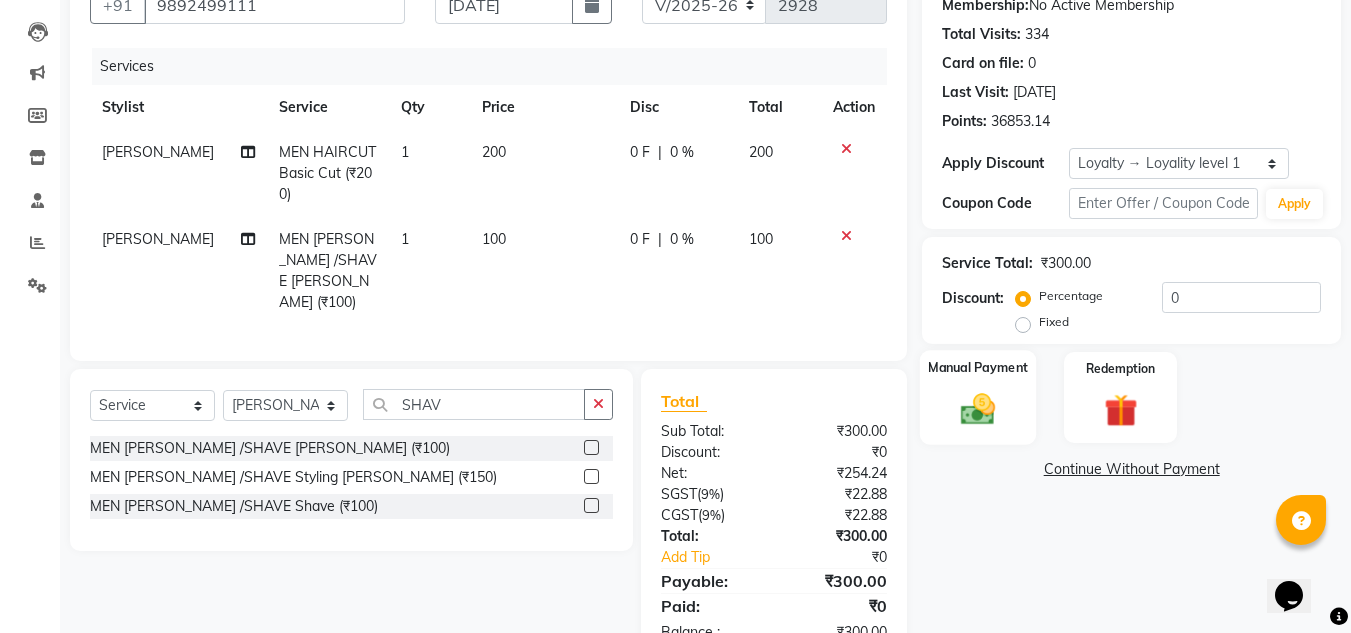 click 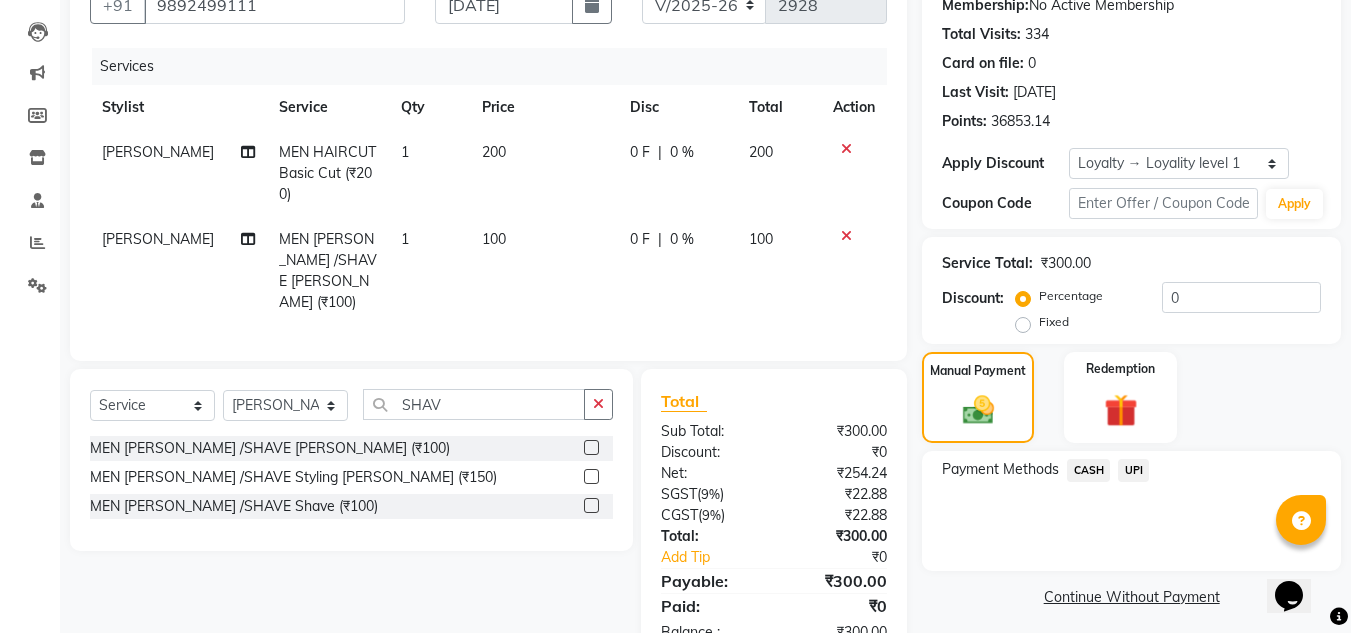 drag, startPoint x: 1137, startPoint y: 463, endPoint x: 1137, endPoint y: 477, distance: 14 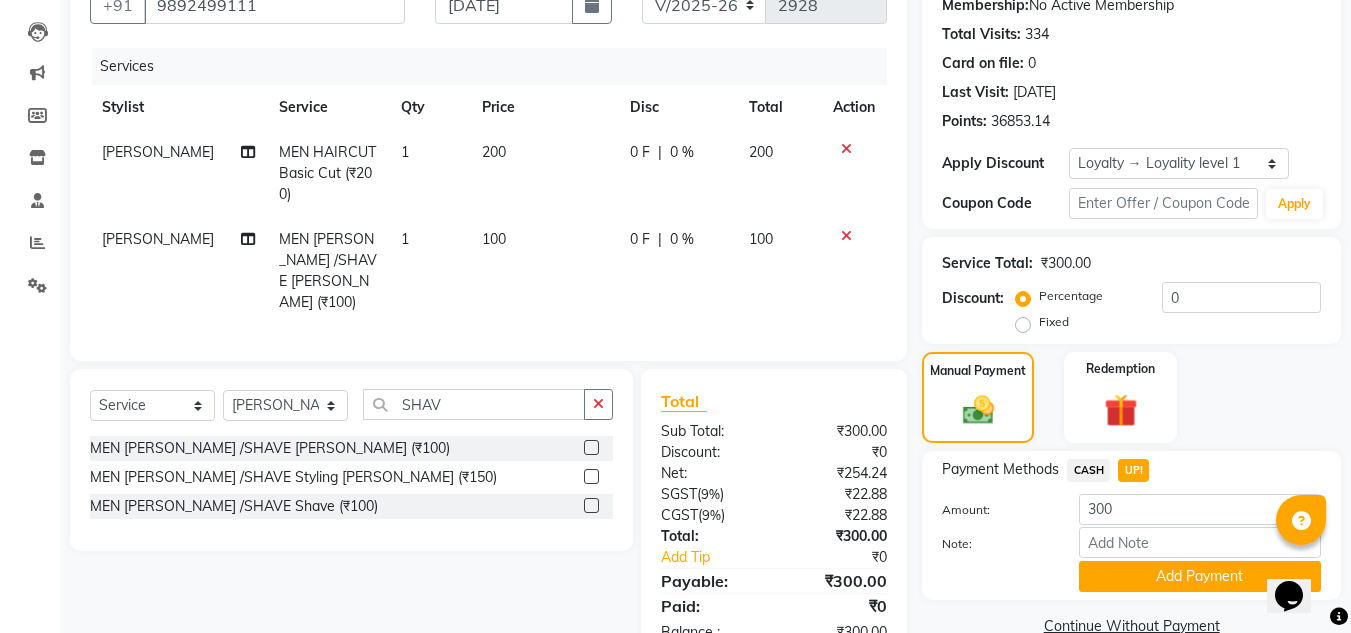 drag, startPoint x: 1129, startPoint y: 570, endPoint x: 1157, endPoint y: 574, distance: 28.284271 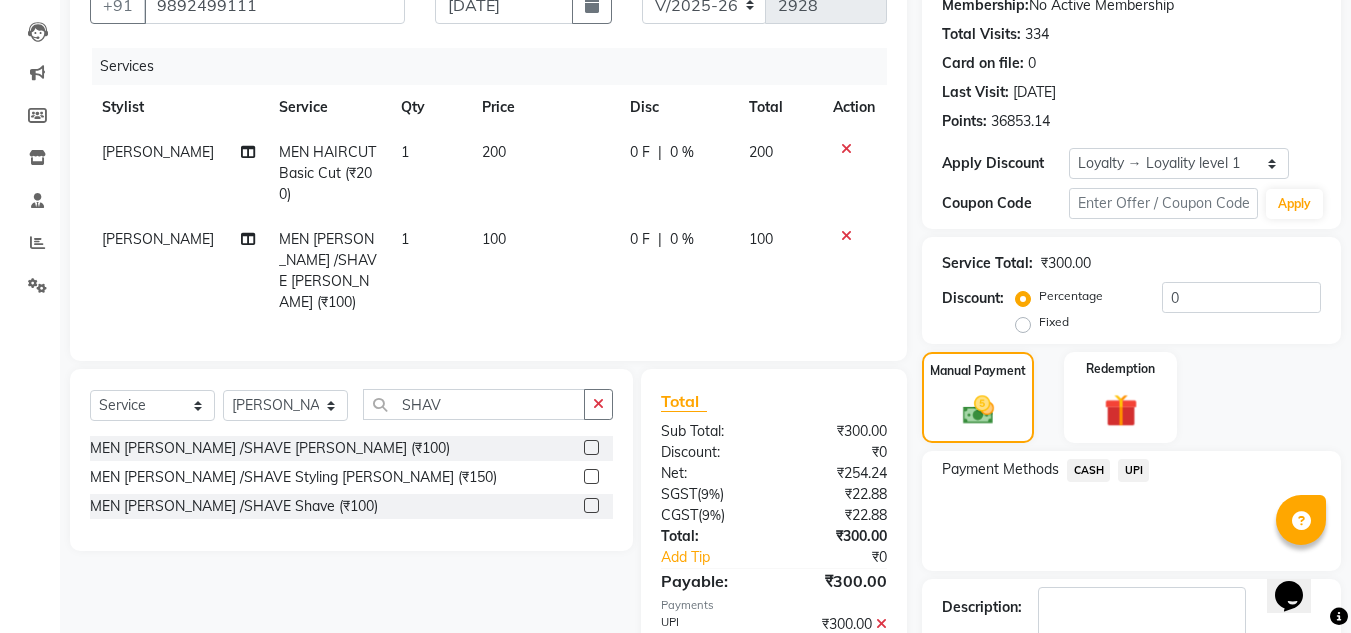 scroll, scrollTop: 400, scrollLeft: 0, axis: vertical 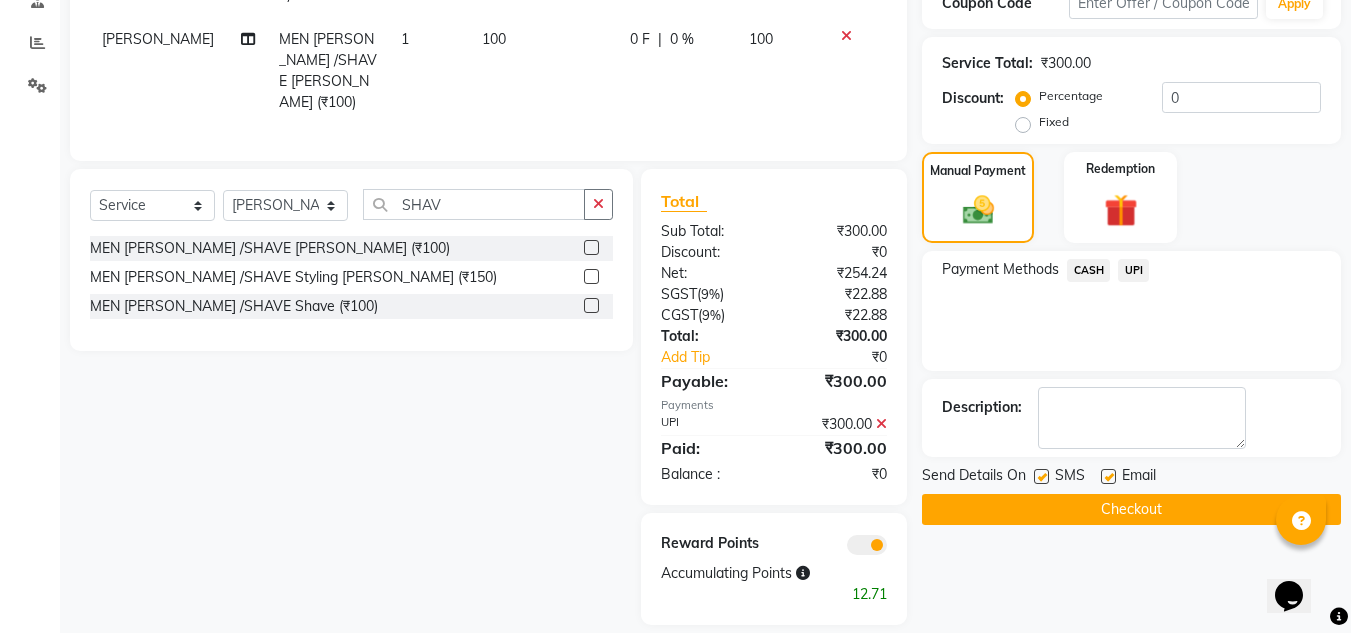 click on "Checkout" 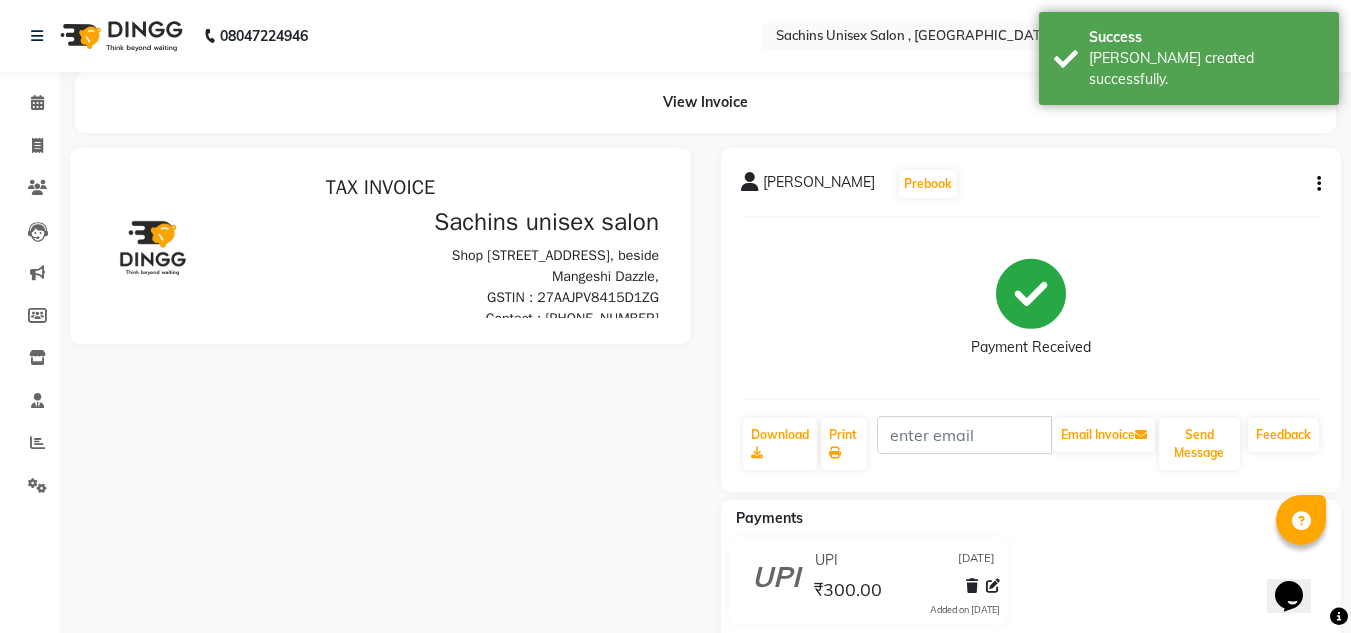scroll, scrollTop: 0, scrollLeft: 0, axis: both 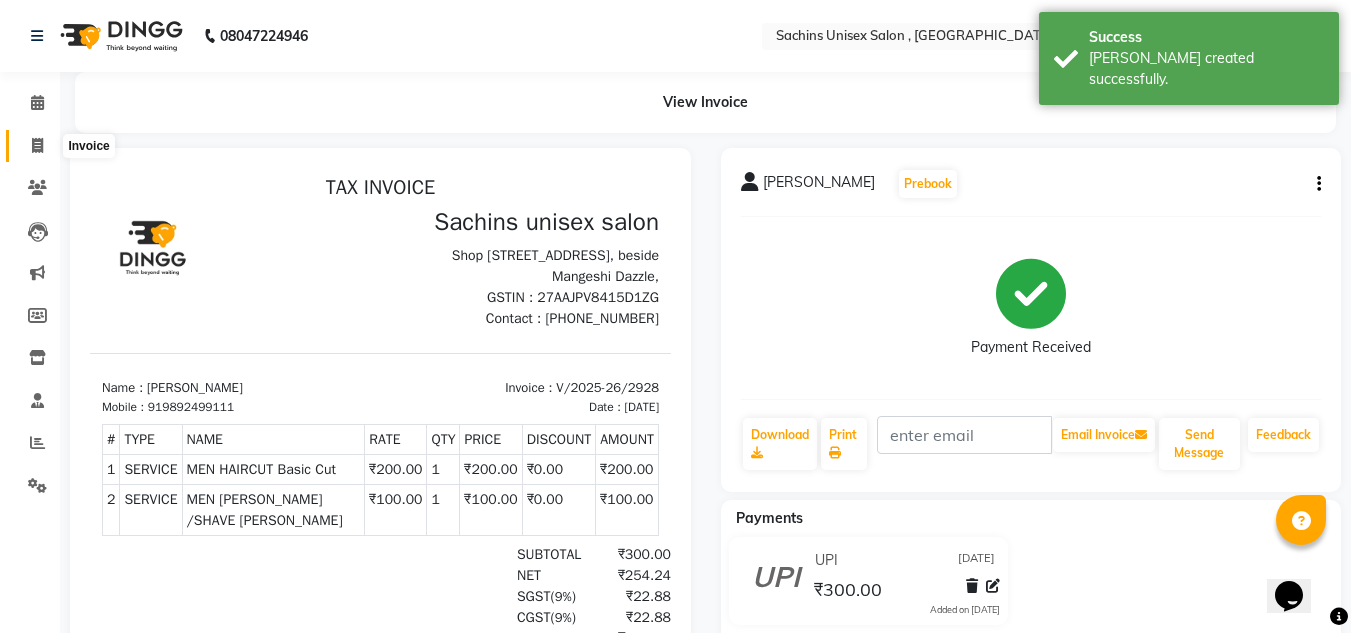drag, startPoint x: 41, startPoint y: 142, endPoint x: 2, endPoint y: 154, distance: 40.804413 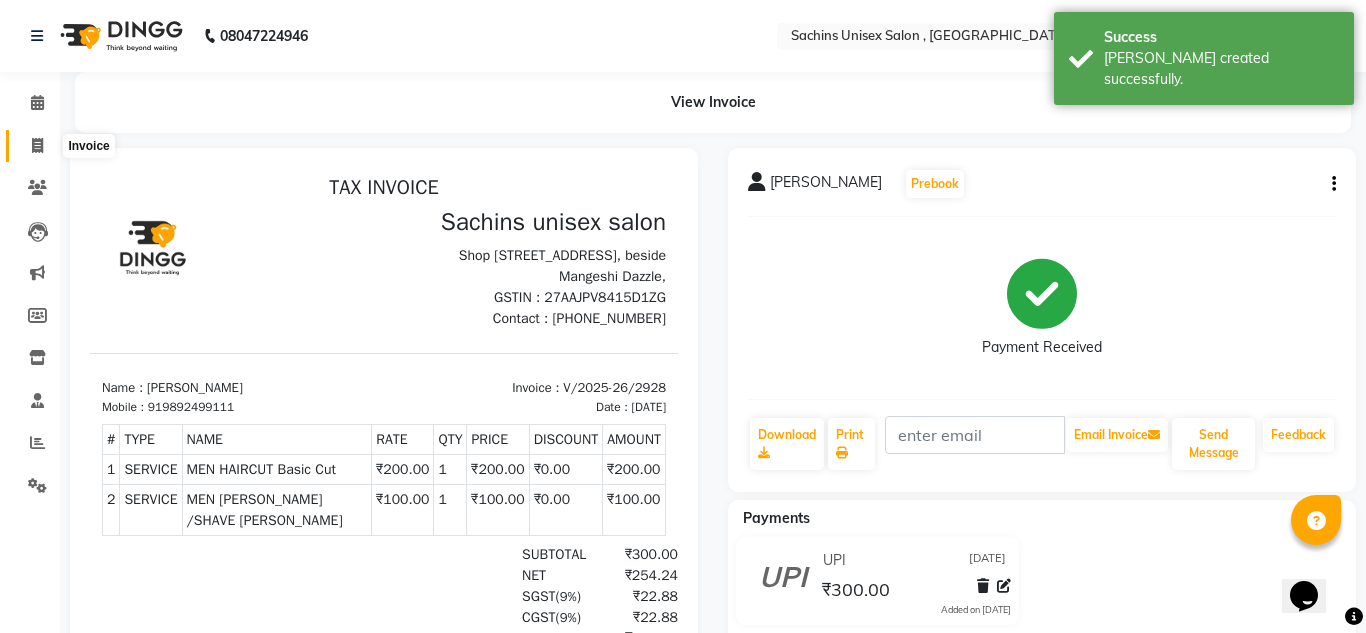 select on "6840" 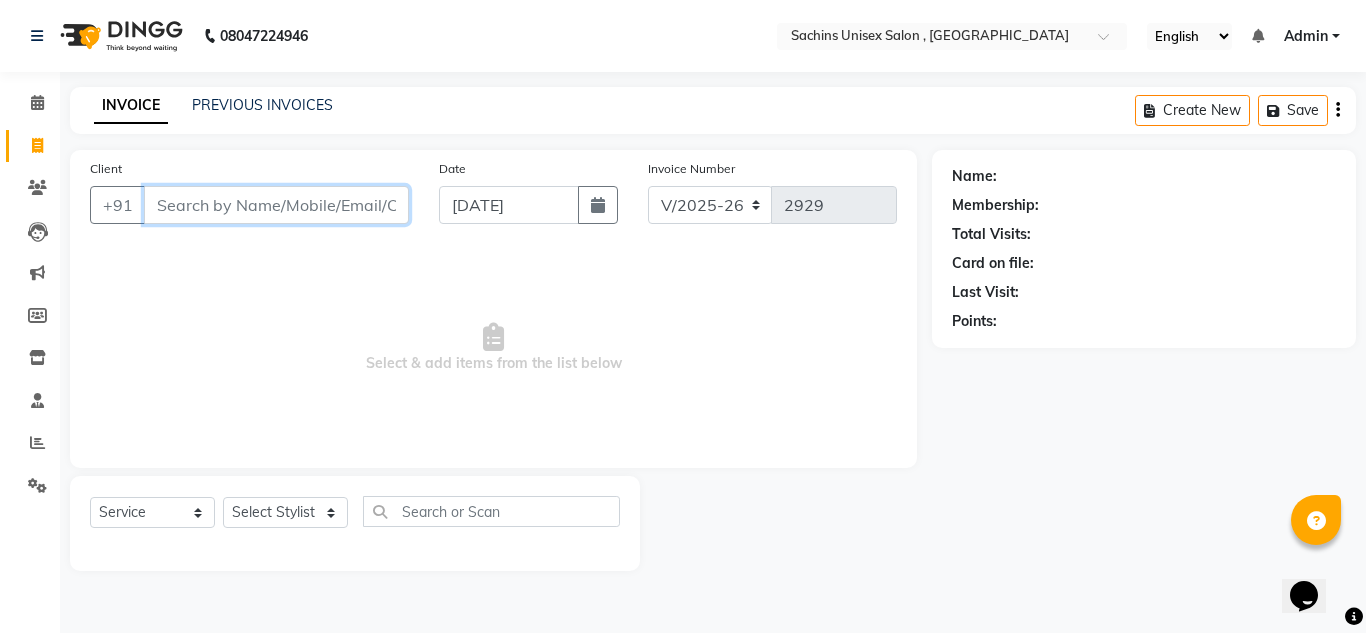 click on "Client" at bounding box center (276, 205) 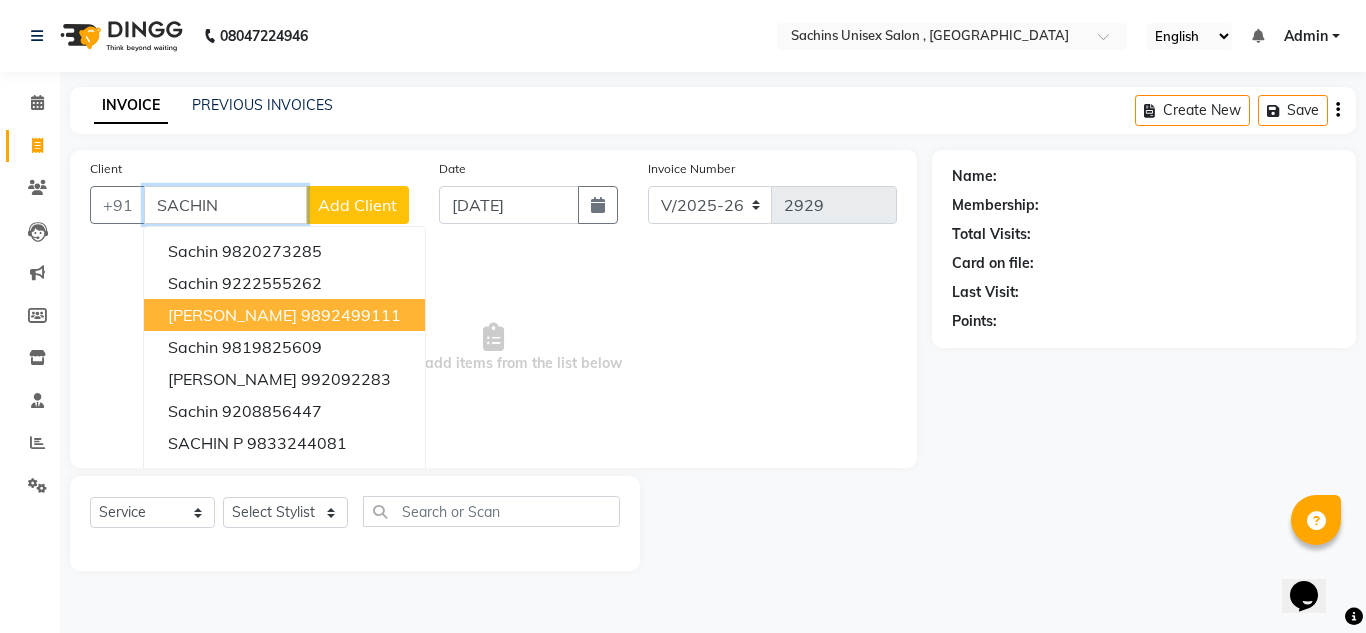 drag, startPoint x: 254, startPoint y: 308, endPoint x: 303, endPoint y: 345, distance: 61.400326 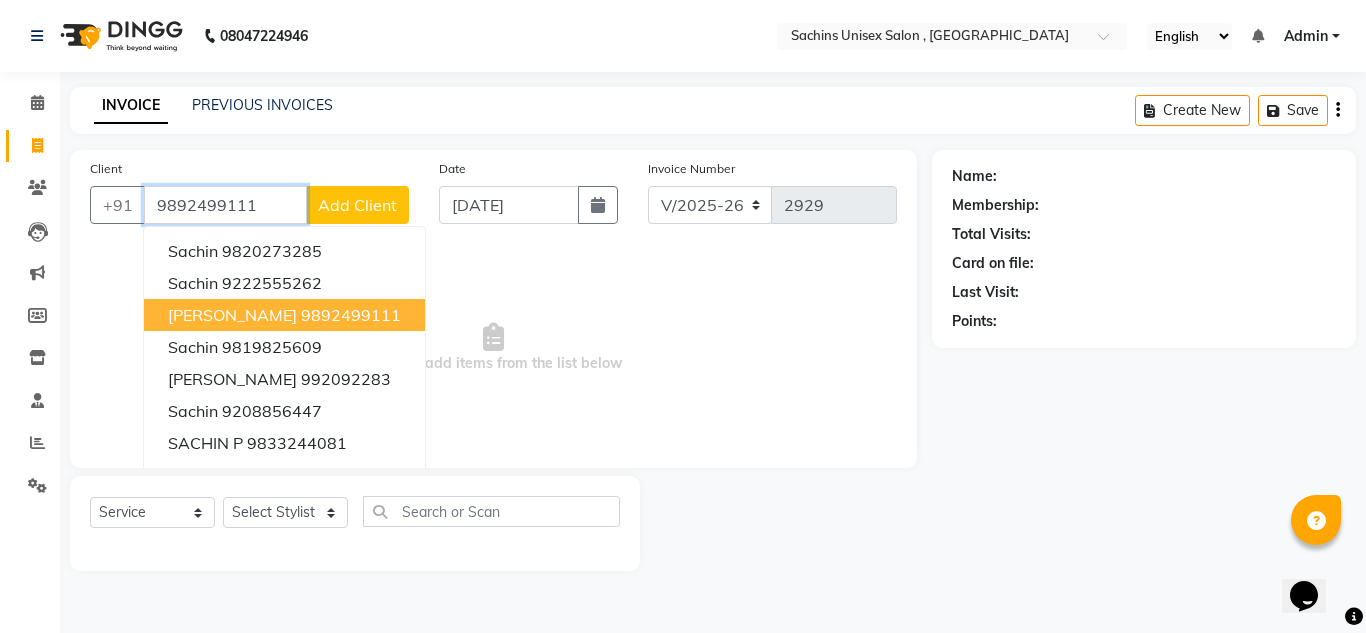 type on "9892499111" 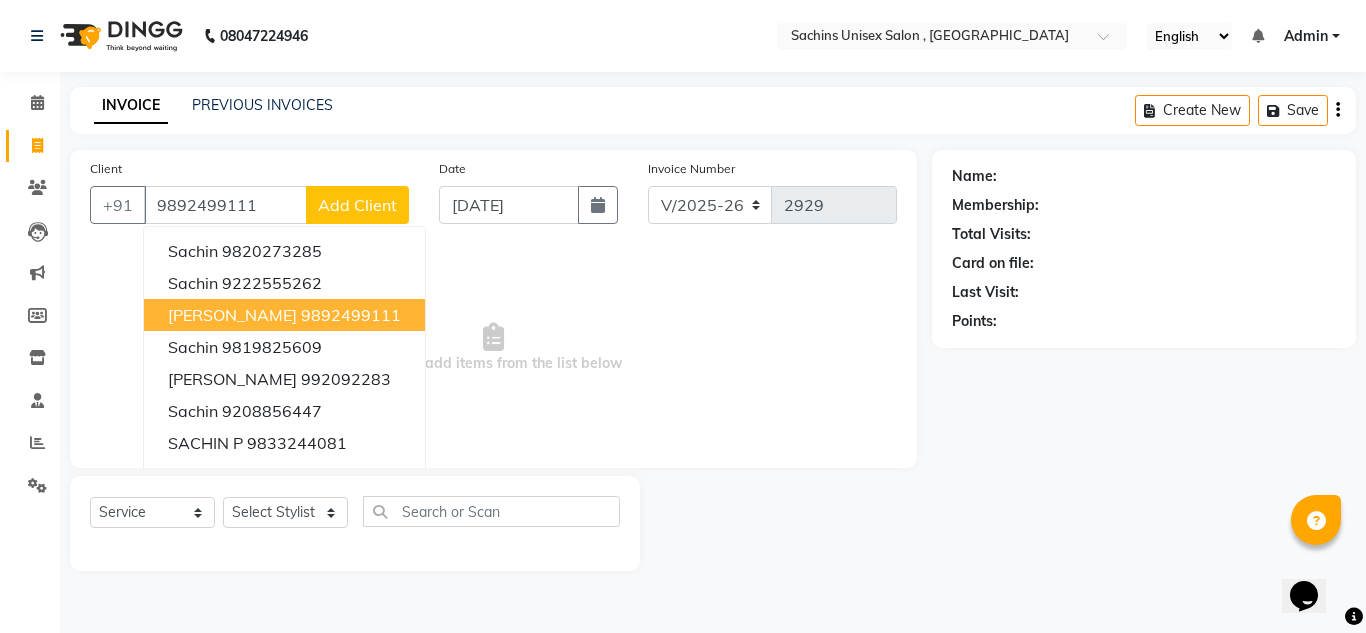 select on "1: Object" 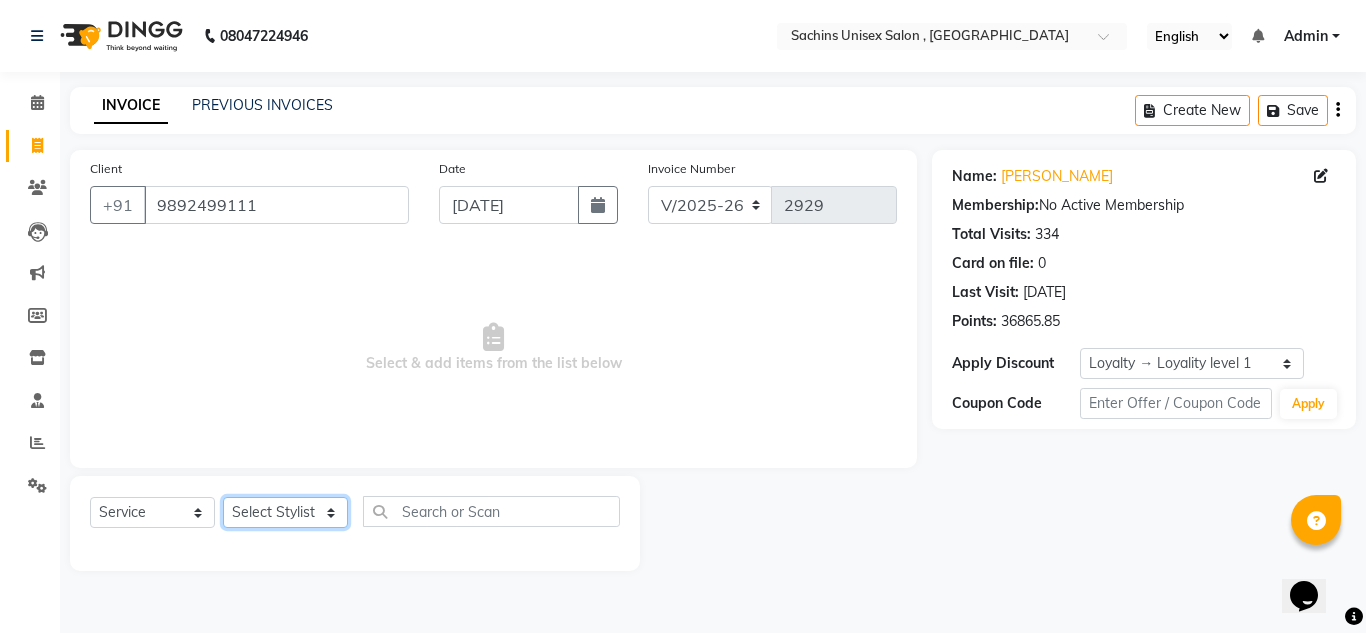 click on "Select Stylist [PERSON_NAME] new  [PERSON_NAME] [PERSON_NAME] Owner preeti [PERSON_NAME] [PERSON_NAME] RG" 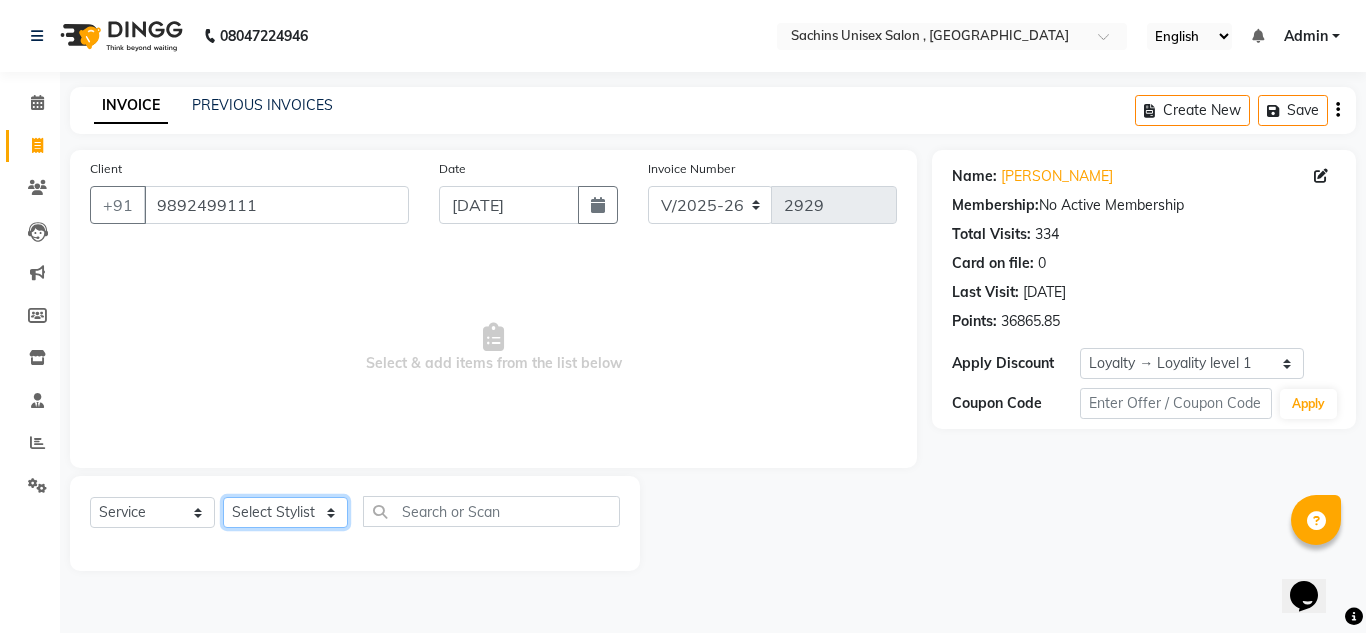 select on "85763" 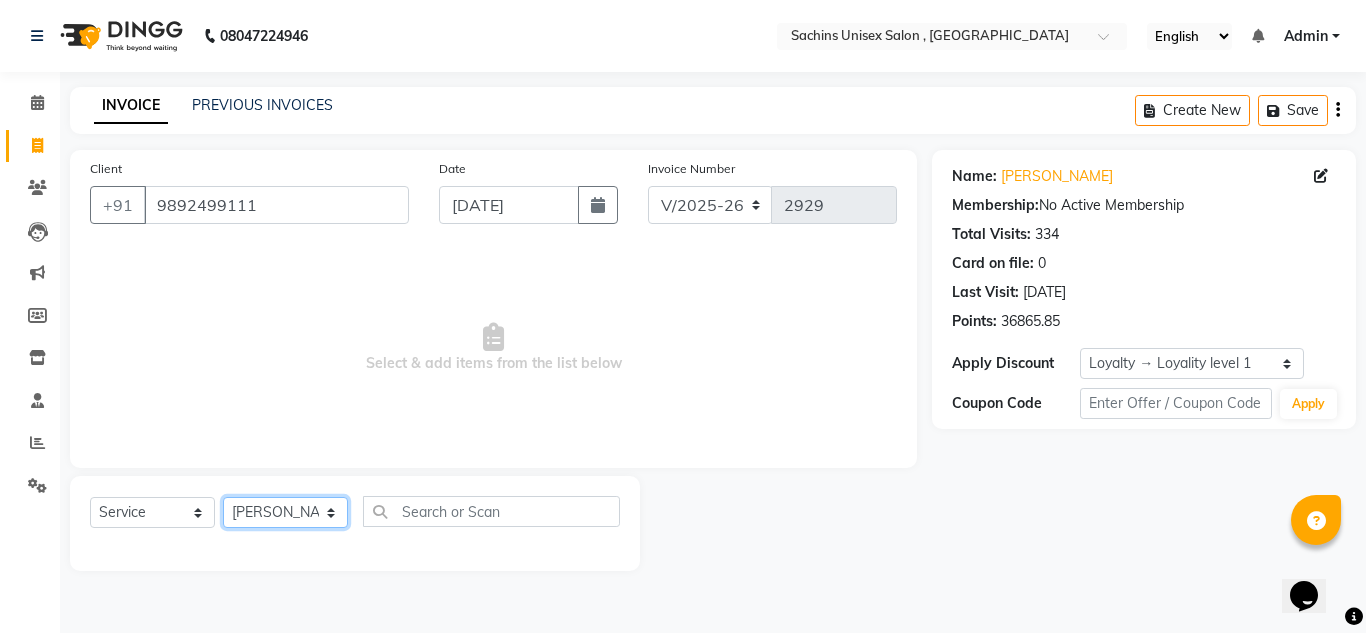 click on "Select Stylist [PERSON_NAME] new  [PERSON_NAME] [PERSON_NAME] Owner preeti [PERSON_NAME] [PERSON_NAME] RG" 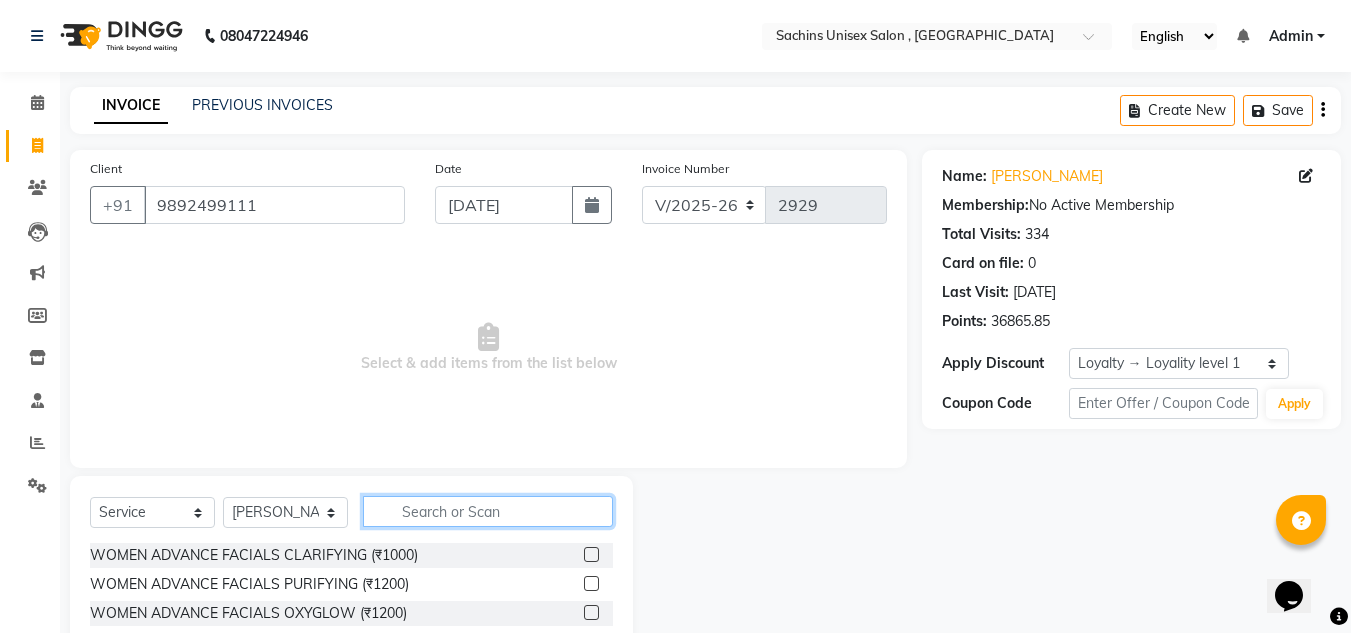 click 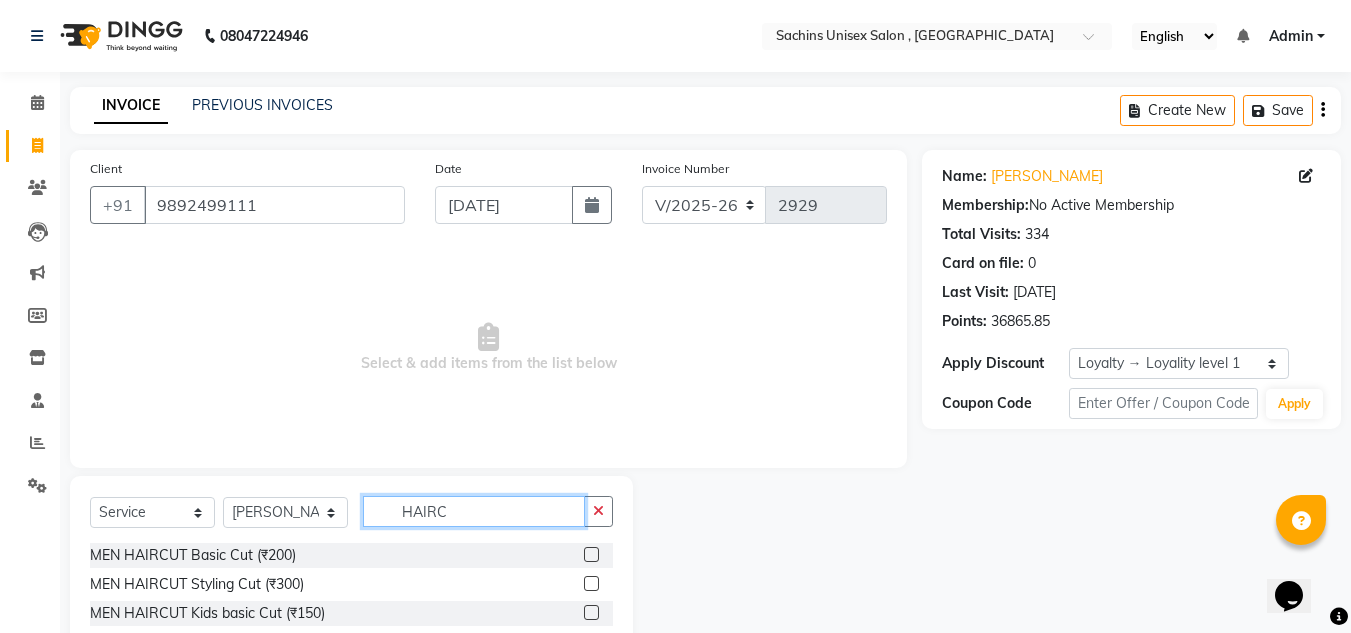 type on "HAIRC" 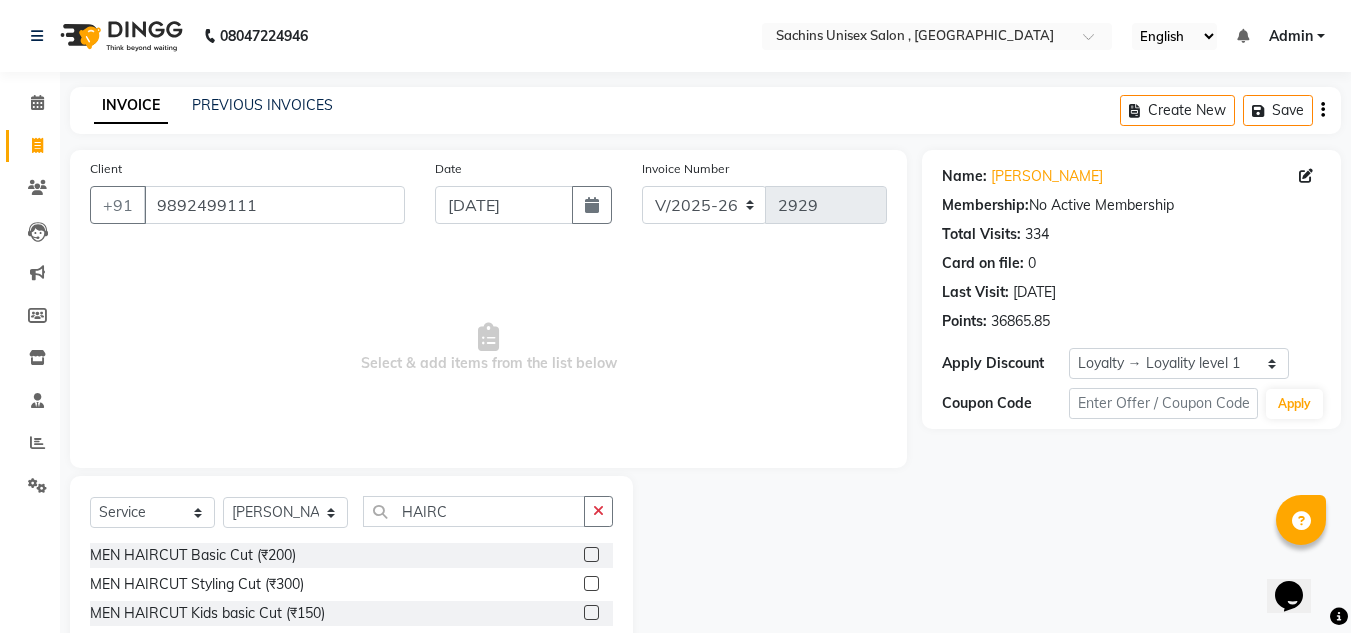click 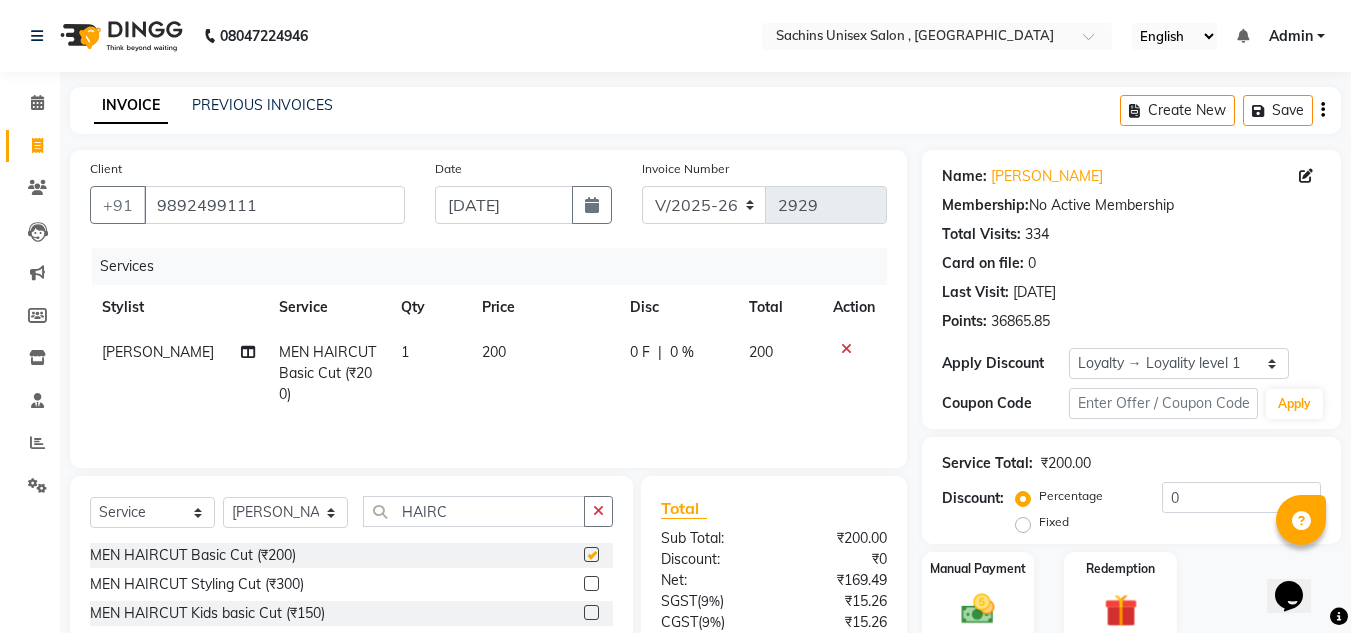 checkbox on "false" 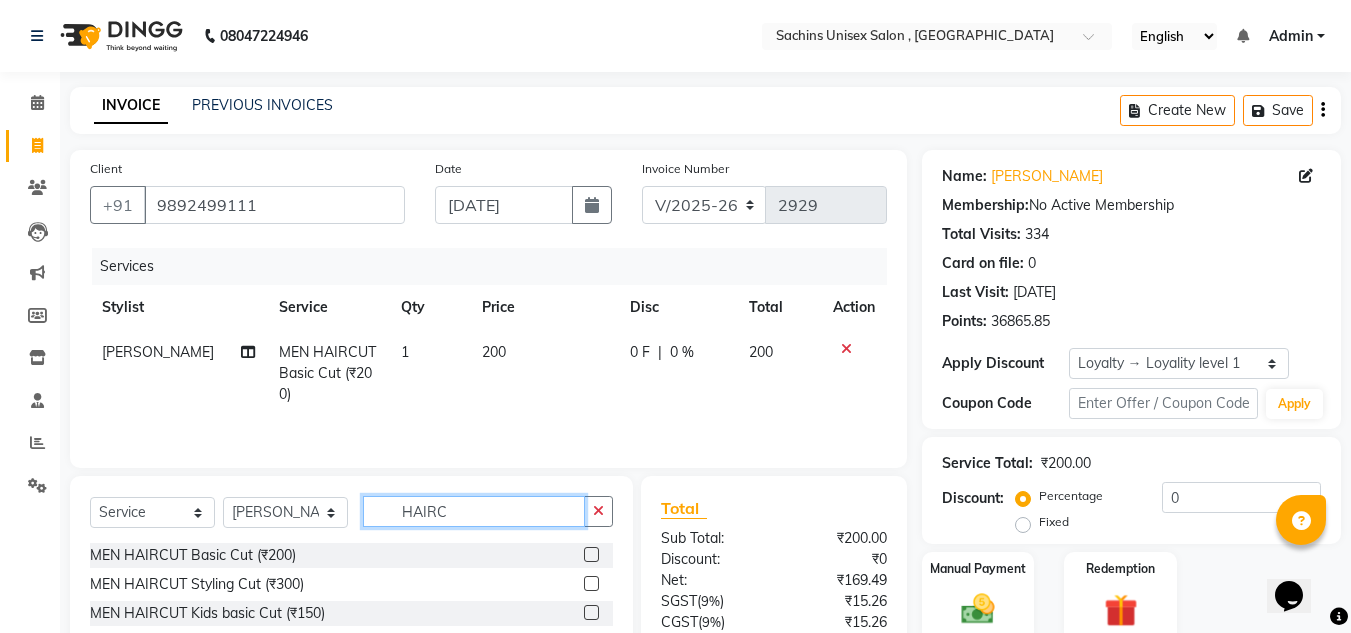 click on "HAIRC" 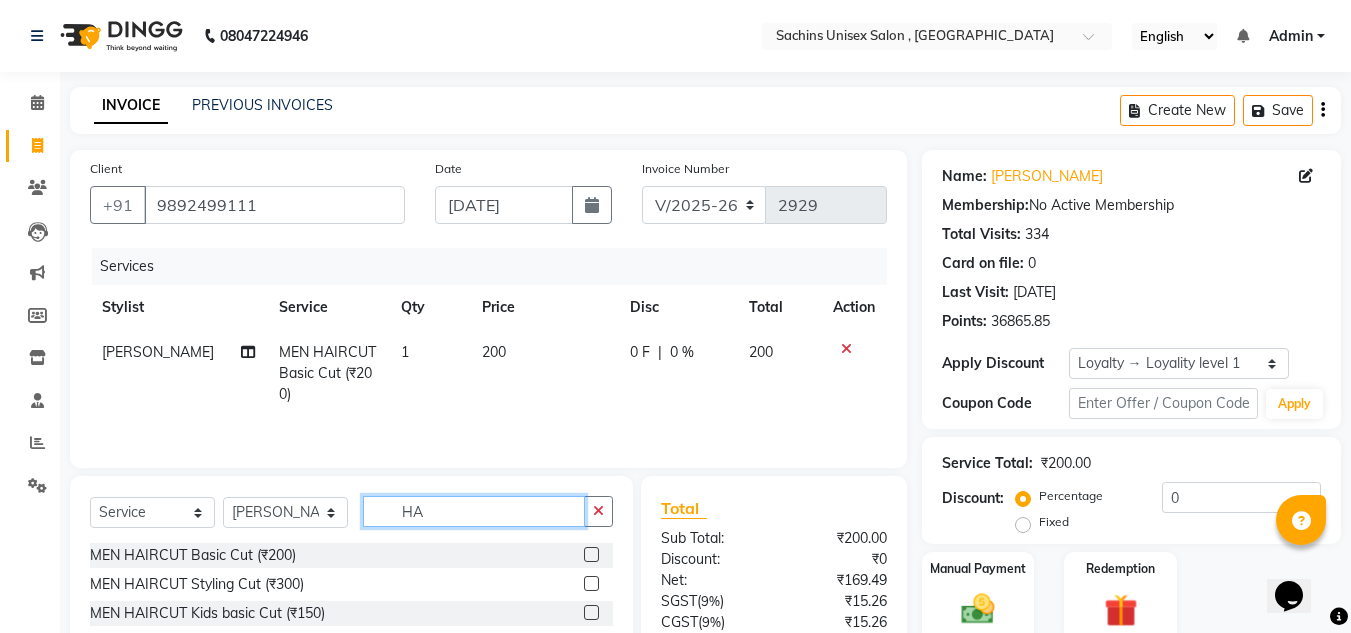 type on "H" 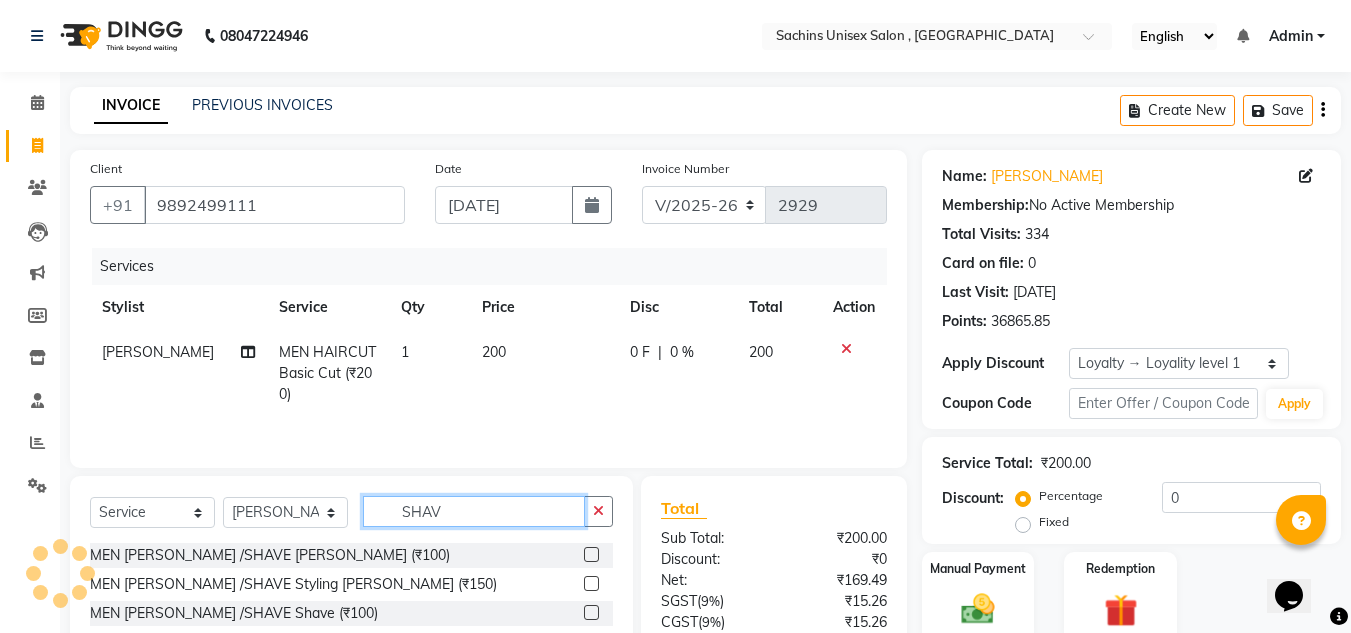 type on "SHAV" 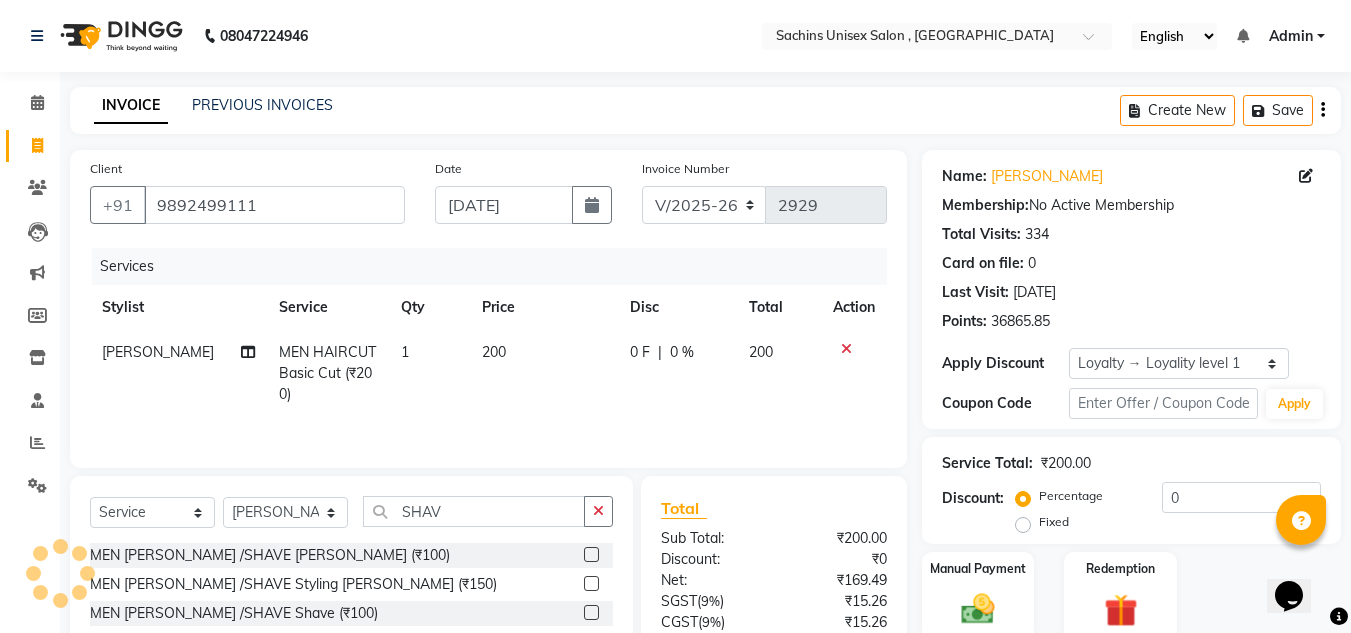 click 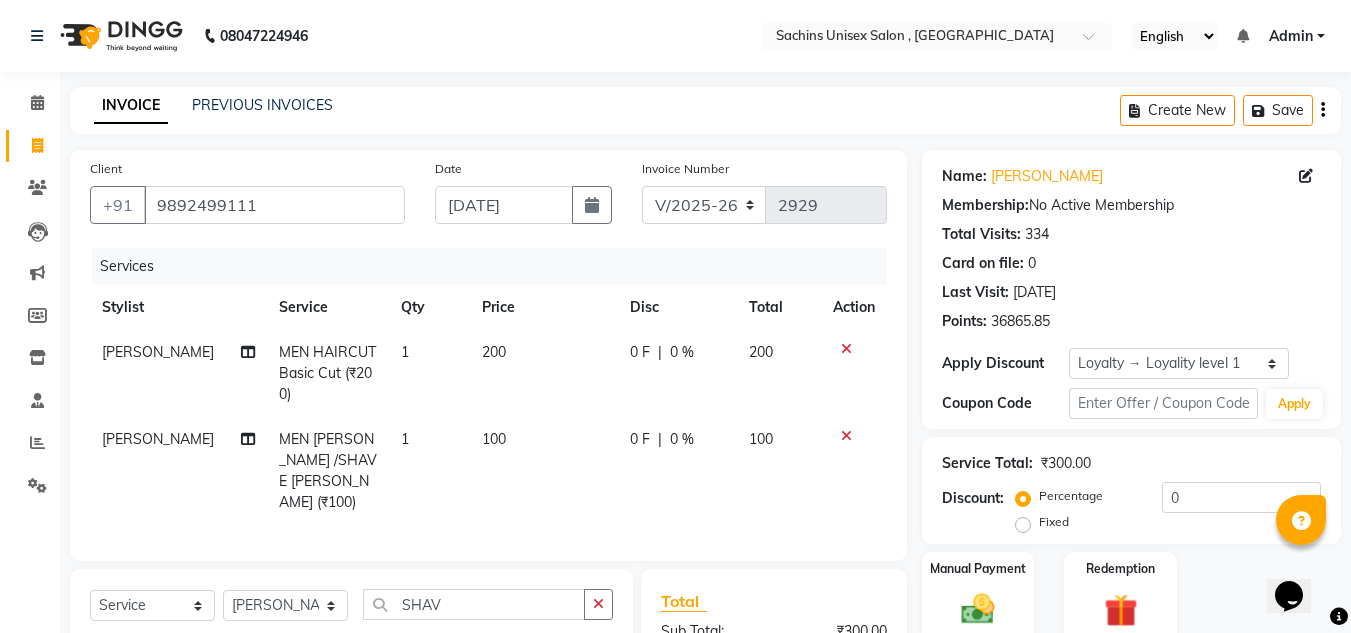 checkbox on "false" 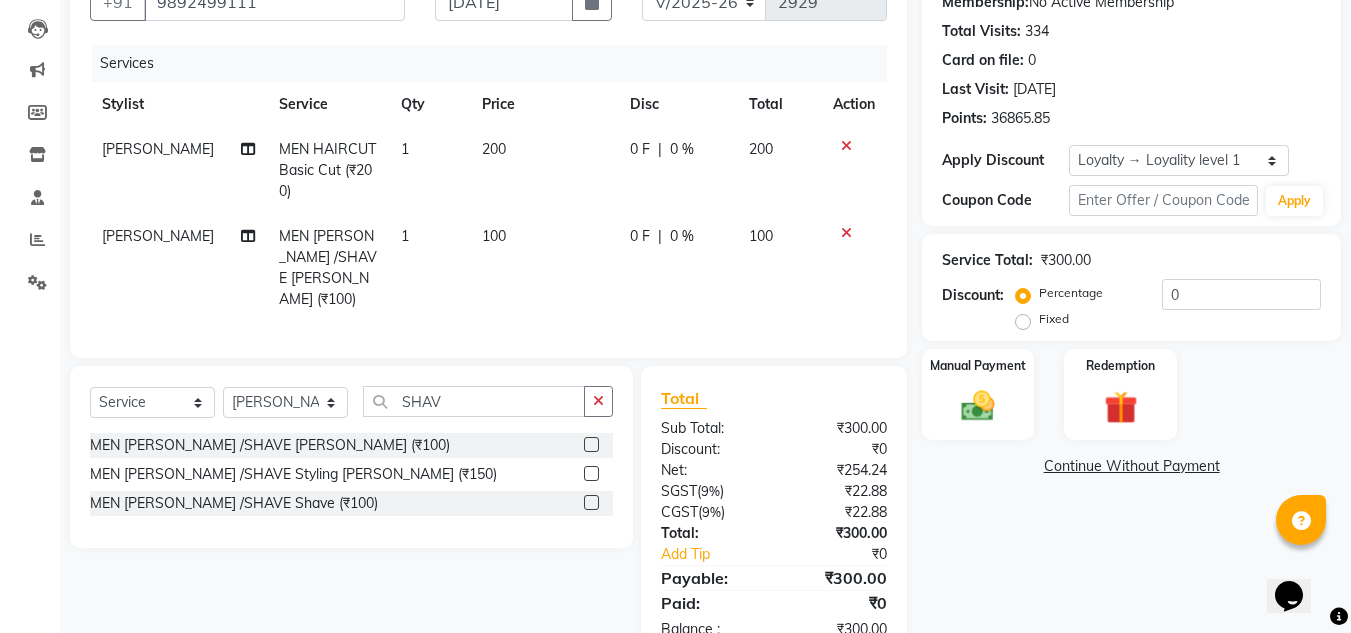 scroll, scrollTop: 254, scrollLeft: 0, axis: vertical 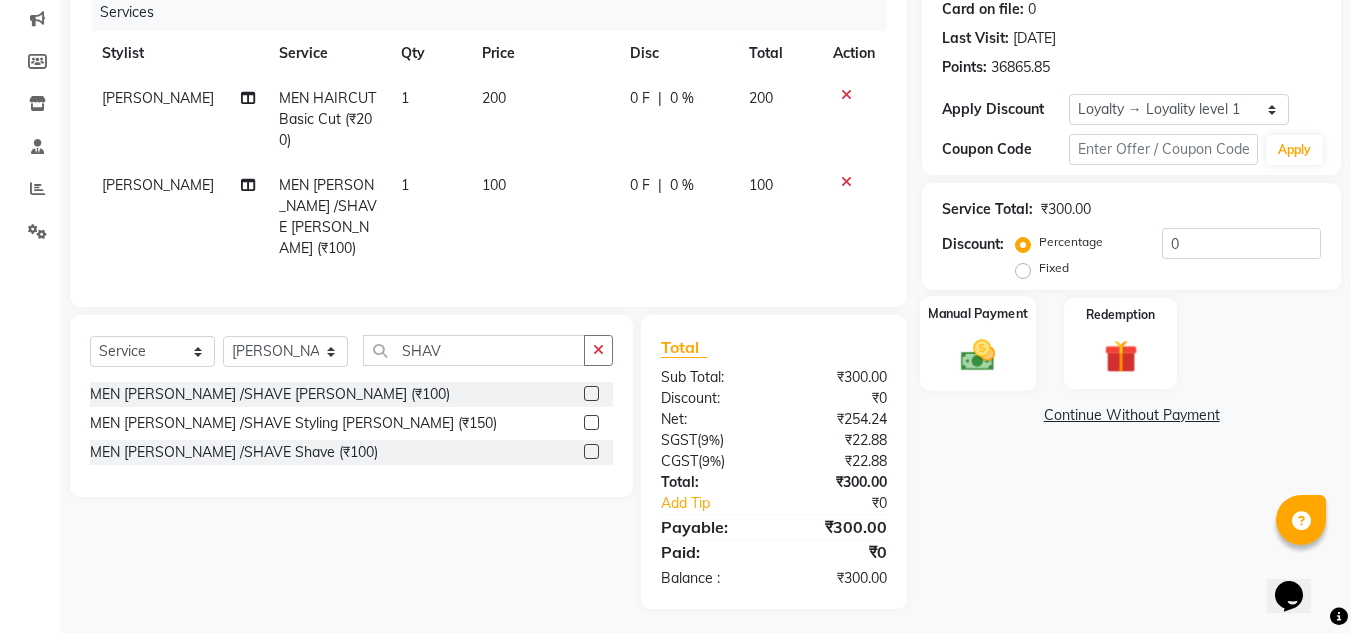 click 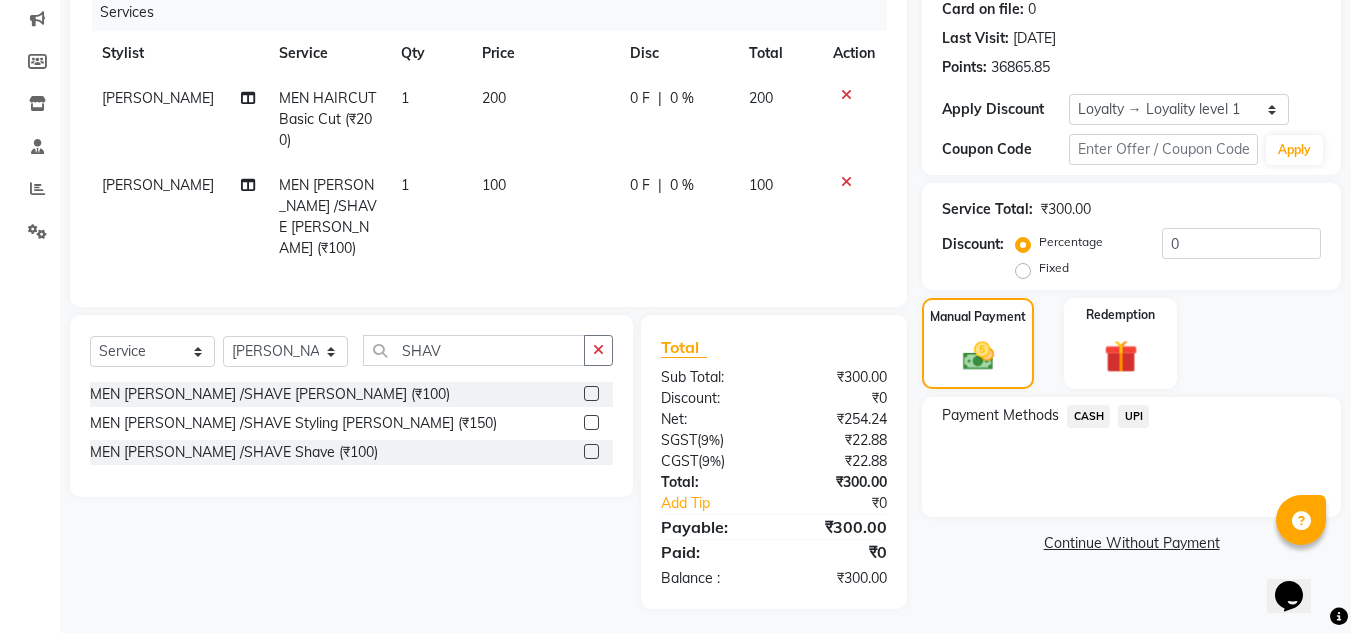 click 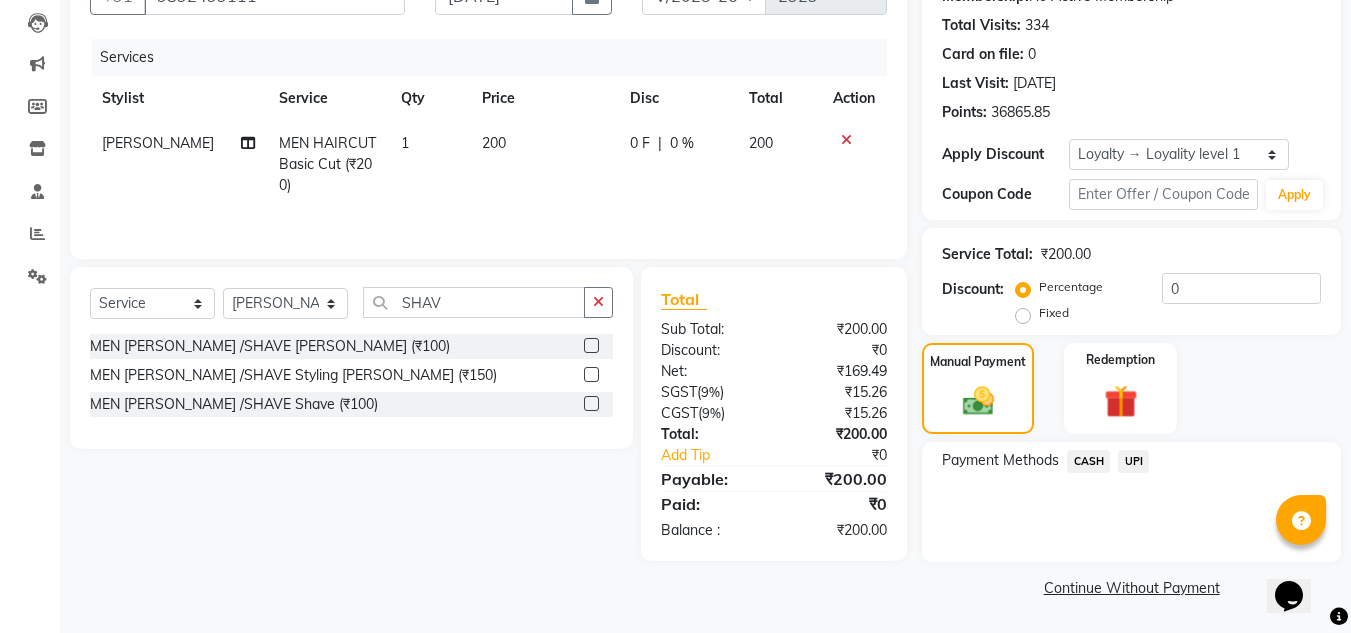 click on "UPI" 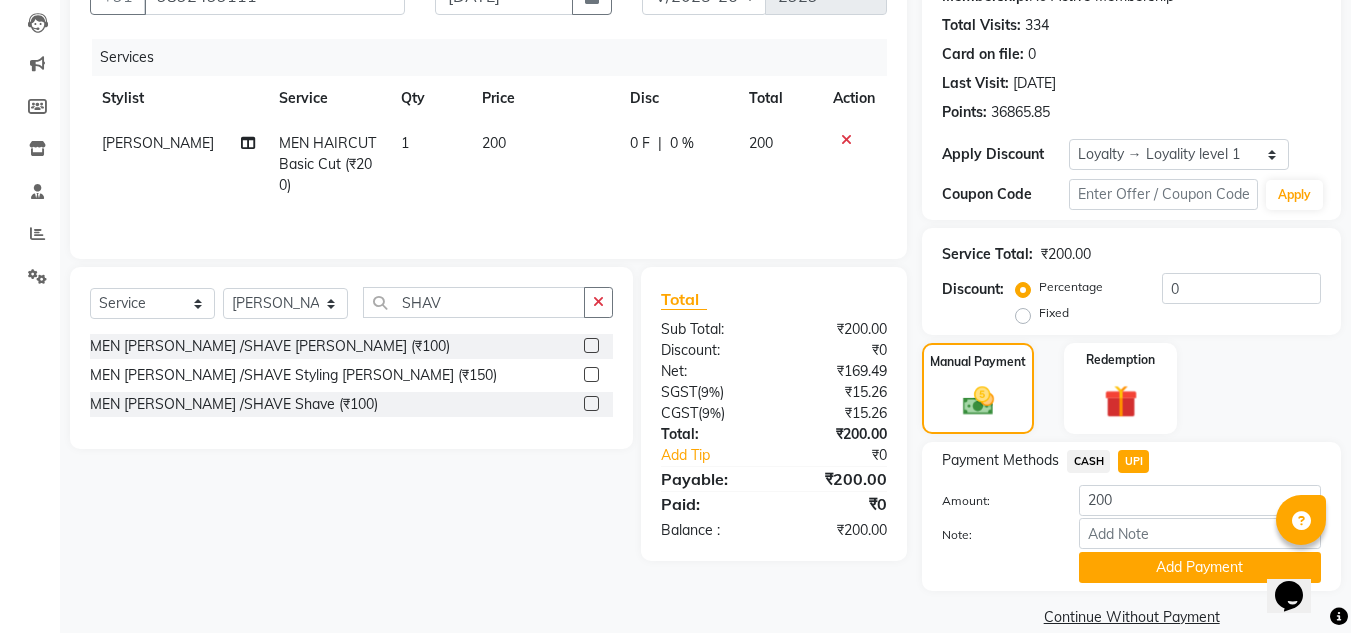 scroll, scrollTop: 238, scrollLeft: 0, axis: vertical 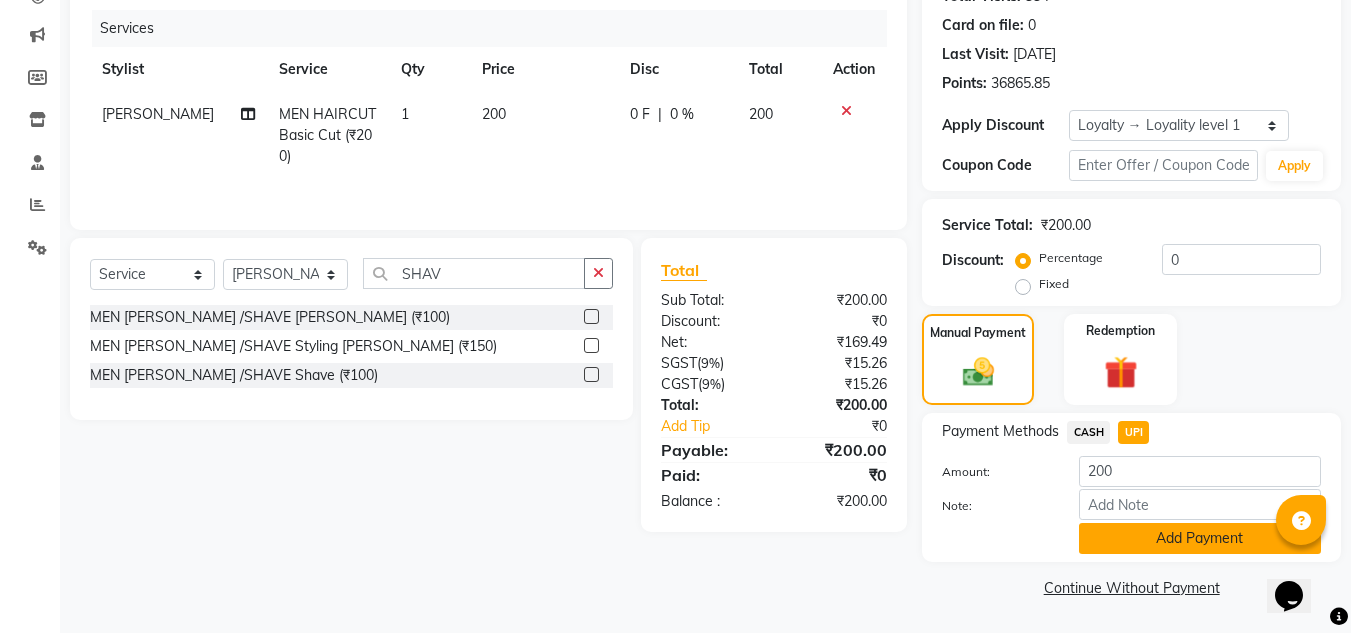 click on "Add Payment" 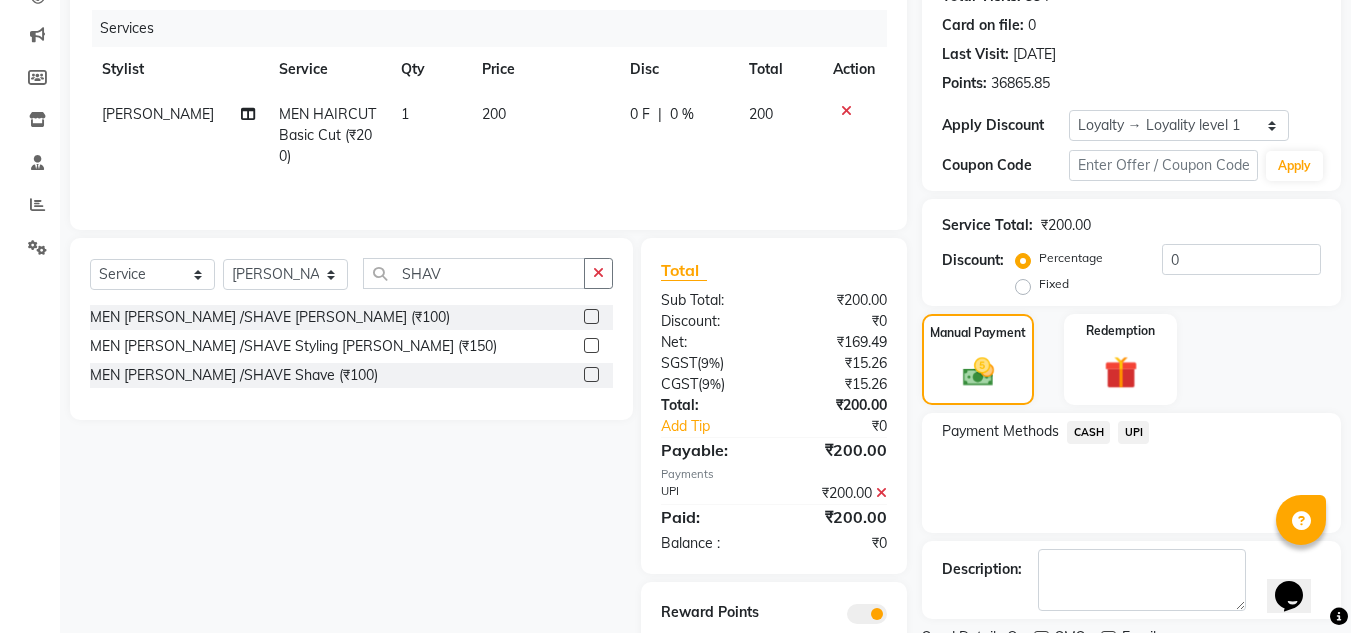 scroll, scrollTop: 322, scrollLeft: 0, axis: vertical 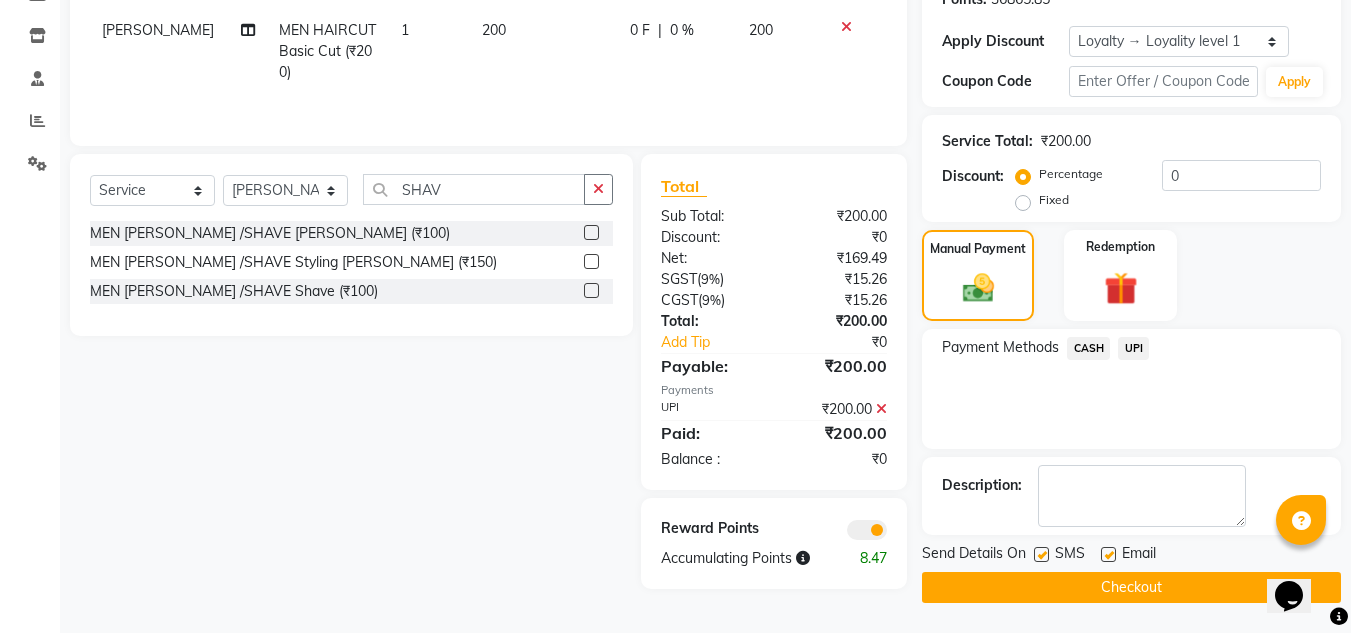 click on "Checkout" 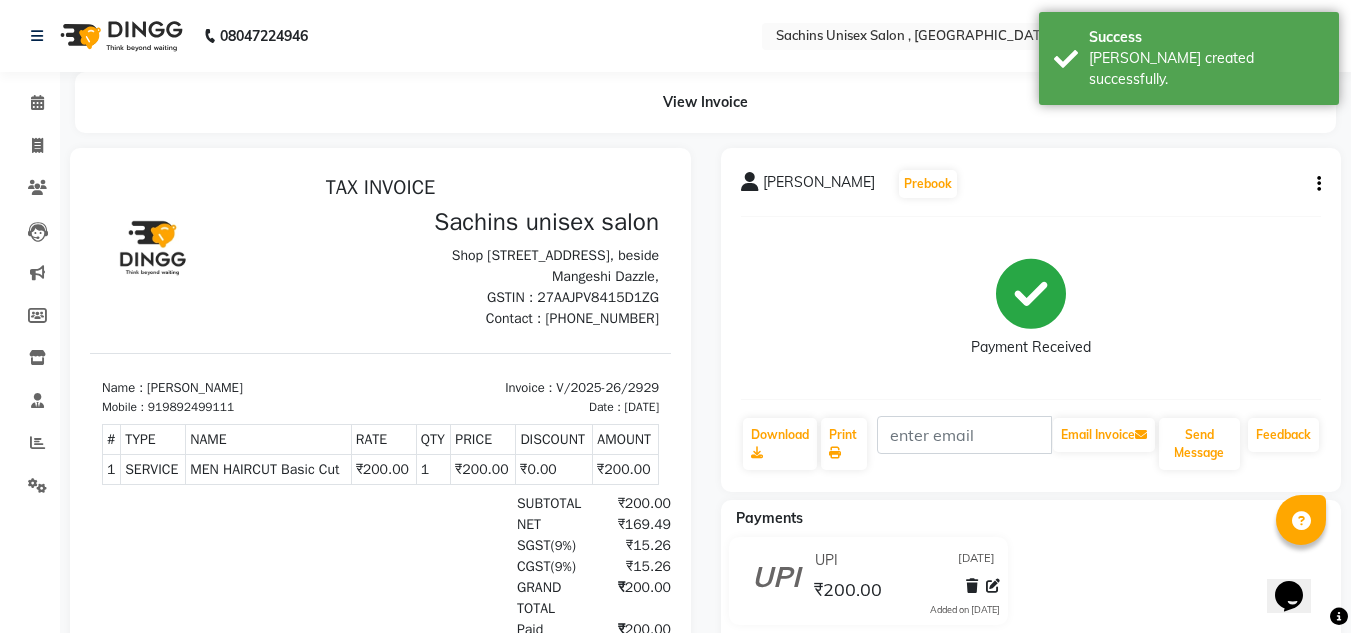 scroll, scrollTop: 0, scrollLeft: 0, axis: both 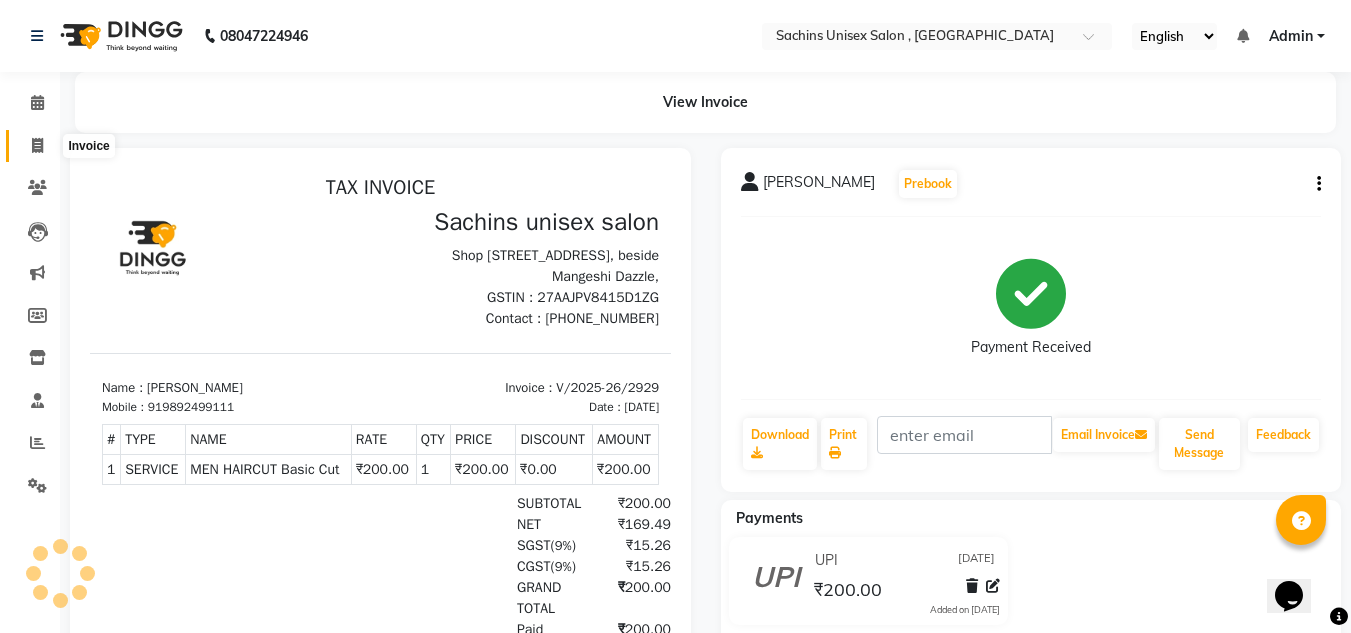 click 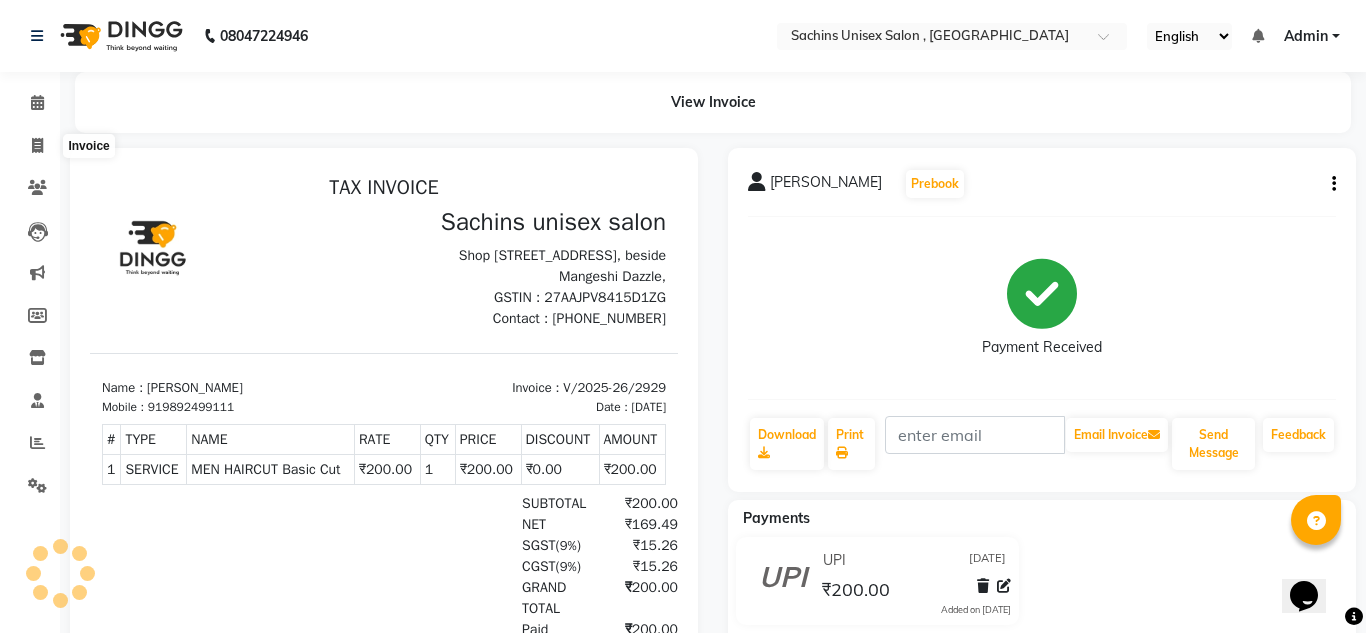 select on "6840" 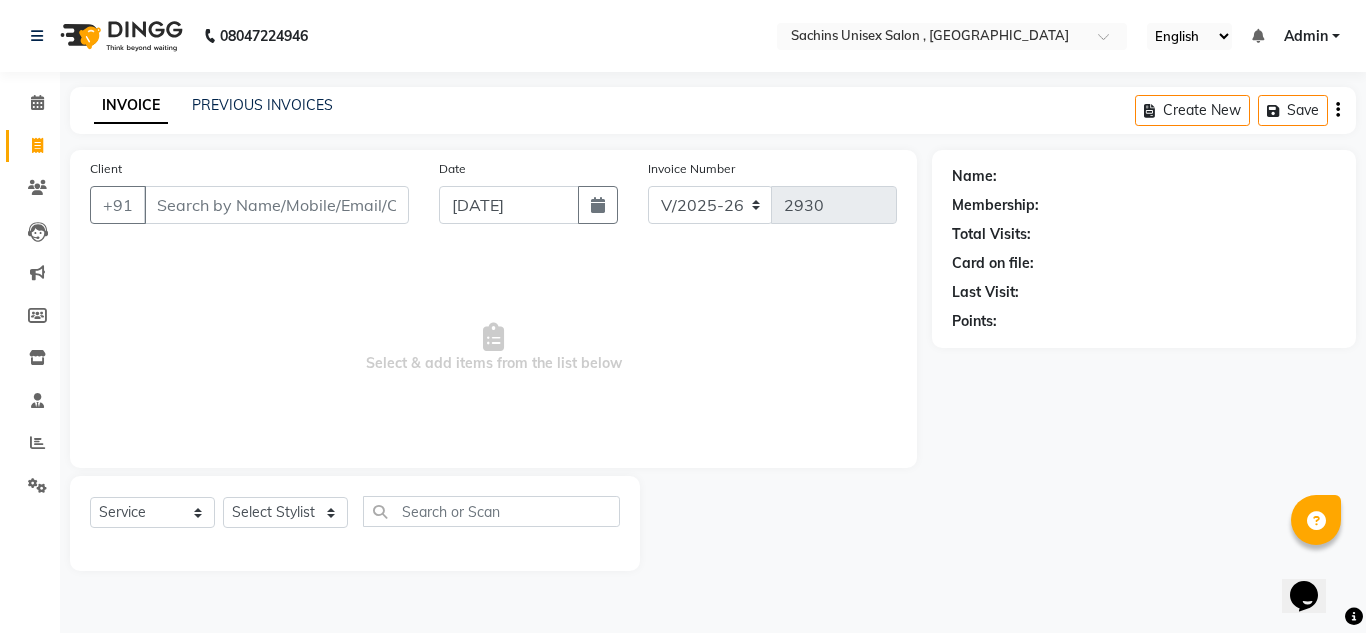 click on "Client" at bounding box center (276, 205) 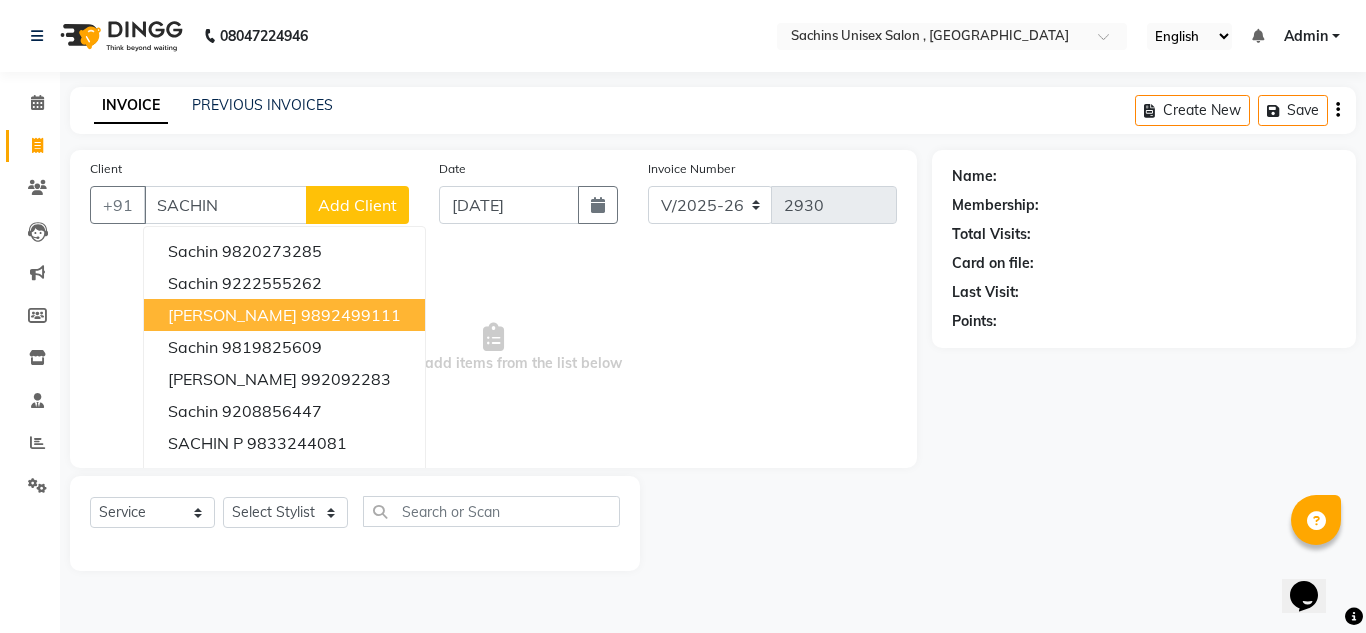 click on "9892499111" at bounding box center (351, 315) 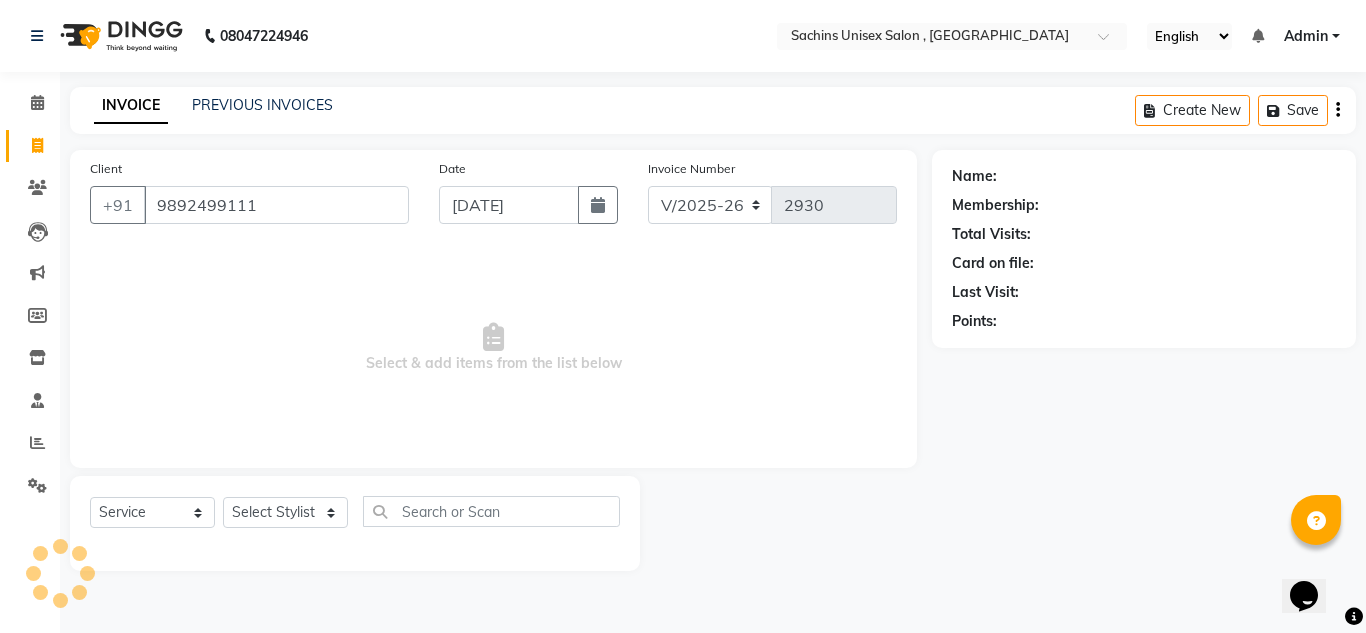 type on "9892499111" 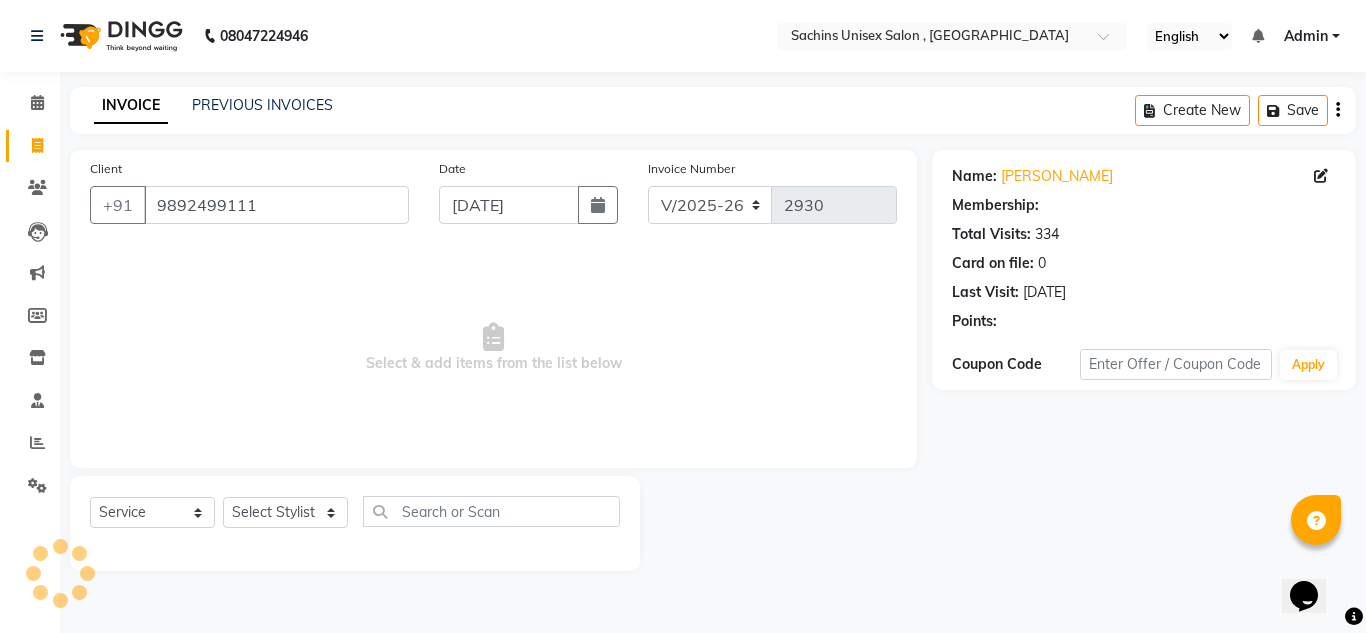 select on "1: Object" 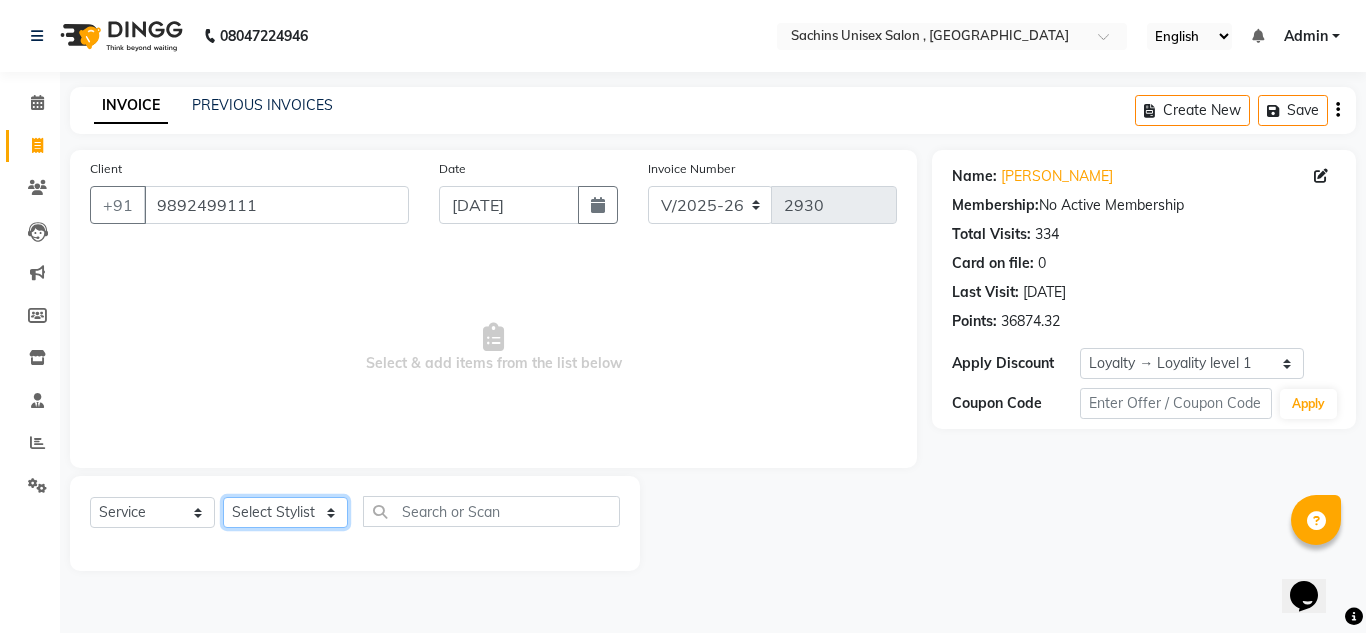 click on "Select Stylist [PERSON_NAME] new  [PERSON_NAME] [PERSON_NAME] Owner preeti [PERSON_NAME] [PERSON_NAME] RG" 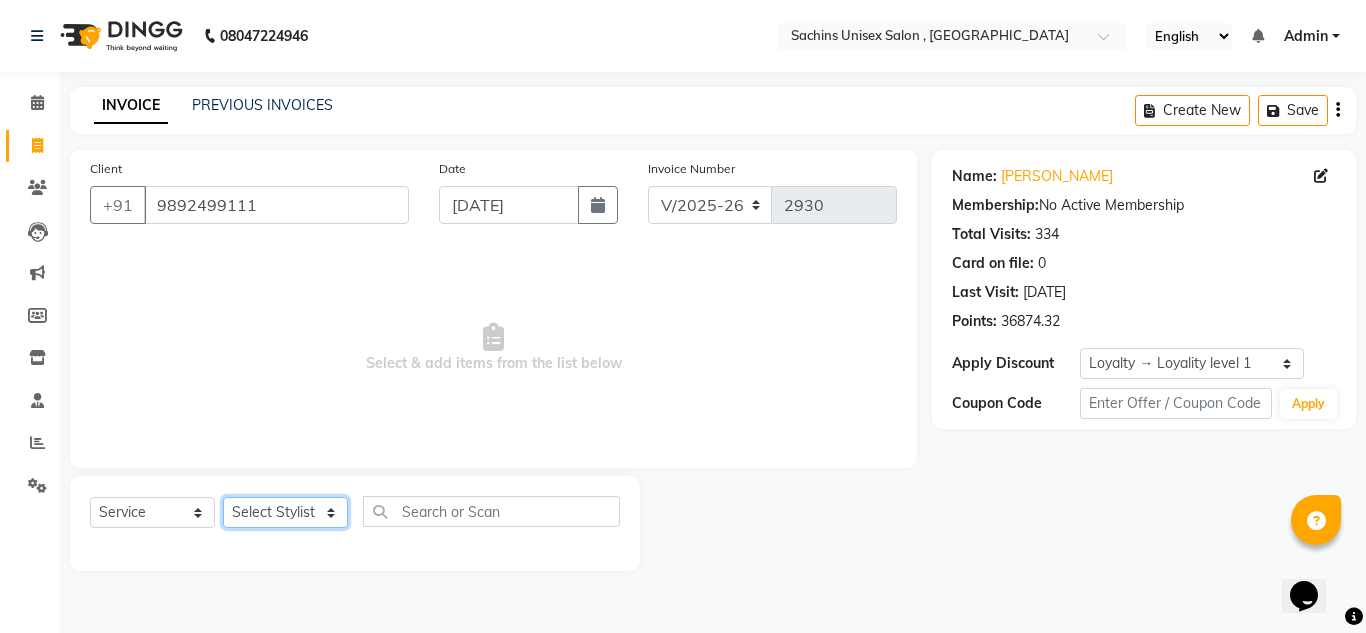 select on "85763" 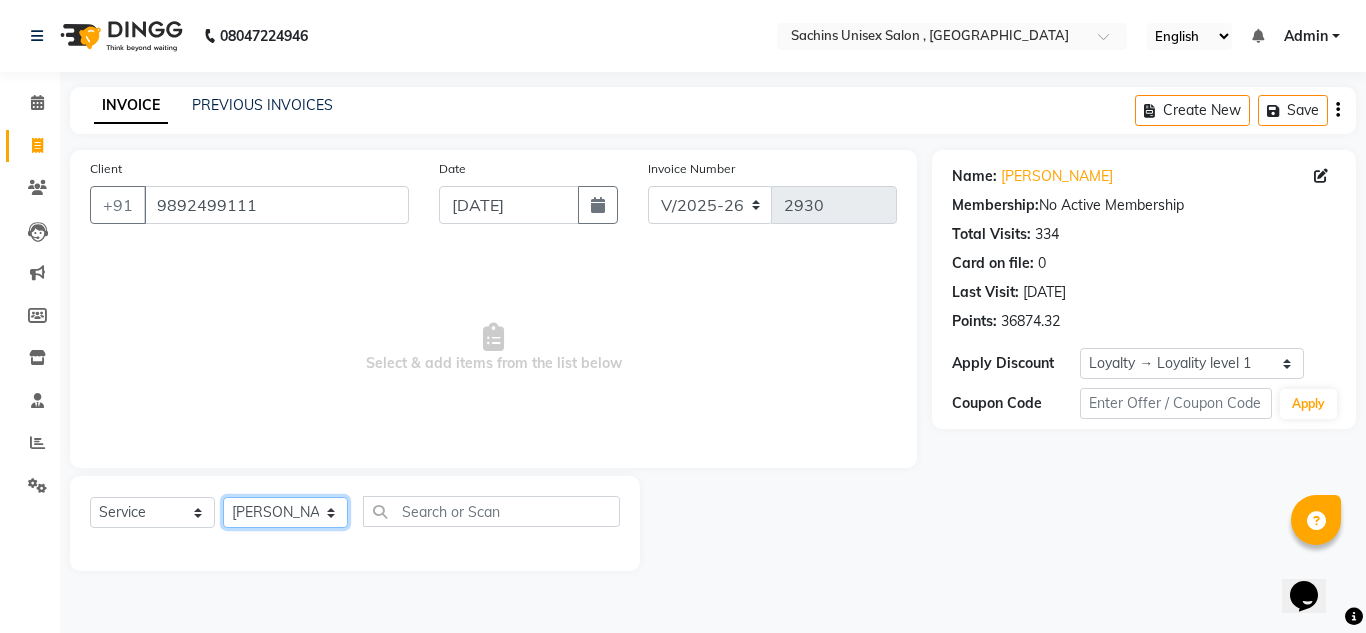 click on "Select Stylist [PERSON_NAME] new  [PERSON_NAME] [PERSON_NAME] Owner preeti [PERSON_NAME] [PERSON_NAME] RG" 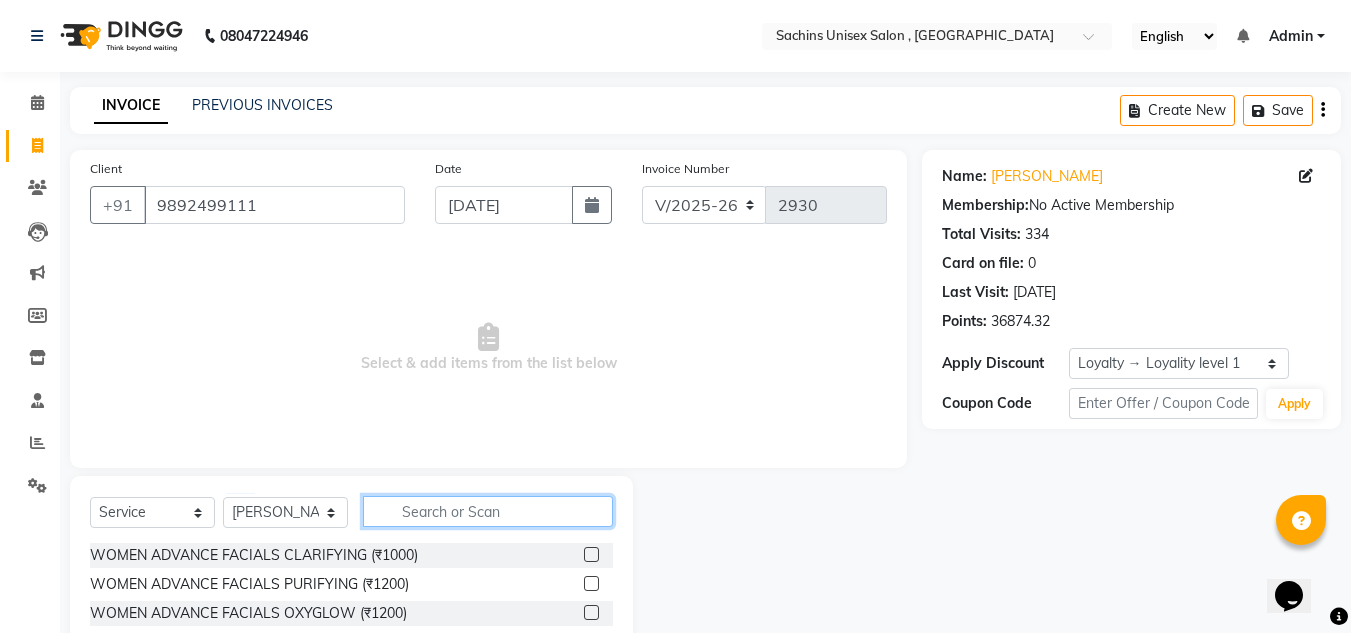click 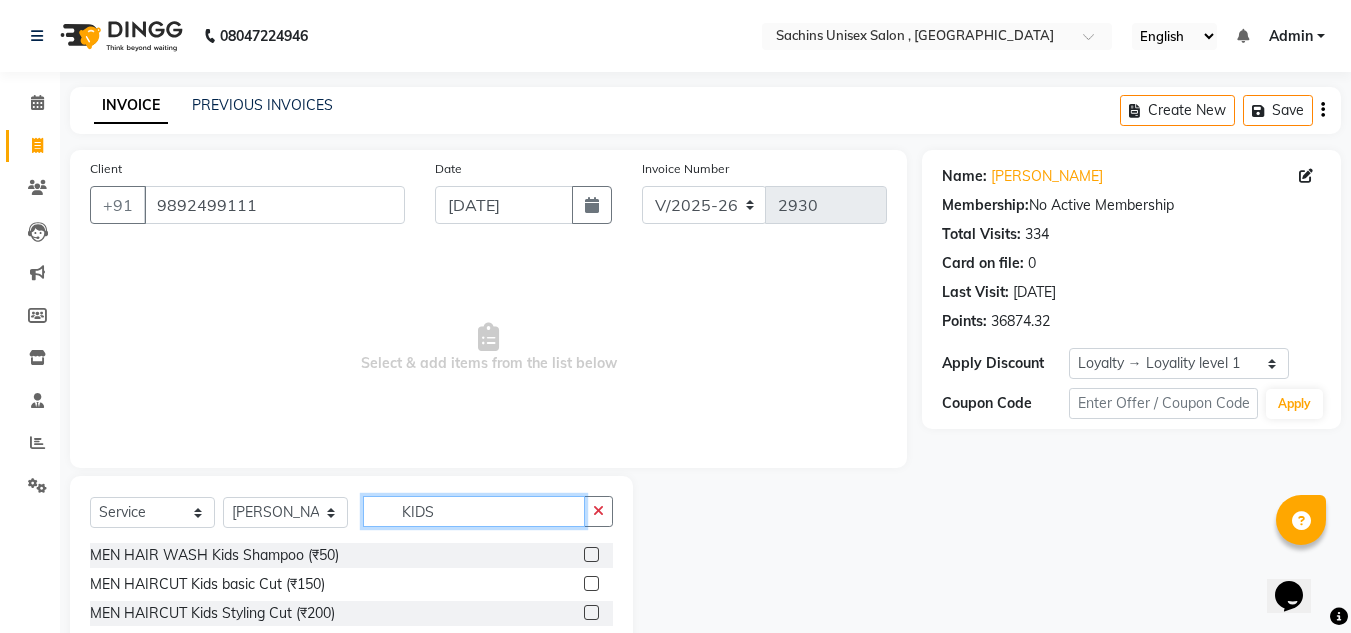 type on "KIDS" 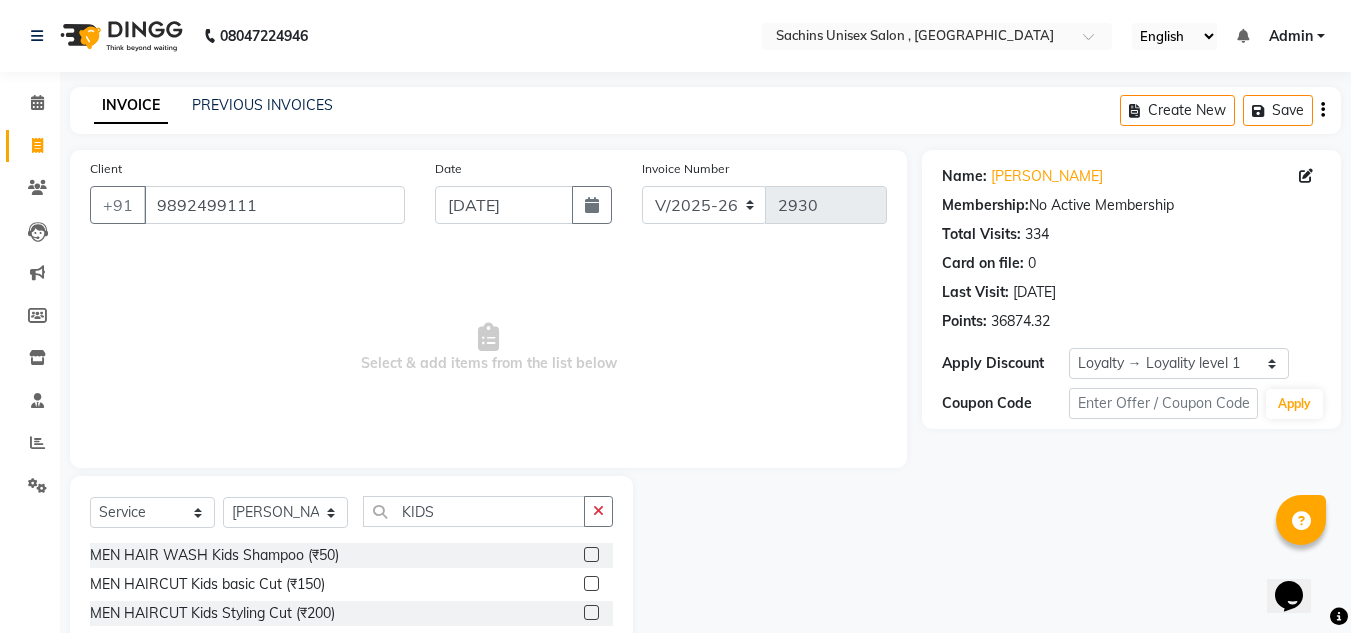click 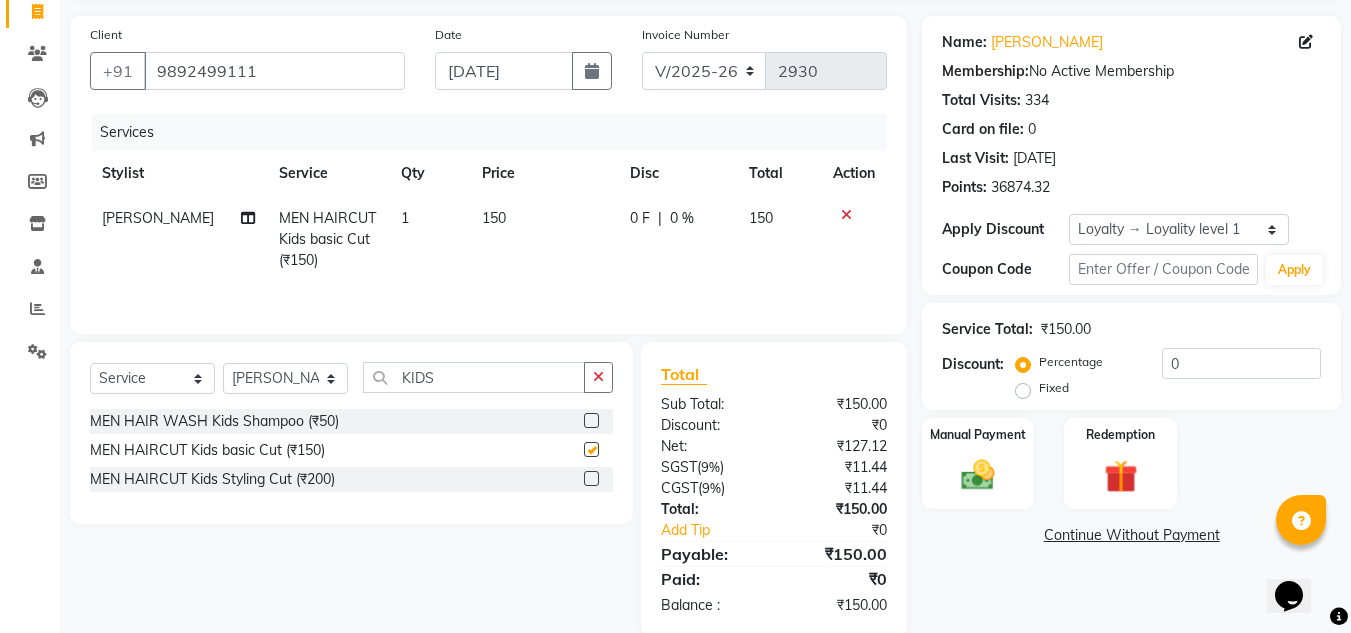 scroll, scrollTop: 167, scrollLeft: 0, axis: vertical 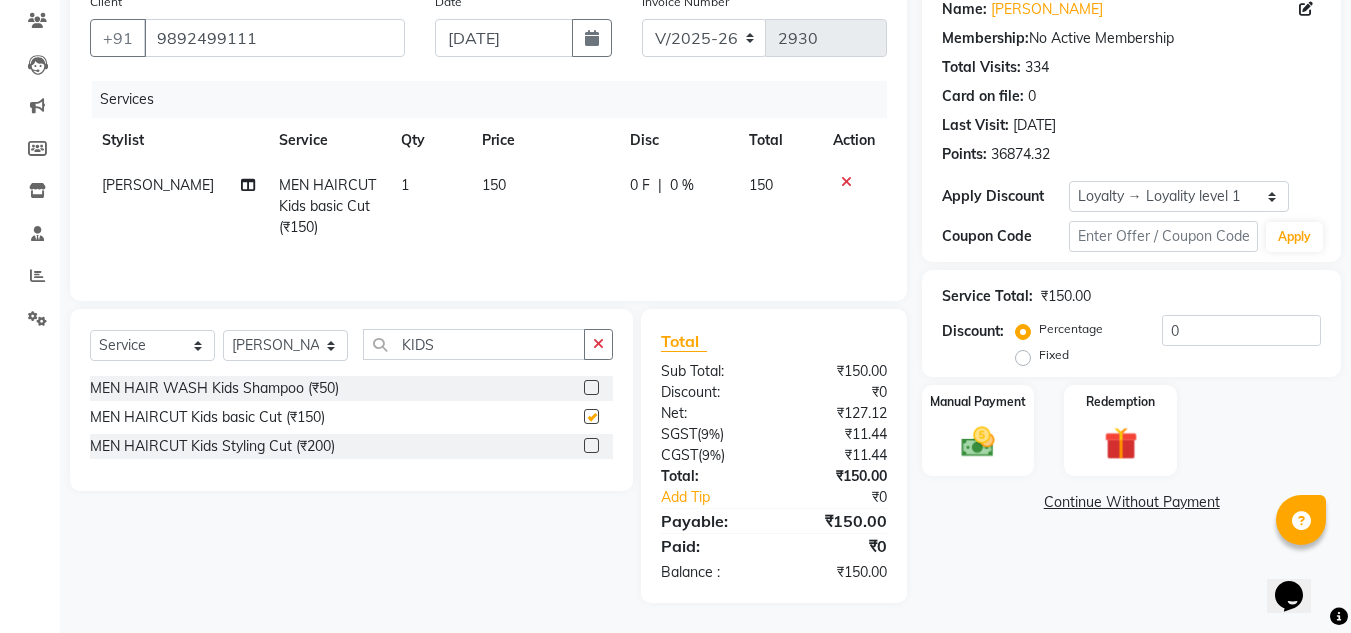 checkbox on "false" 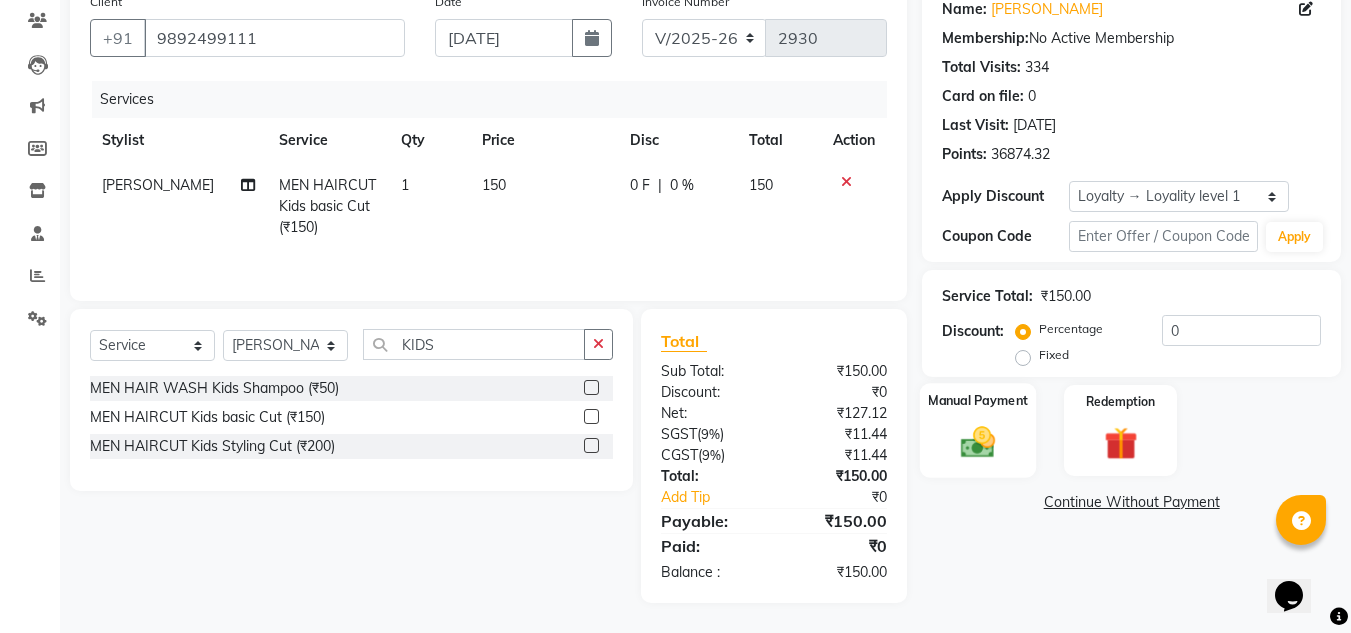 click 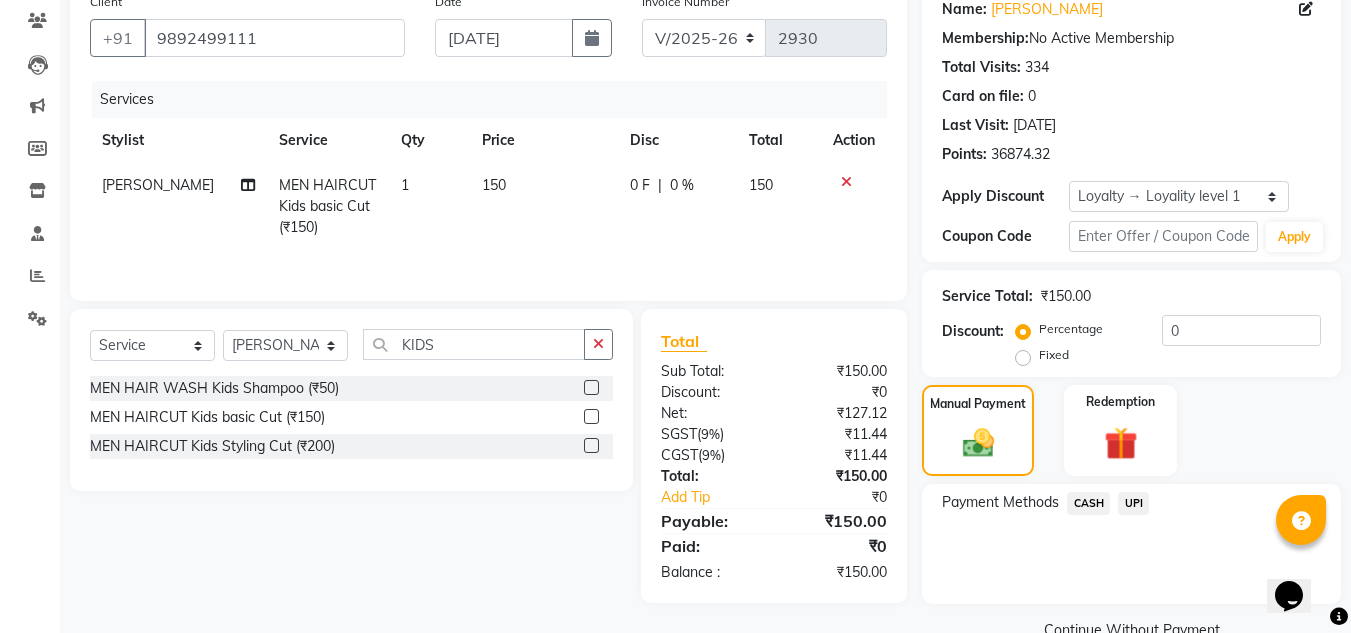 click on "UPI" 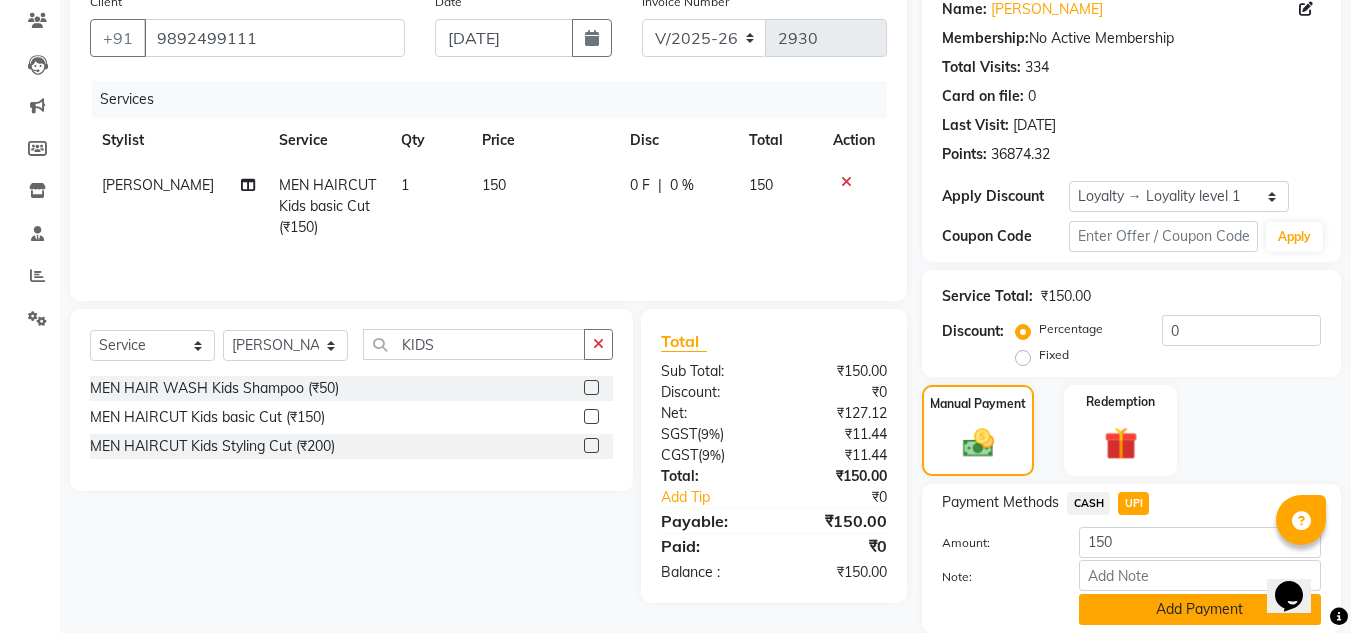click on "Add Payment" 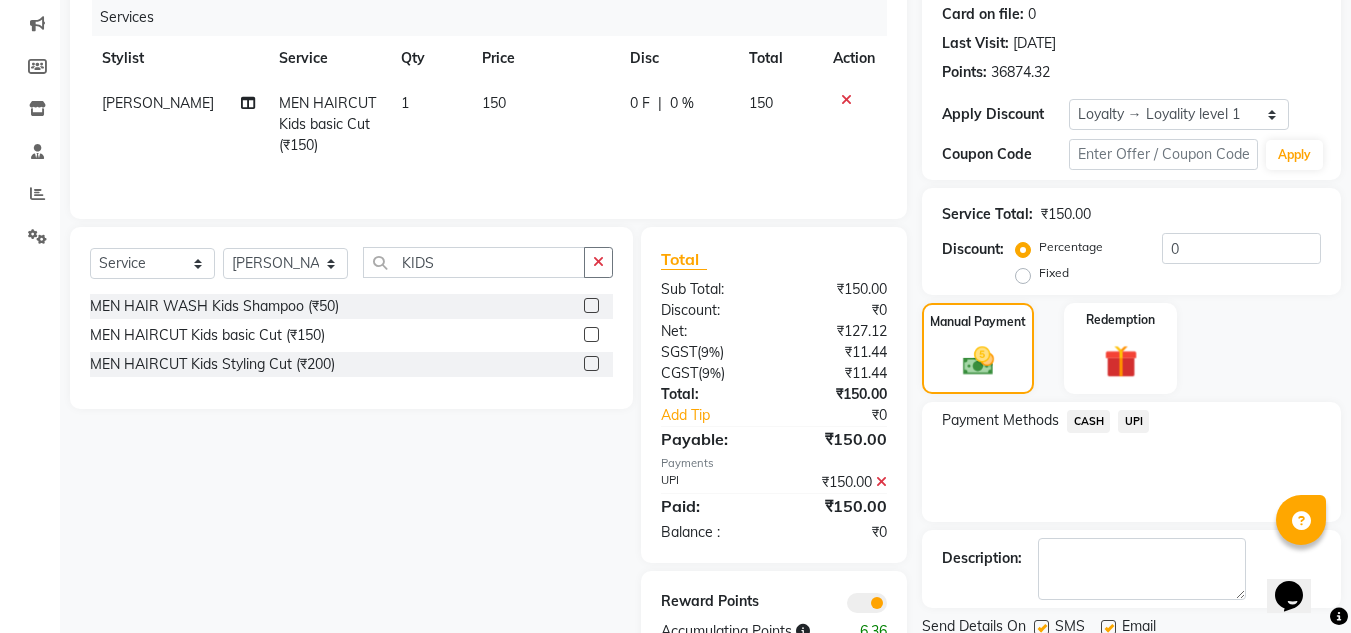 scroll, scrollTop: 322, scrollLeft: 0, axis: vertical 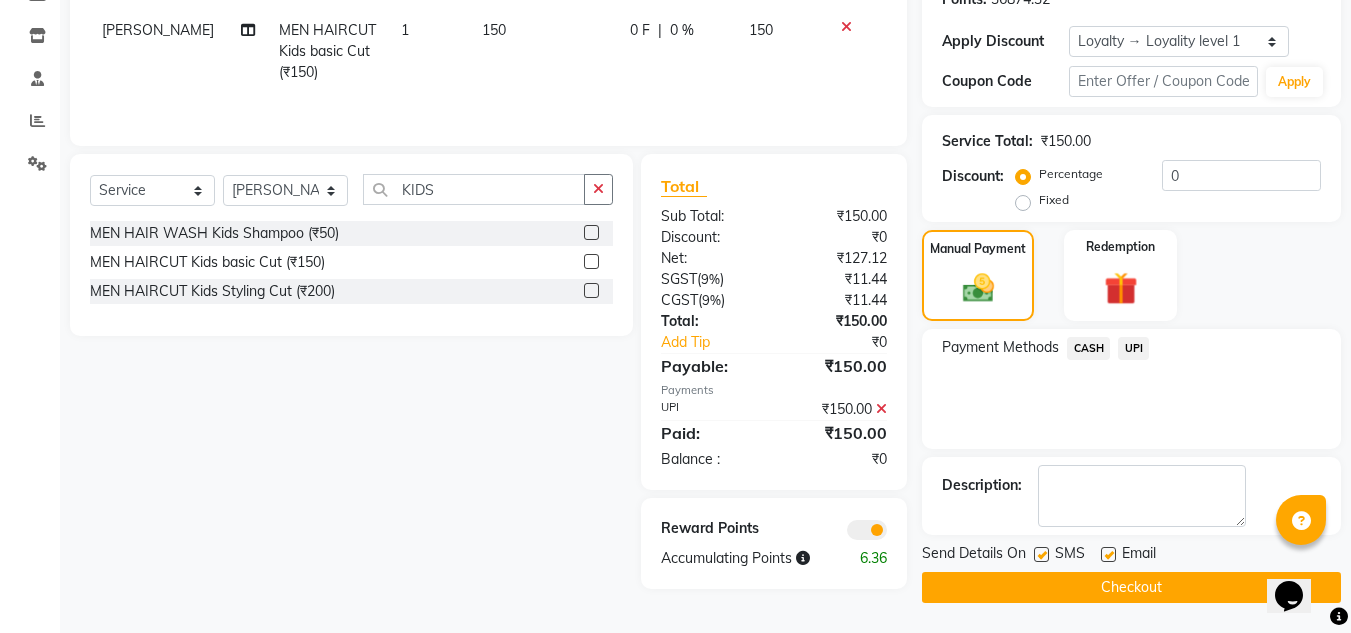 click on "Checkout" 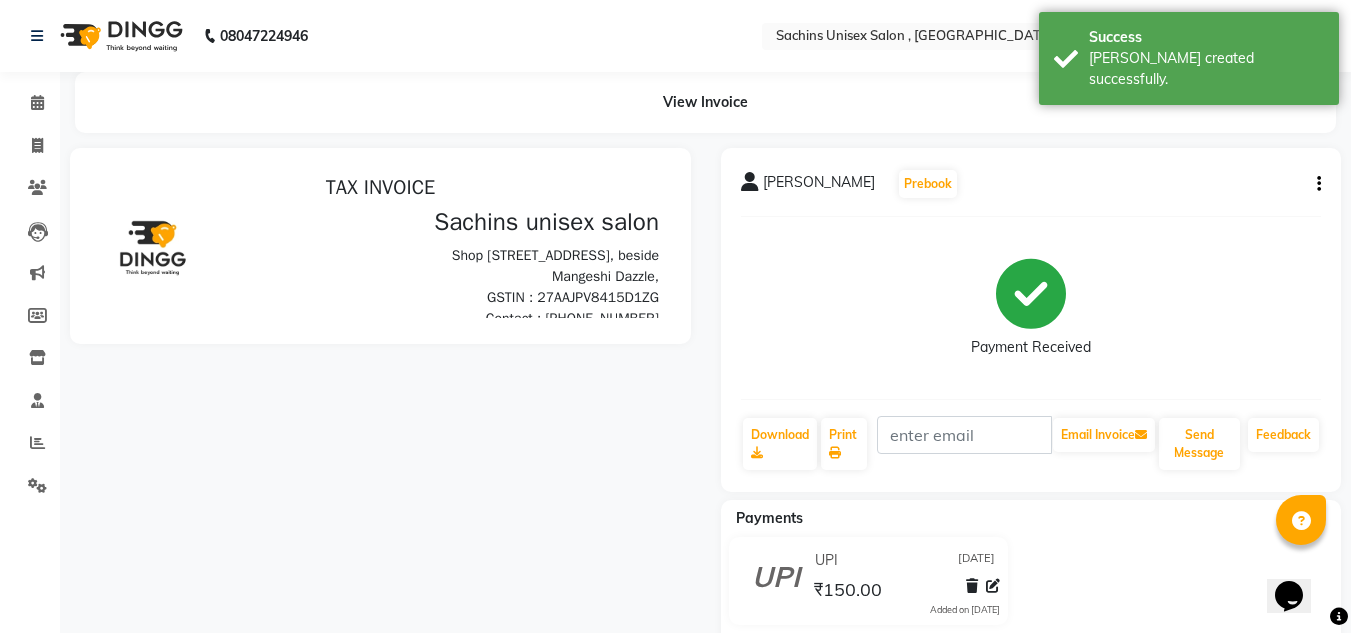 scroll, scrollTop: 0, scrollLeft: 0, axis: both 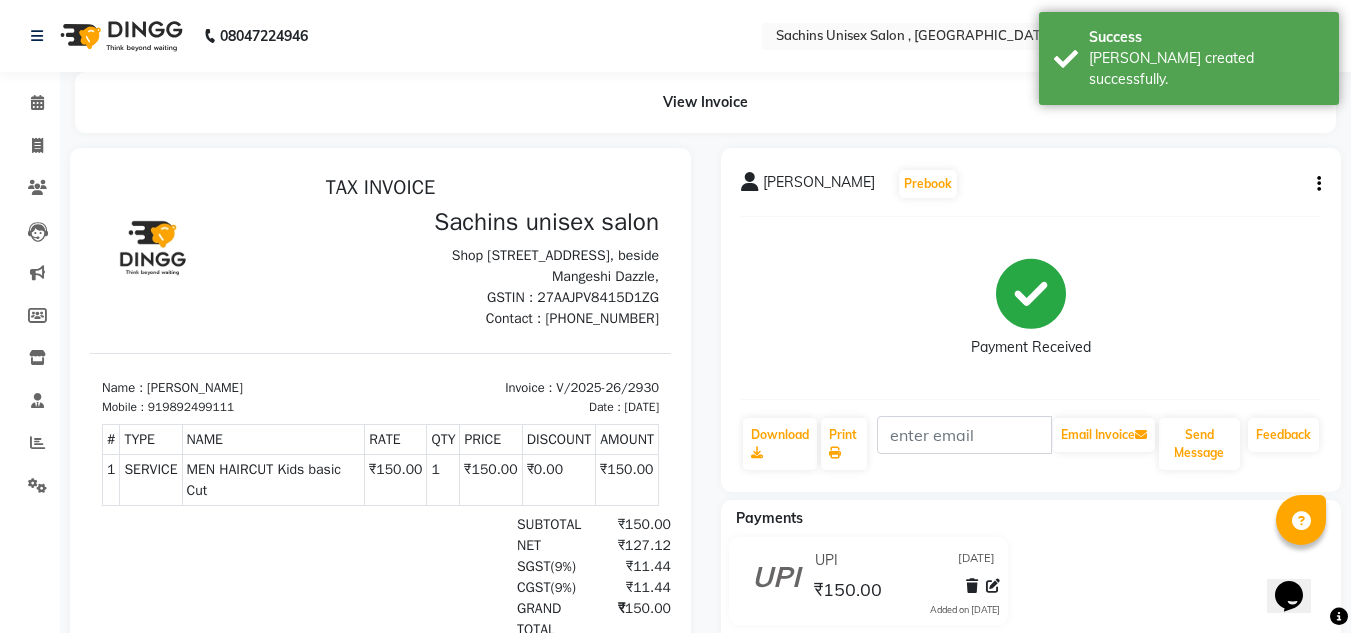 click on "UPI [DATE] ₹150.00  Added on [DATE]" 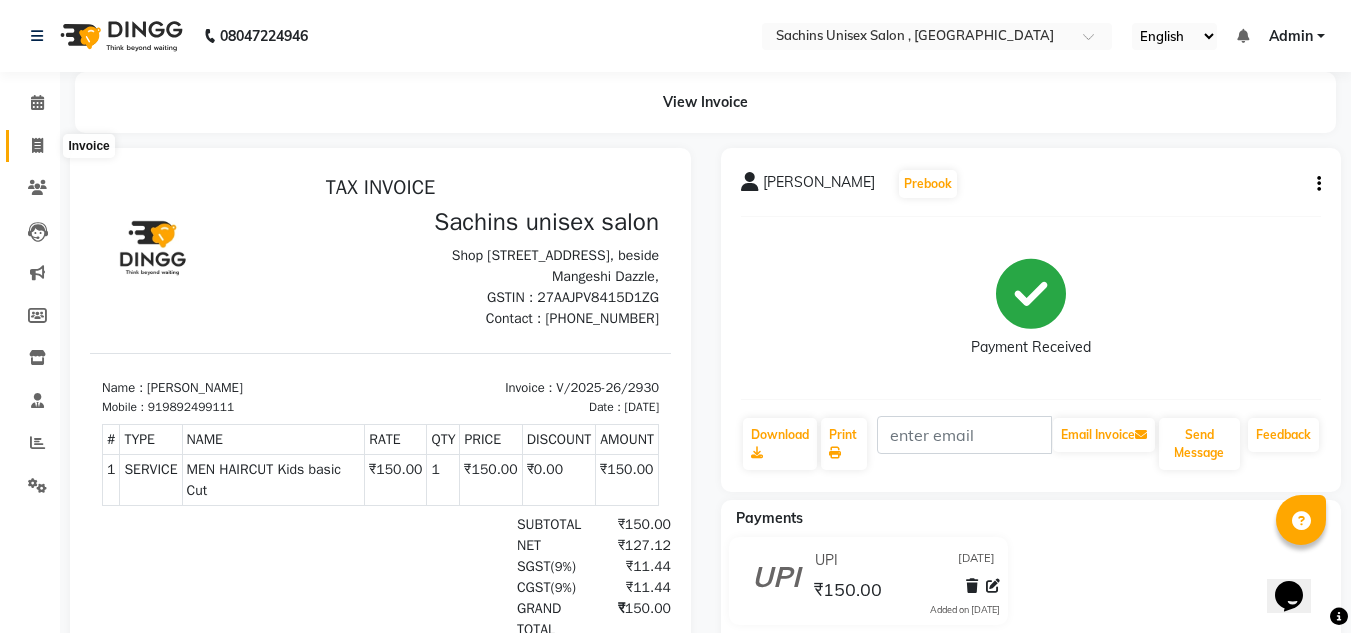 drag, startPoint x: 33, startPoint y: 147, endPoint x: 0, endPoint y: 148, distance: 33.01515 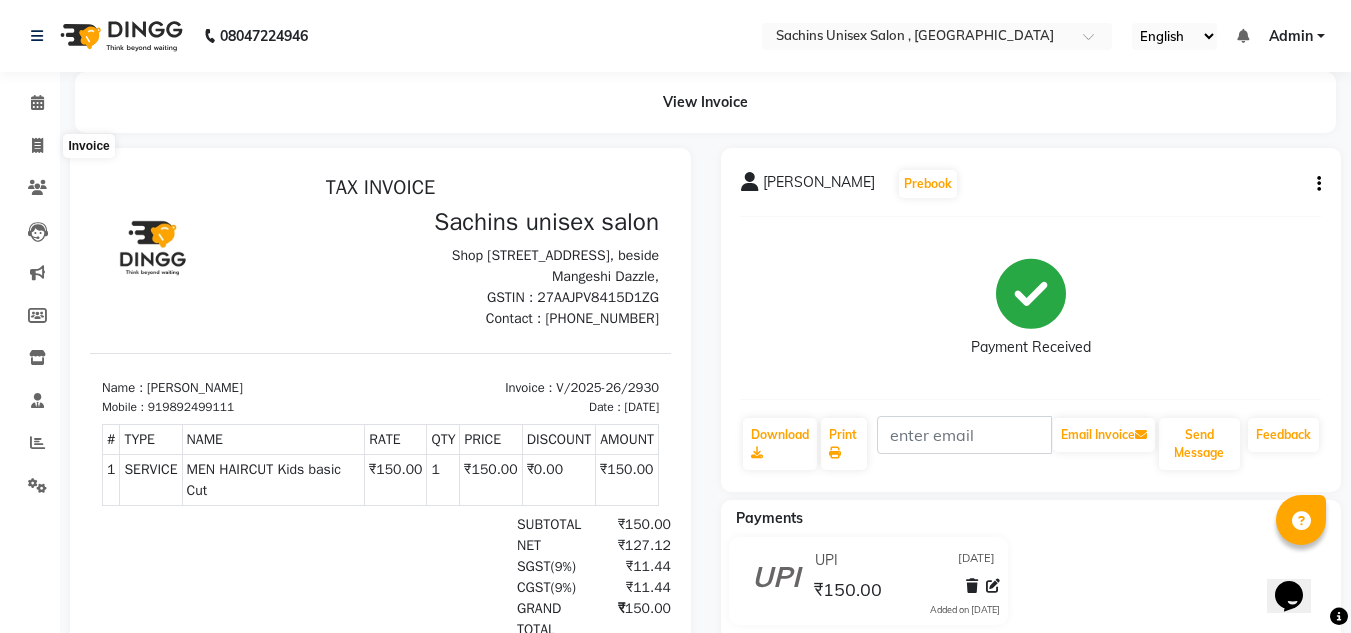 select on "service" 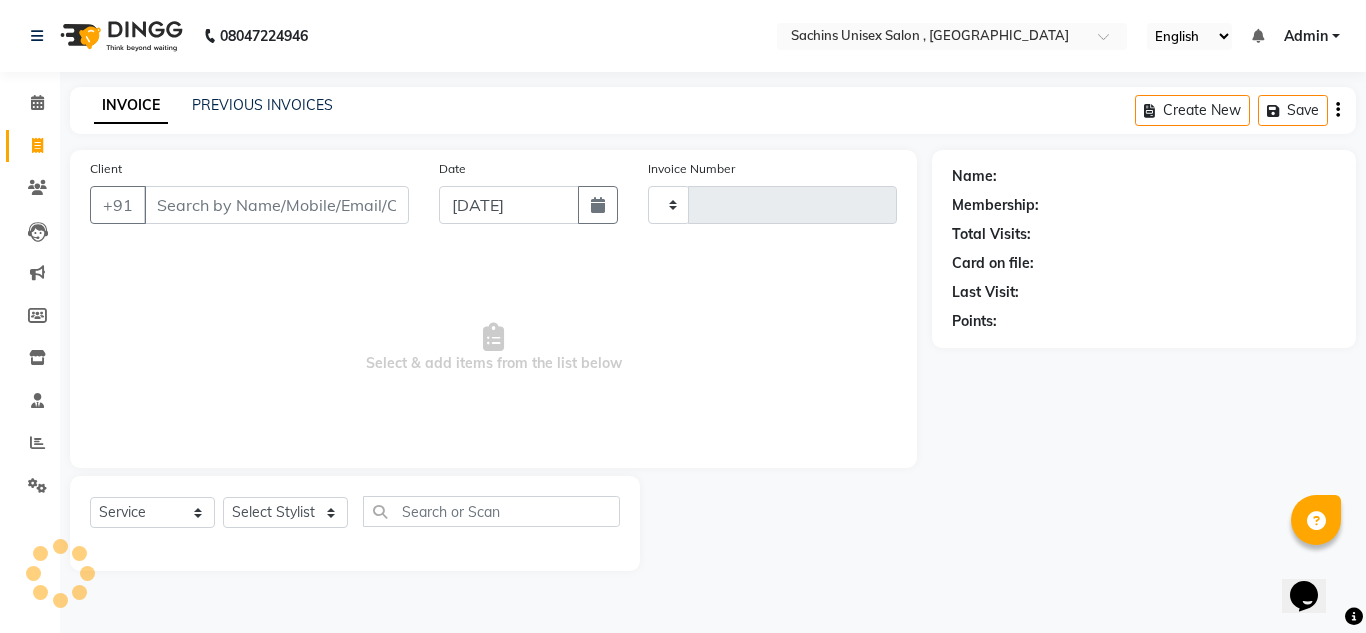 type on "2931" 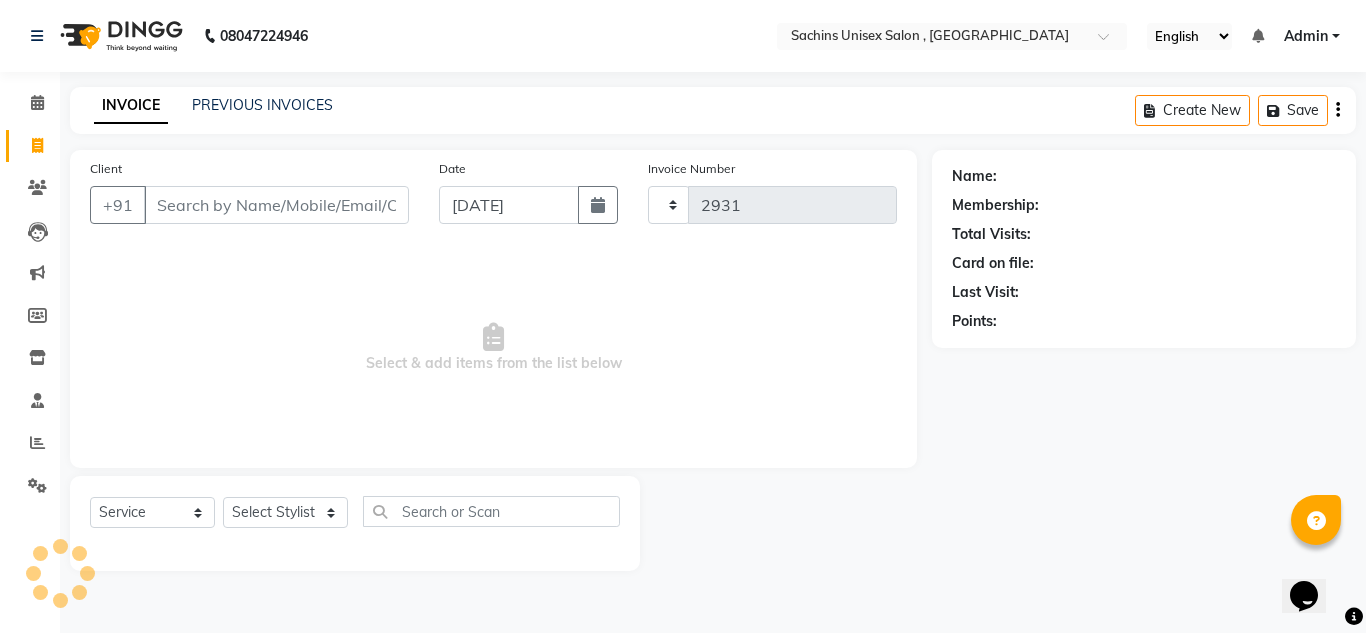 select on "6840" 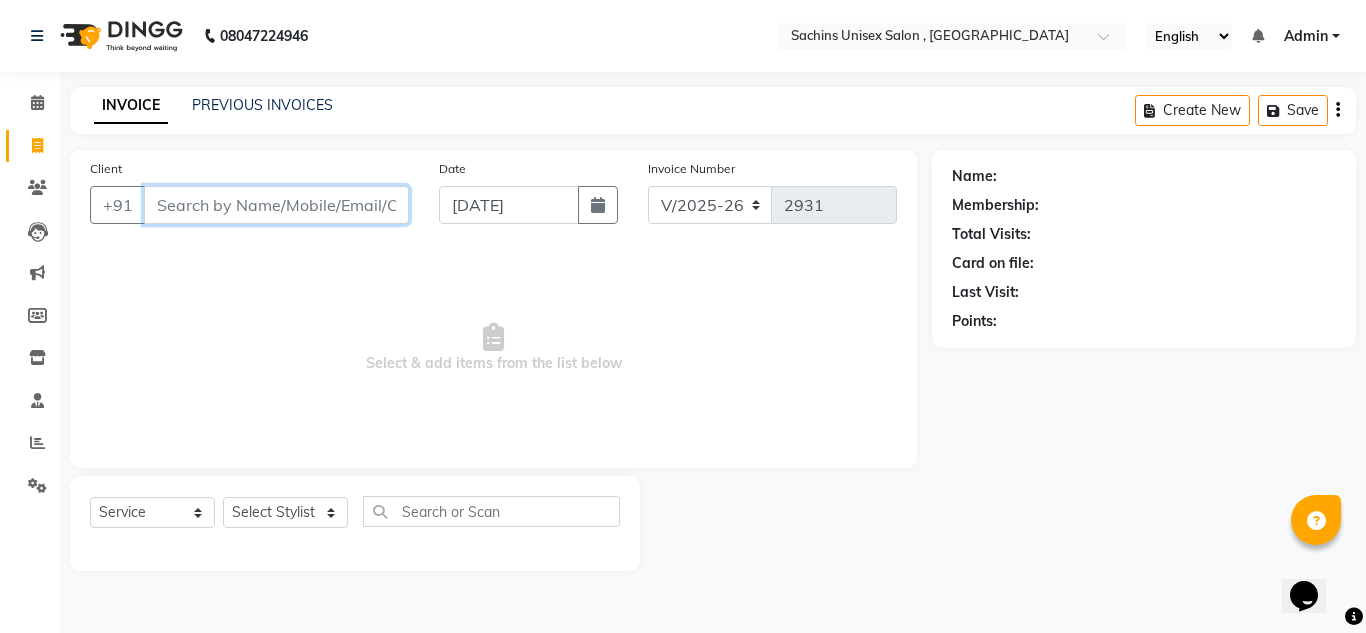 click on "Client" at bounding box center (276, 205) 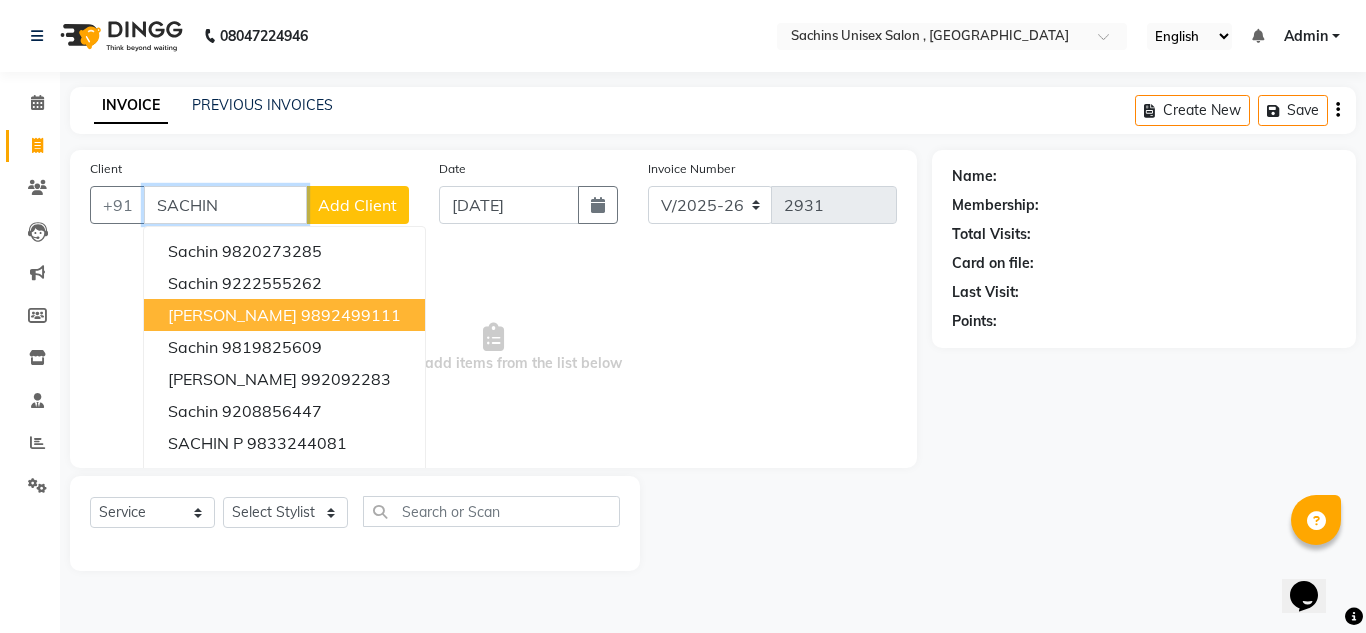 click on "9892499111" at bounding box center [351, 315] 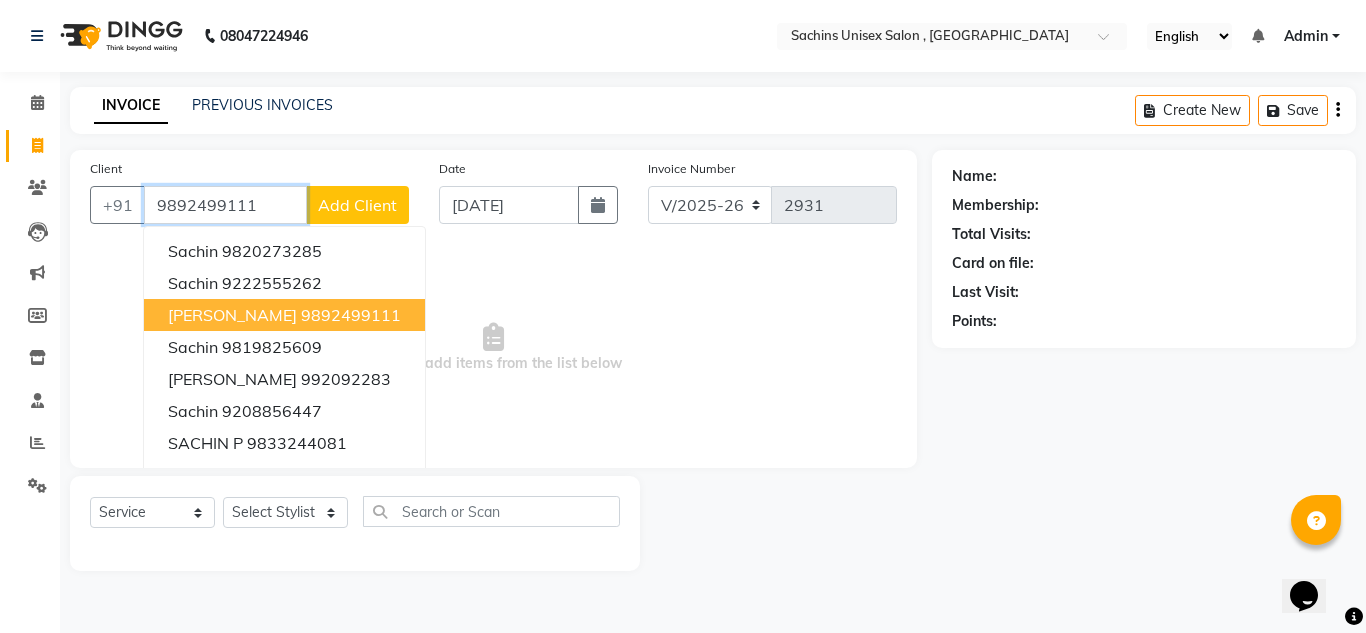 type on "9892499111" 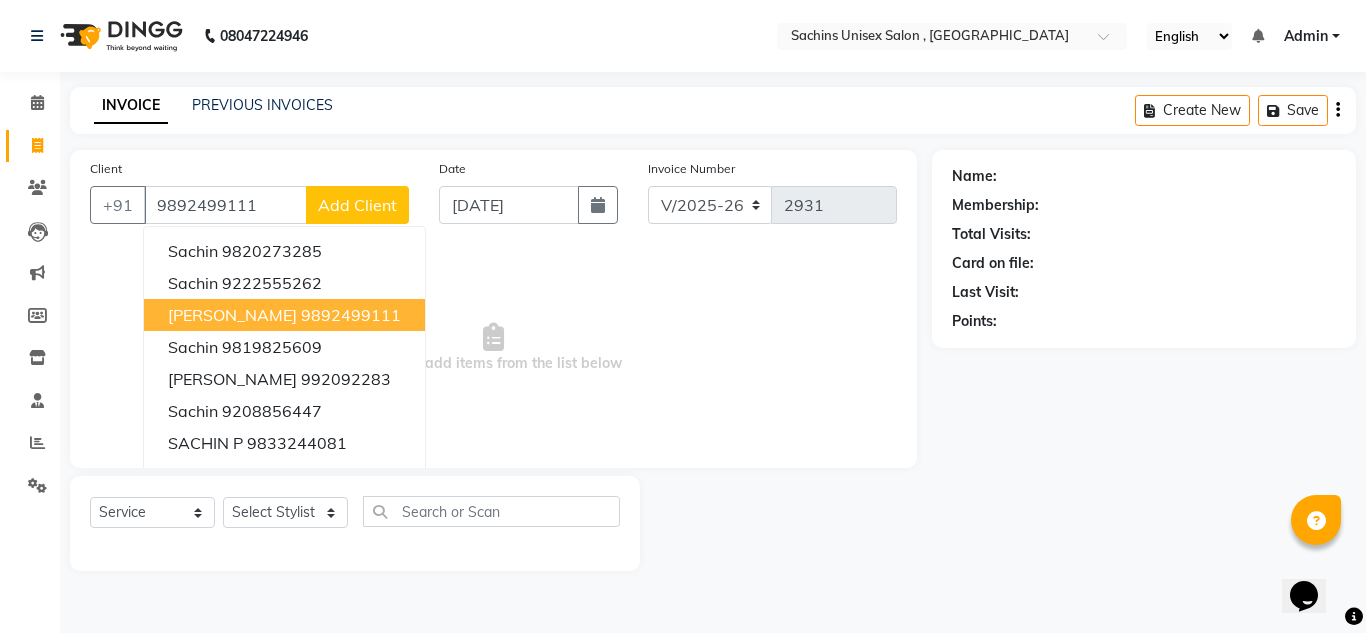 select on "1: Object" 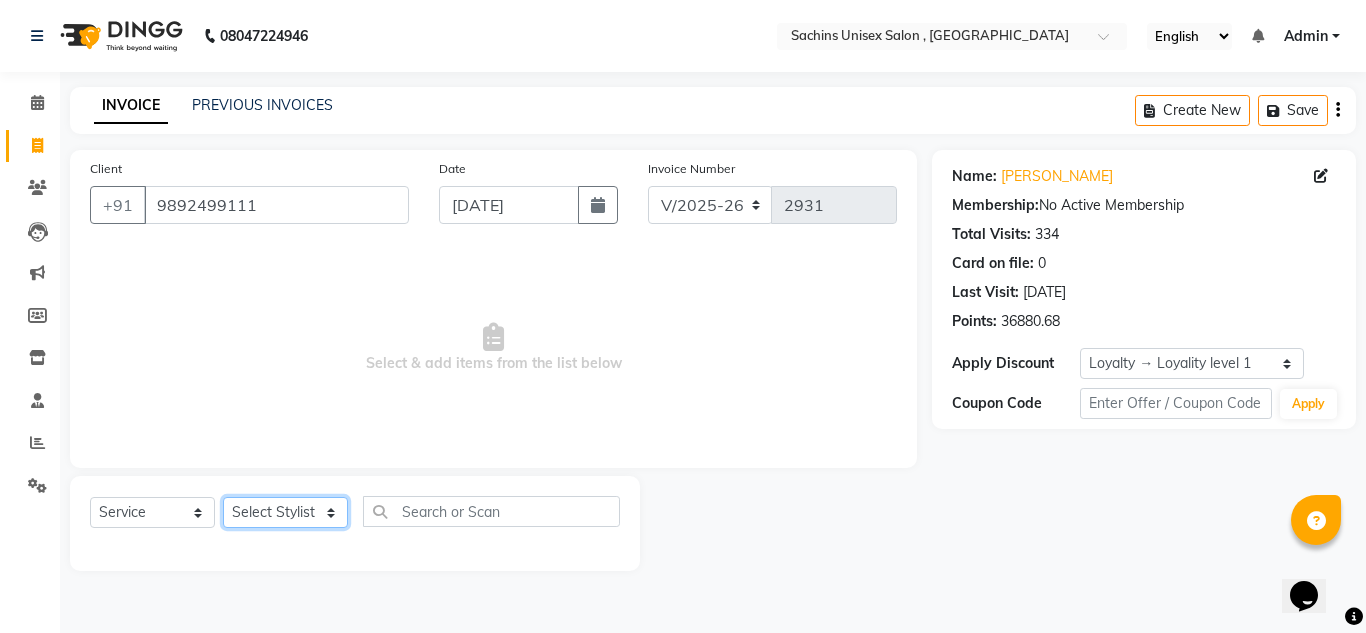 click on "Select Stylist [PERSON_NAME] new  [PERSON_NAME] [PERSON_NAME] Owner preeti [PERSON_NAME] [PERSON_NAME] RG" 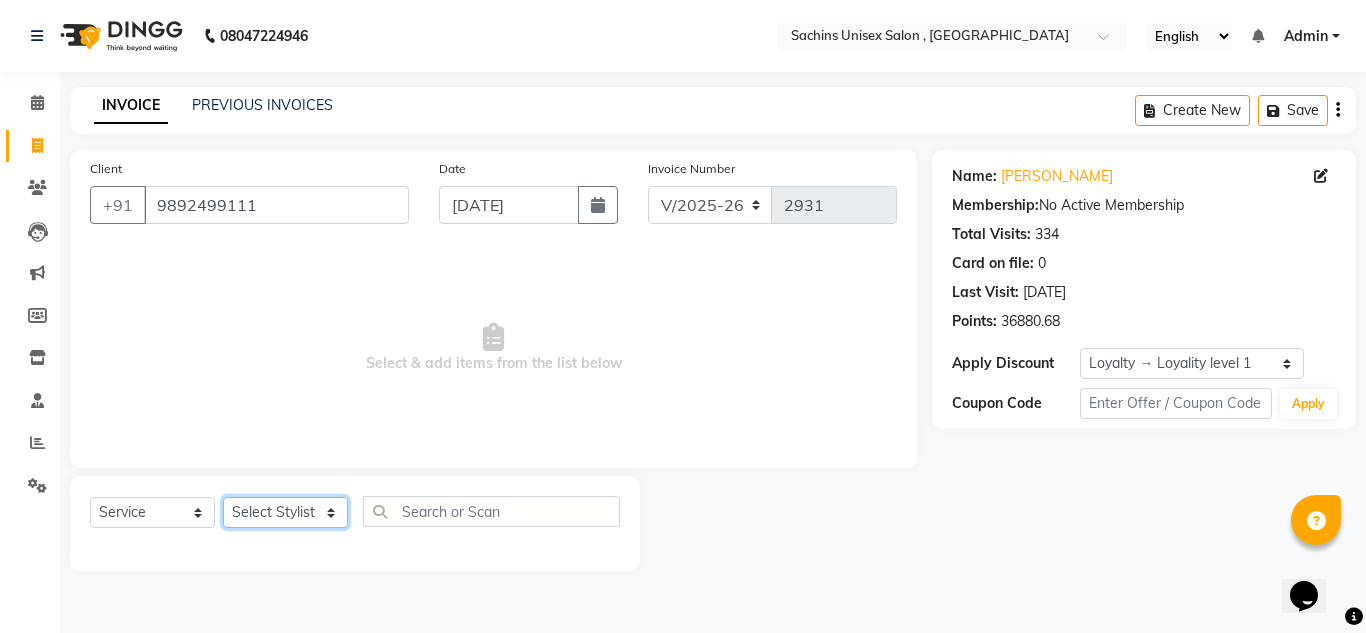 select on "81667" 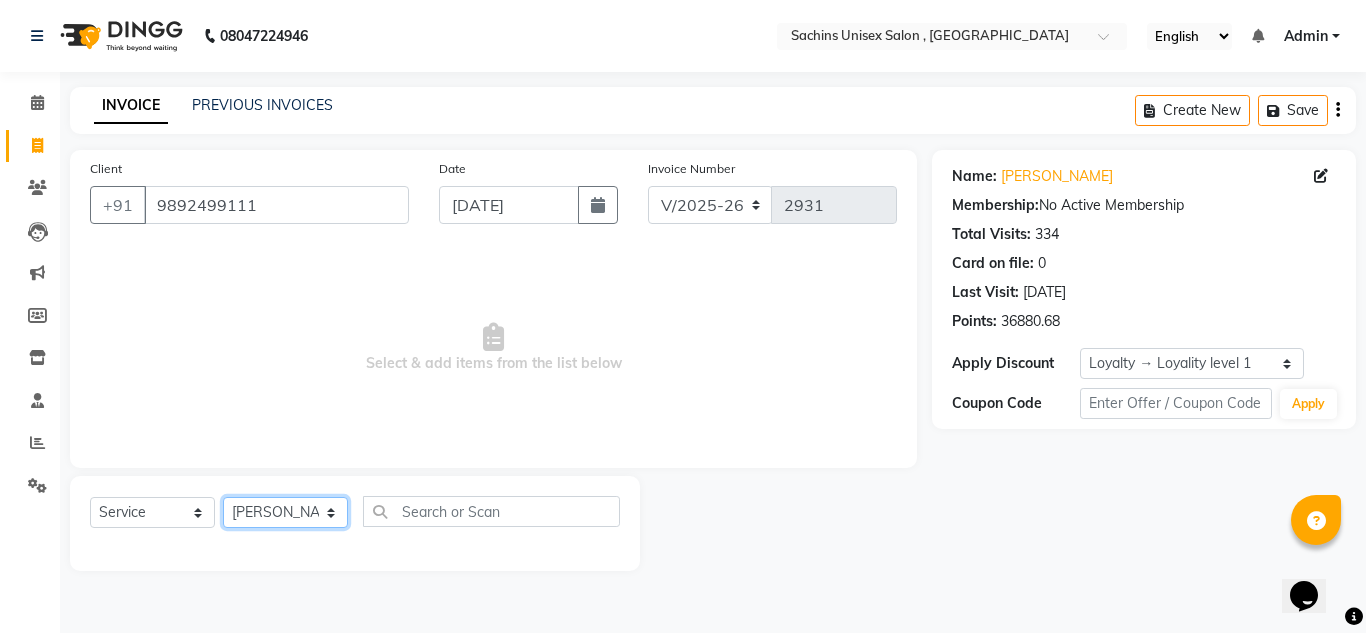 click on "Select Stylist [PERSON_NAME] new  [PERSON_NAME] [PERSON_NAME] Owner preeti [PERSON_NAME] [PERSON_NAME] RG" 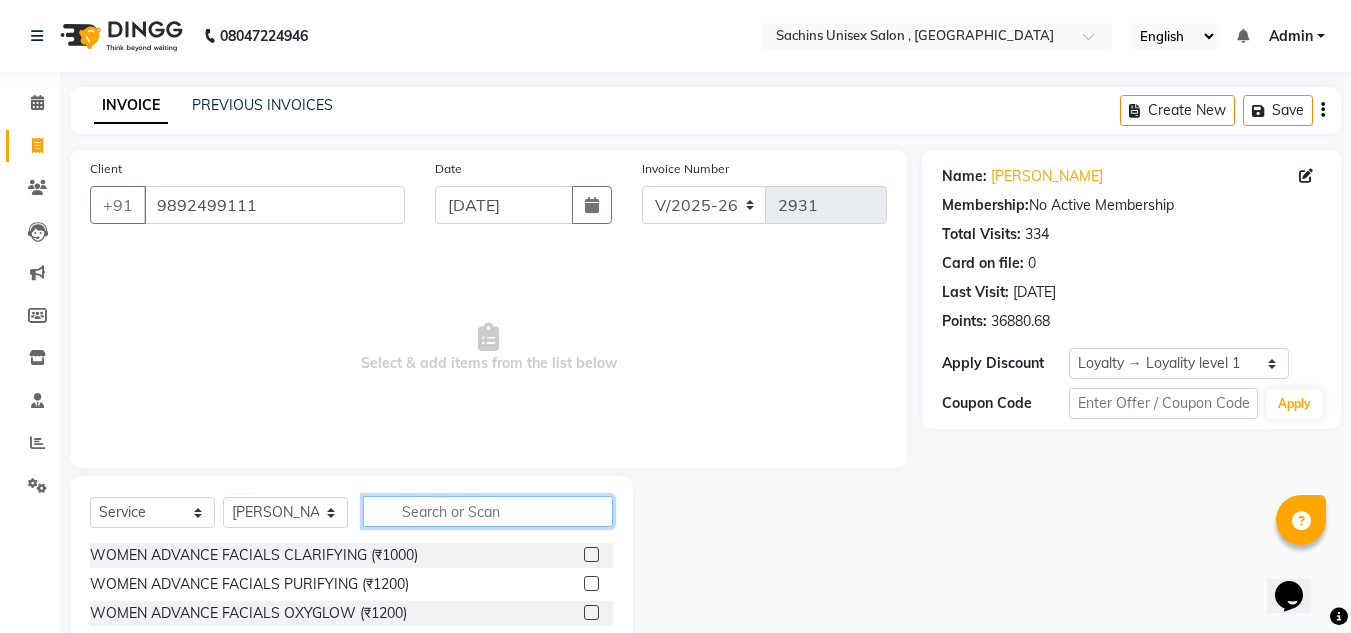 click 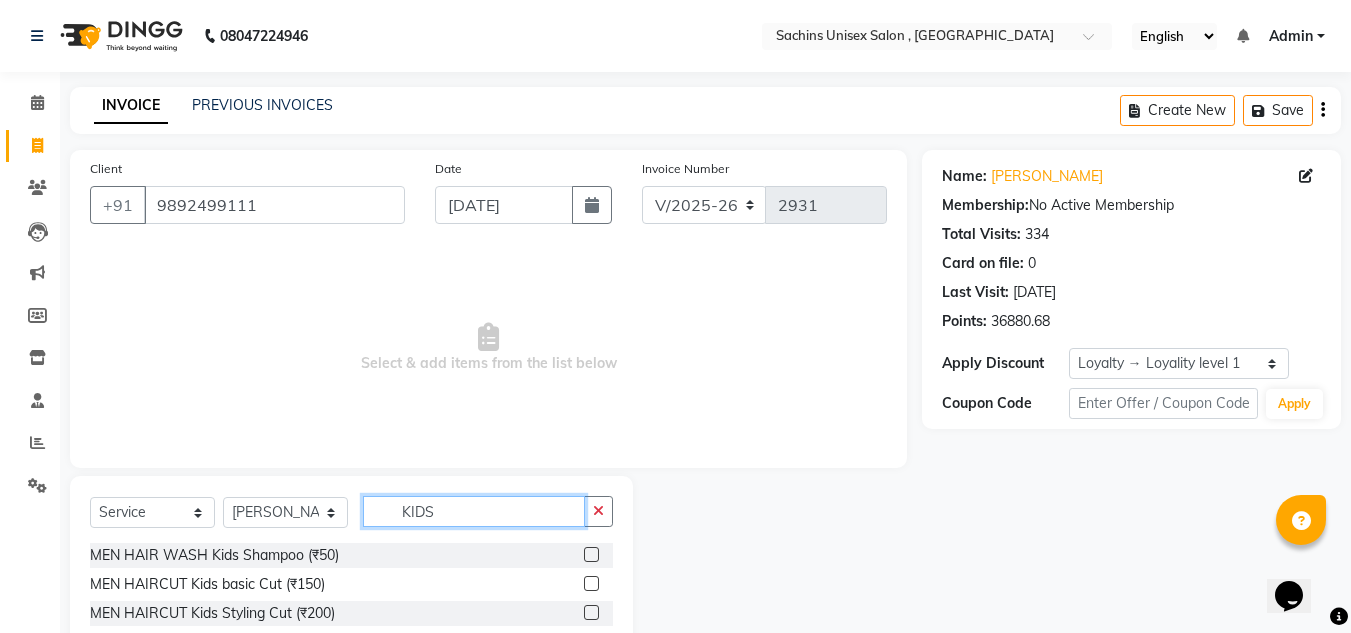 type on "KIDS" 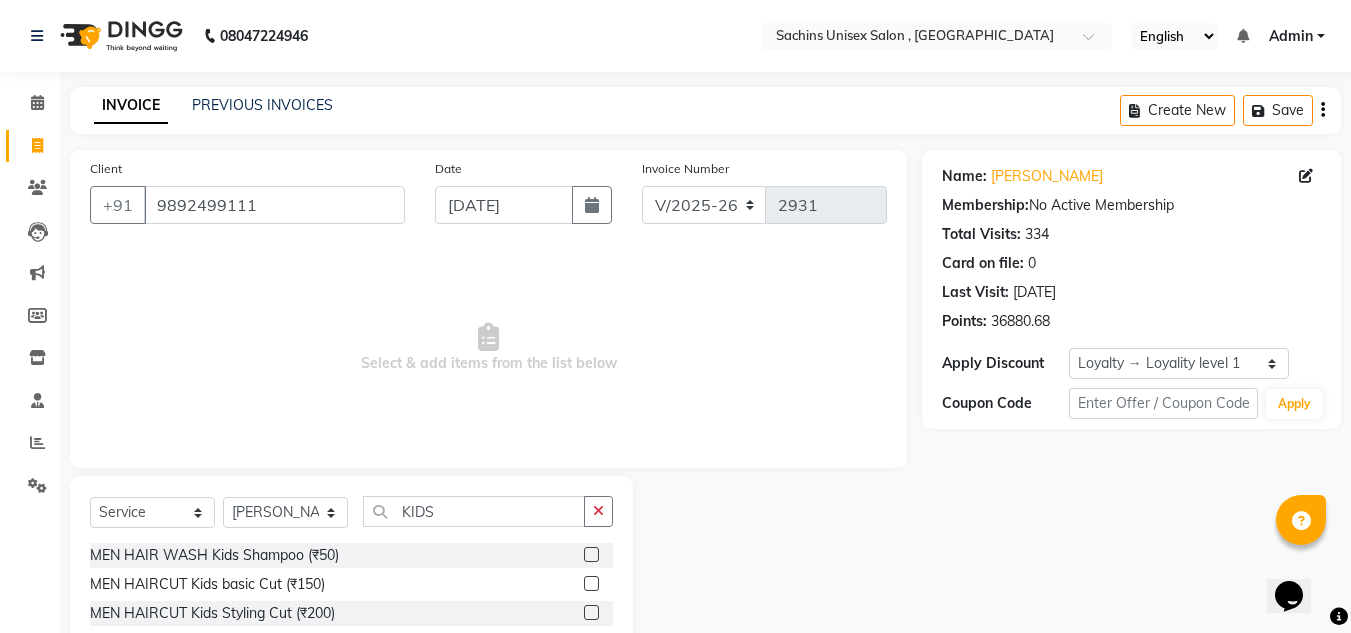 click 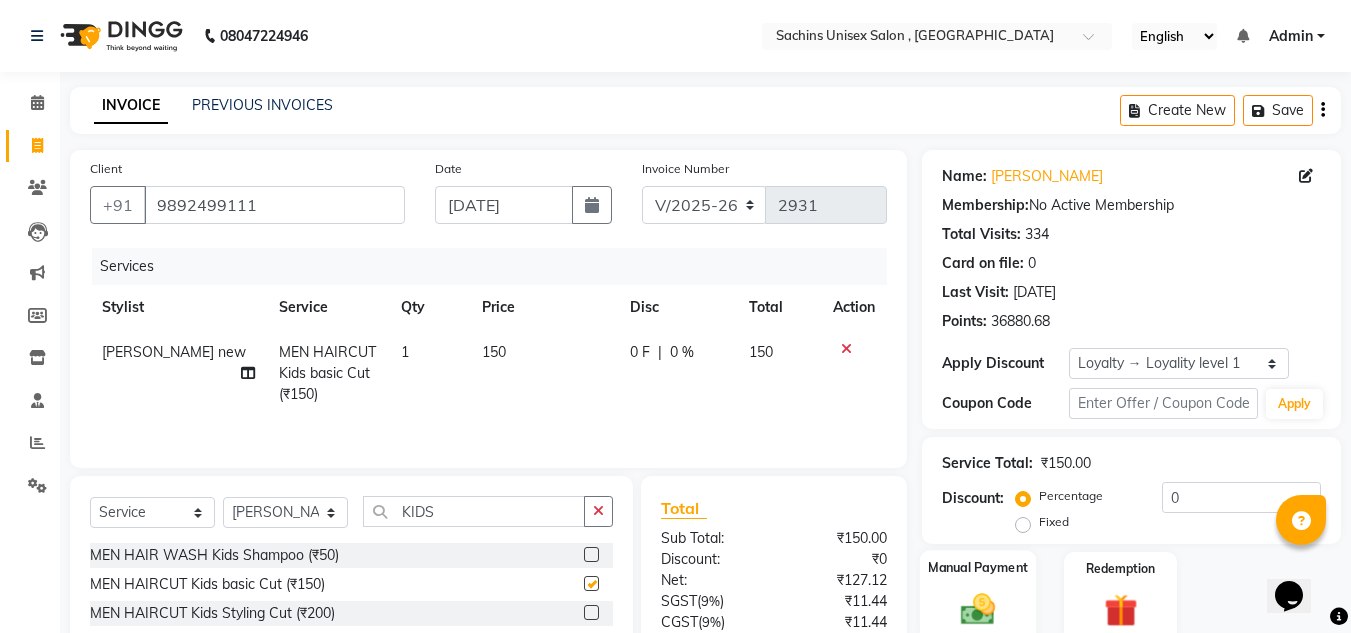 checkbox on "false" 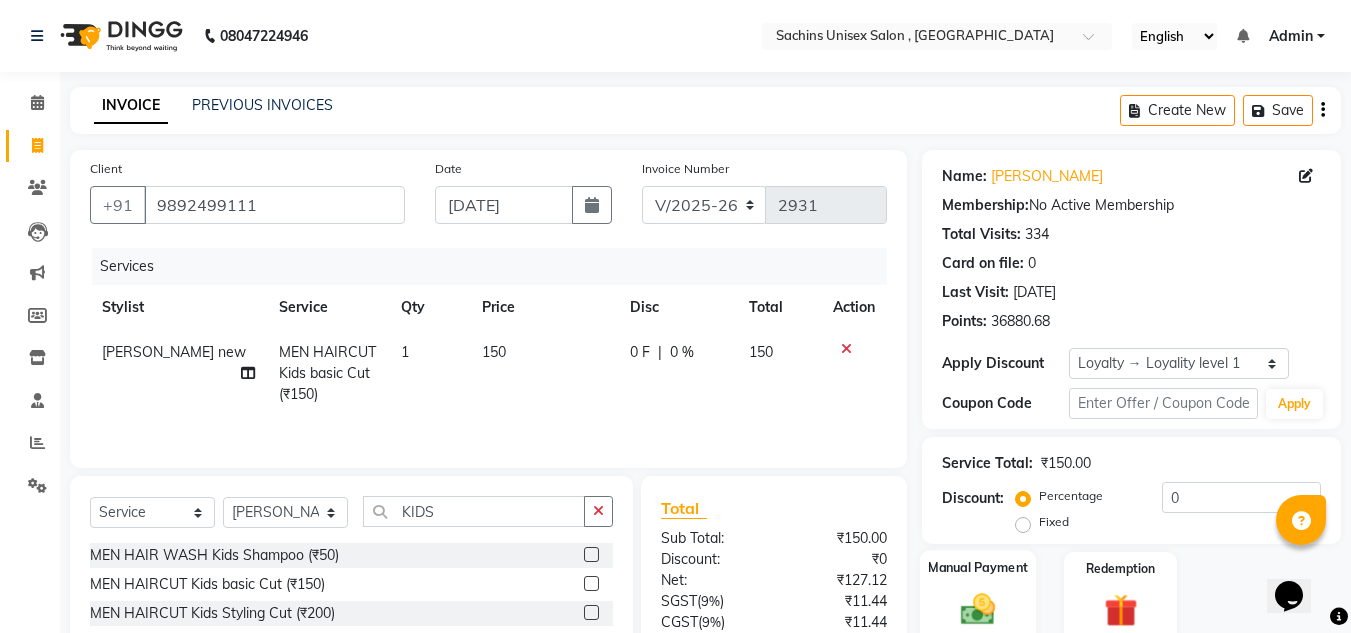 click 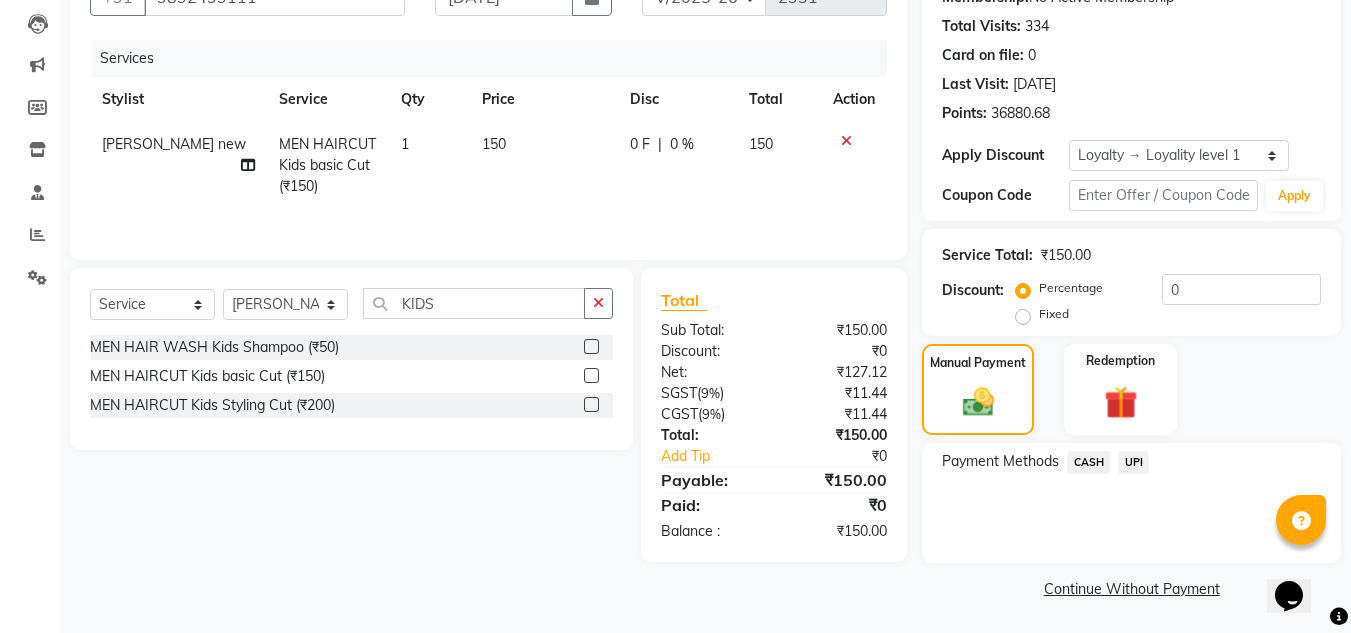 scroll, scrollTop: 209, scrollLeft: 0, axis: vertical 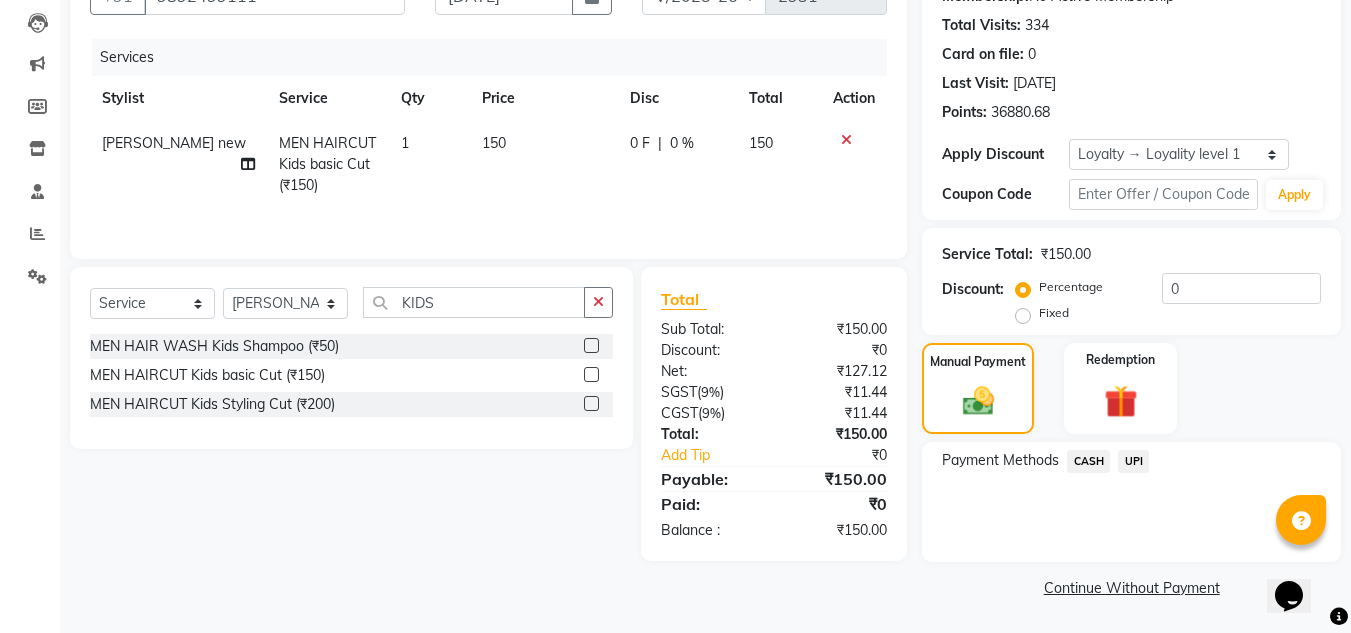 click on "CASH" 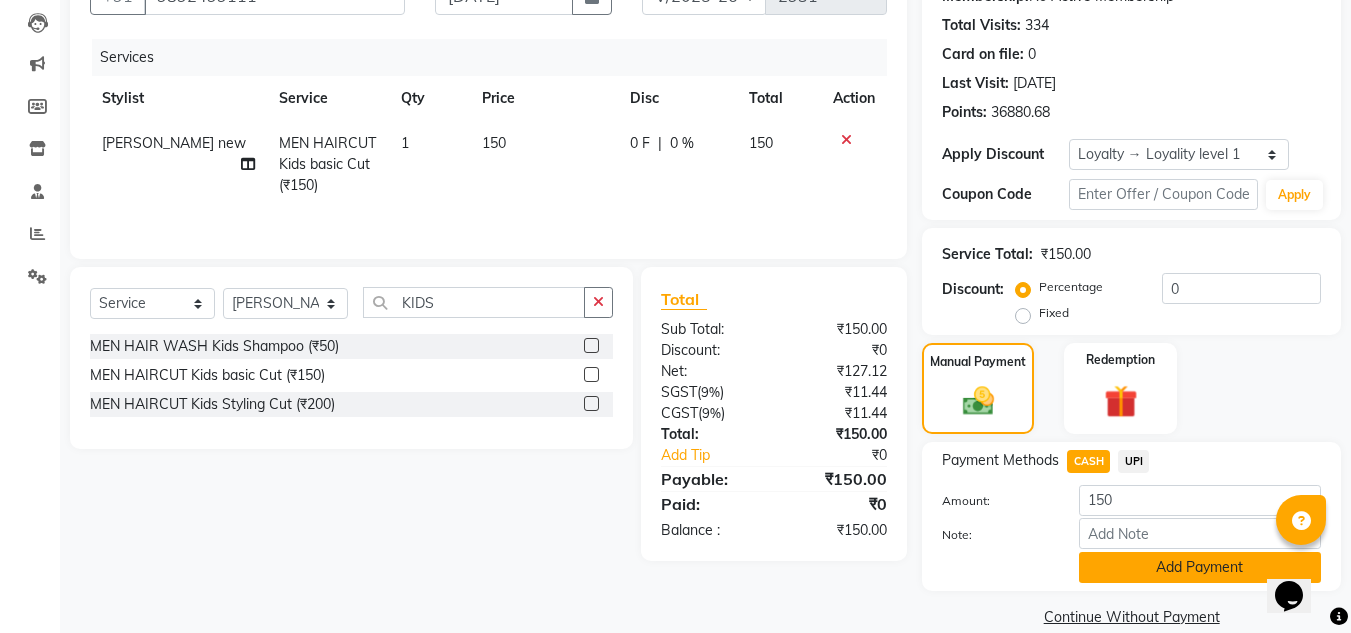 click on "Add Payment" 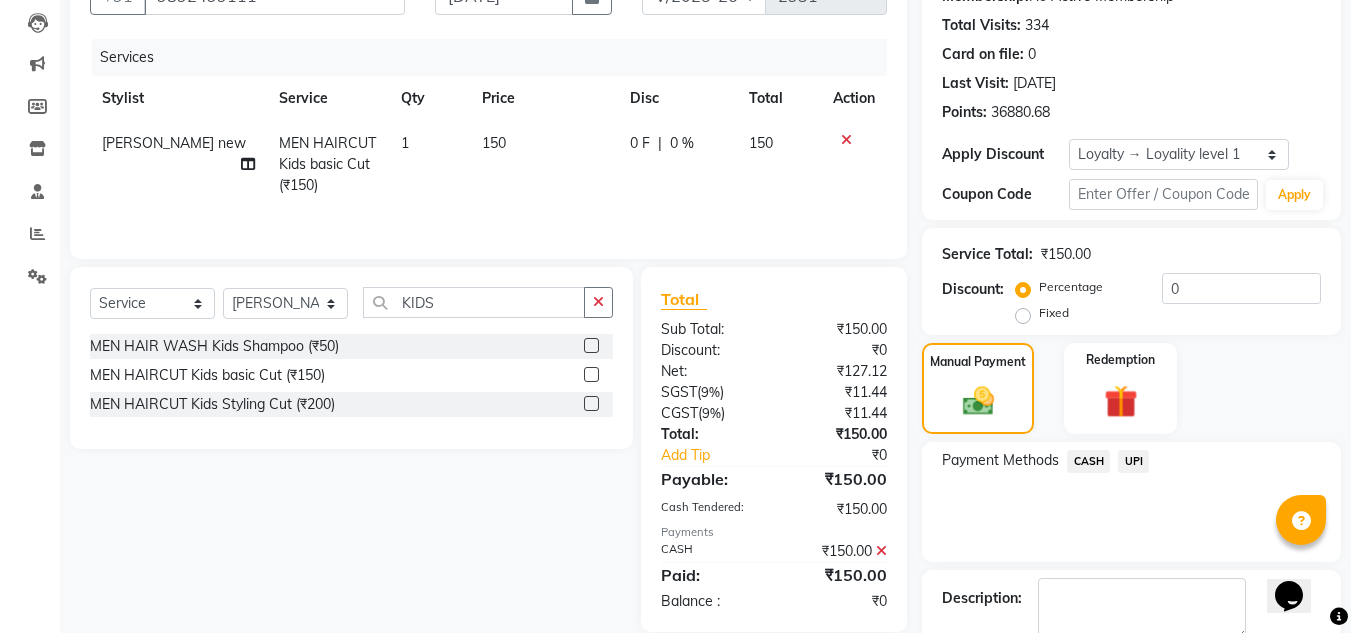 scroll, scrollTop: 337, scrollLeft: 0, axis: vertical 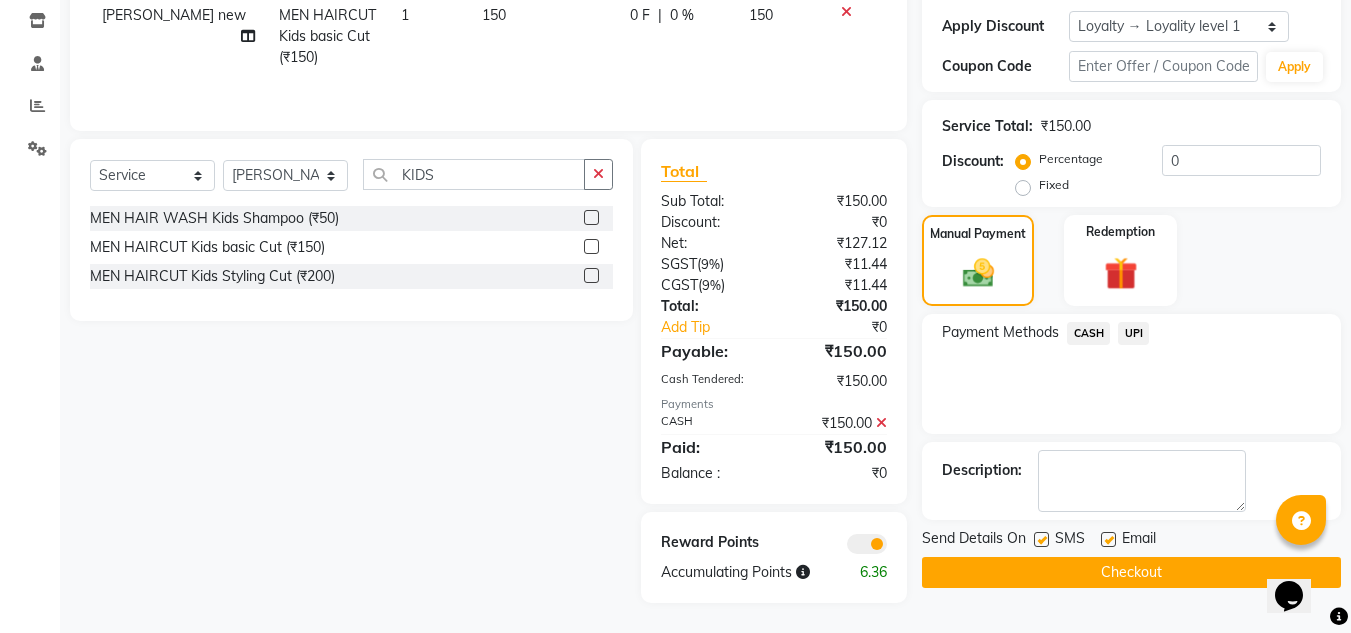 click on "Checkout" 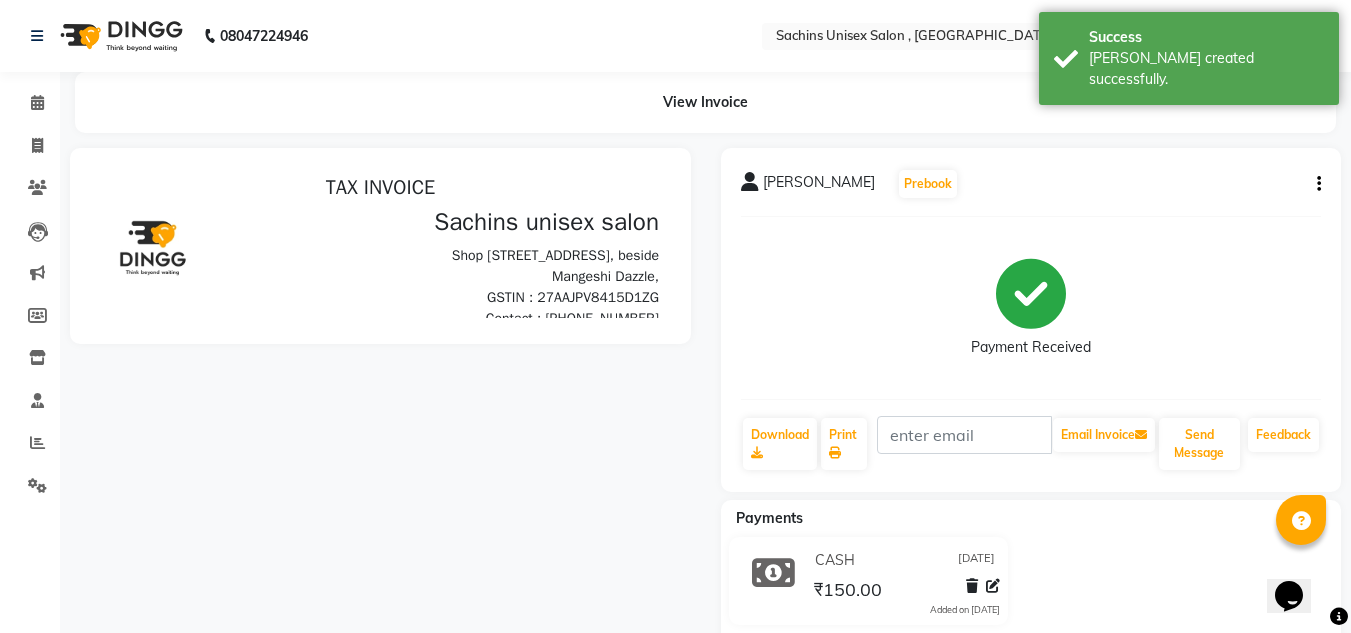 scroll, scrollTop: 0, scrollLeft: 0, axis: both 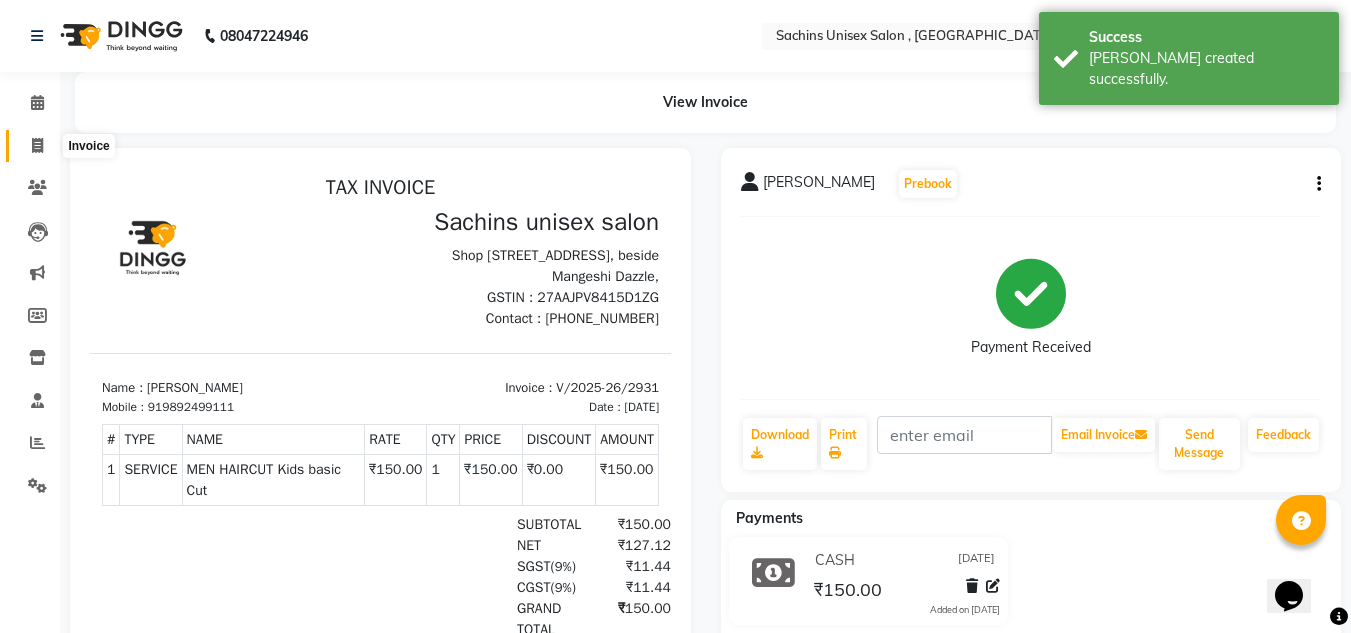 click 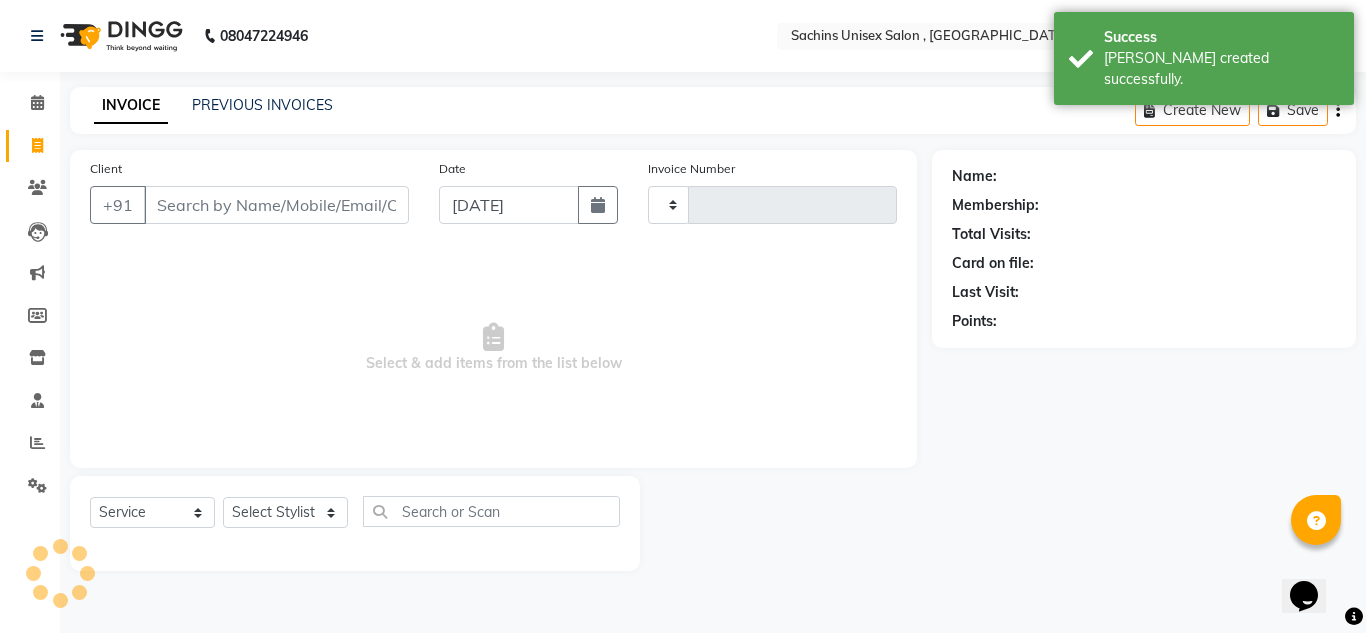 type on "2932" 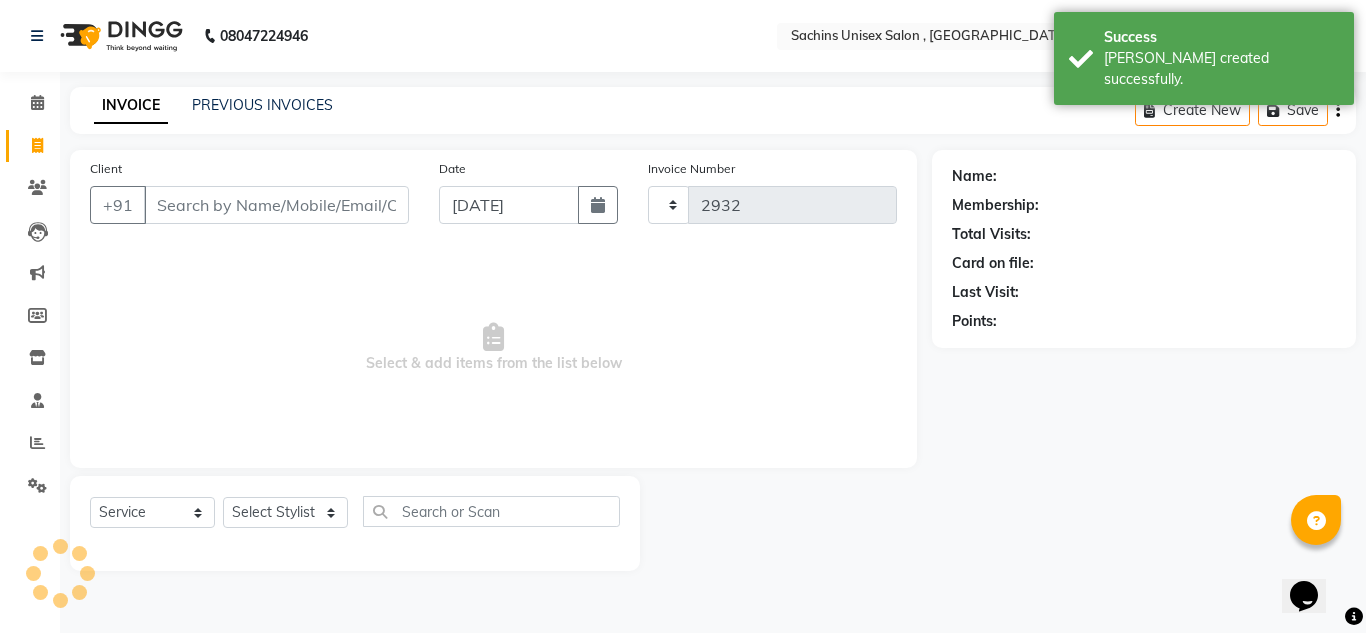 select on "6840" 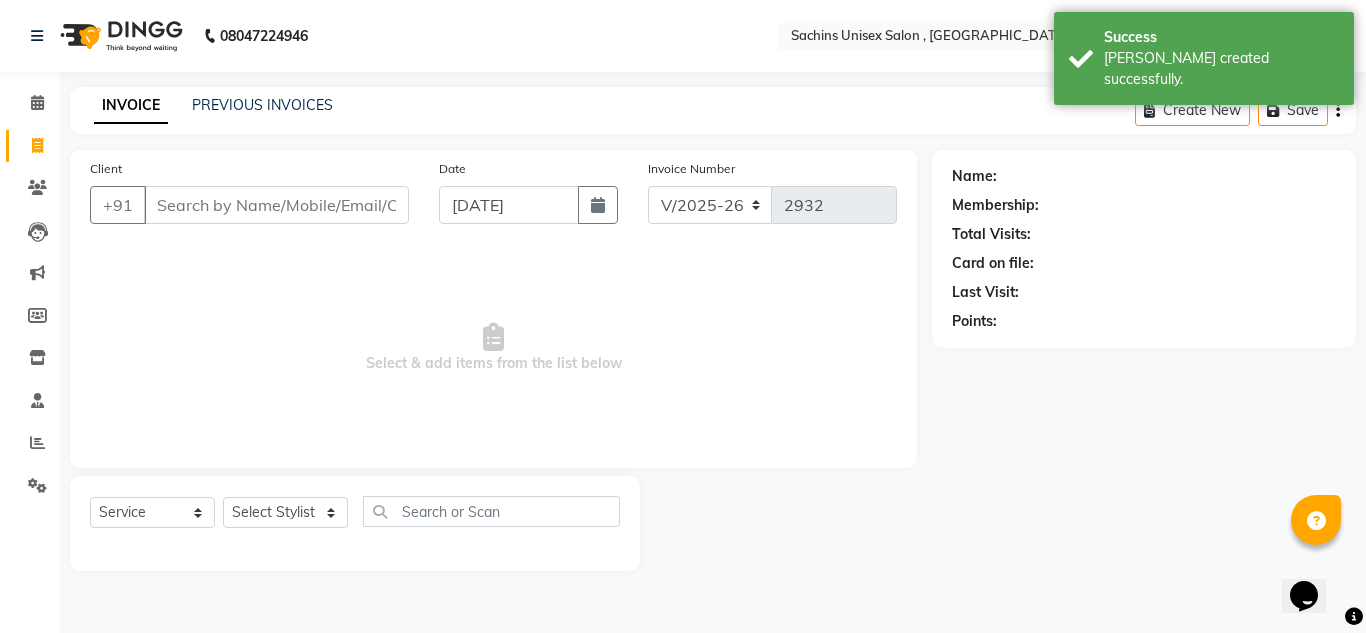 click on "Client" at bounding box center [276, 205] 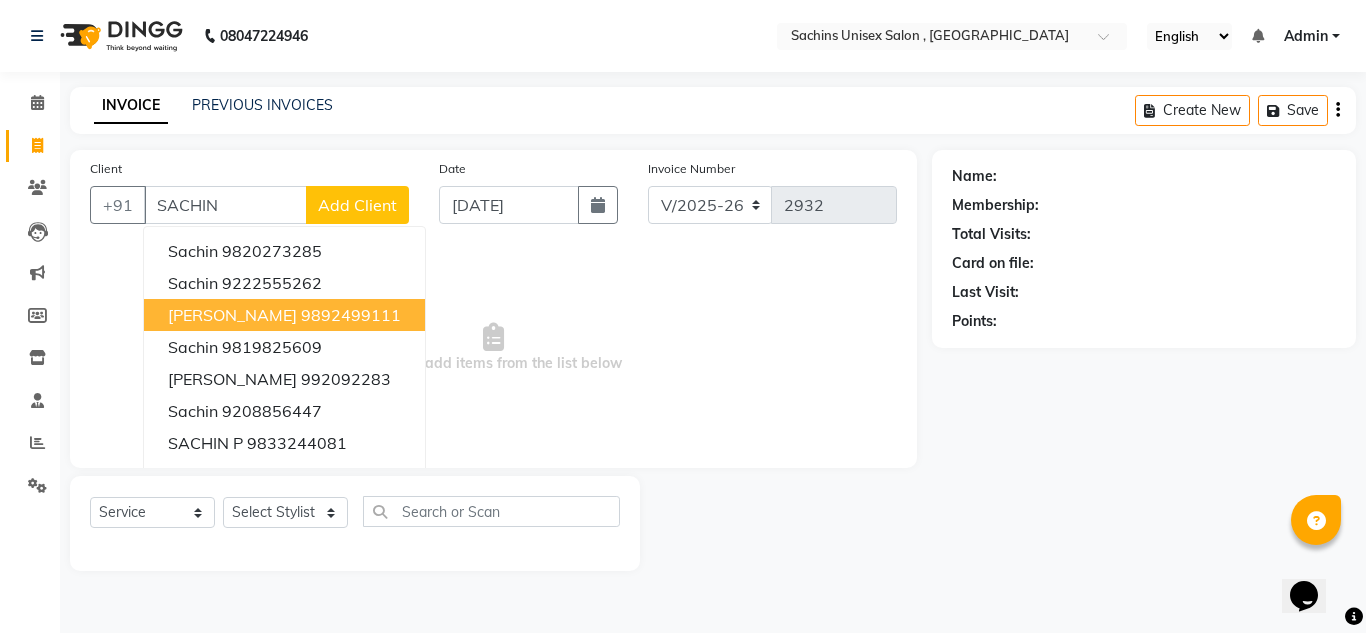click on "9892499111" at bounding box center (351, 315) 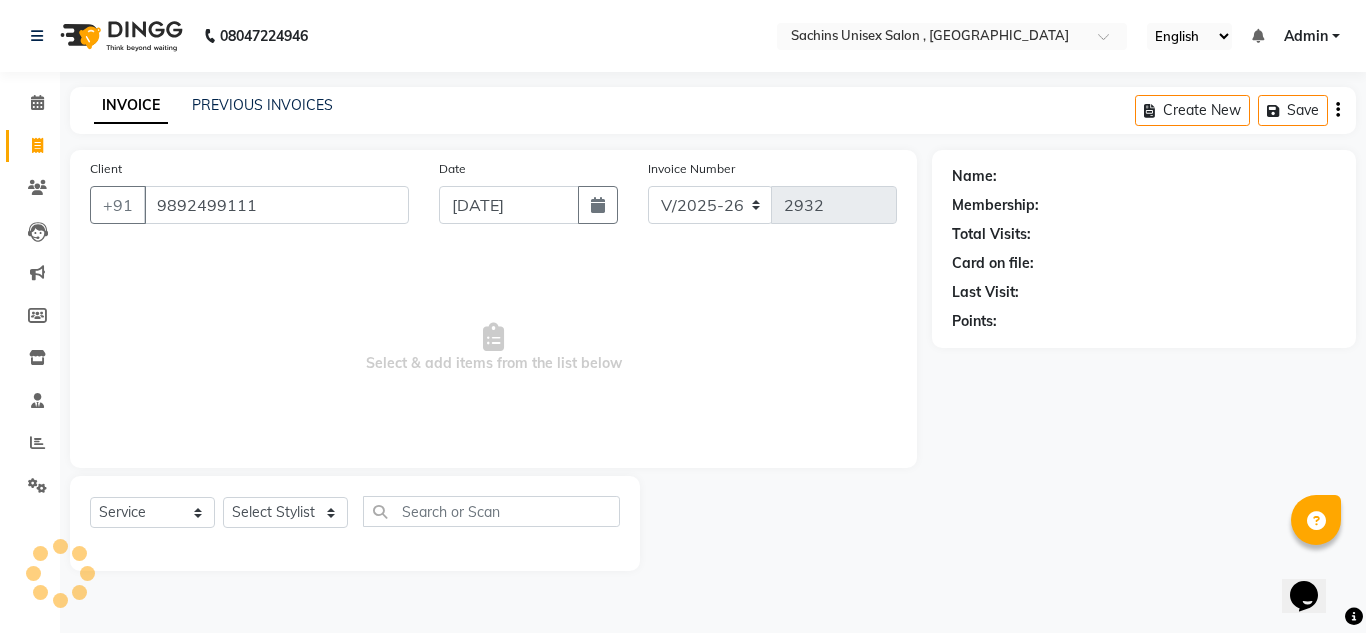 type on "9892499111" 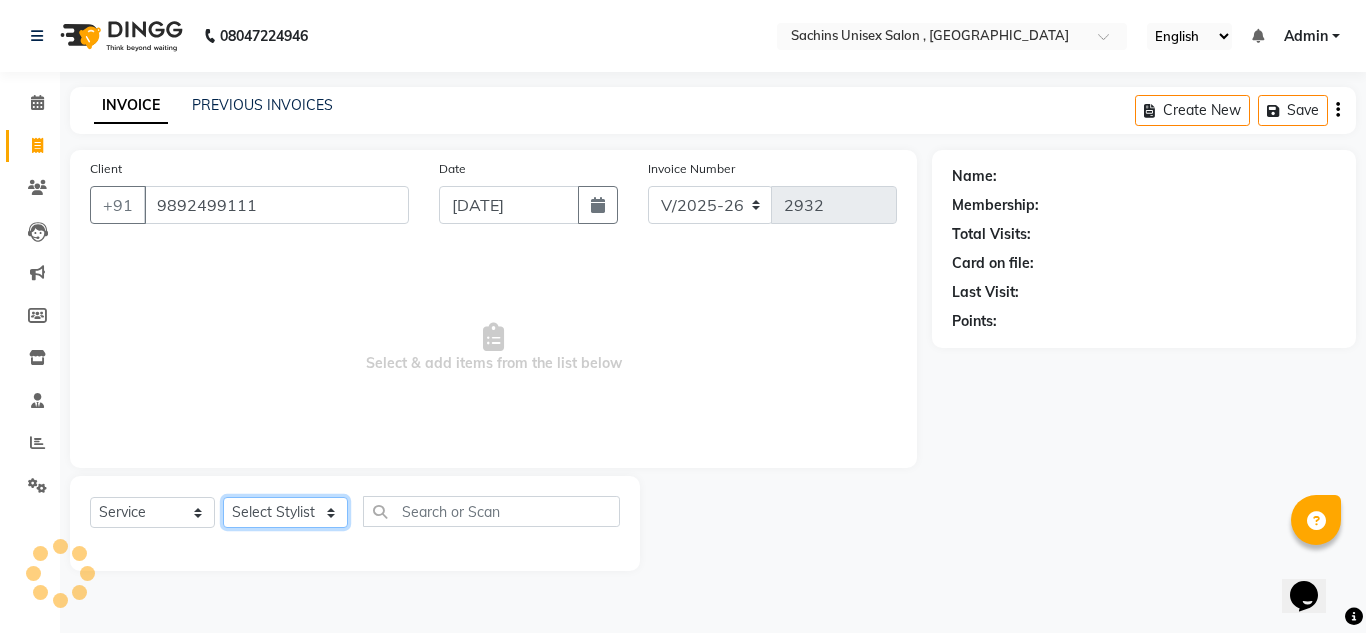 select on "1: Object" 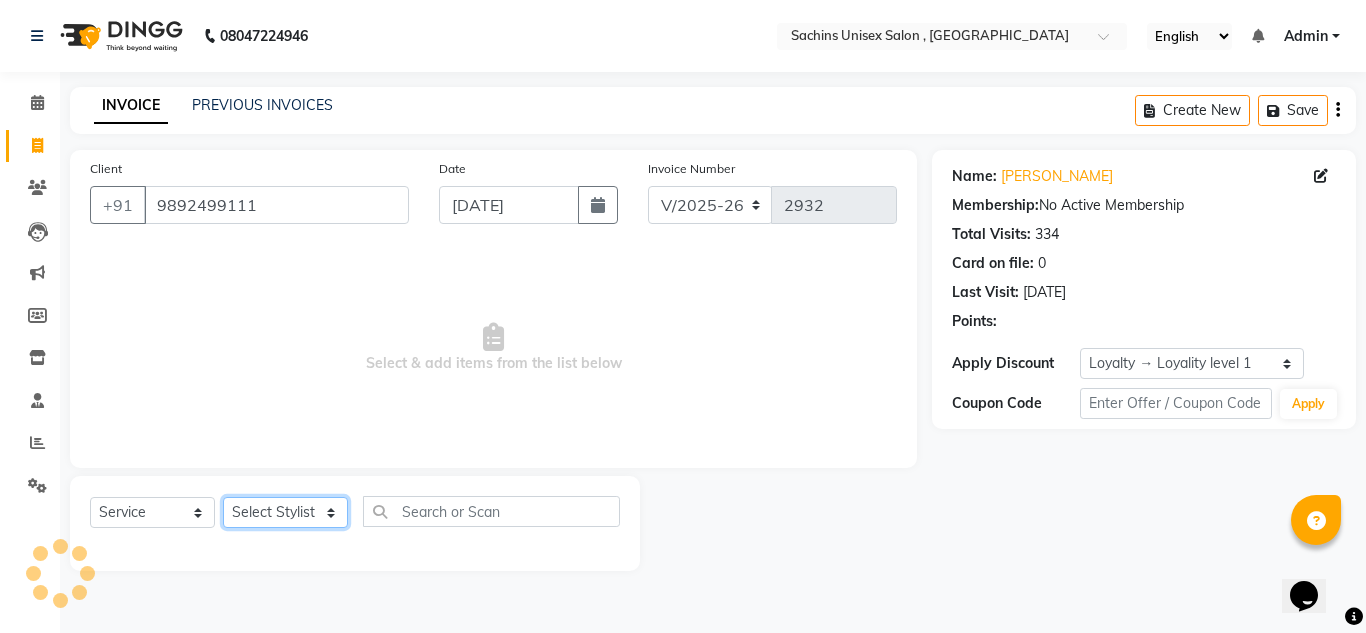 click on "Select Stylist [PERSON_NAME] new  [PERSON_NAME] [PERSON_NAME] Owner preeti [PERSON_NAME] [PERSON_NAME] RG" 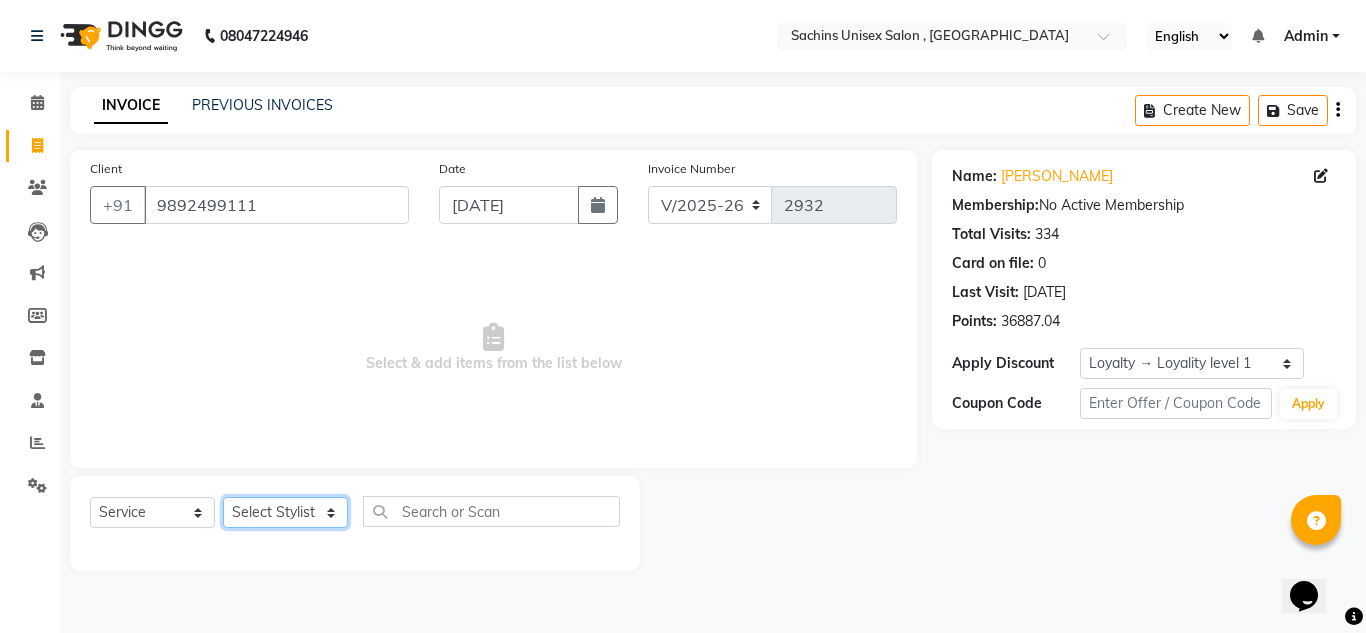 select on "81667" 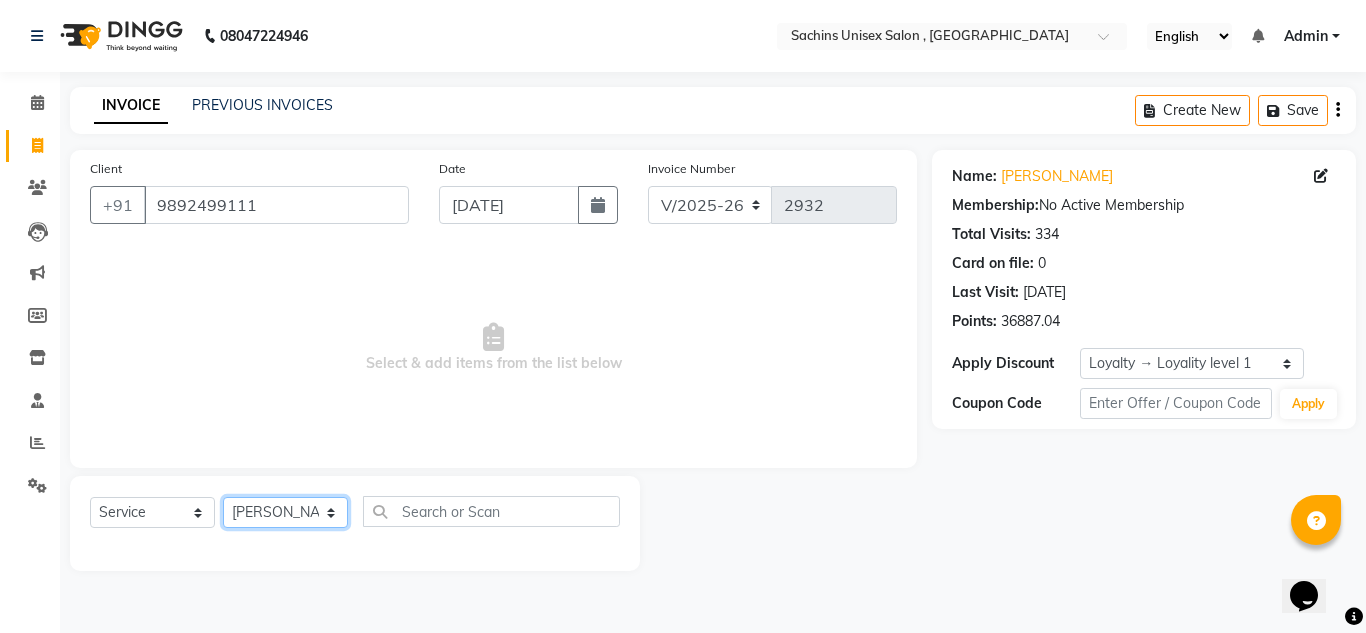 click on "Select Stylist [PERSON_NAME] new  [PERSON_NAME] [PERSON_NAME] Owner preeti [PERSON_NAME] [PERSON_NAME] RG" 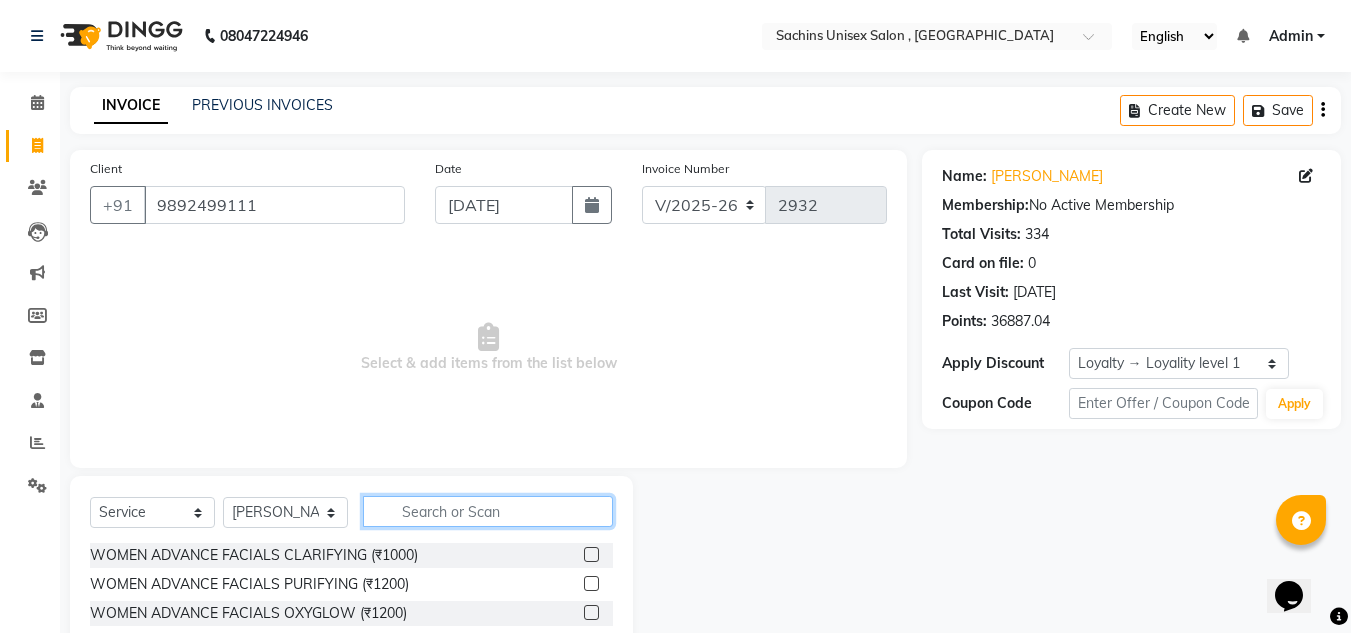 click 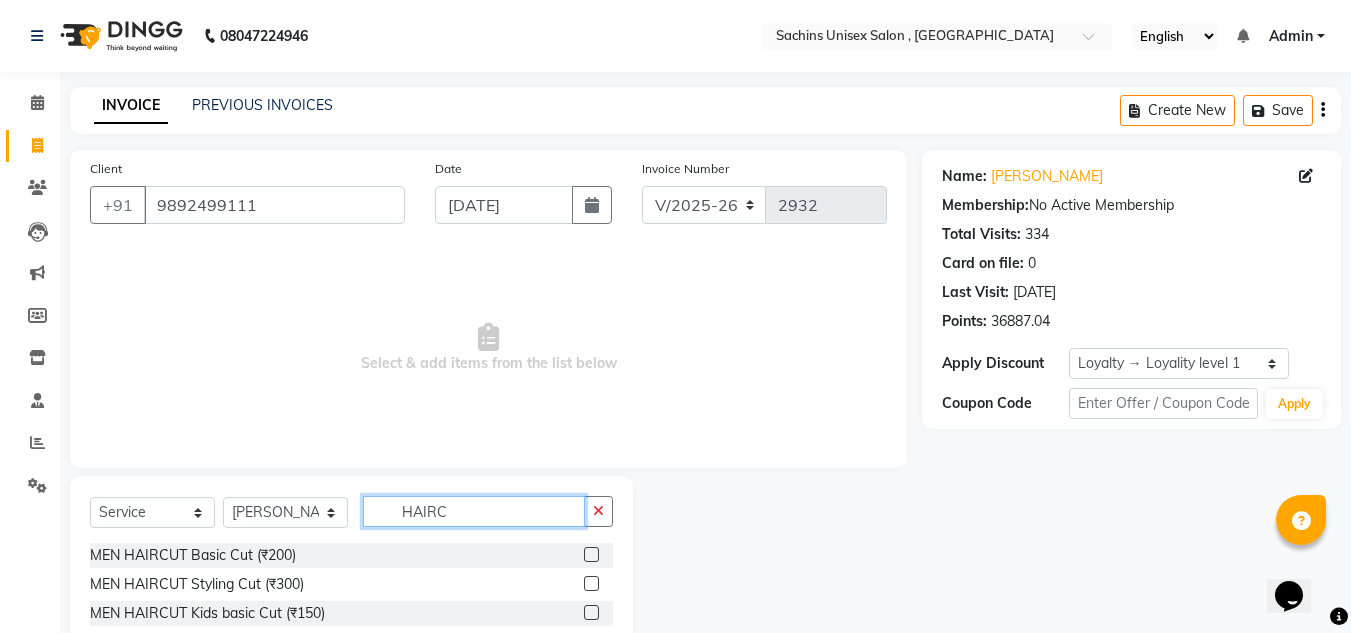 type on "HAIRC" 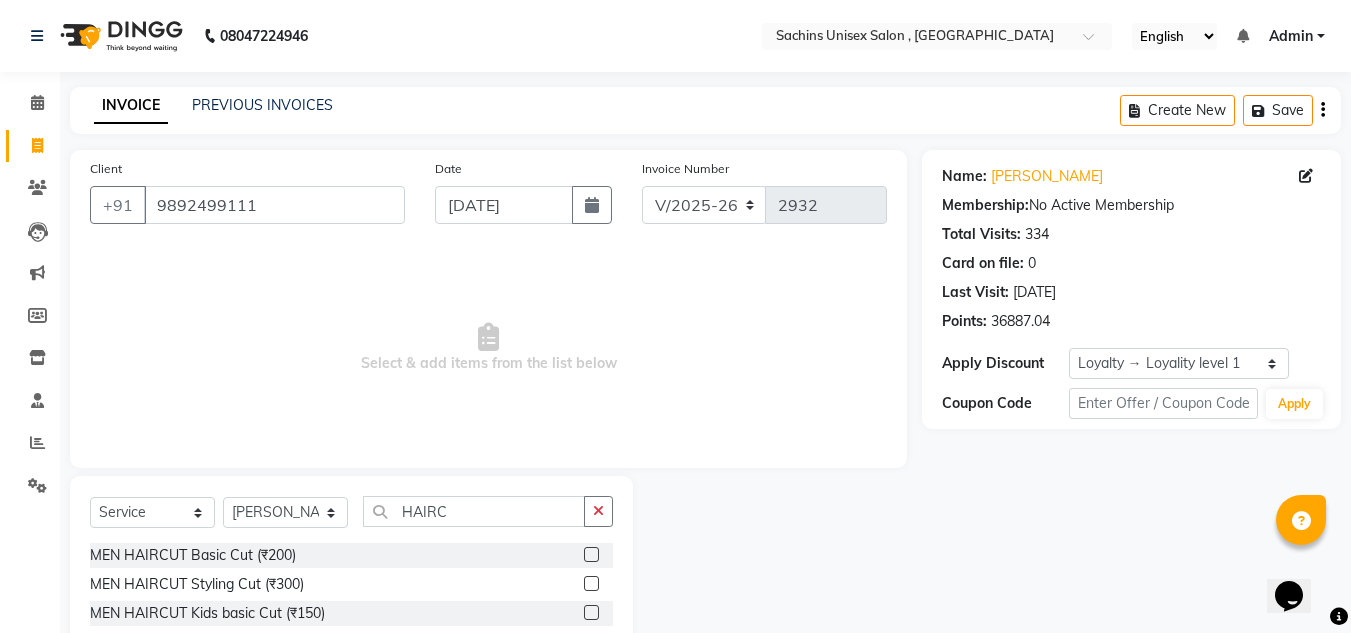 click 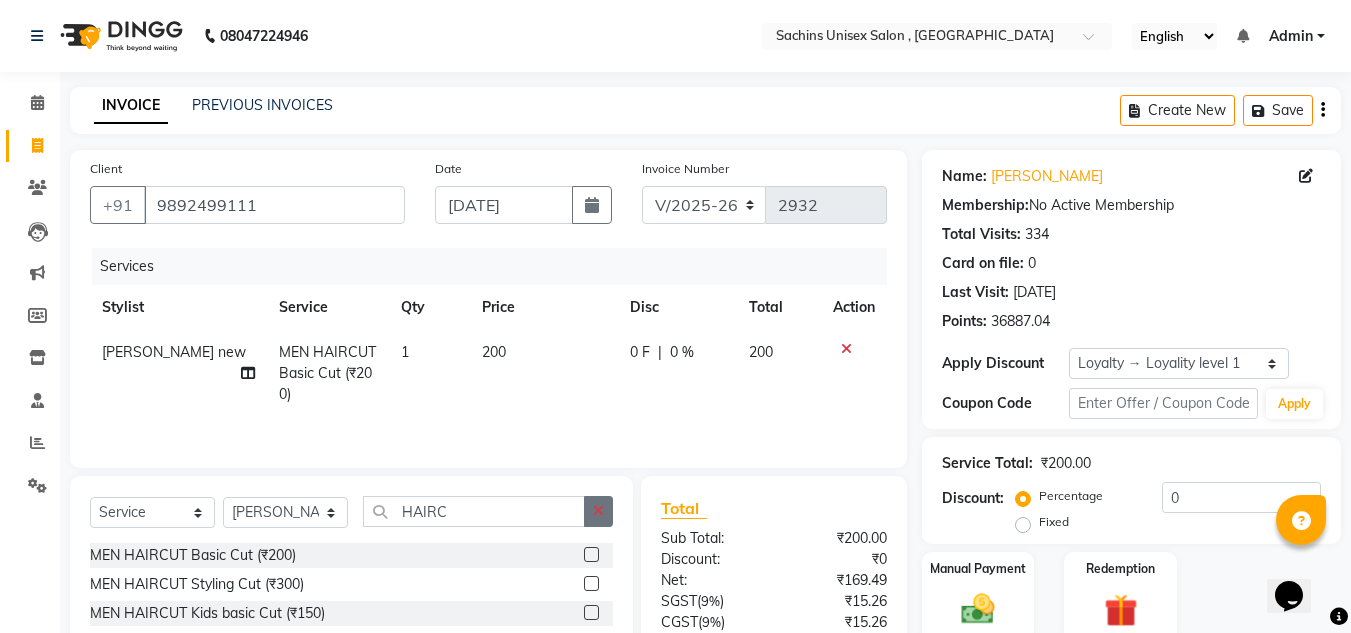 checkbox on "false" 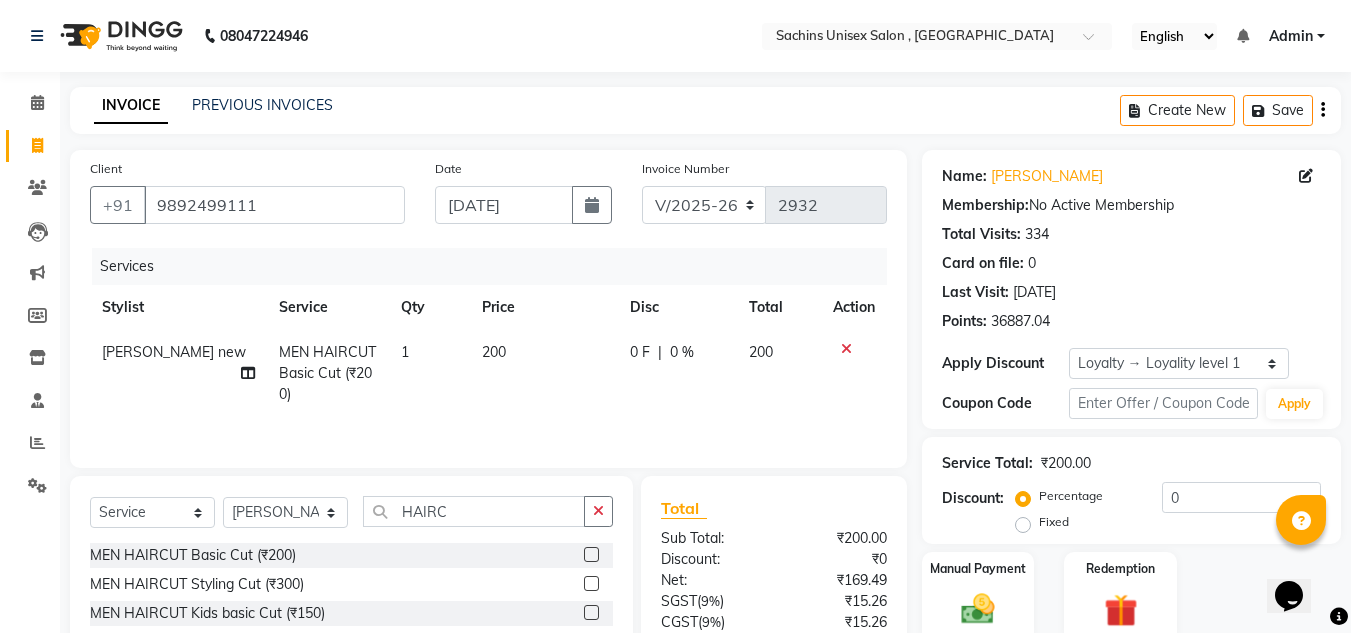 drag, startPoint x: 590, startPoint y: 507, endPoint x: 565, endPoint y: 516, distance: 26.57066 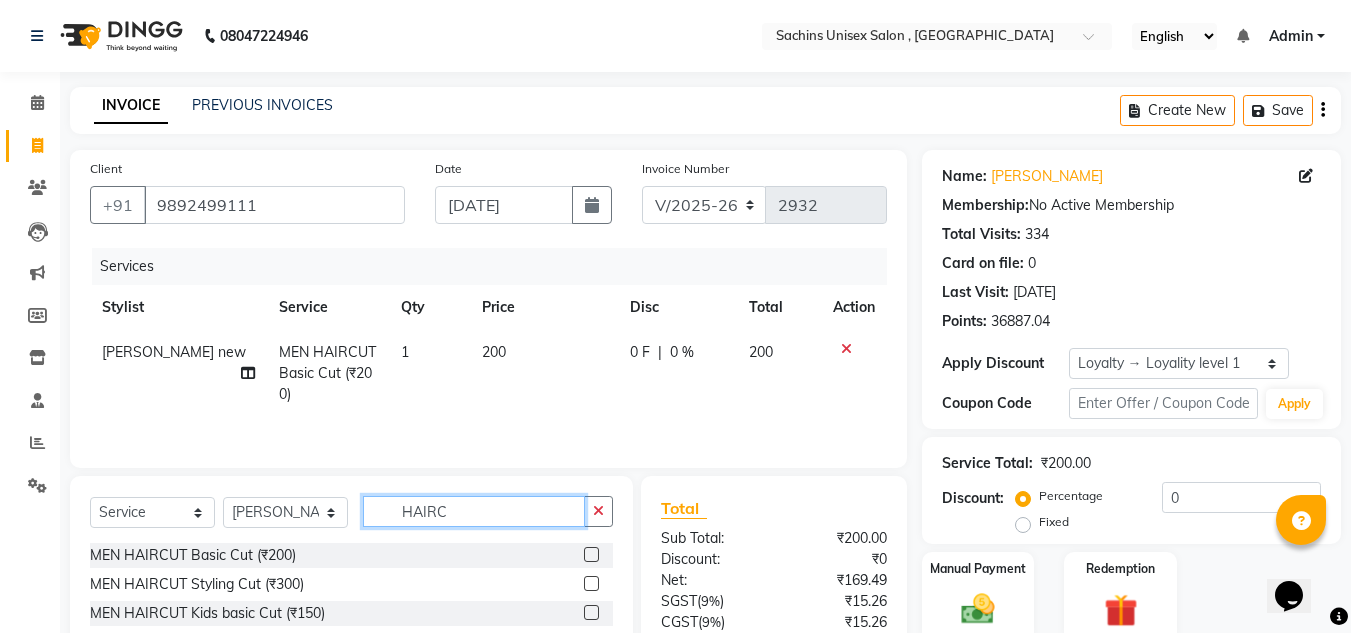 drag, startPoint x: 528, startPoint y: 519, endPoint x: 577, endPoint y: 519, distance: 49 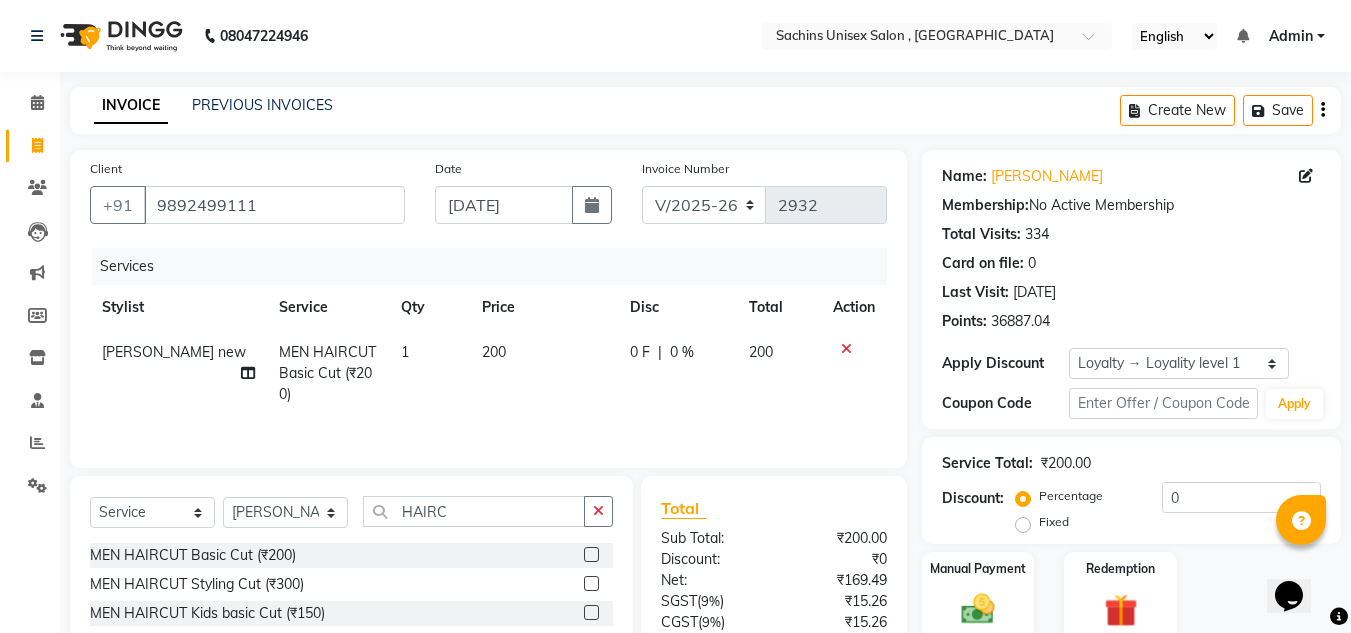 drag, startPoint x: 607, startPoint y: 516, endPoint x: 570, endPoint y: 520, distance: 37.215588 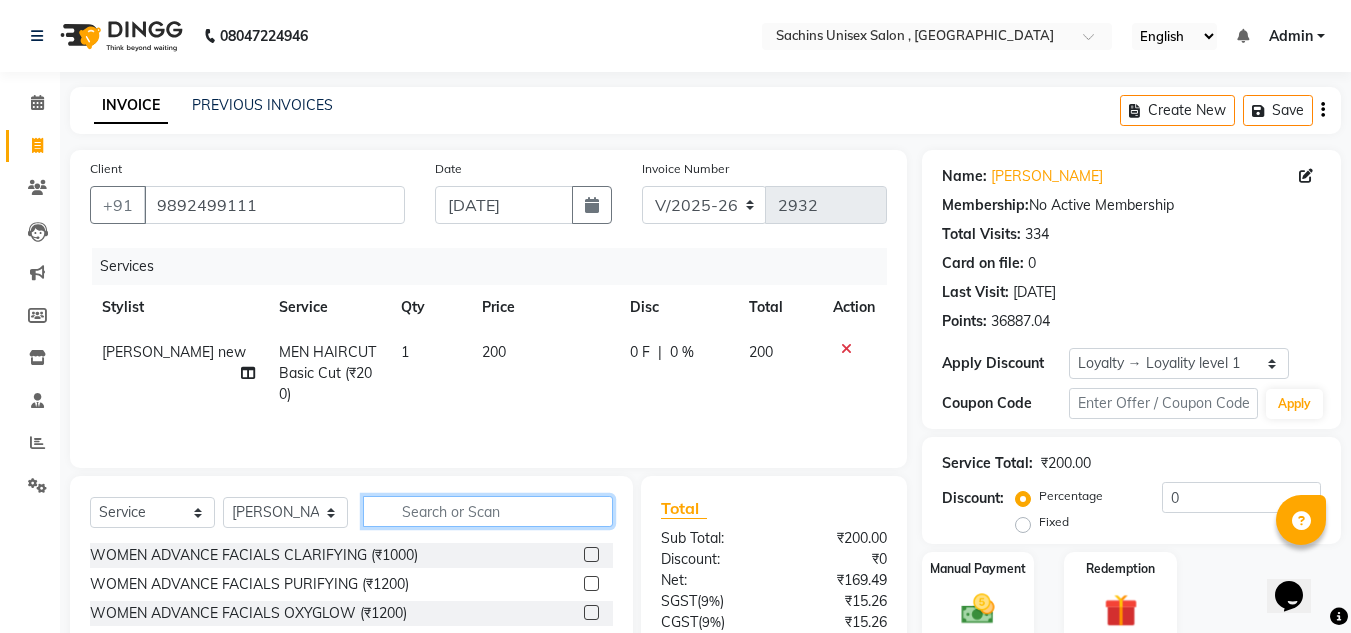 click 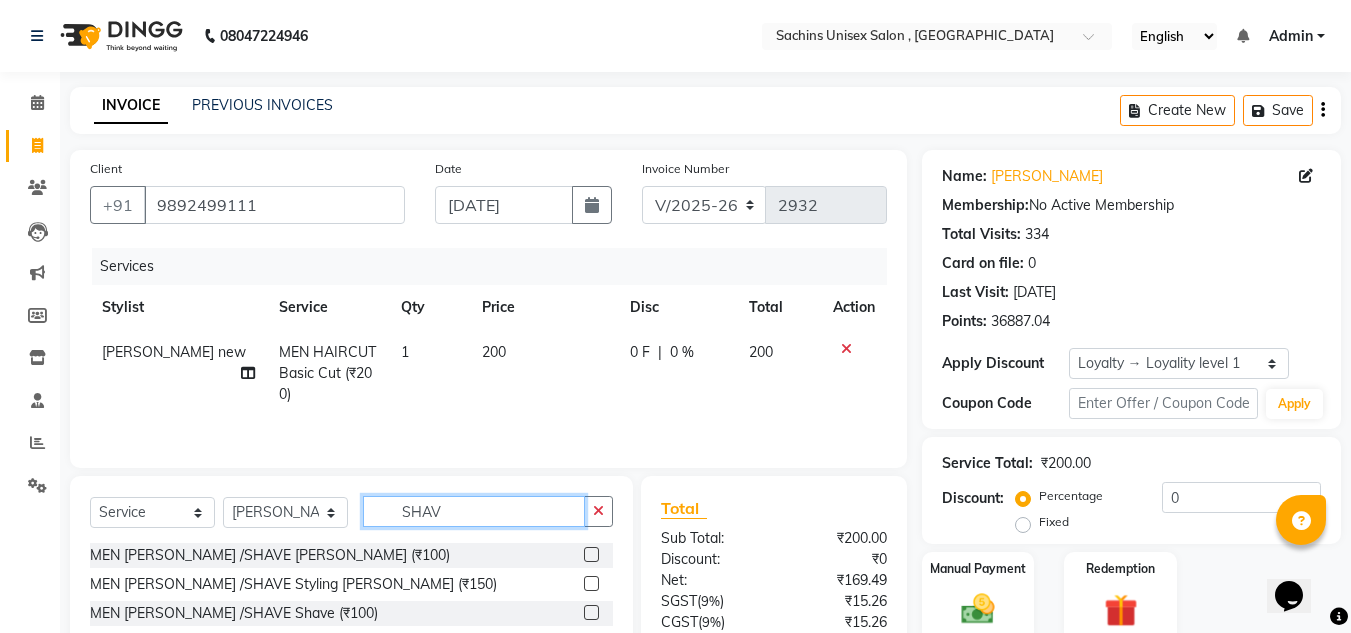 type on "SHAV" 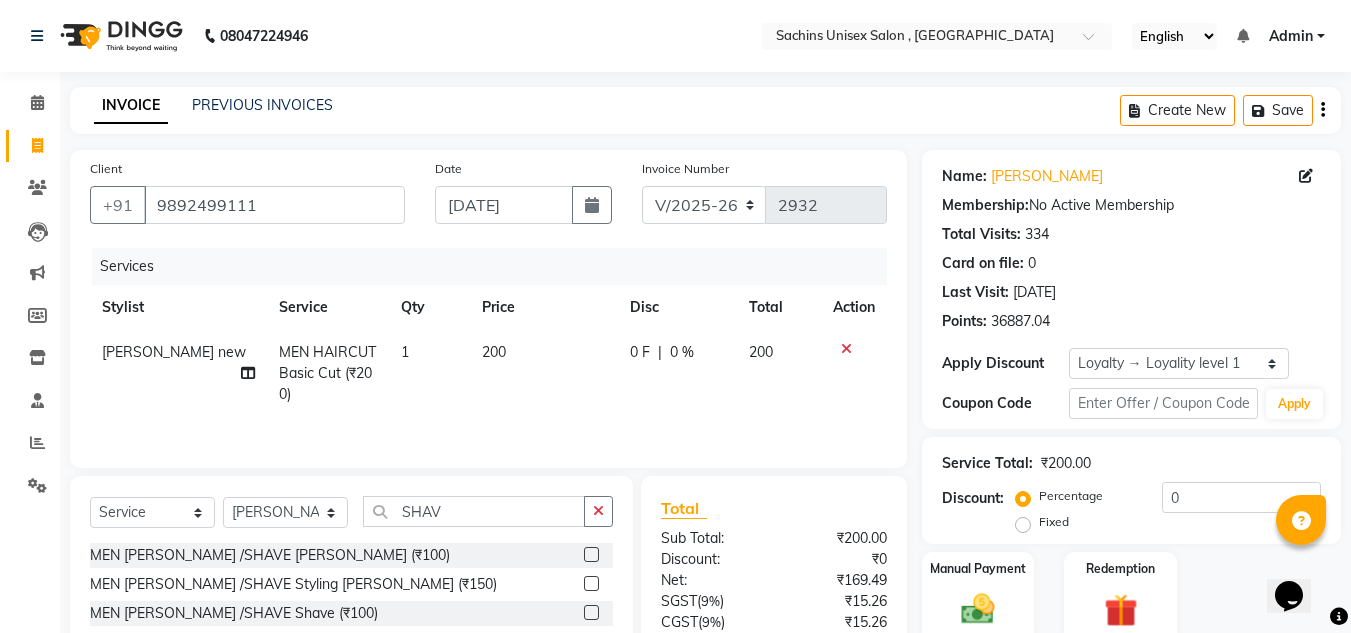 click 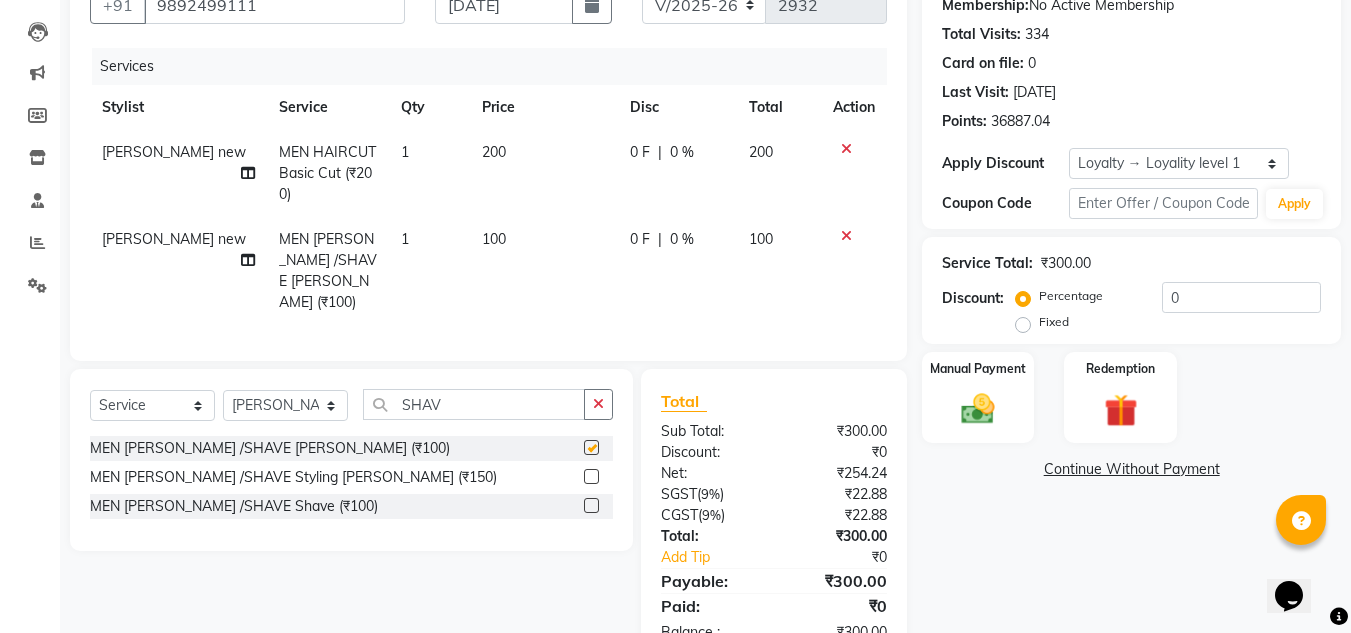 checkbox on "false" 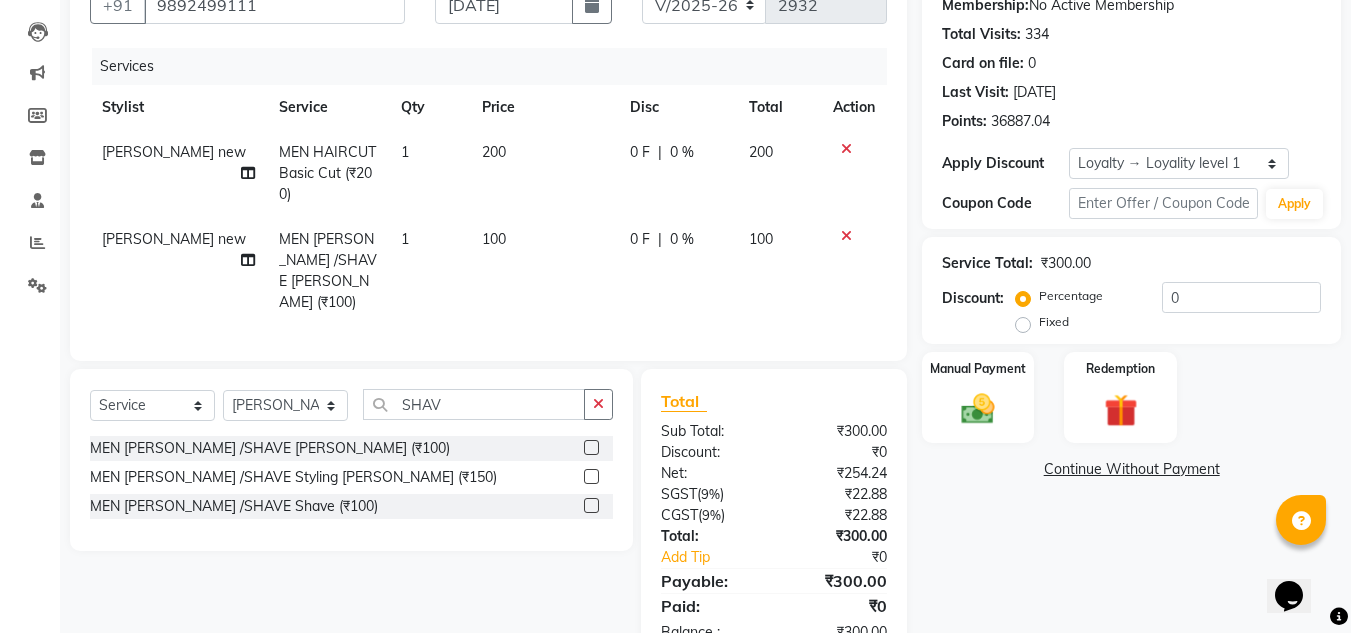 scroll, scrollTop: 254, scrollLeft: 0, axis: vertical 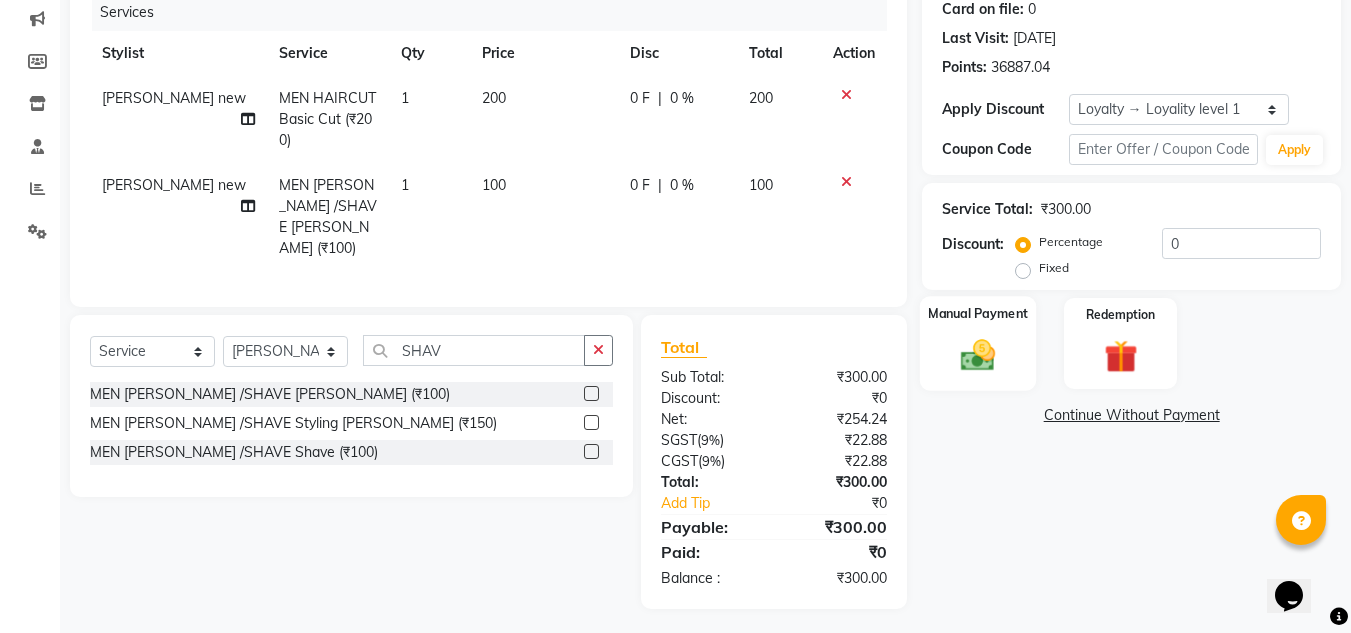click 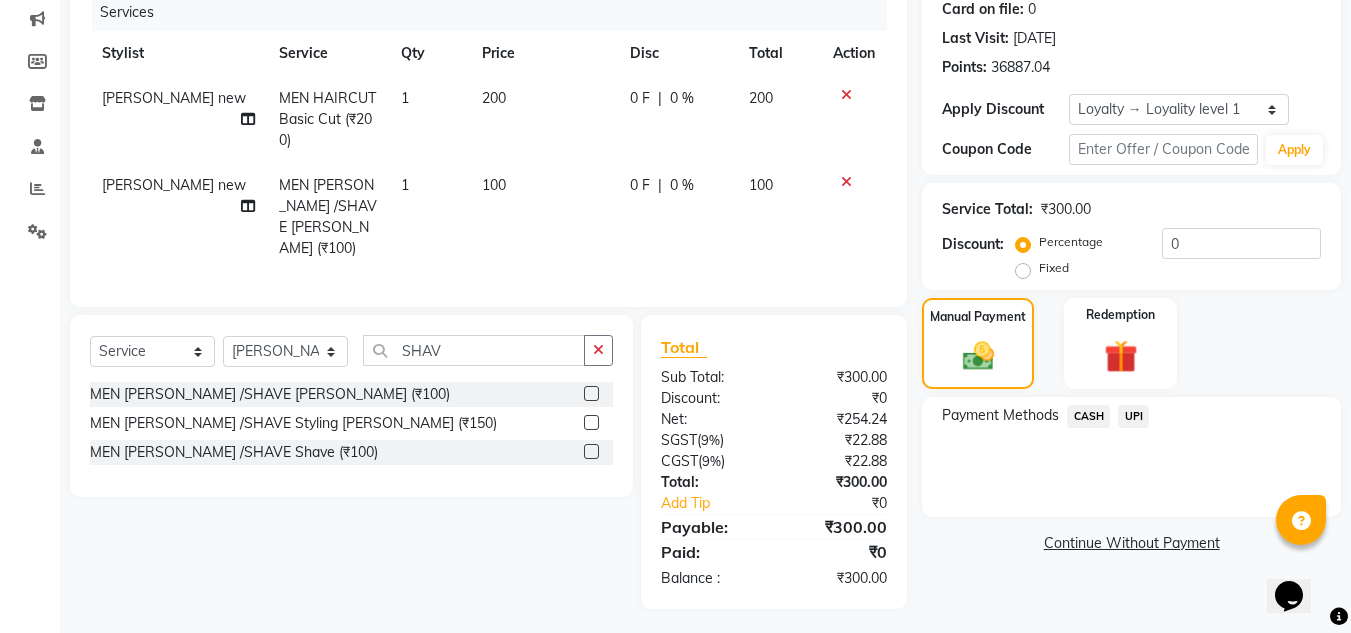 drag, startPoint x: 1134, startPoint y: 414, endPoint x: 1134, endPoint y: 427, distance: 13 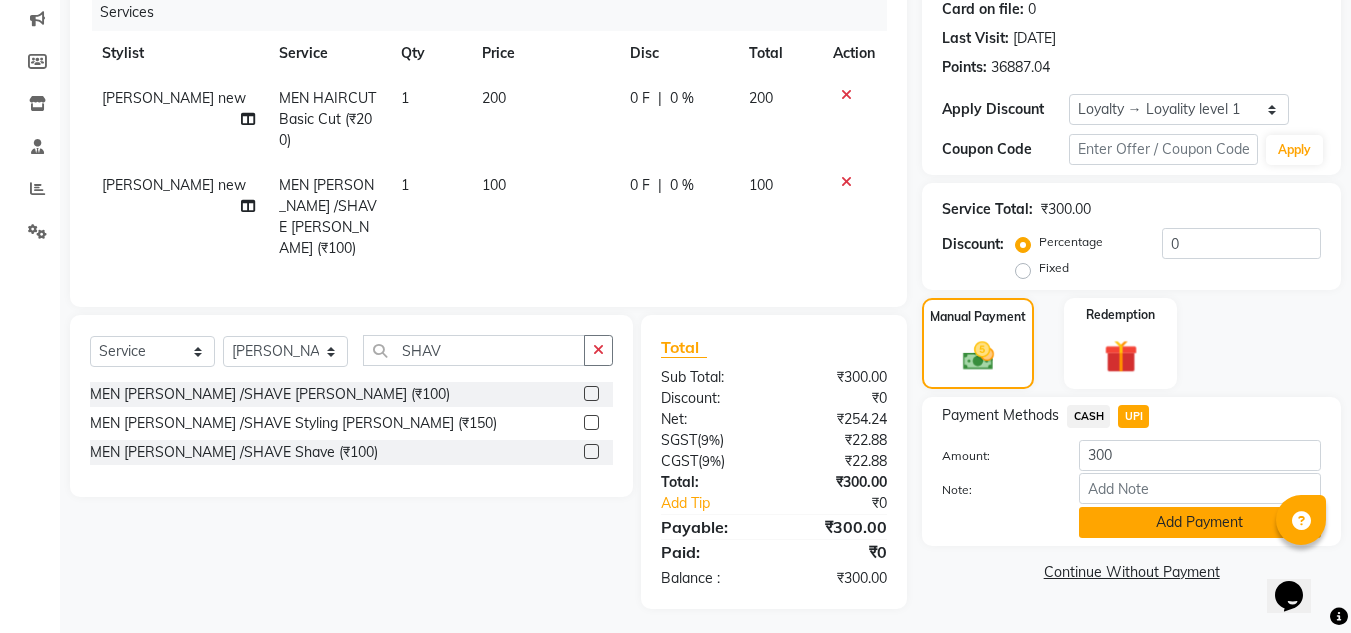 click on "Add Payment" 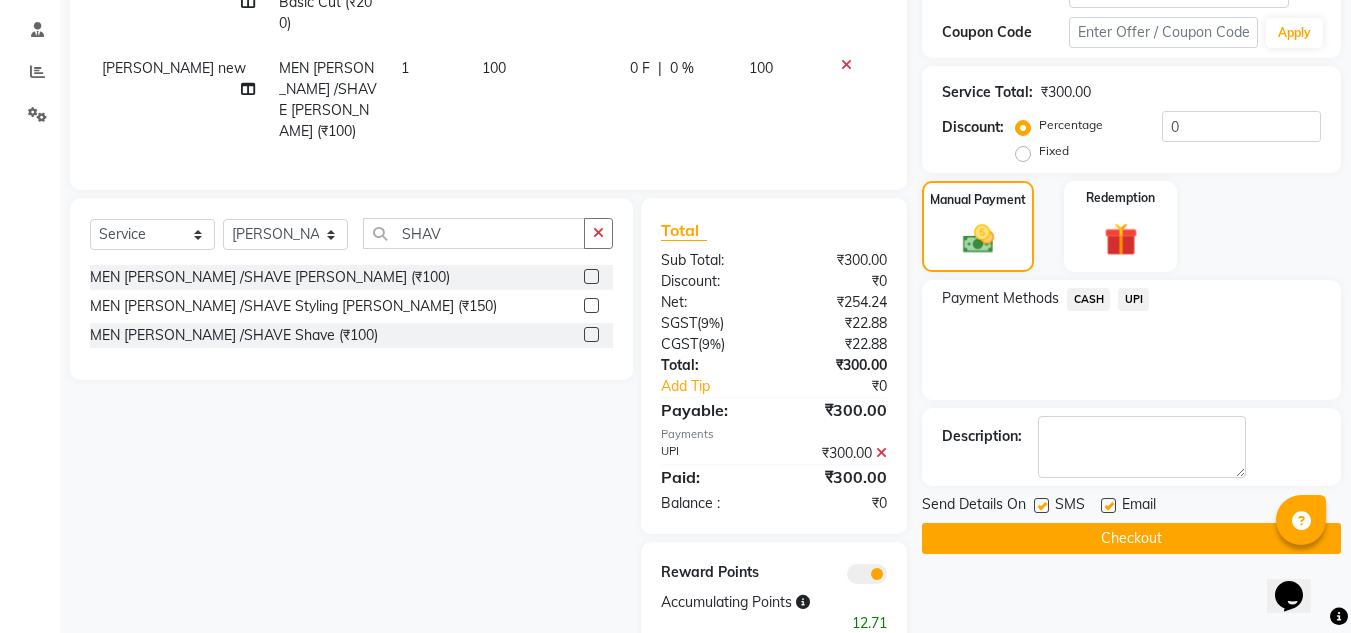 scroll, scrollTop: 416, scrollLeft: 0, axis: vertical 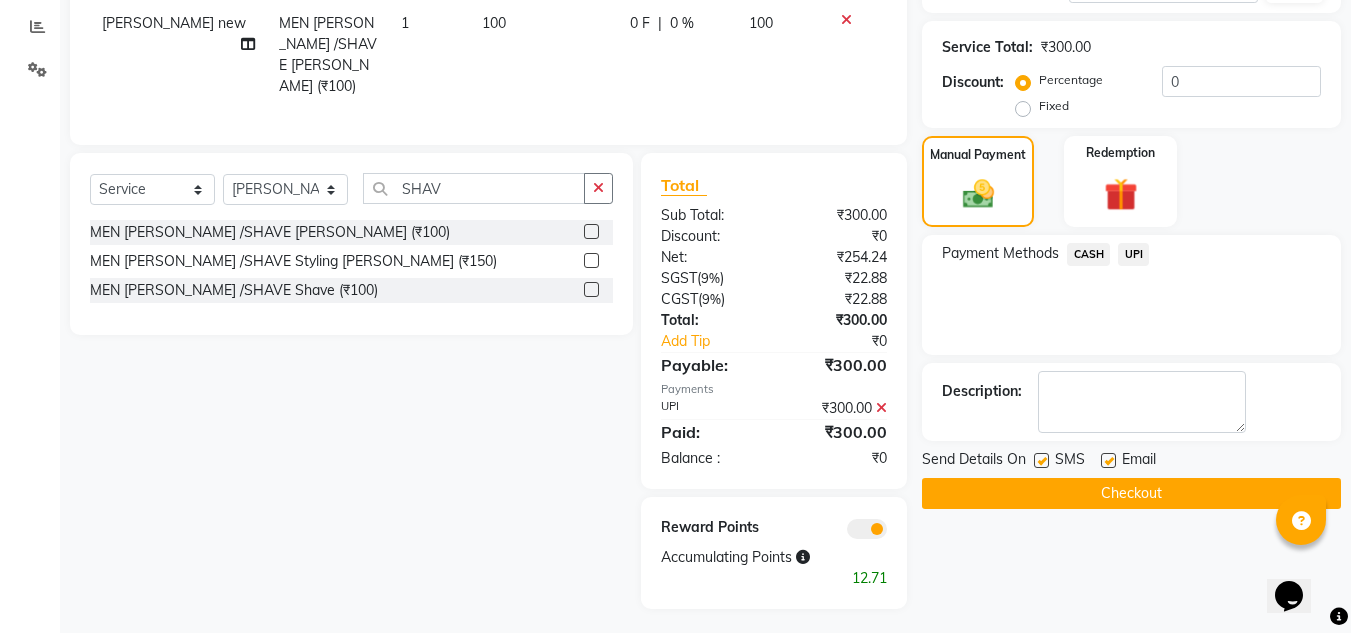 click on "Checkout" 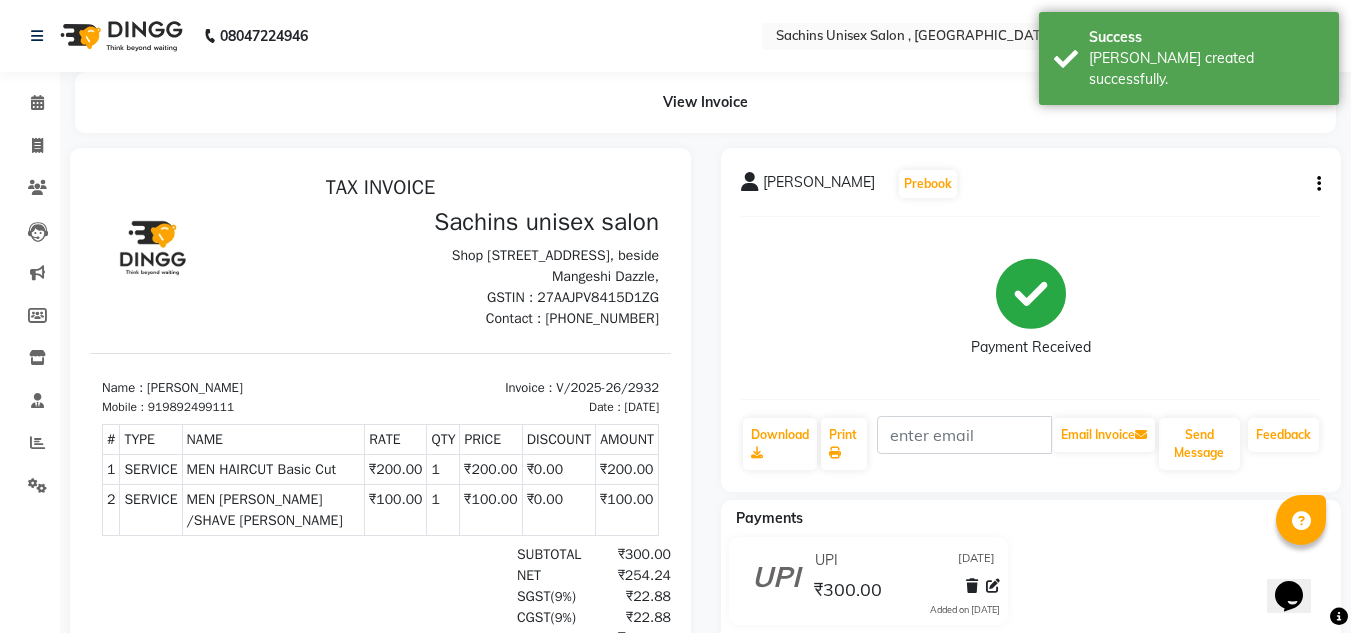 scroll, scrollTop: 0, scrollLeft: 0, axis: both 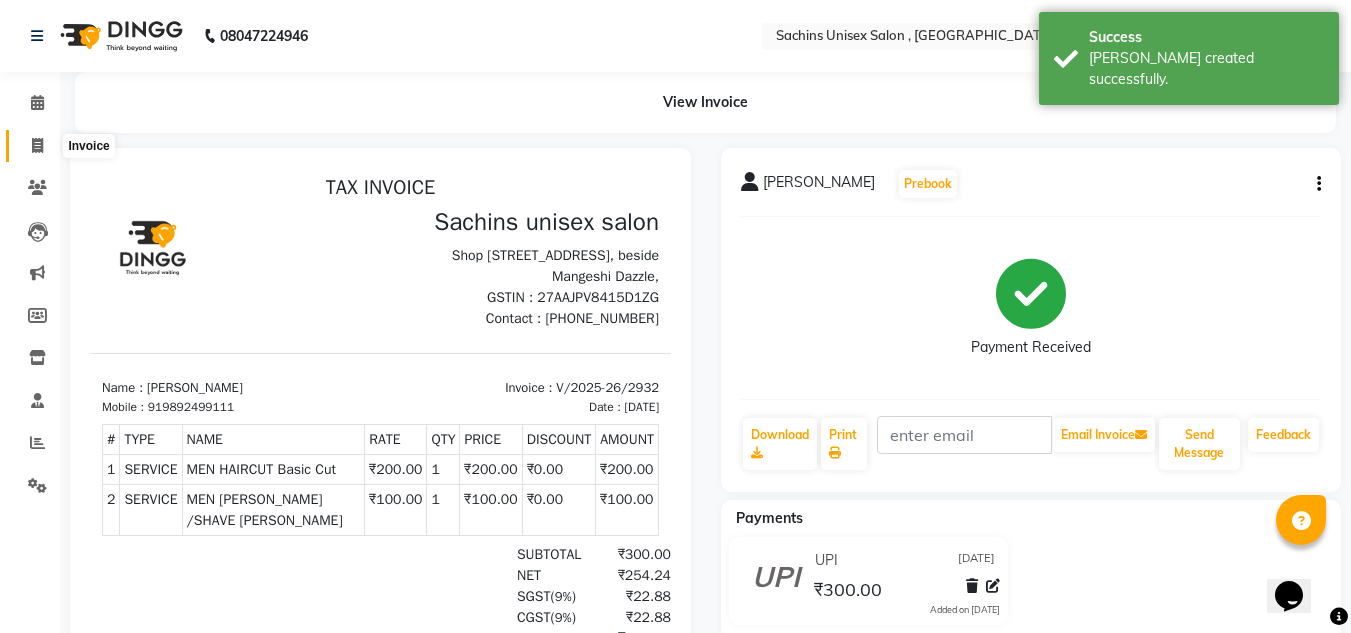 click 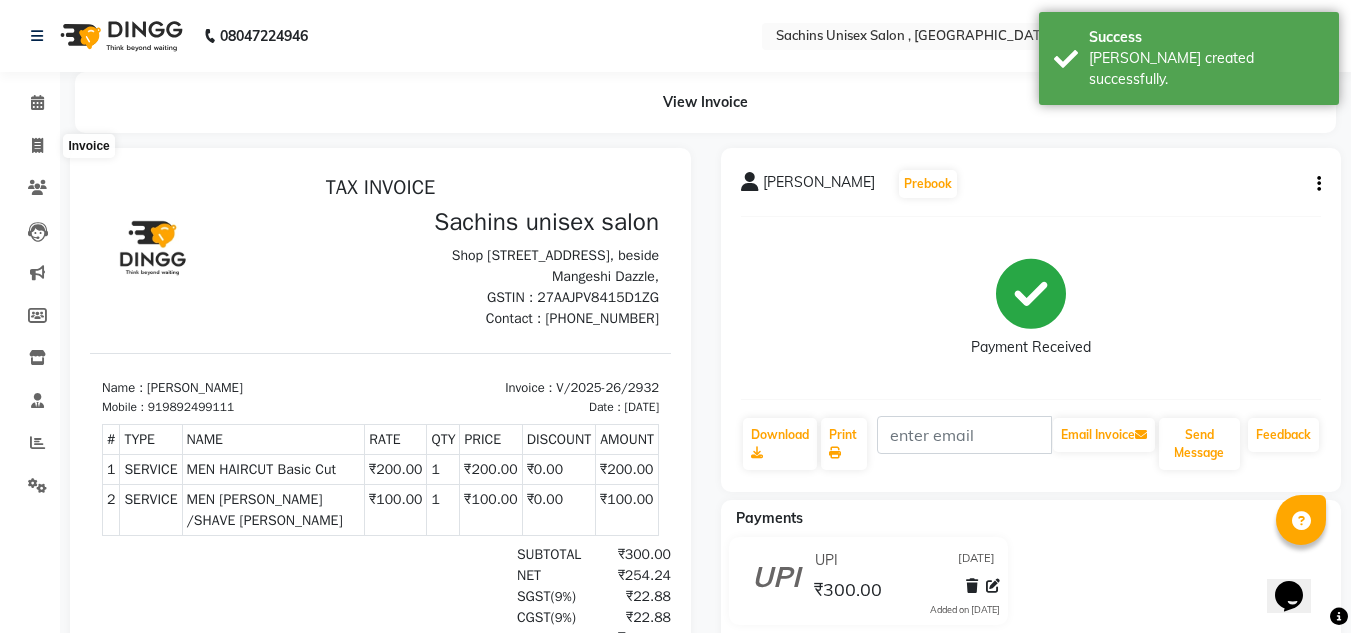 select on "service" 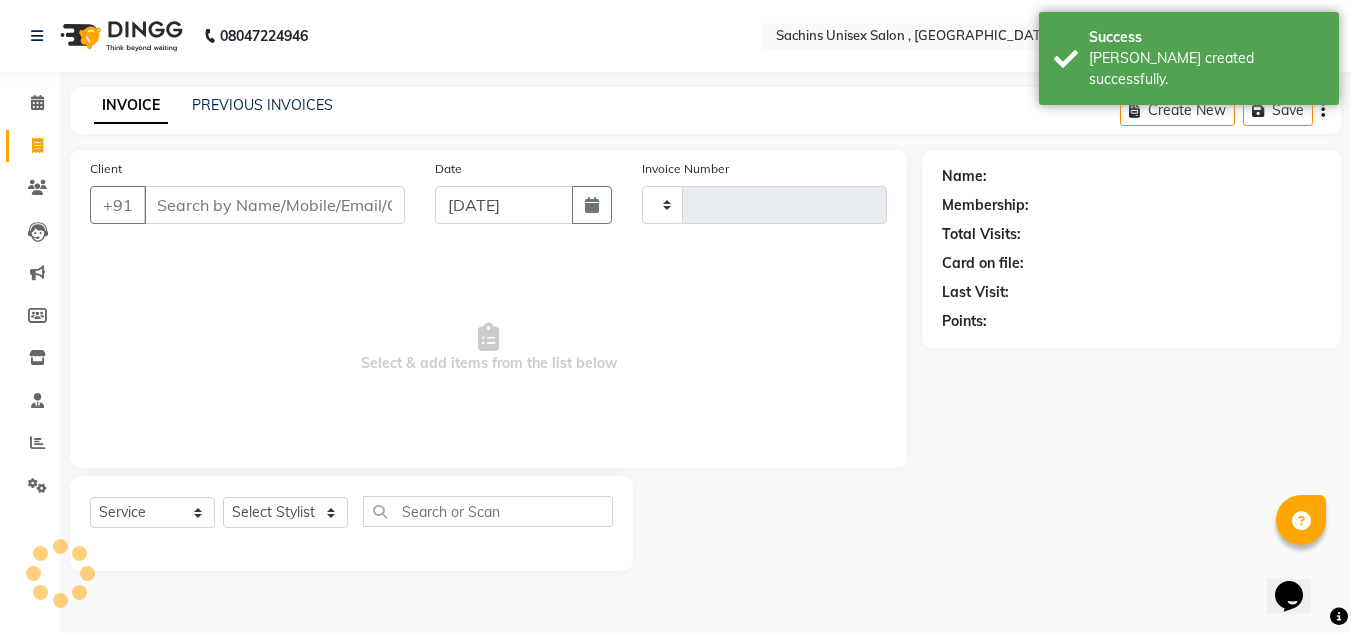 type on "2933" 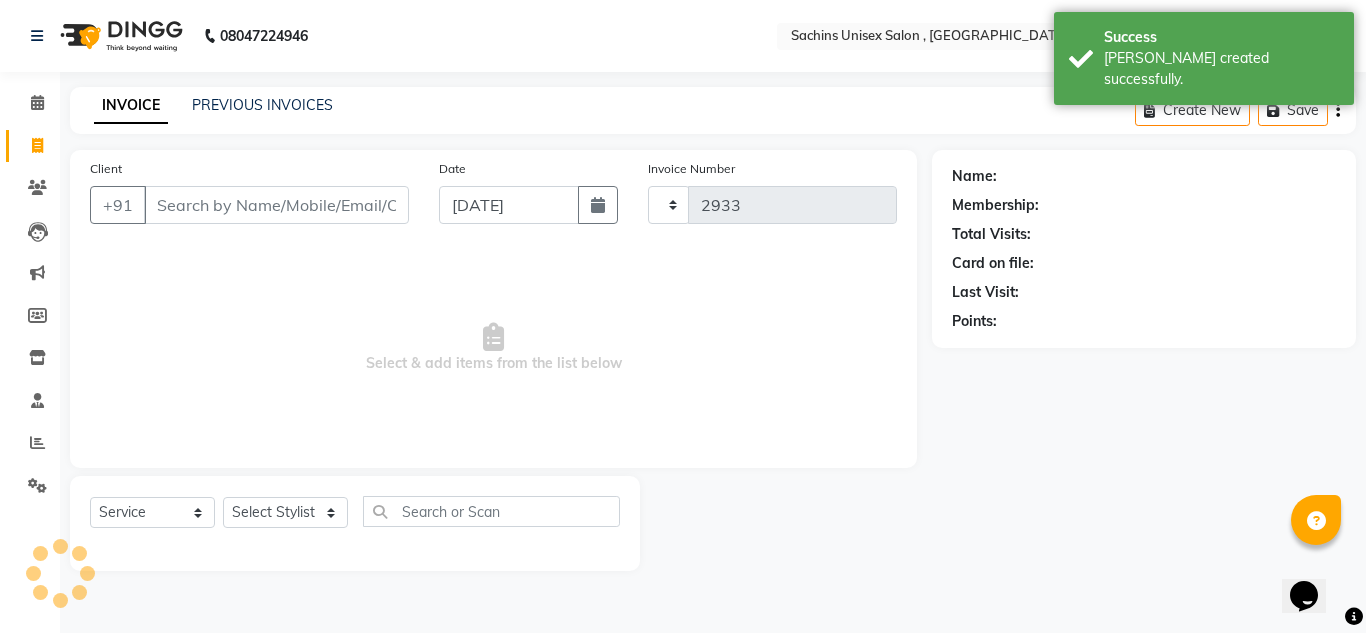 select on "6840" 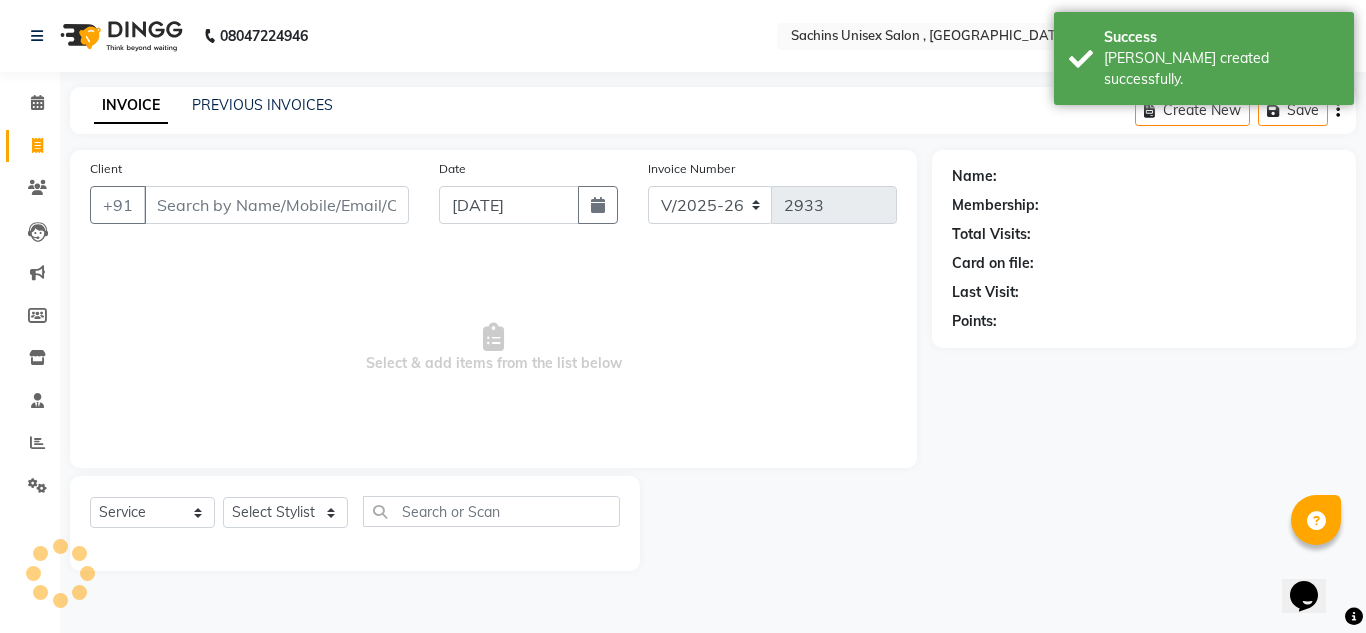 click on "Client" at bounding box center (276, 205) 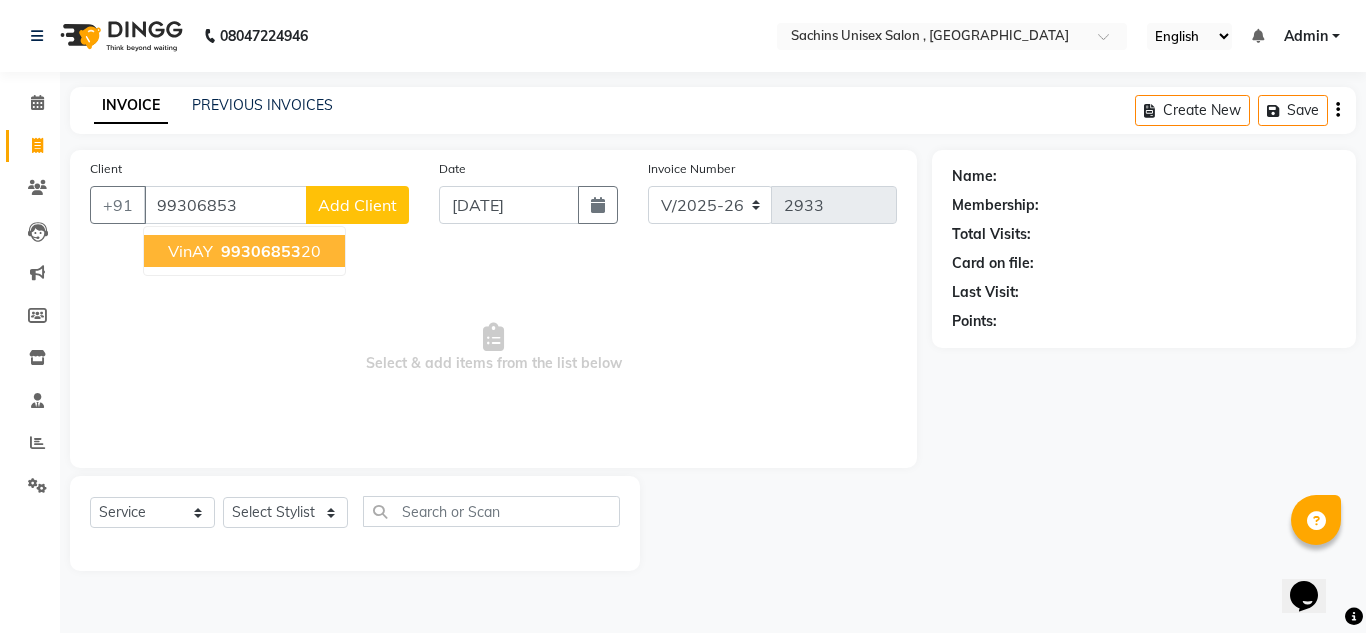 click on "99306853" at bounding box center [261, 251] 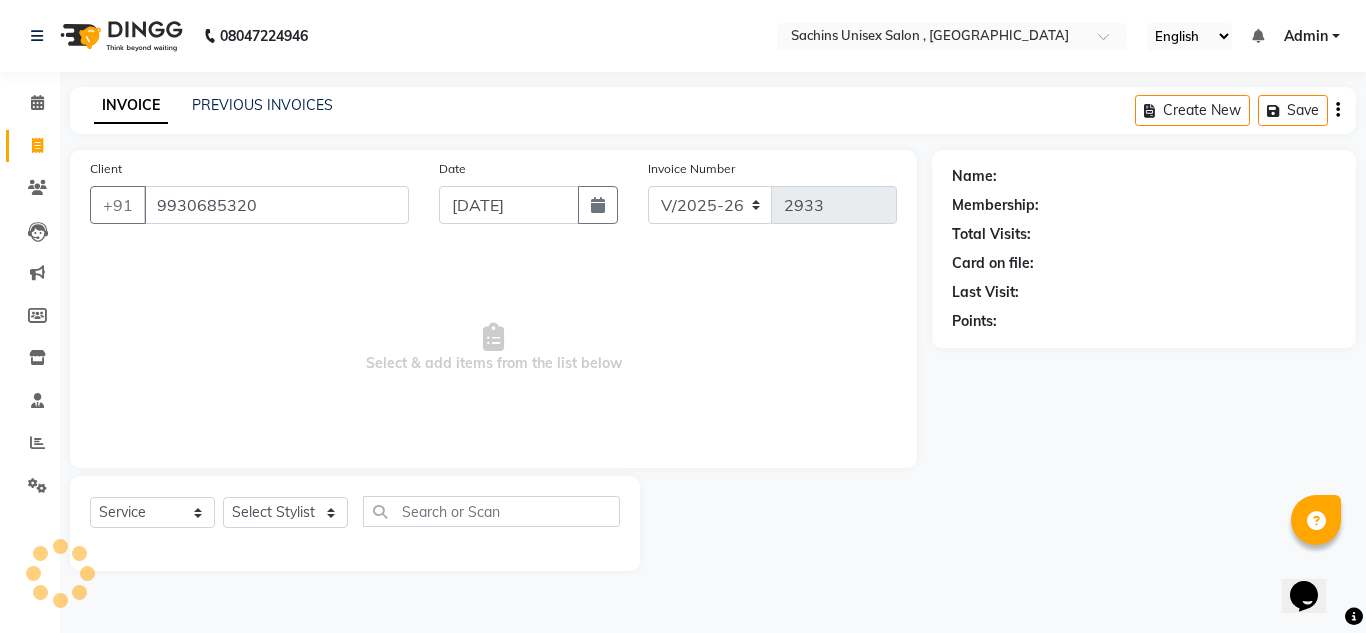 type on "9930685320" 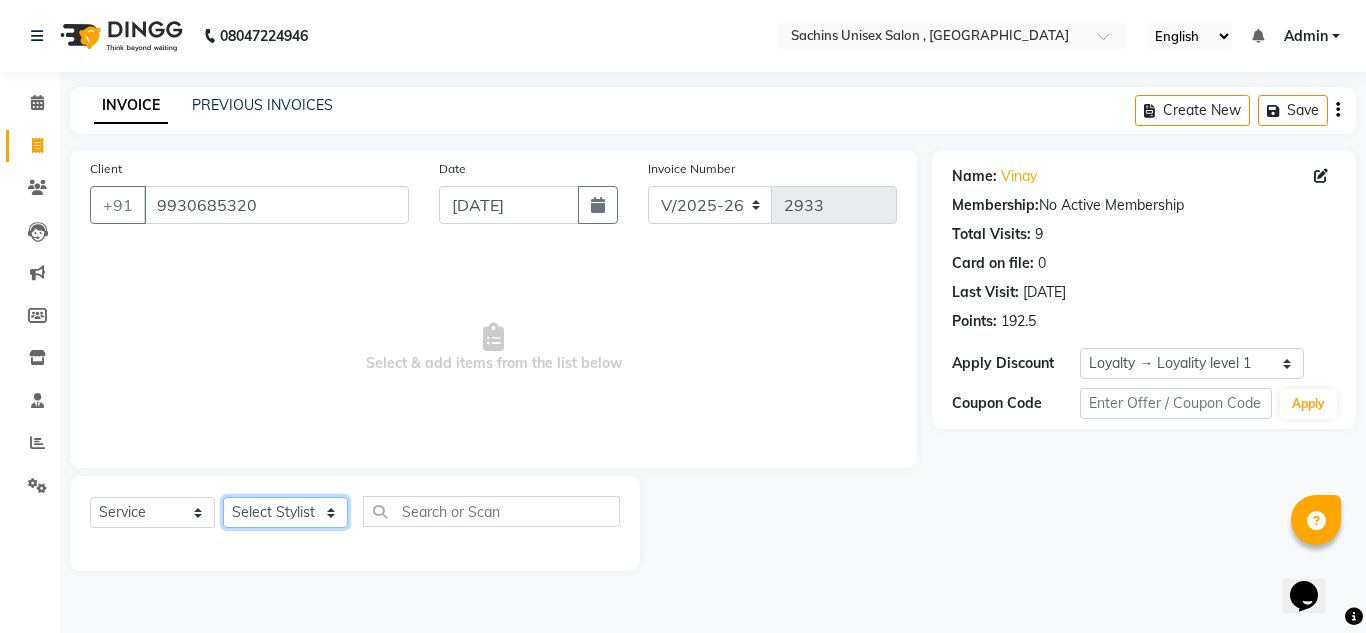 click on "Select Stylist [PERSON_NAME] new  [PERSON_NAME] [PERSON_NAME] Owner preeti [PERSON_NAME] [PERSON_NAME] RG" 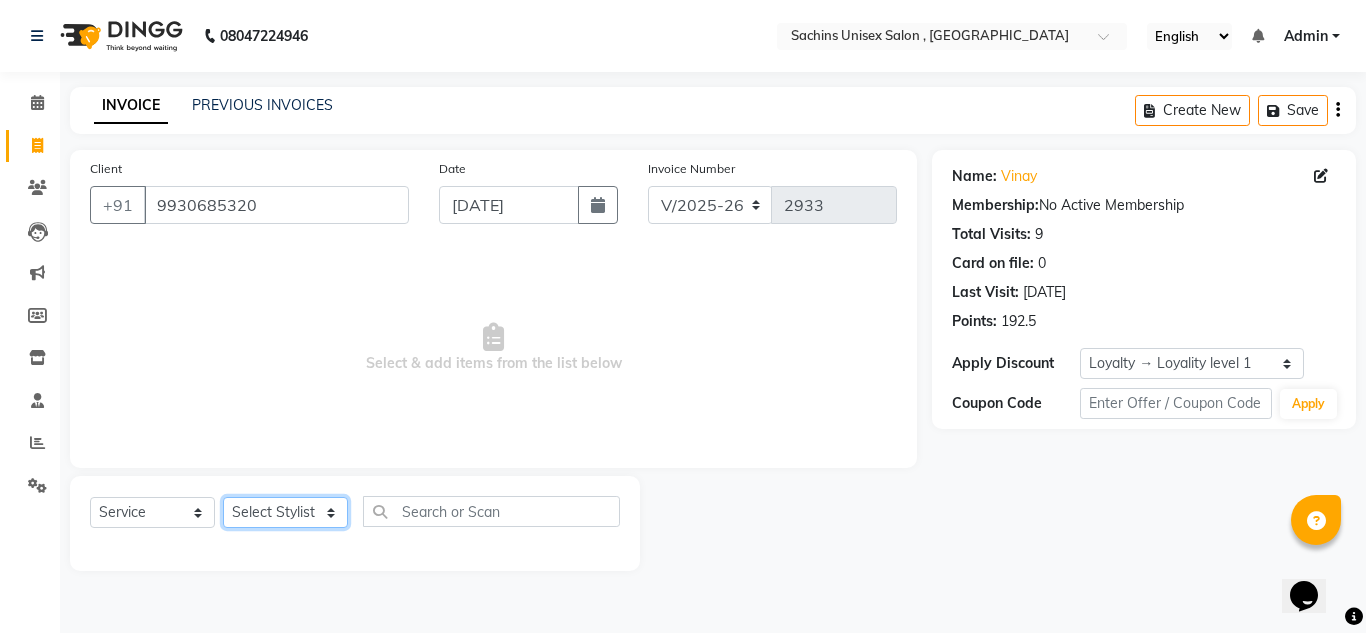 select on "53567" 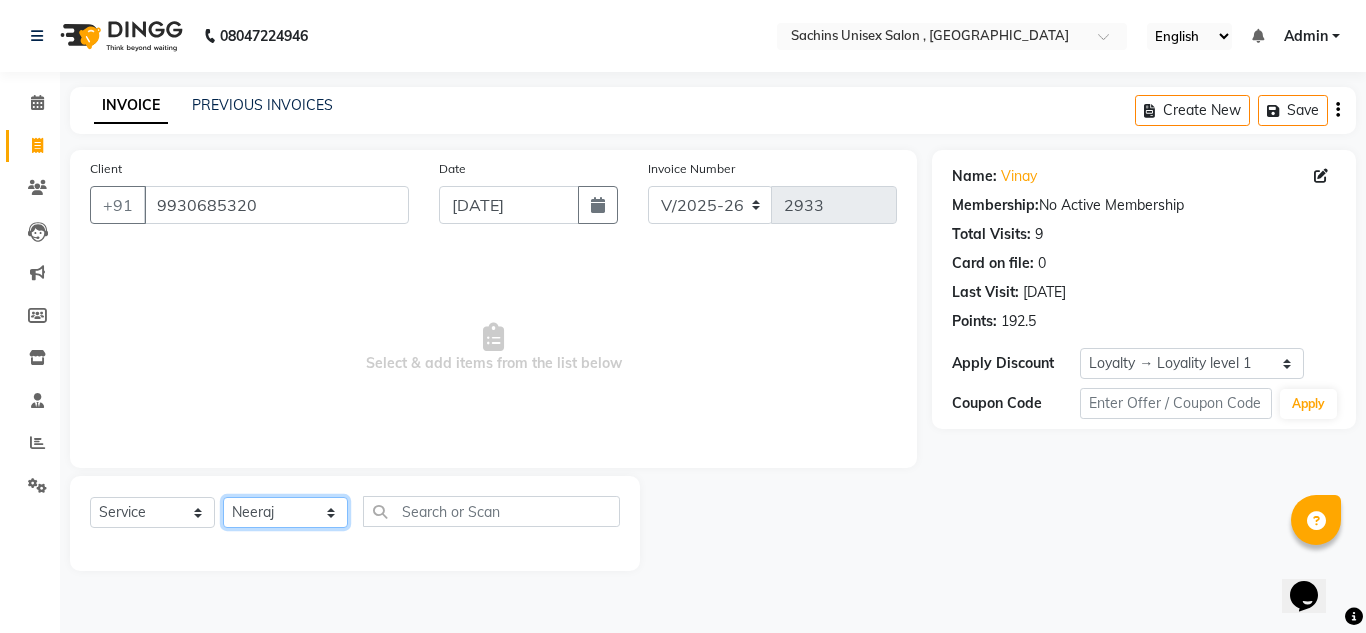click on "Select Stylist [PERSON_NAME] new  [PERSON_NAME] [PERSON_NAME] Owner preeti [PERSON_NAME] [PERSON_NAME] RG" 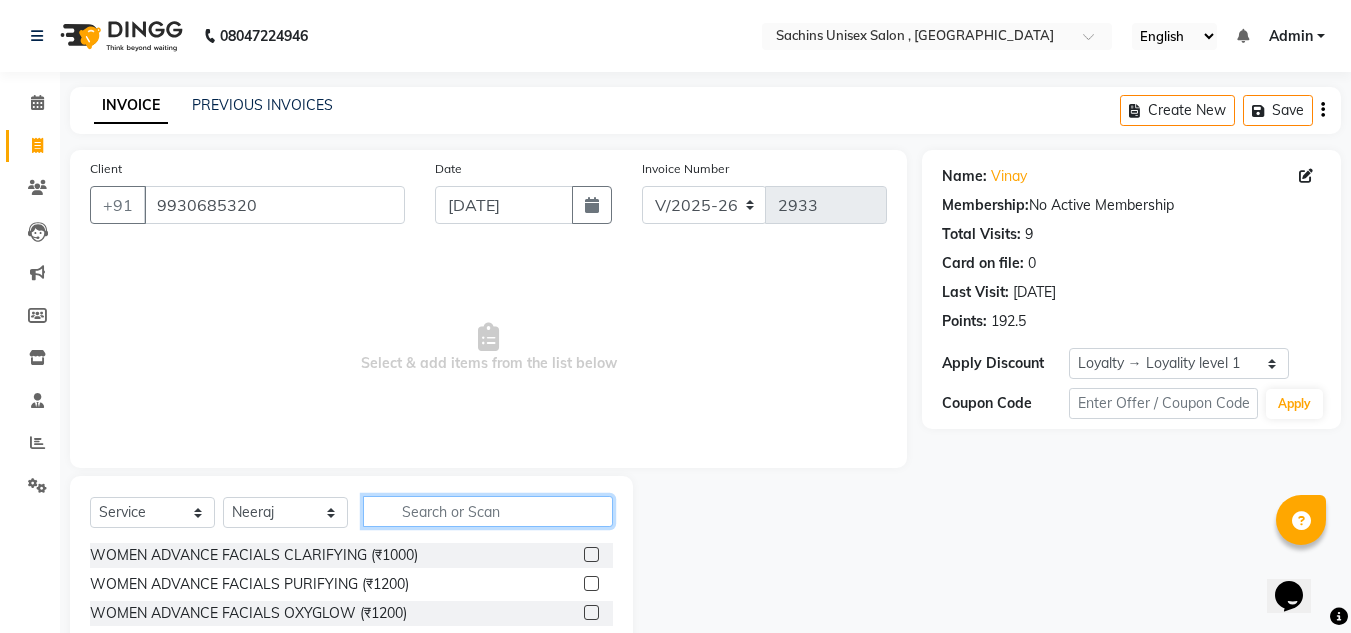 click 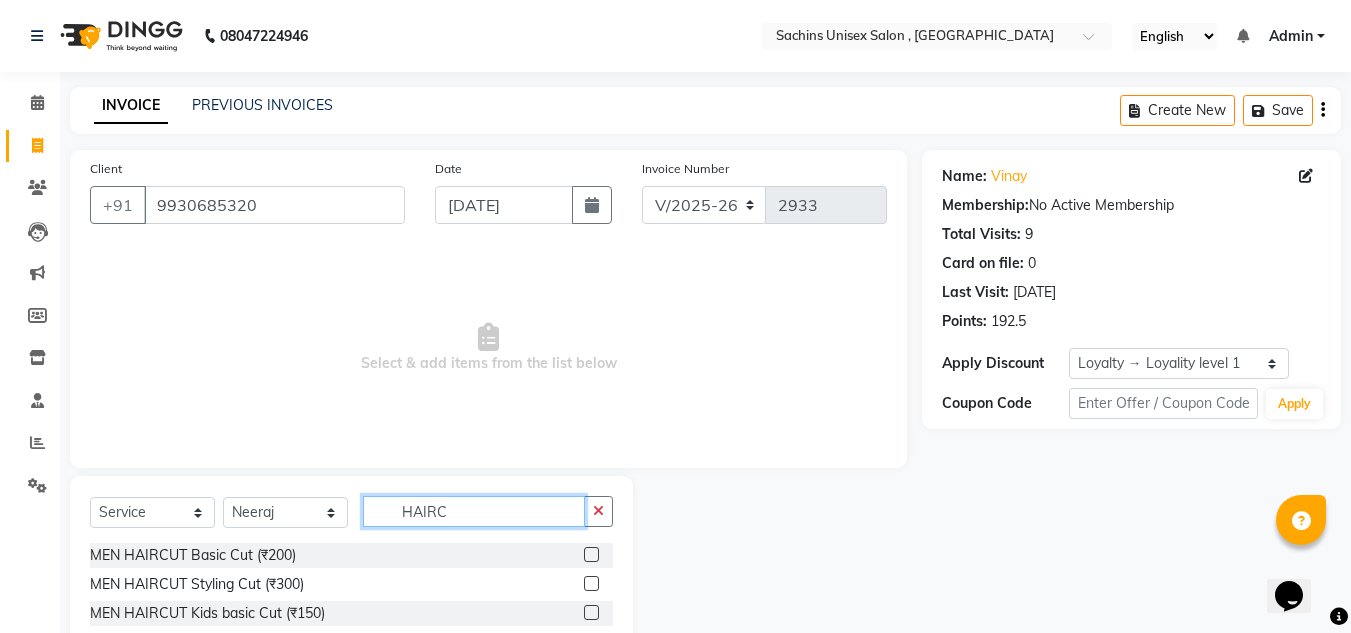 type on "HAIRC" 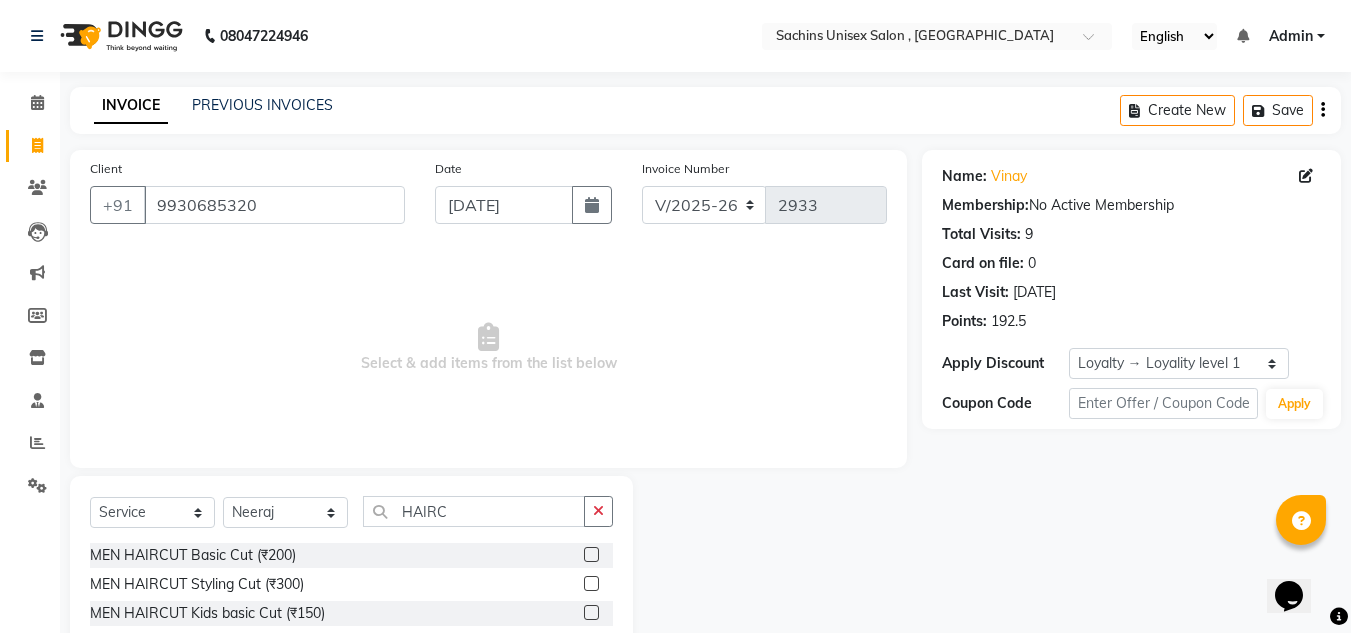 click 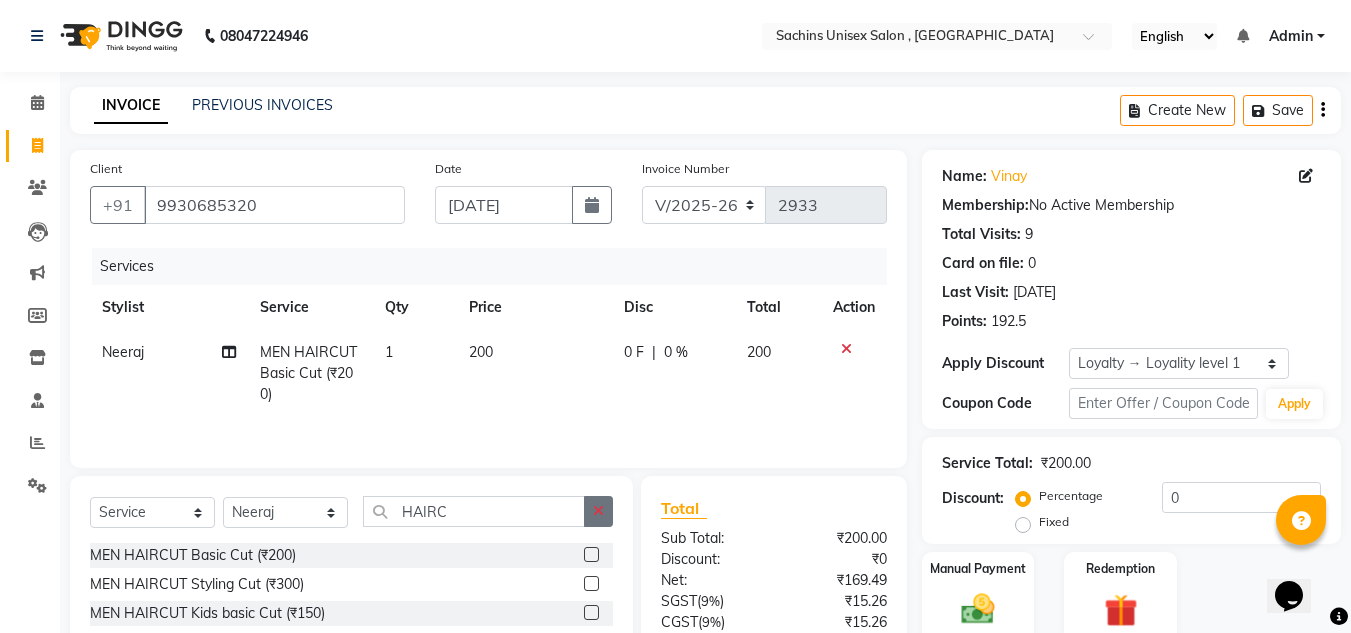 type 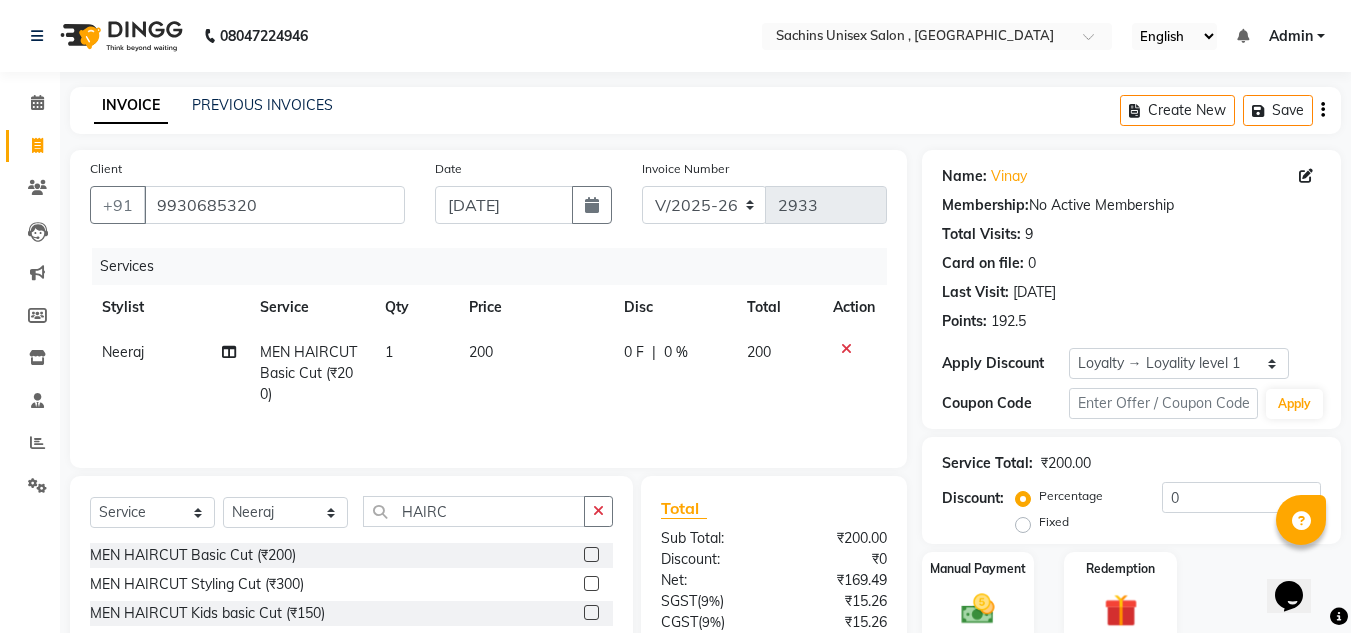 drag, startPoint x: 601, startPoint y: 503, endPoint x: 515, endPoint y: 511, distance: 86.37129 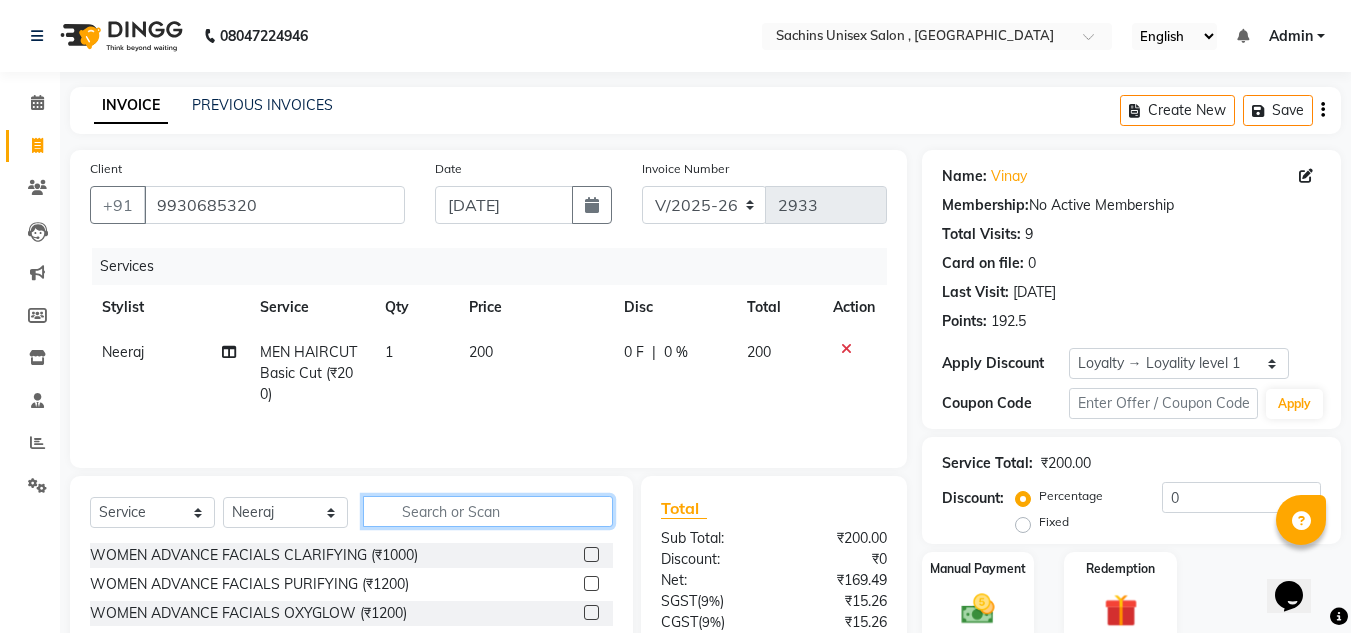 click 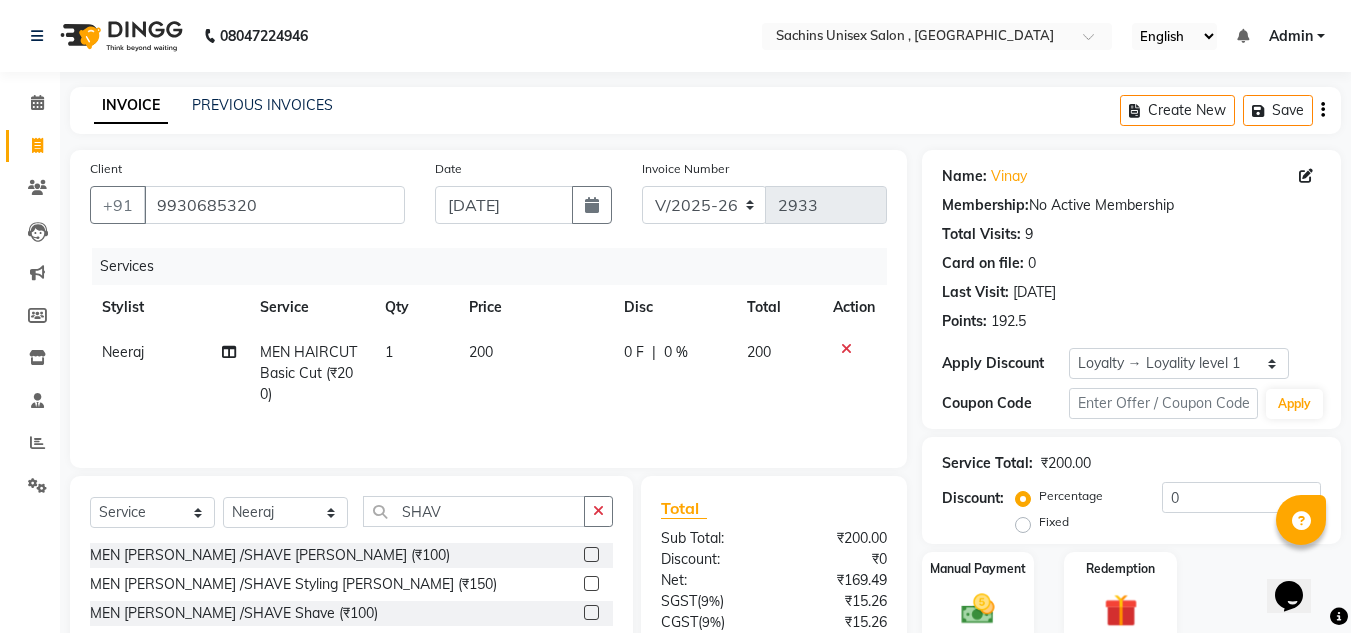 click 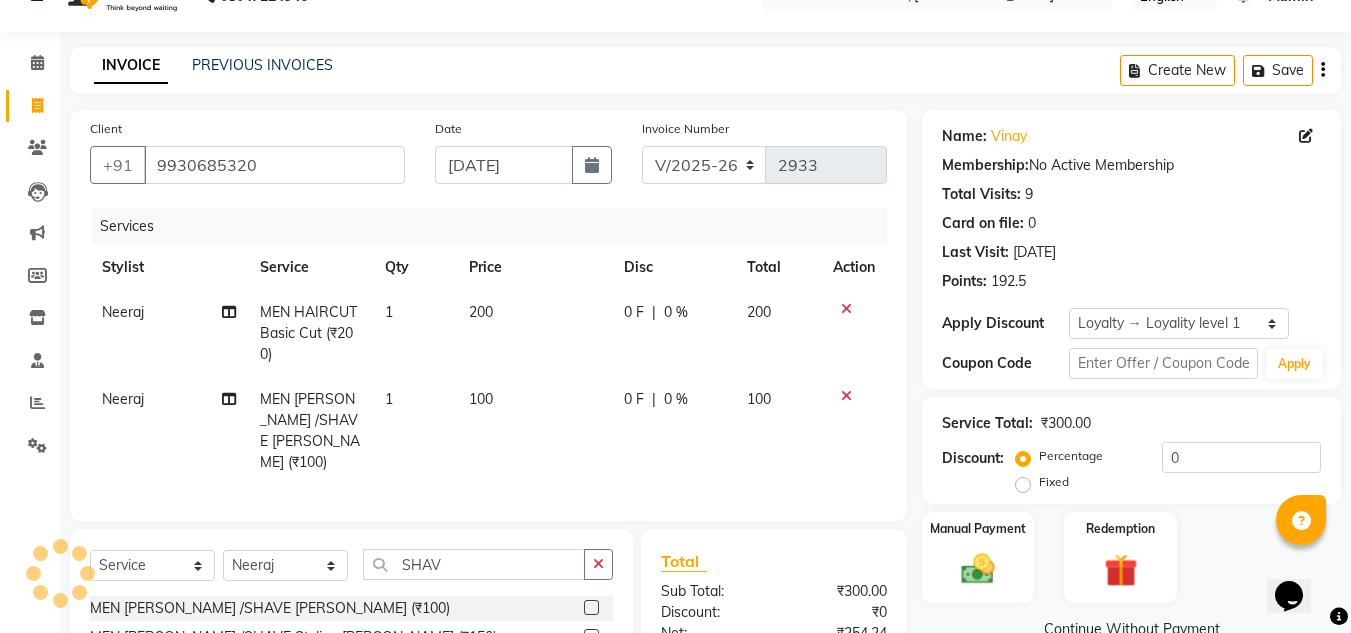scroll, scrollTop: 200, scrollLeft: 0, axis: vertical 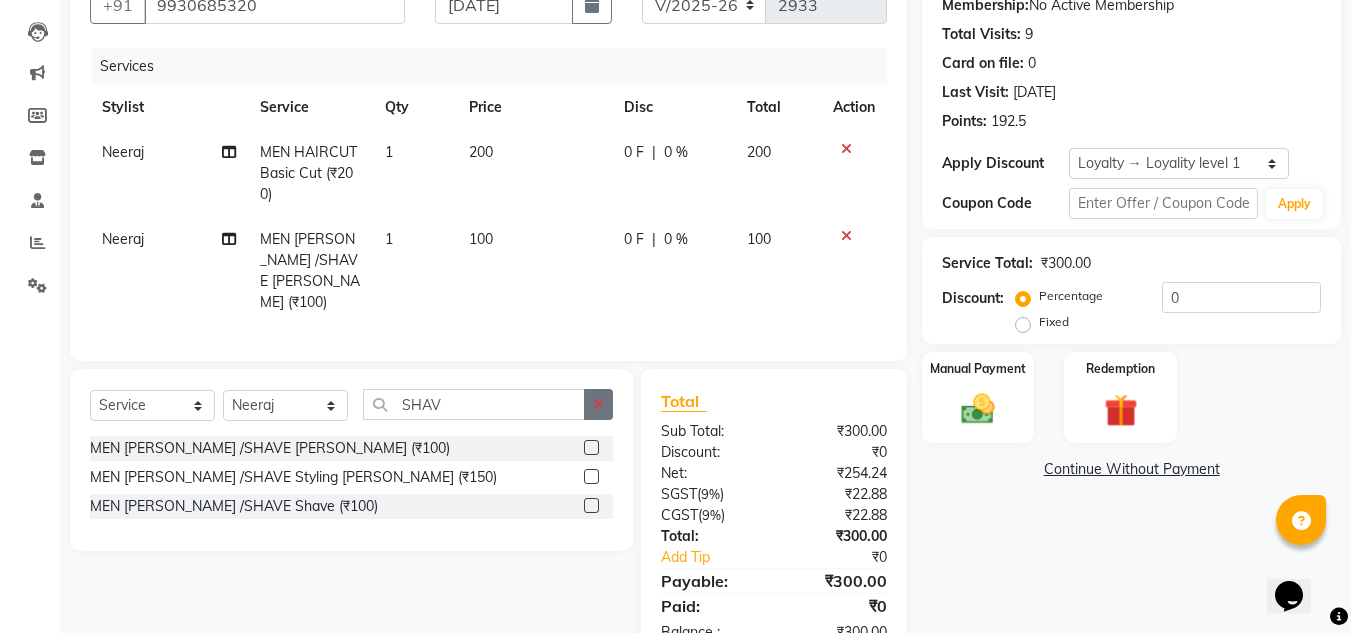 drag, startPoint x: 602, startPoint y: 401, endPoint x: 547, endPoint y: 391, distance: 55.9017 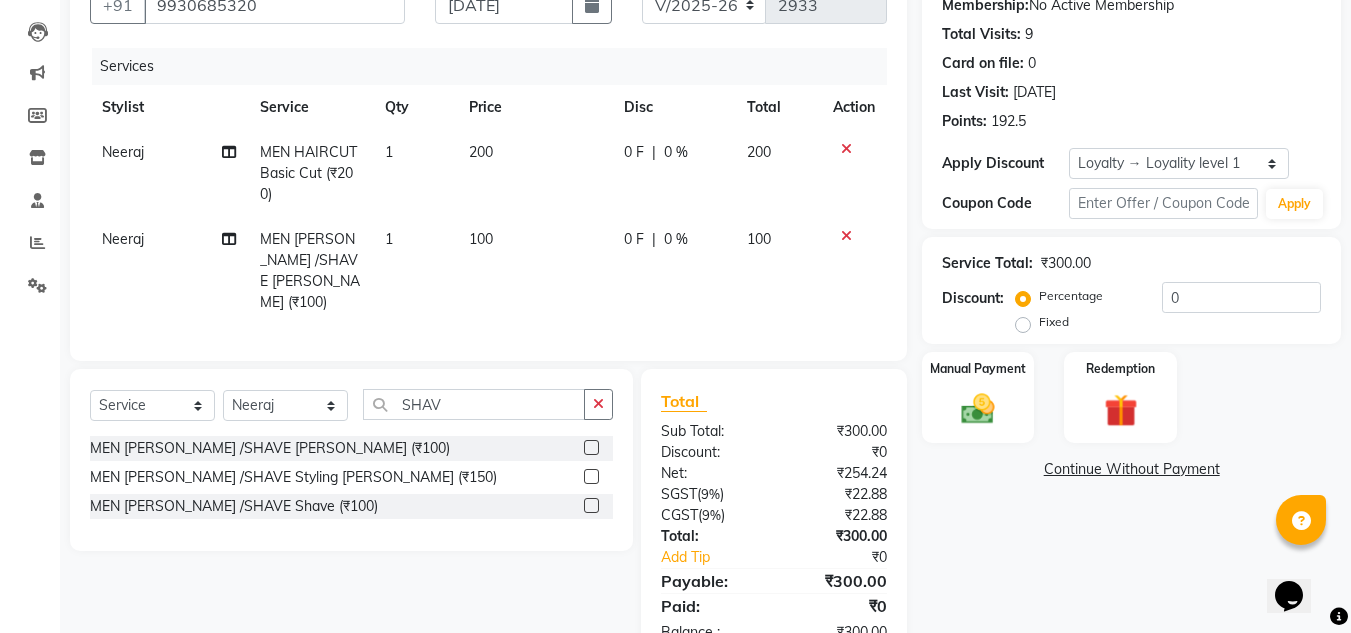 click 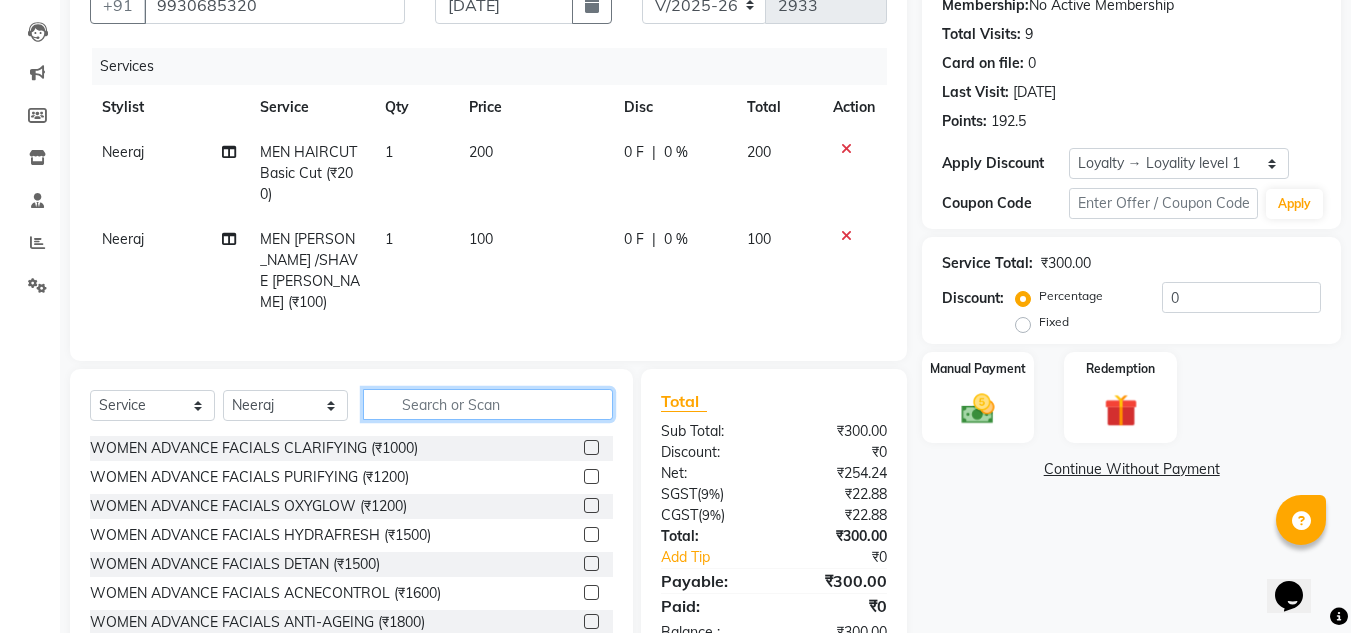 click 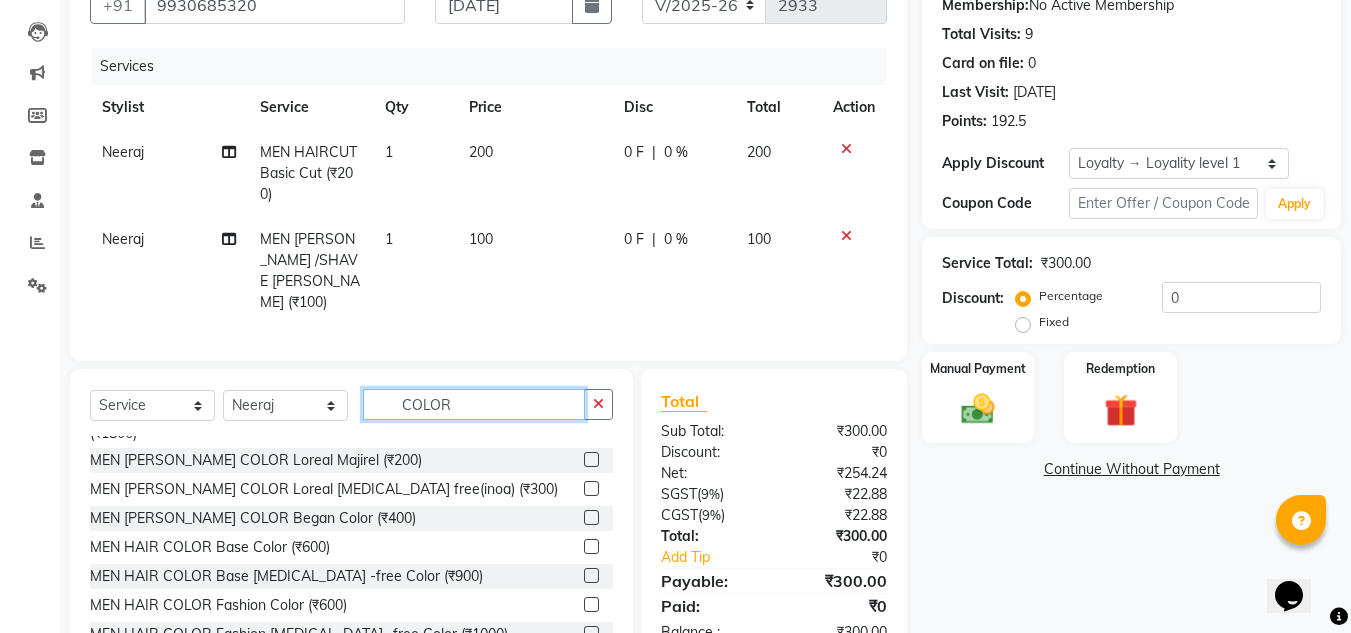 scroll, scrollTop: 200, scrollLeft: 0, axis: vertical 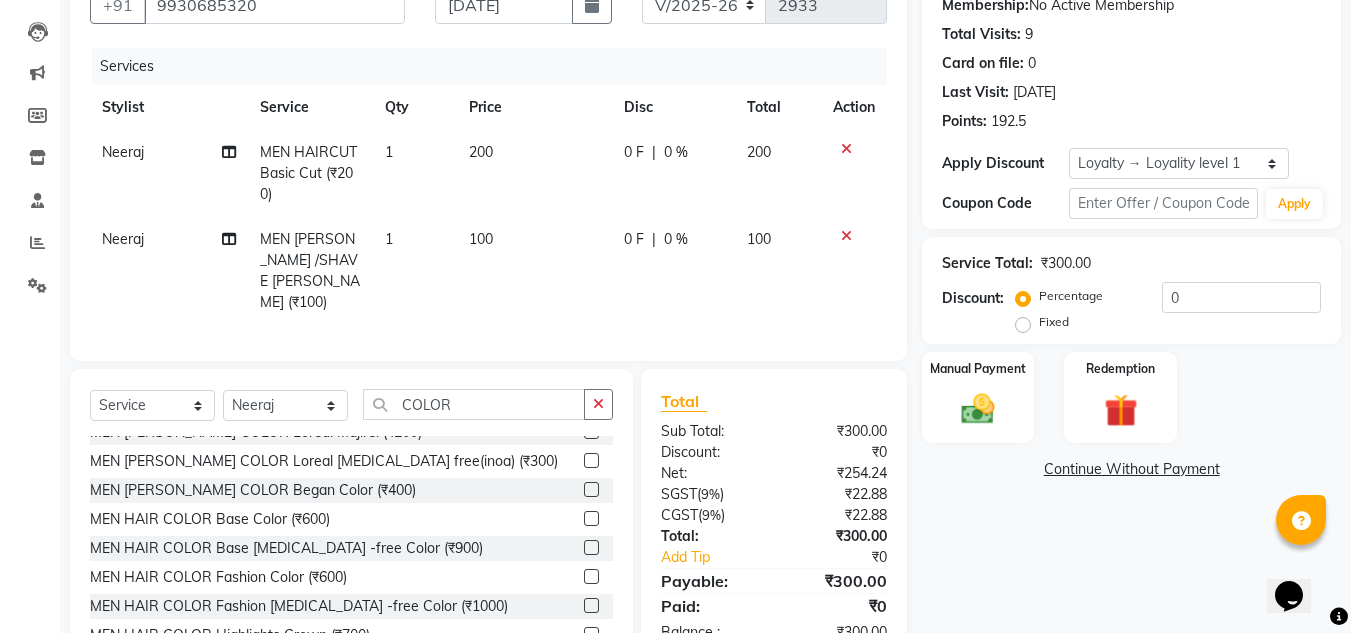 click 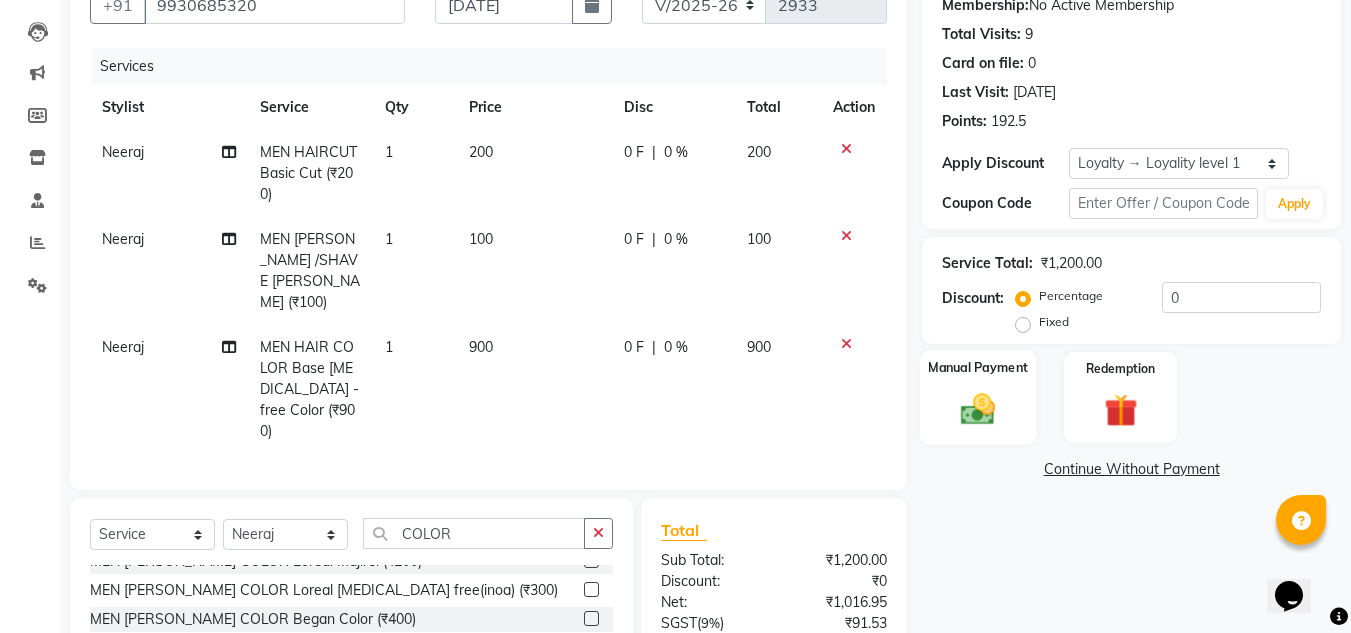click 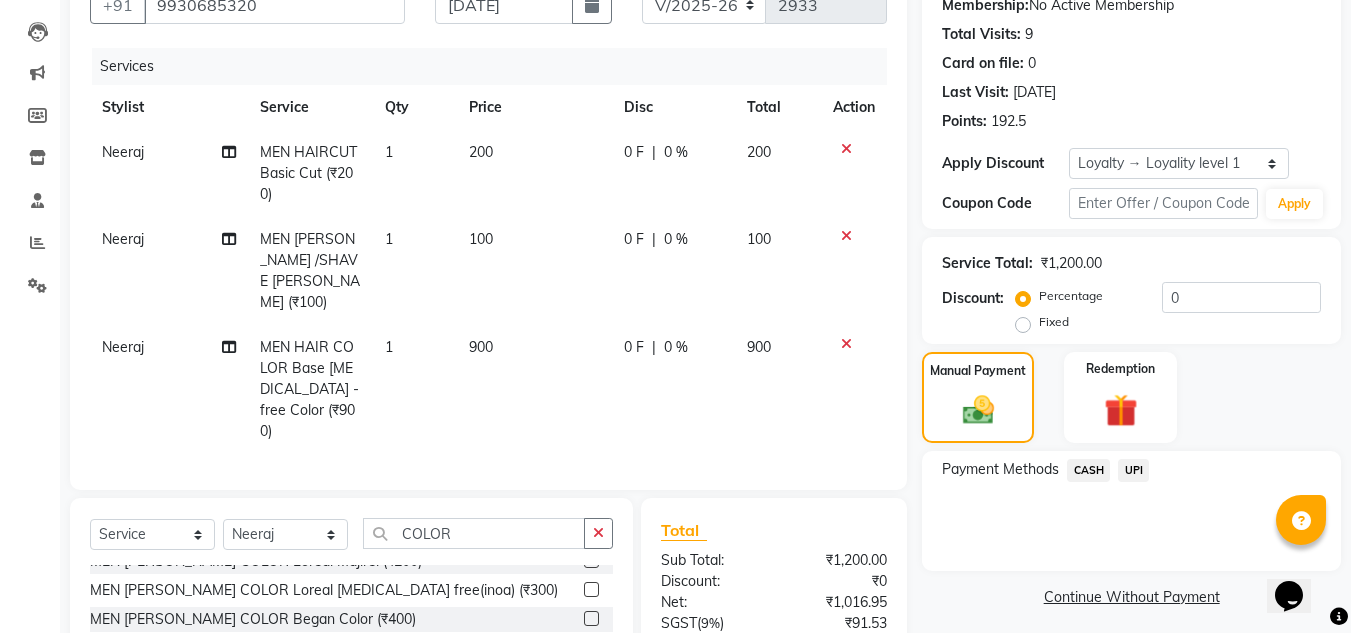 click on "UPI" 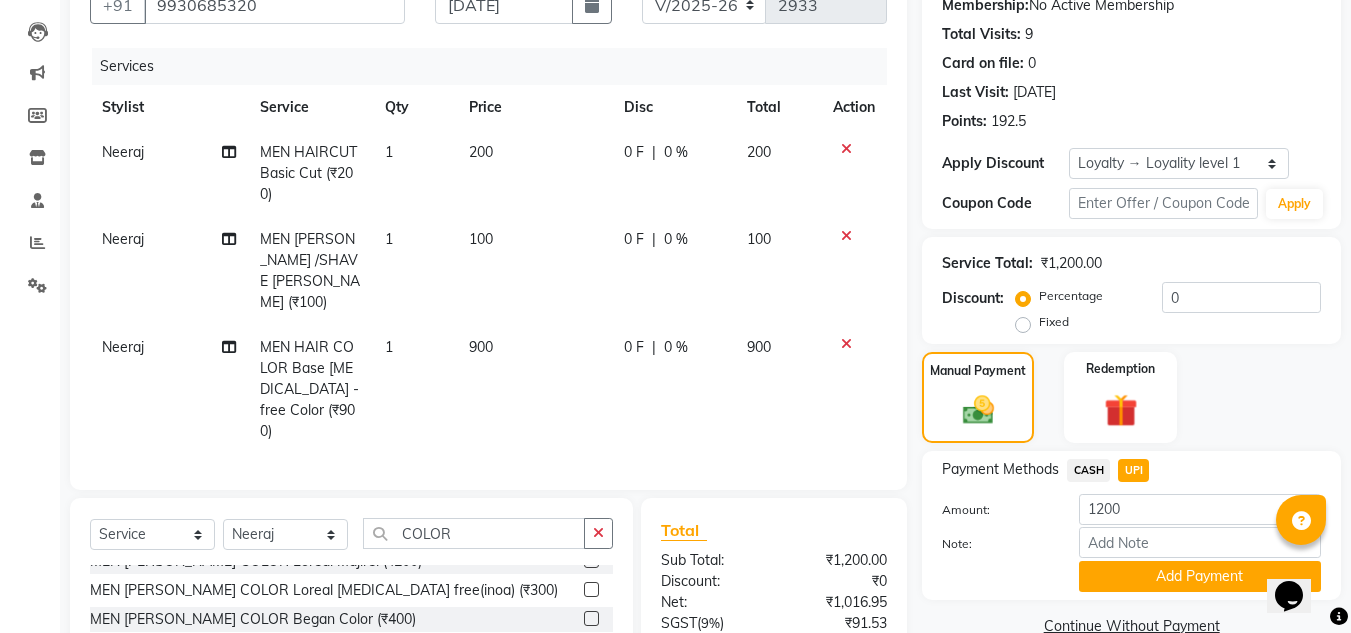 scroll, scrollTop: 363, scrollLeft: 0, axis: vertical 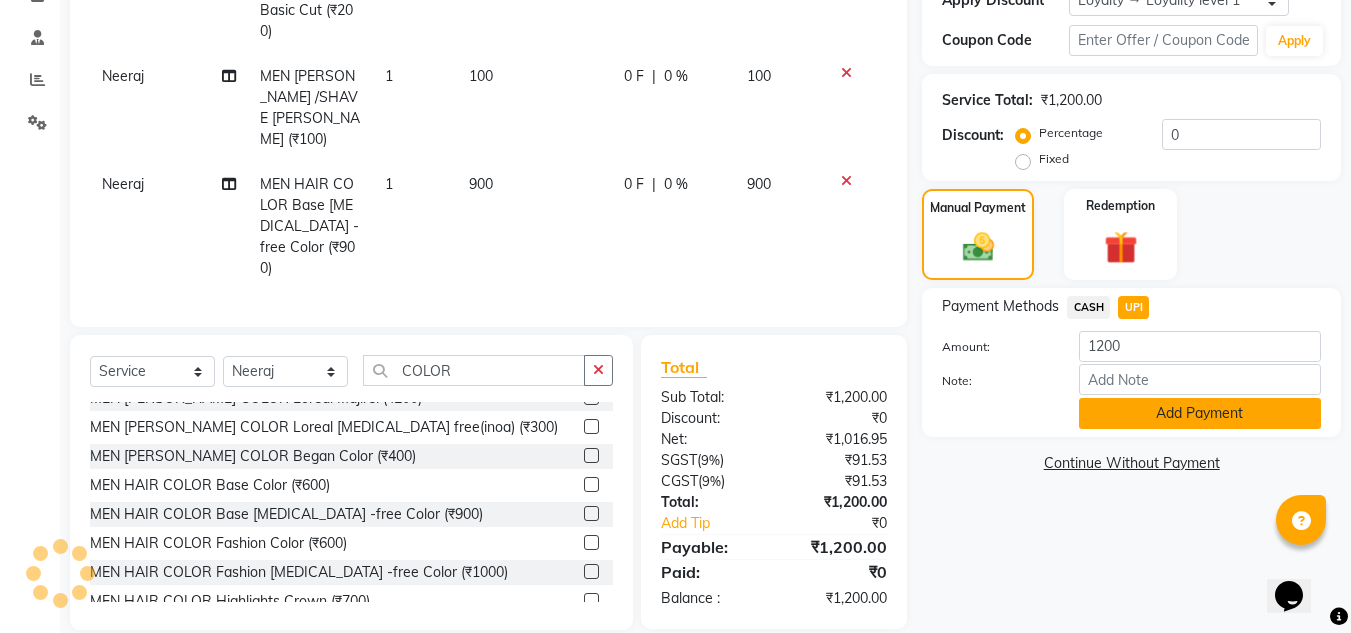 click on "Add Payment" 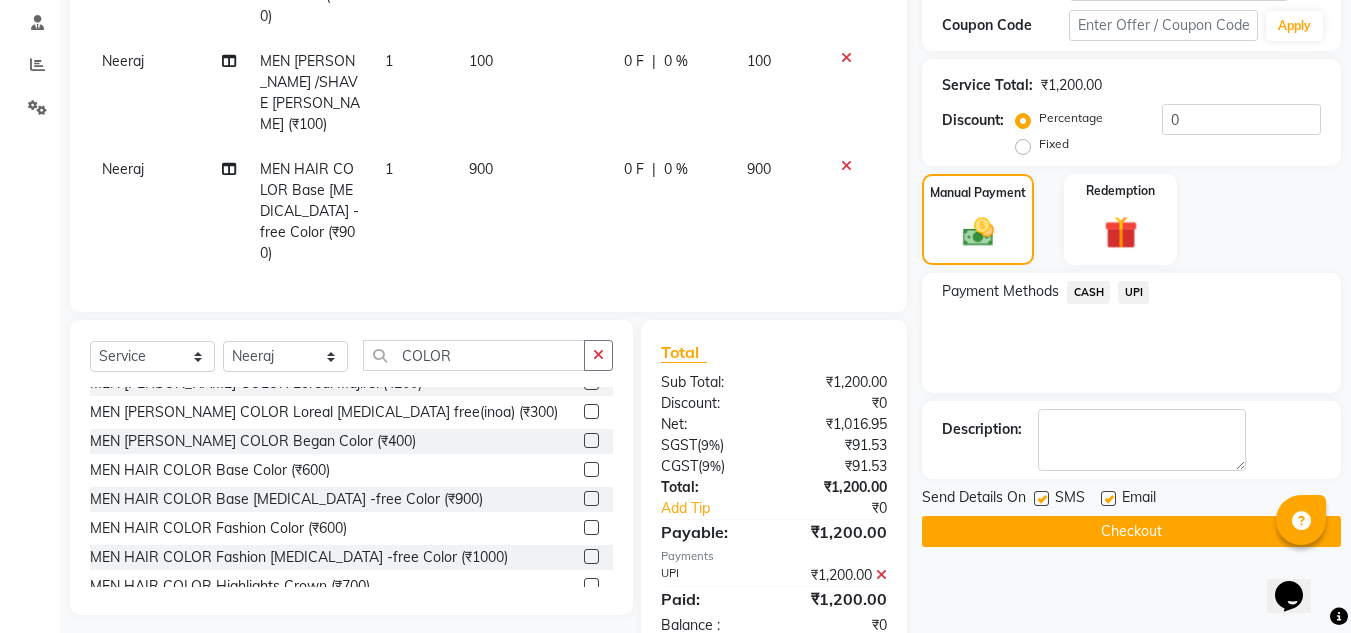 scroll, scrollTop: 400, scrollLeft: 0, axis: vertical 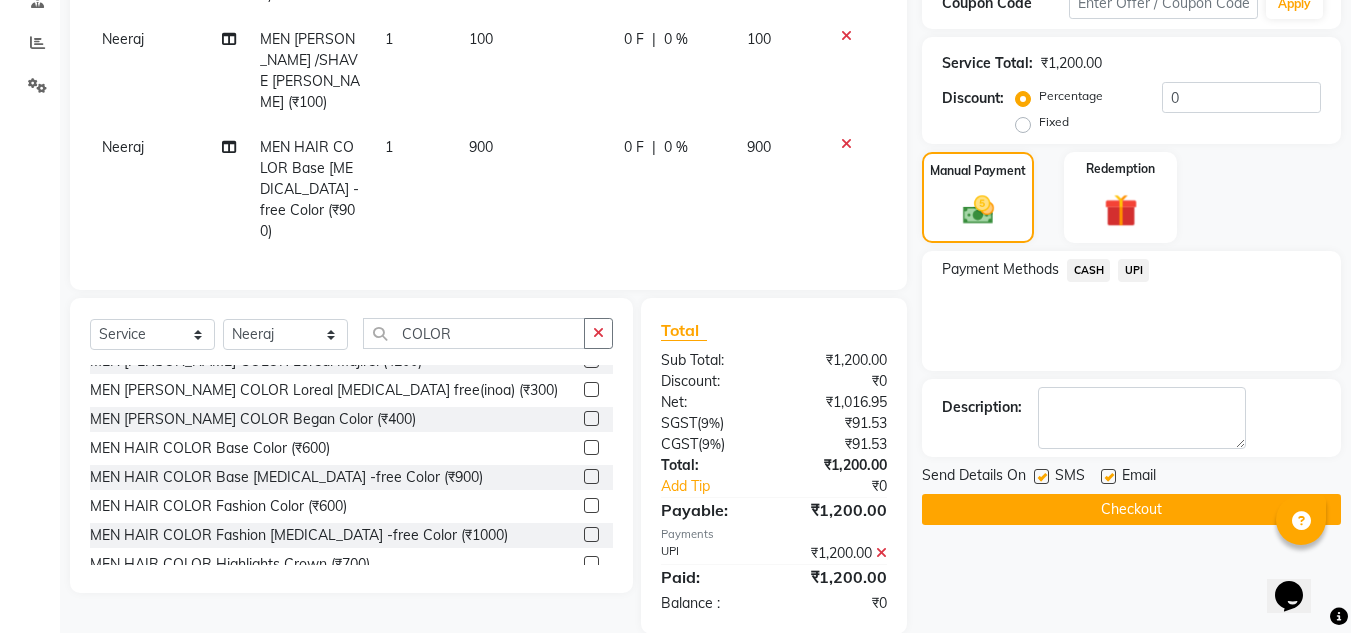 click on "Checkout" 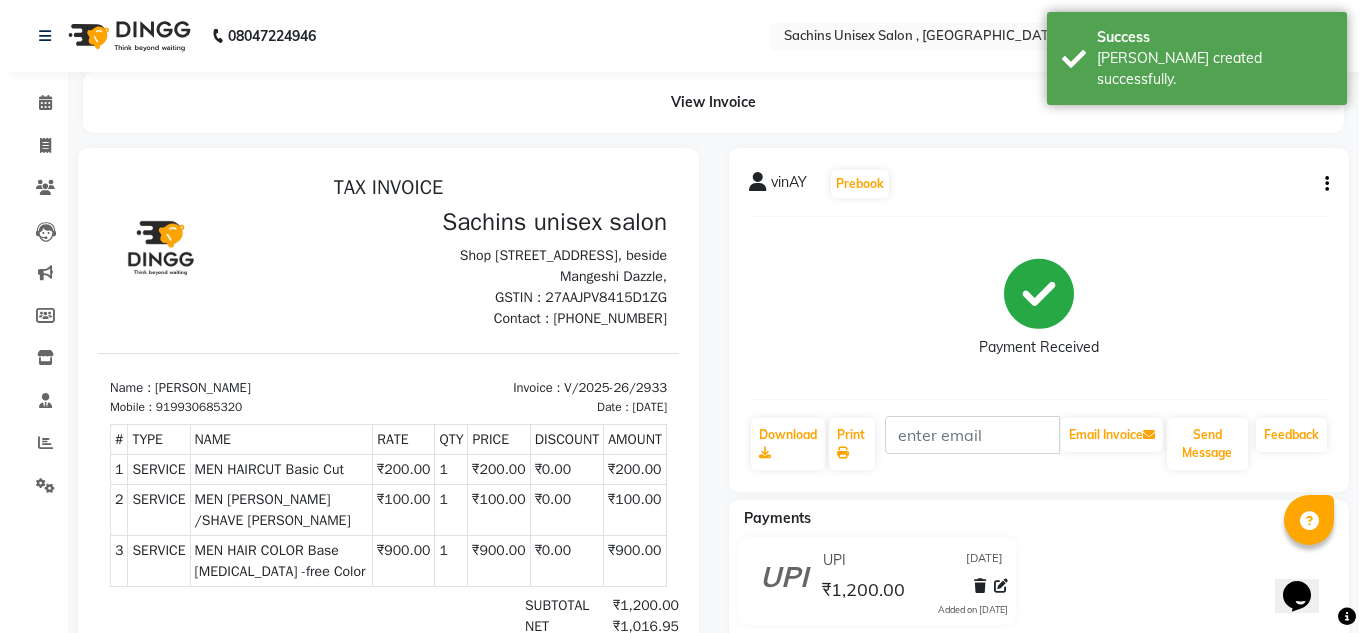 scroll, scrollTop: 0, scrollLeft: 0, axis: both 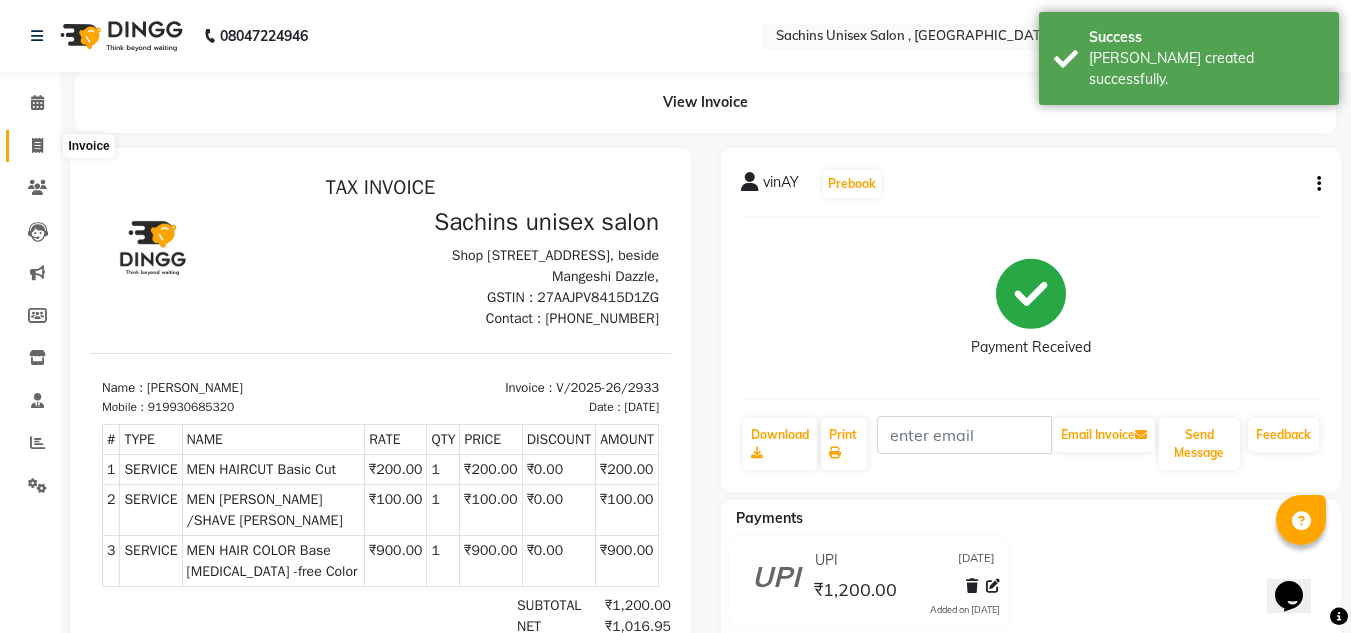 click 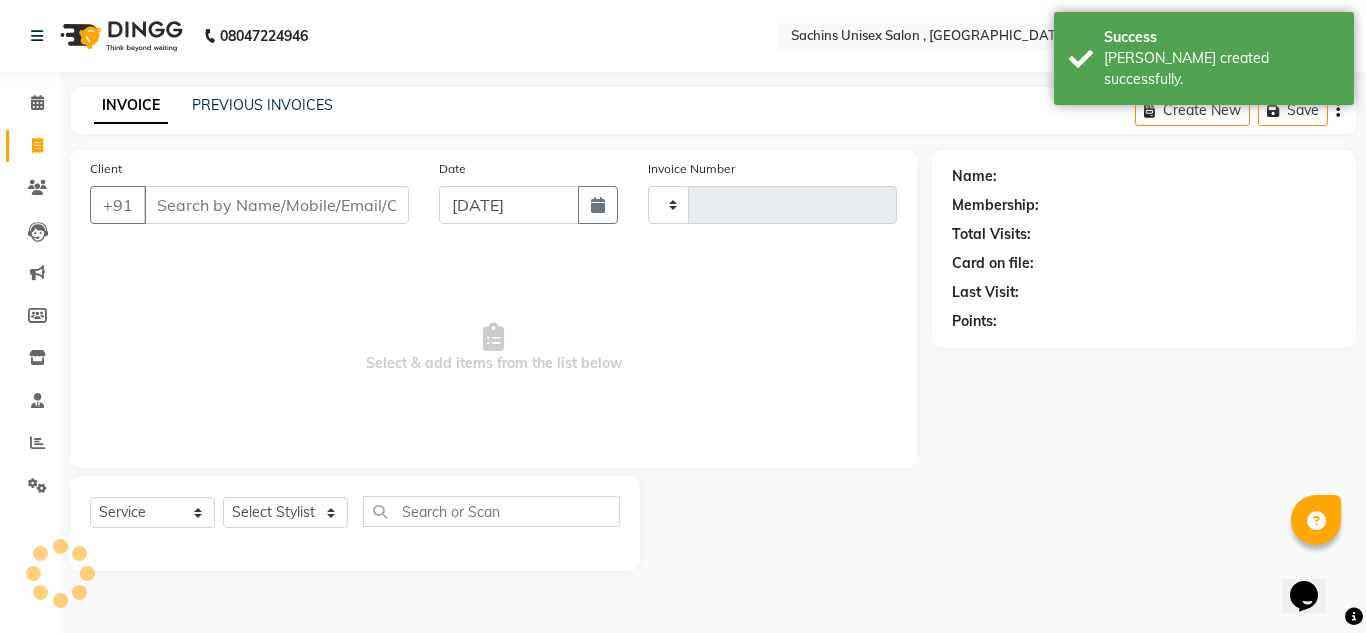 click on "Client" at bounding box center [276, 205] 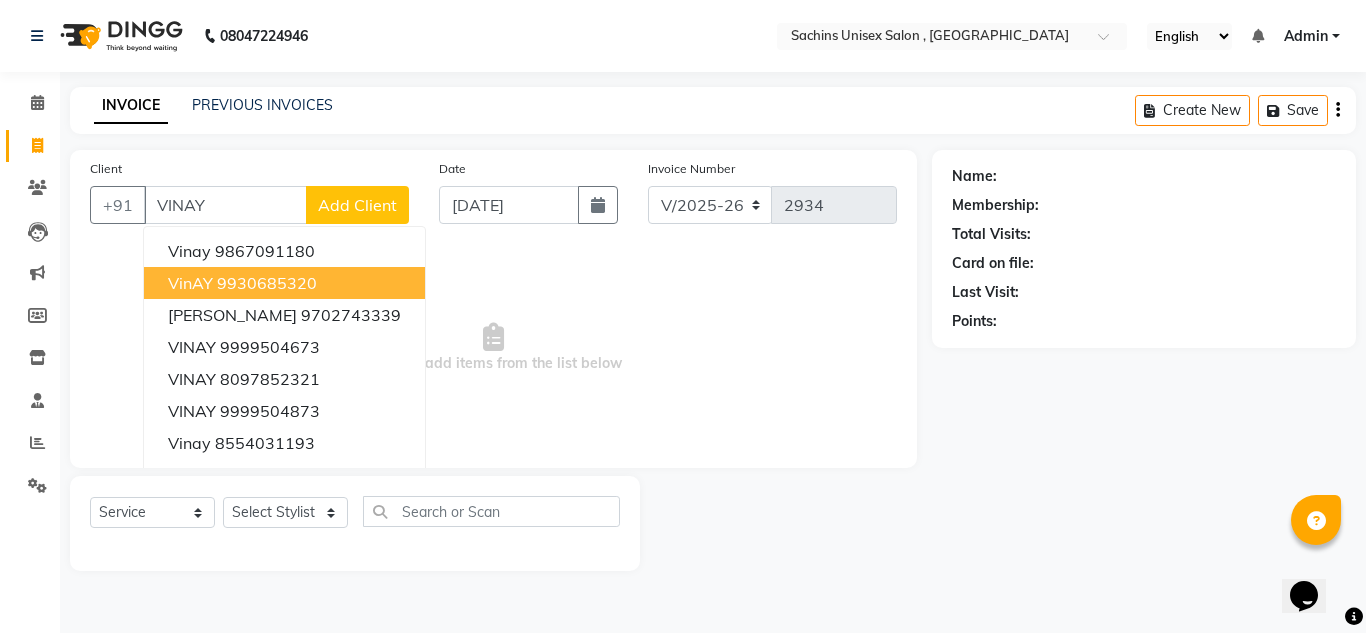 click on "9930685320" at bounding box center [267, 283] 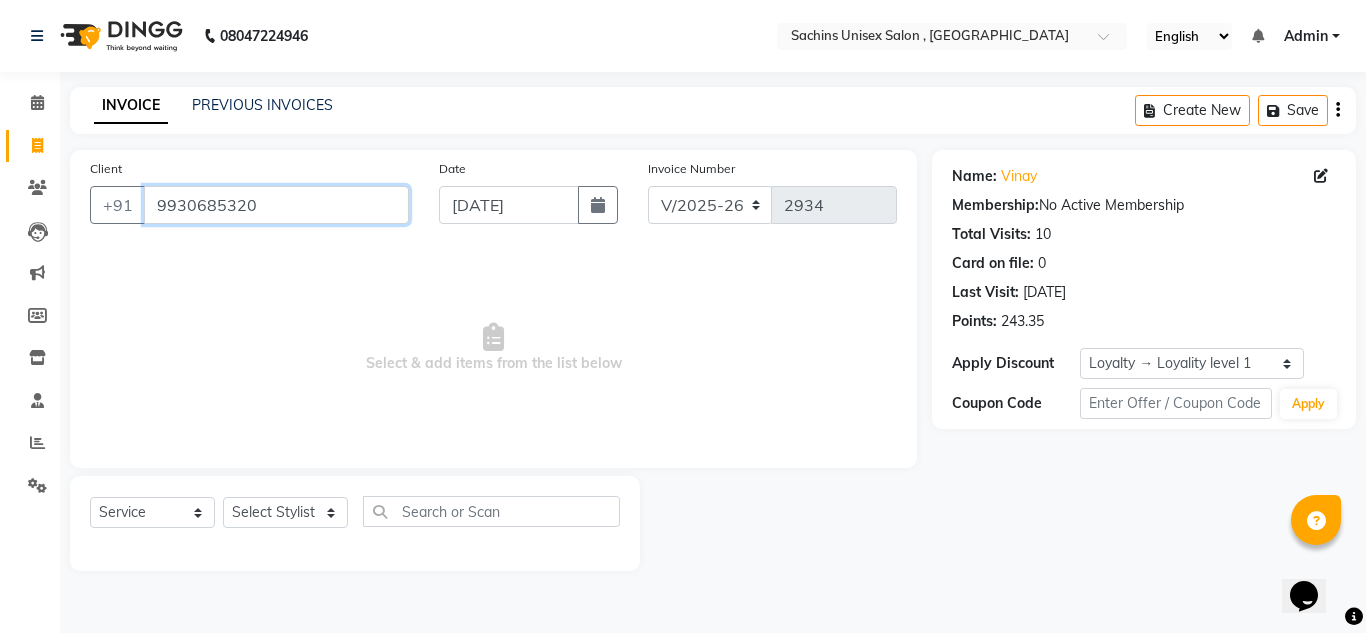 click on "9930685320" at bounding box center (276, 205) 